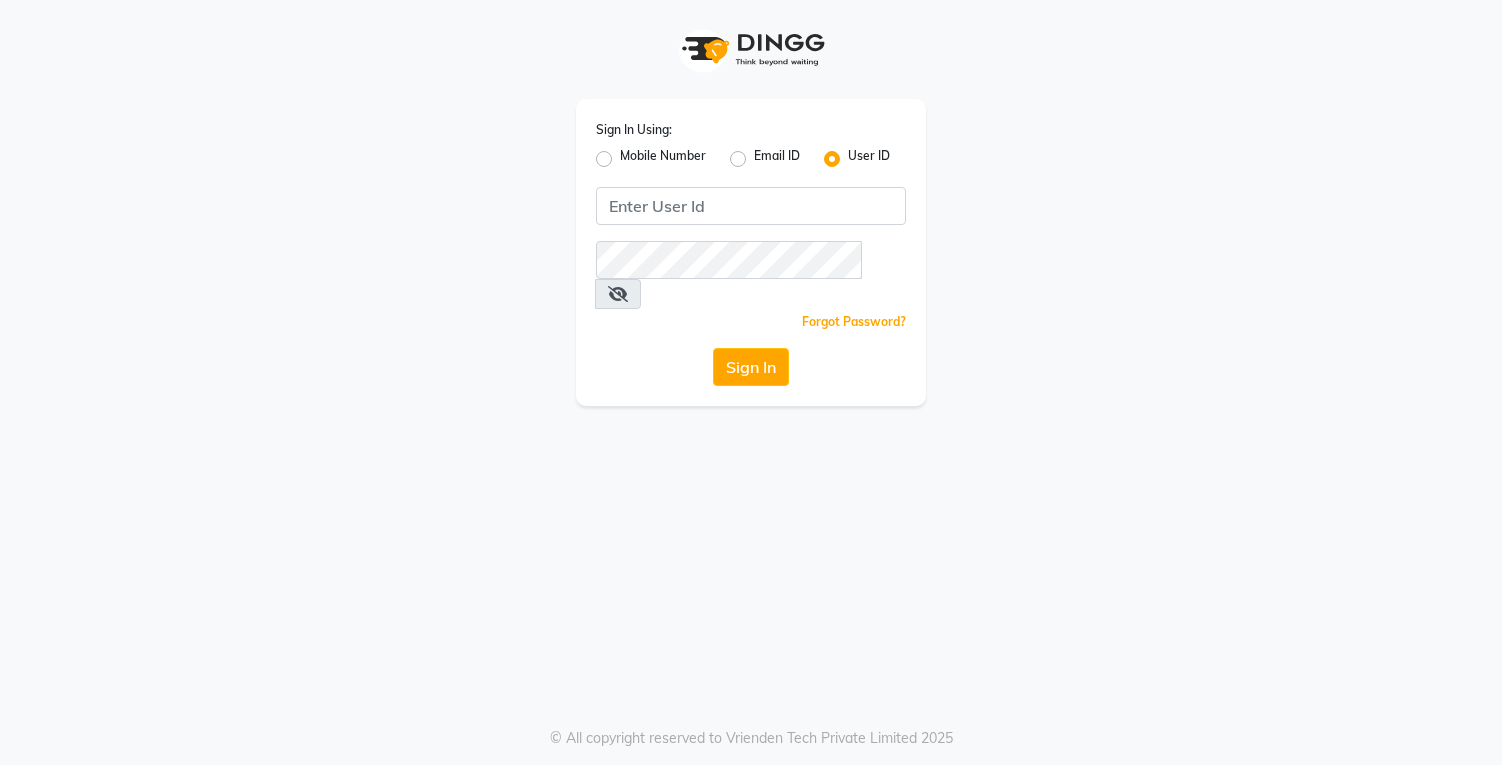 scroll, scrollTop: 0, scrollLeft: 0, axis: both 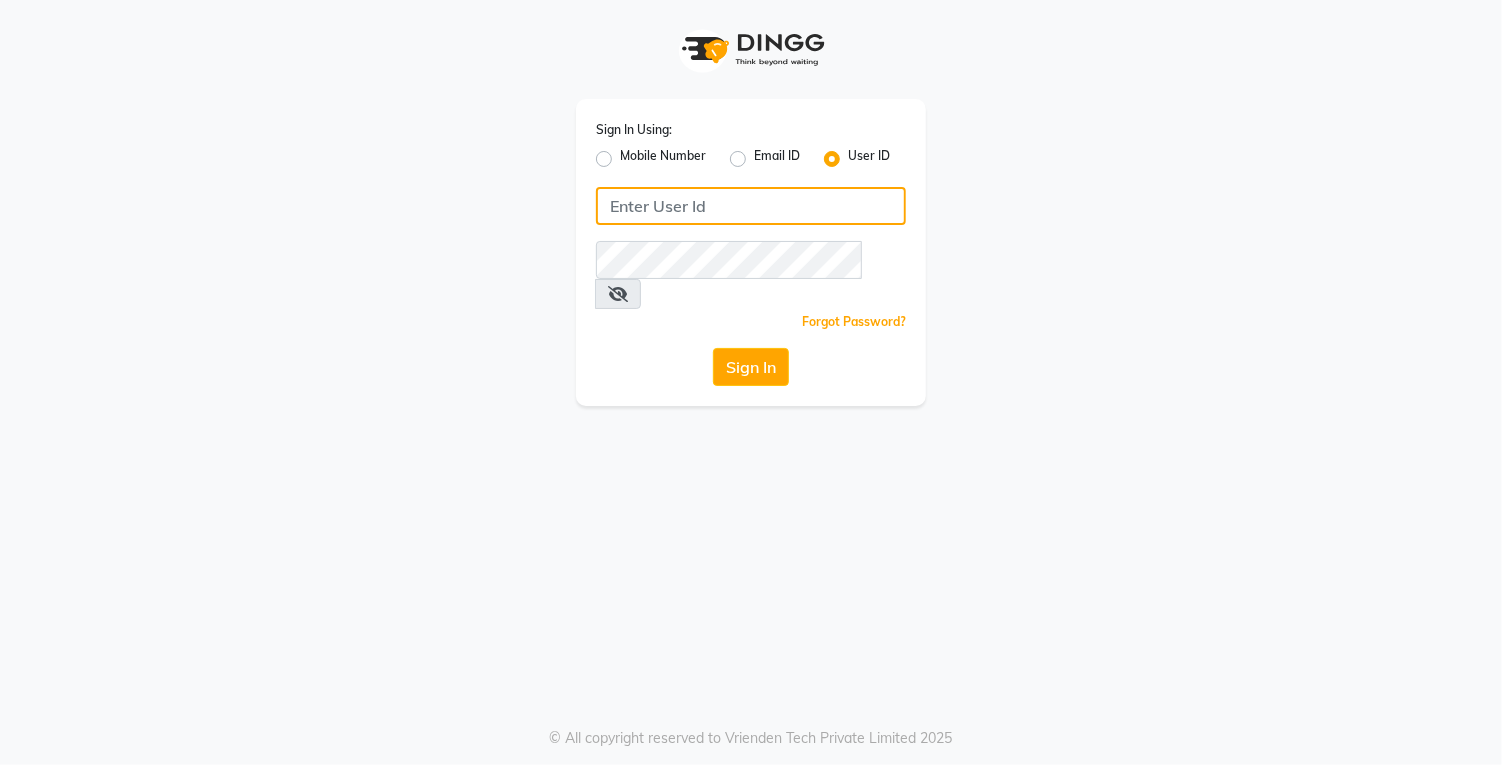 click 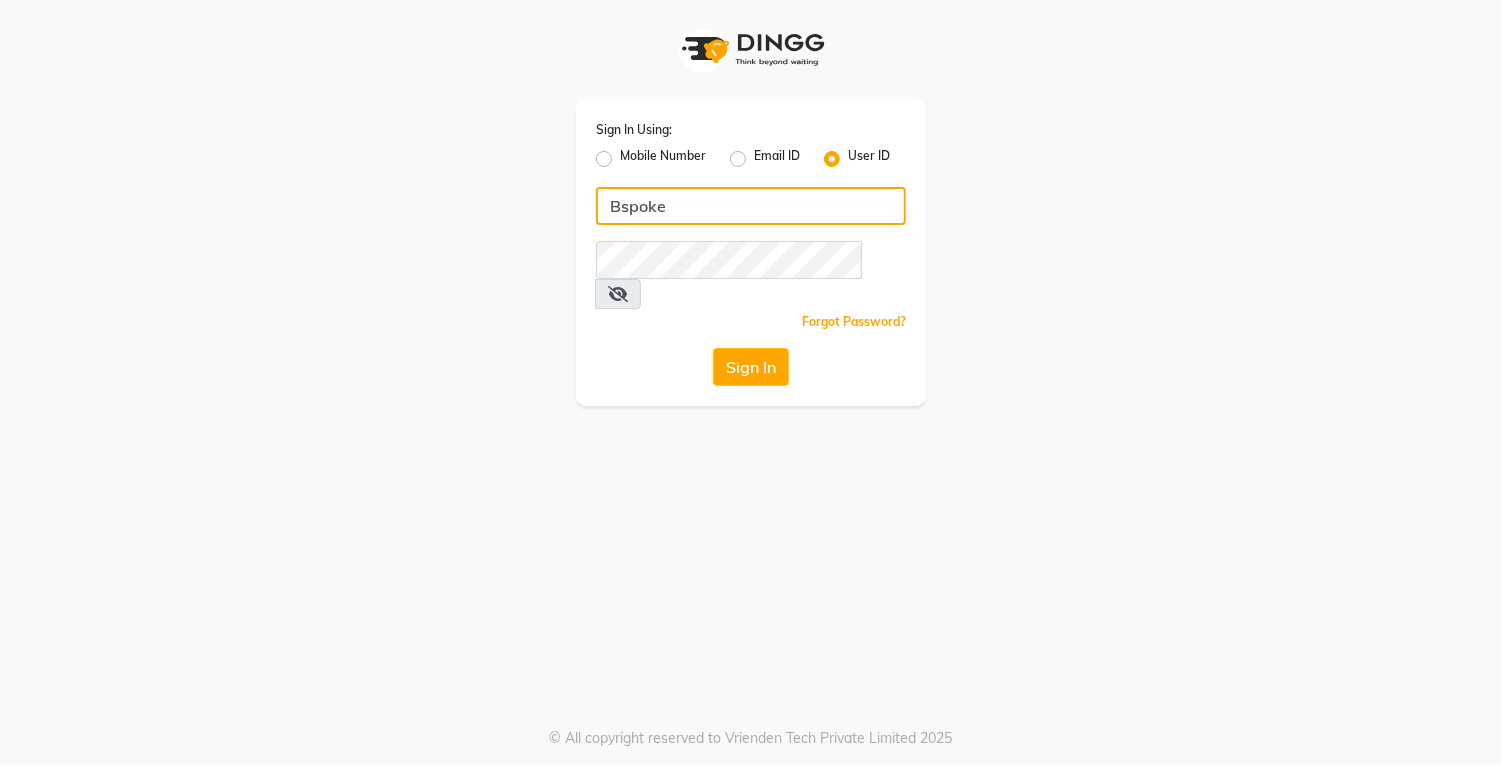 type on "Bspoke" 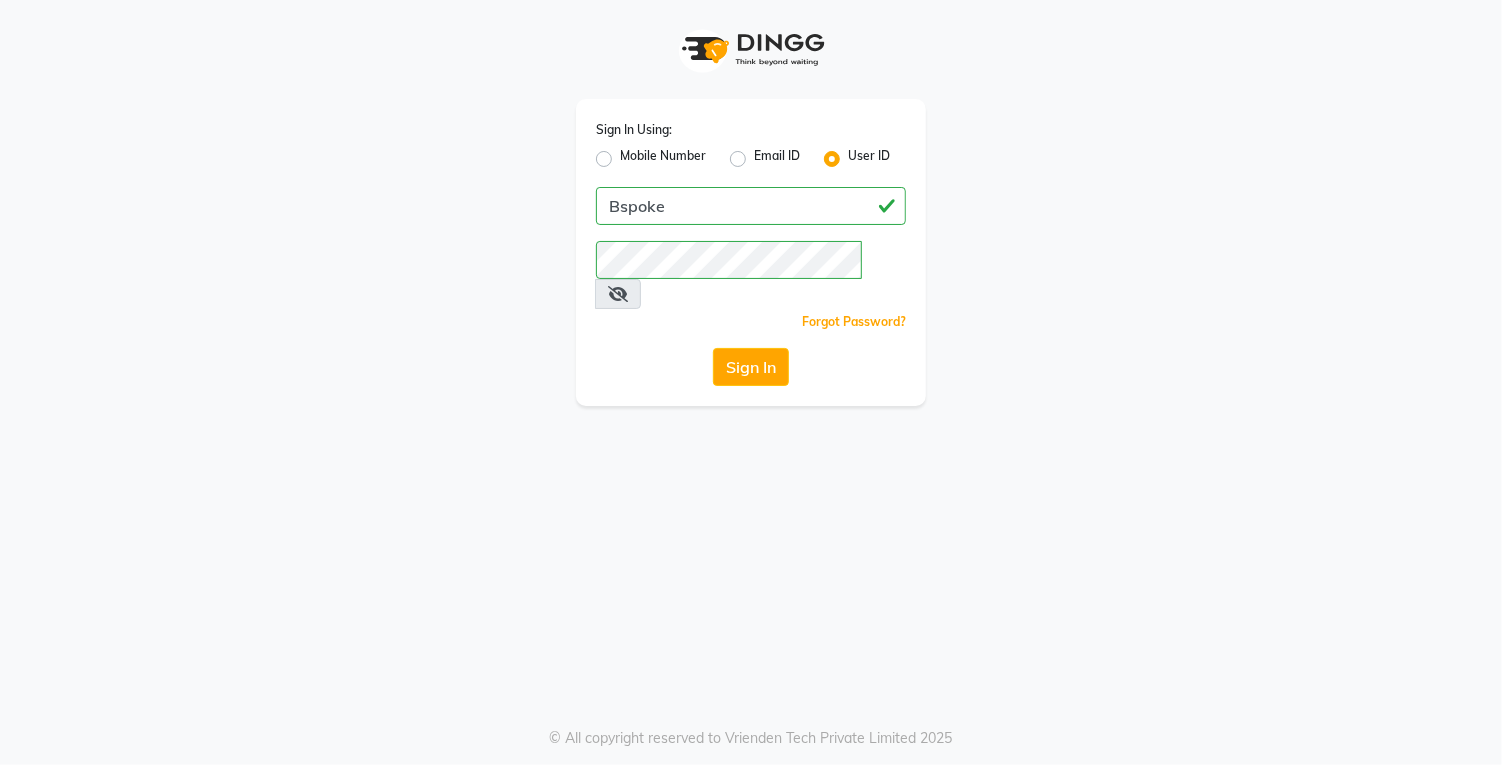 click on "Sign In" 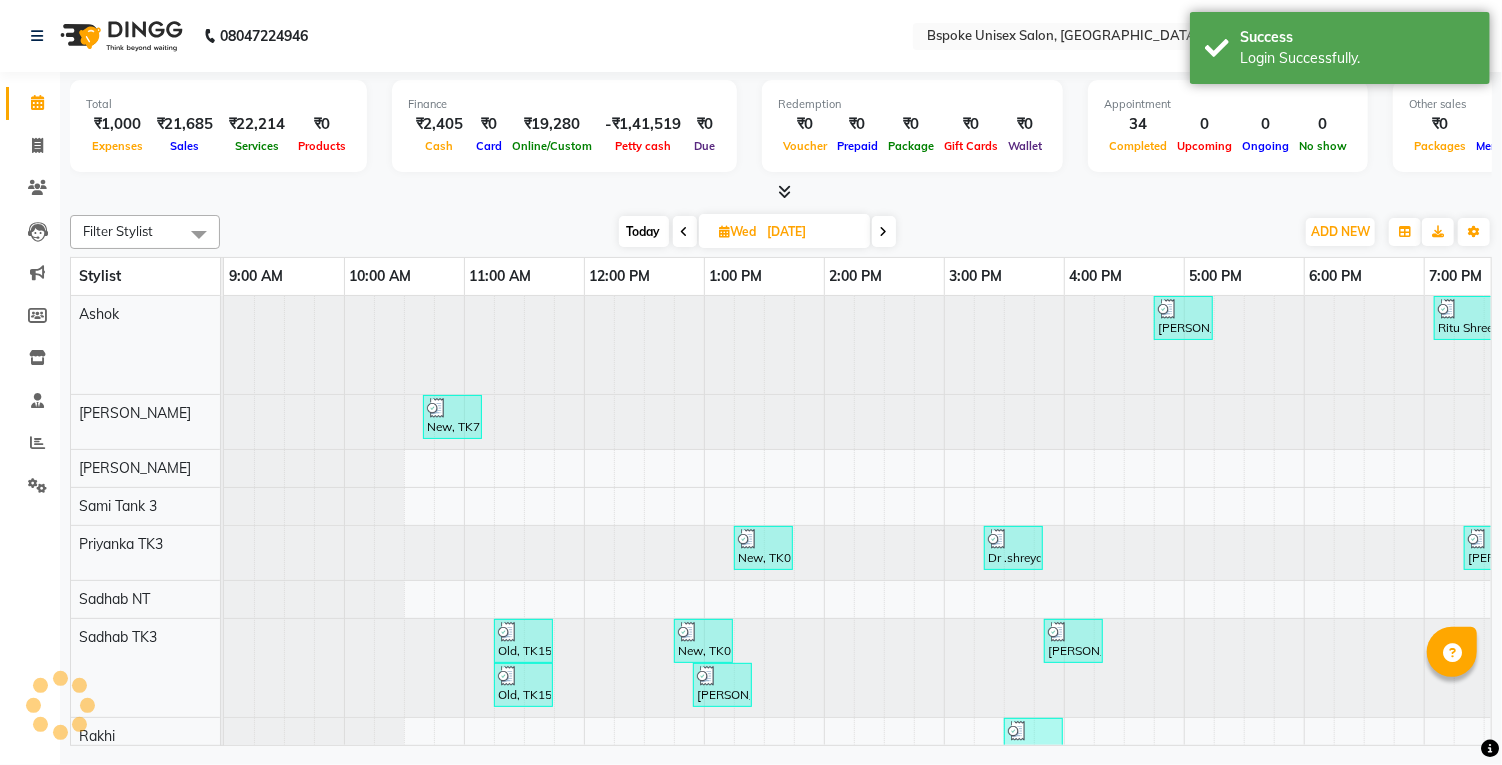 scroll, scrollTop: 0, scrollLeft: 0, axis: both 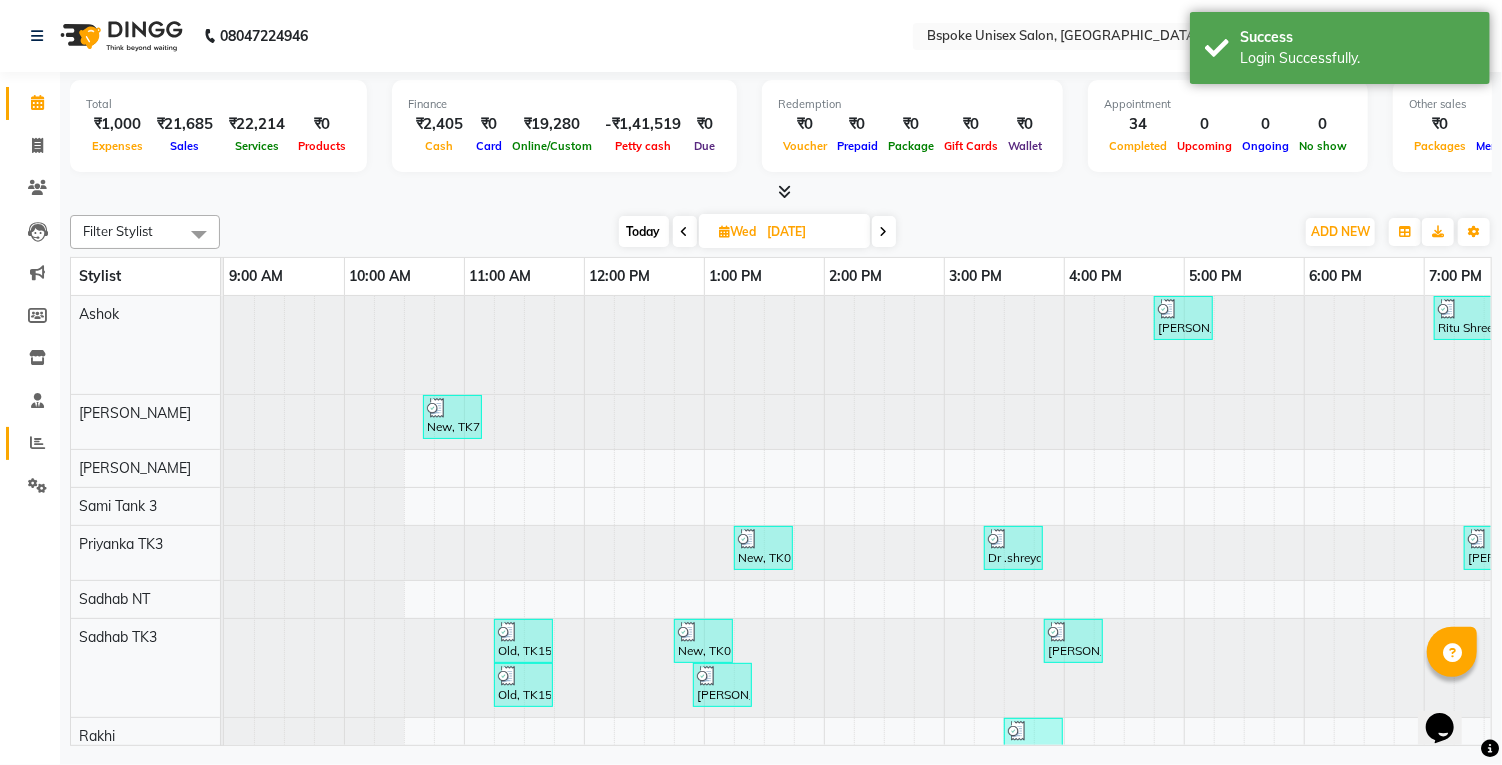click 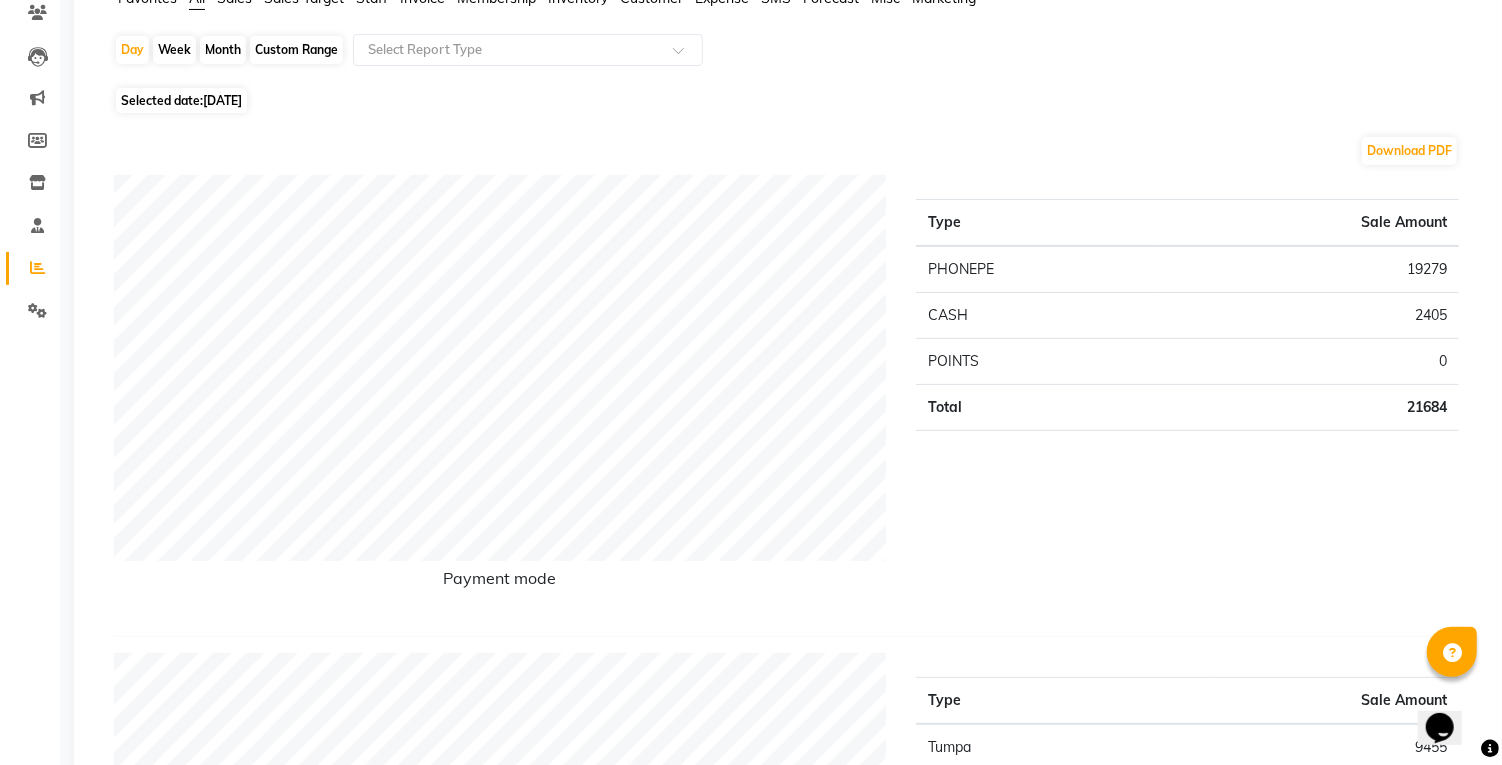 scroll, scrollTop: 0, scrollLeft: 0, axis: both 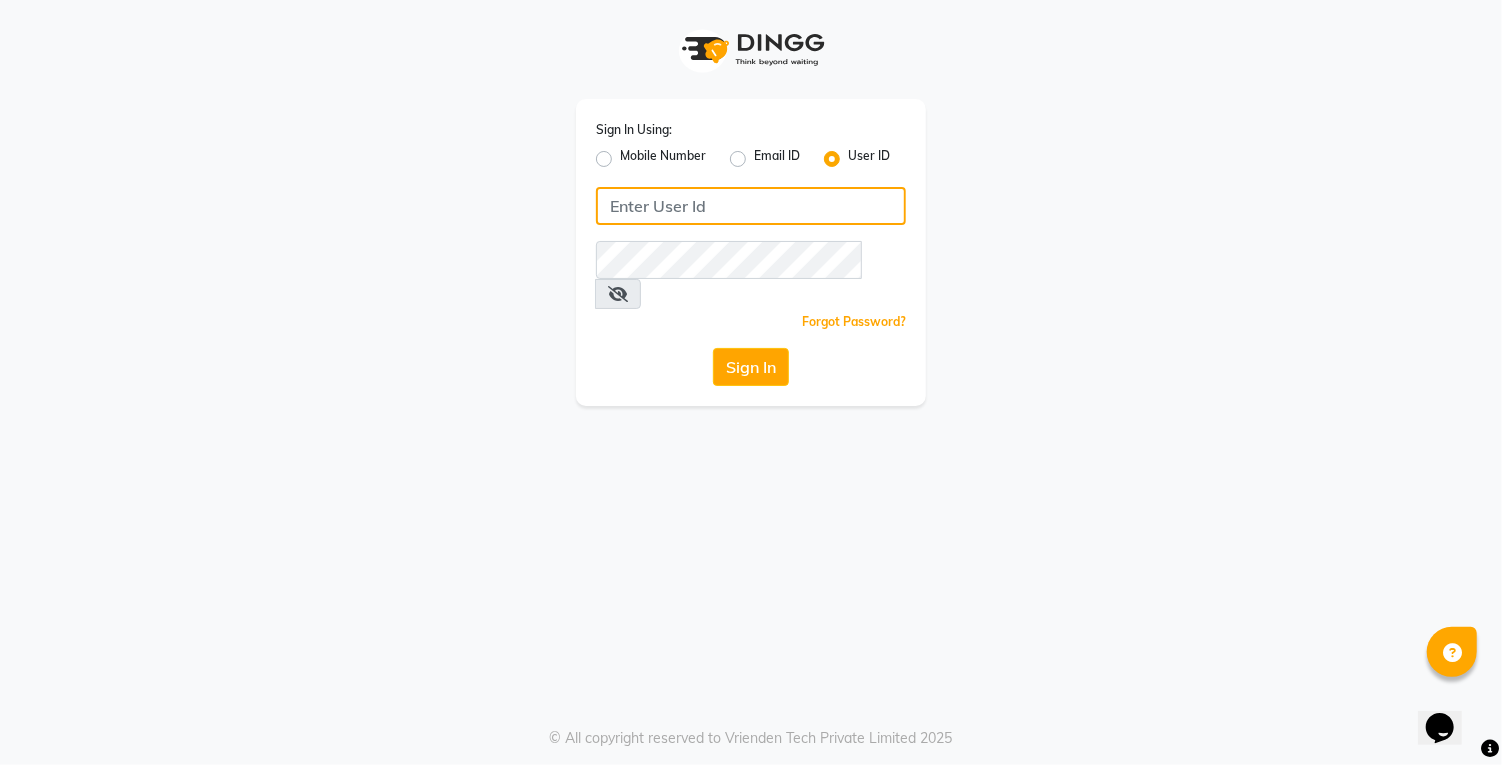 click 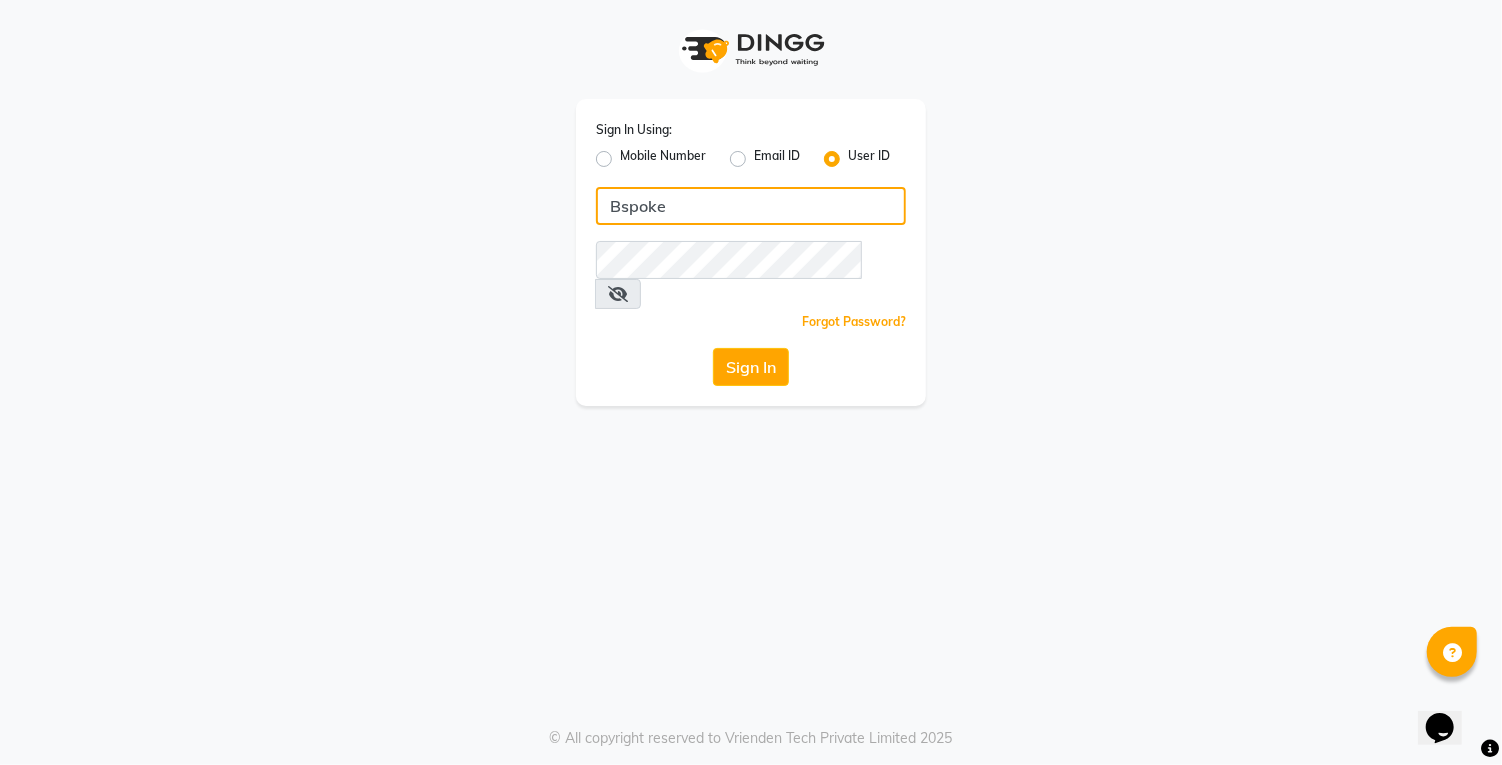type on "Bspoke" 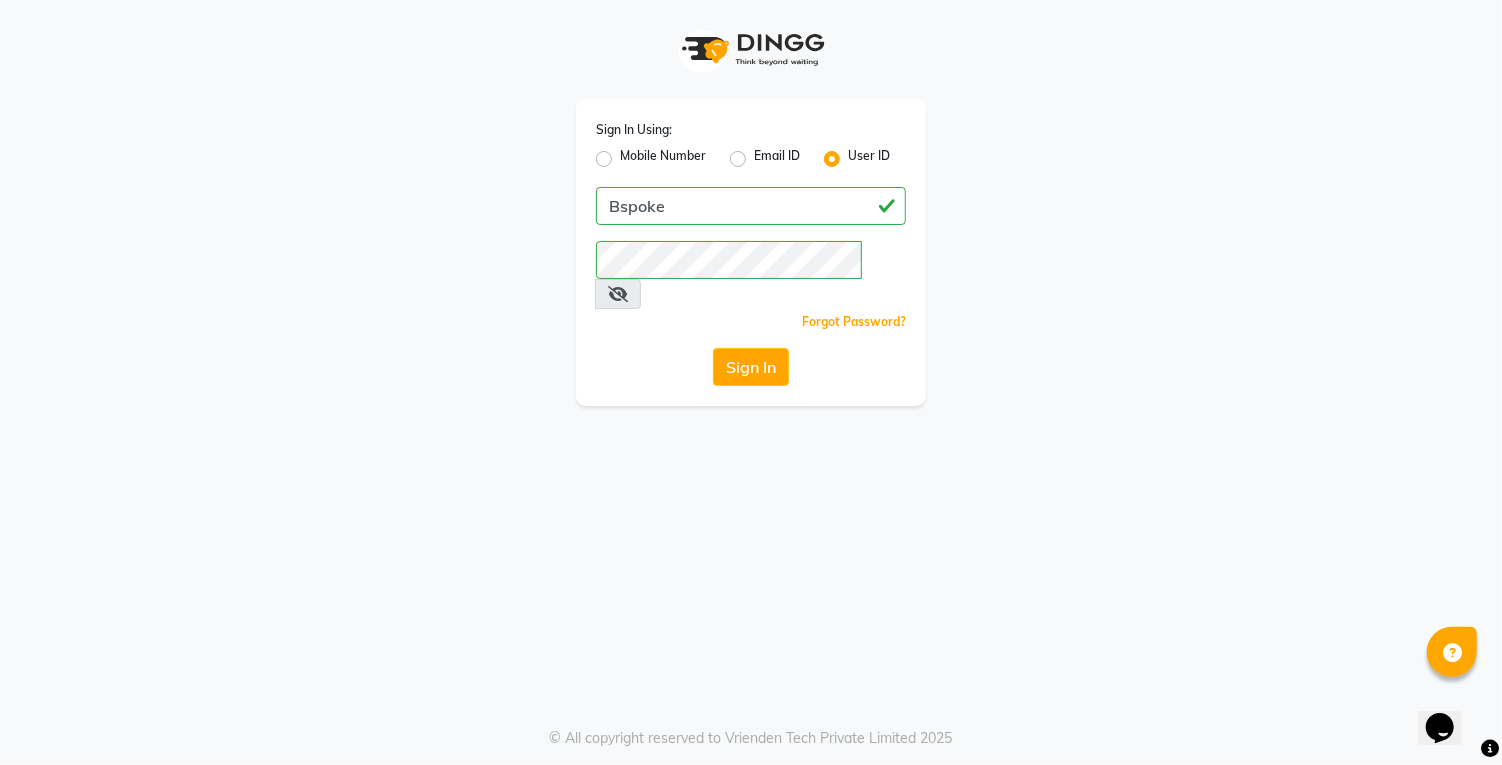 click on "Sign In" 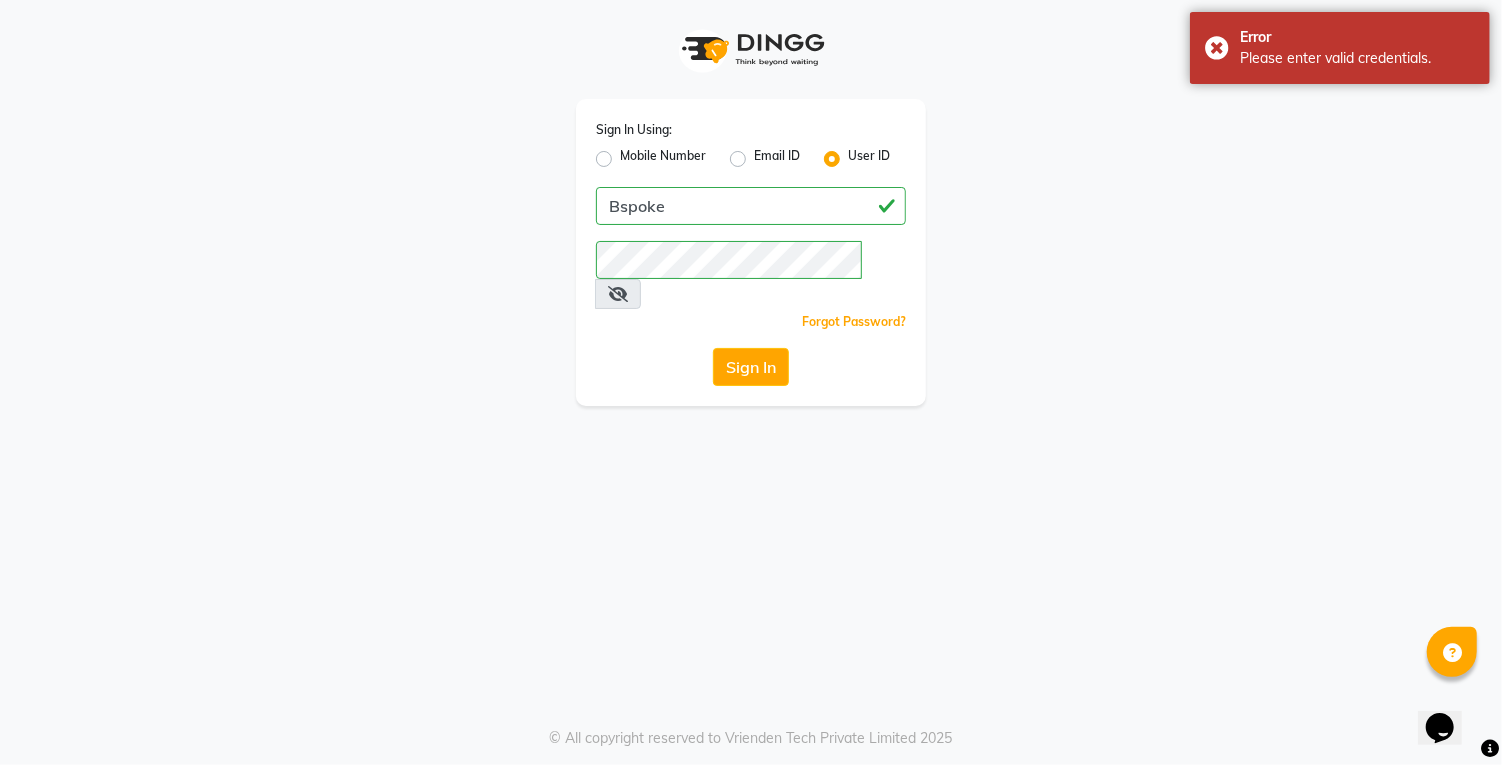click at bounding box center (618, 294) 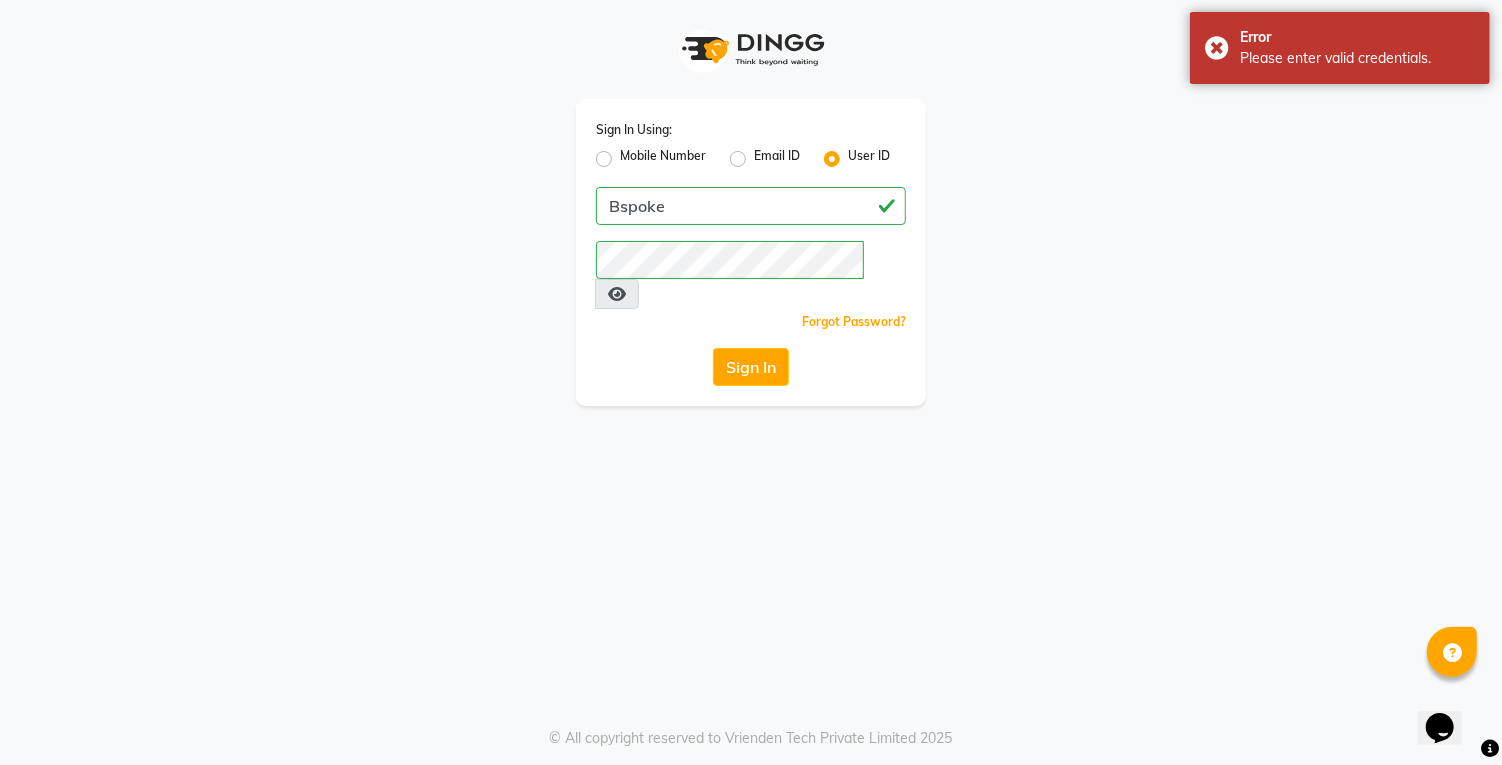 click on "Sign In" 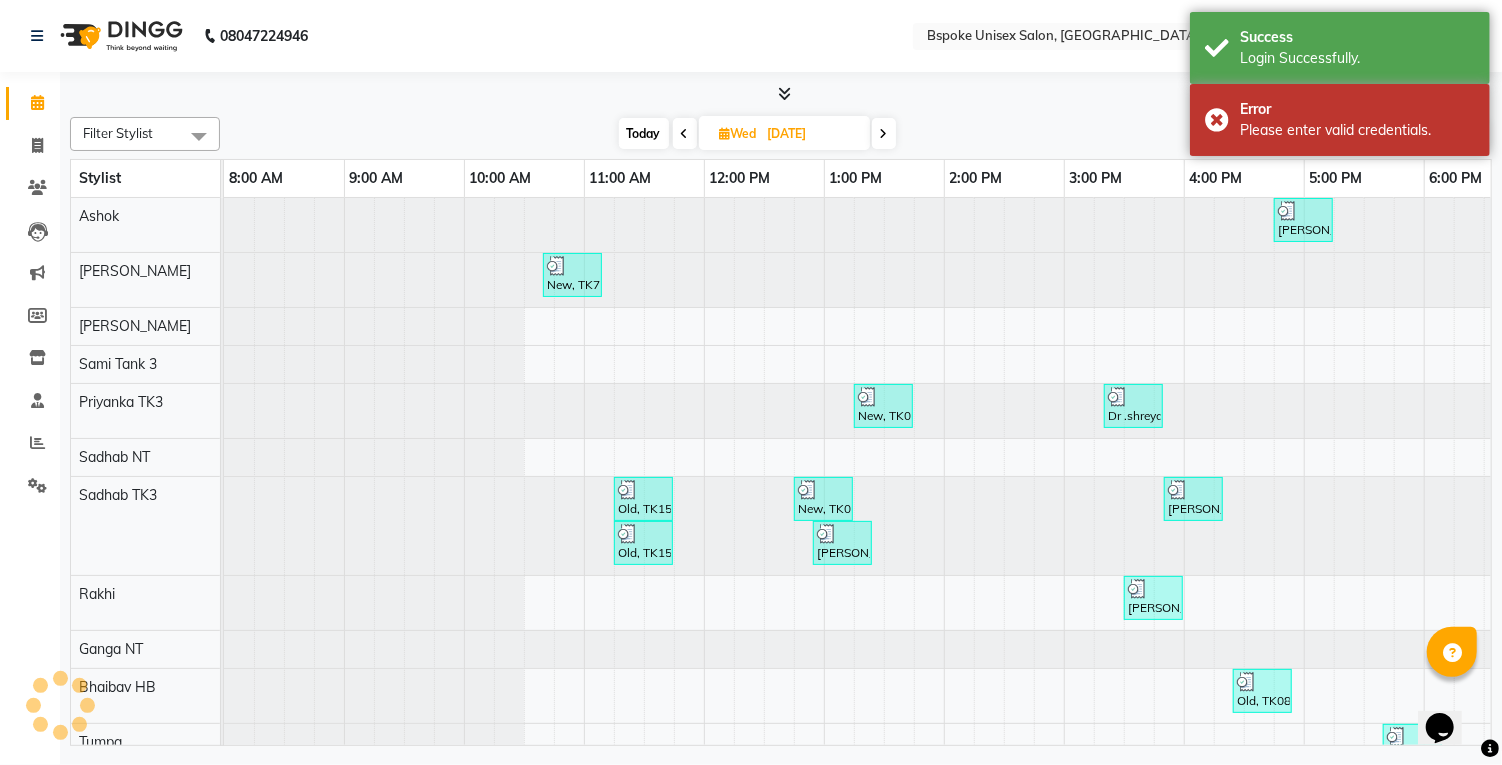 scroll, scrollTop: 0, scrollLeft: 0, axis: both 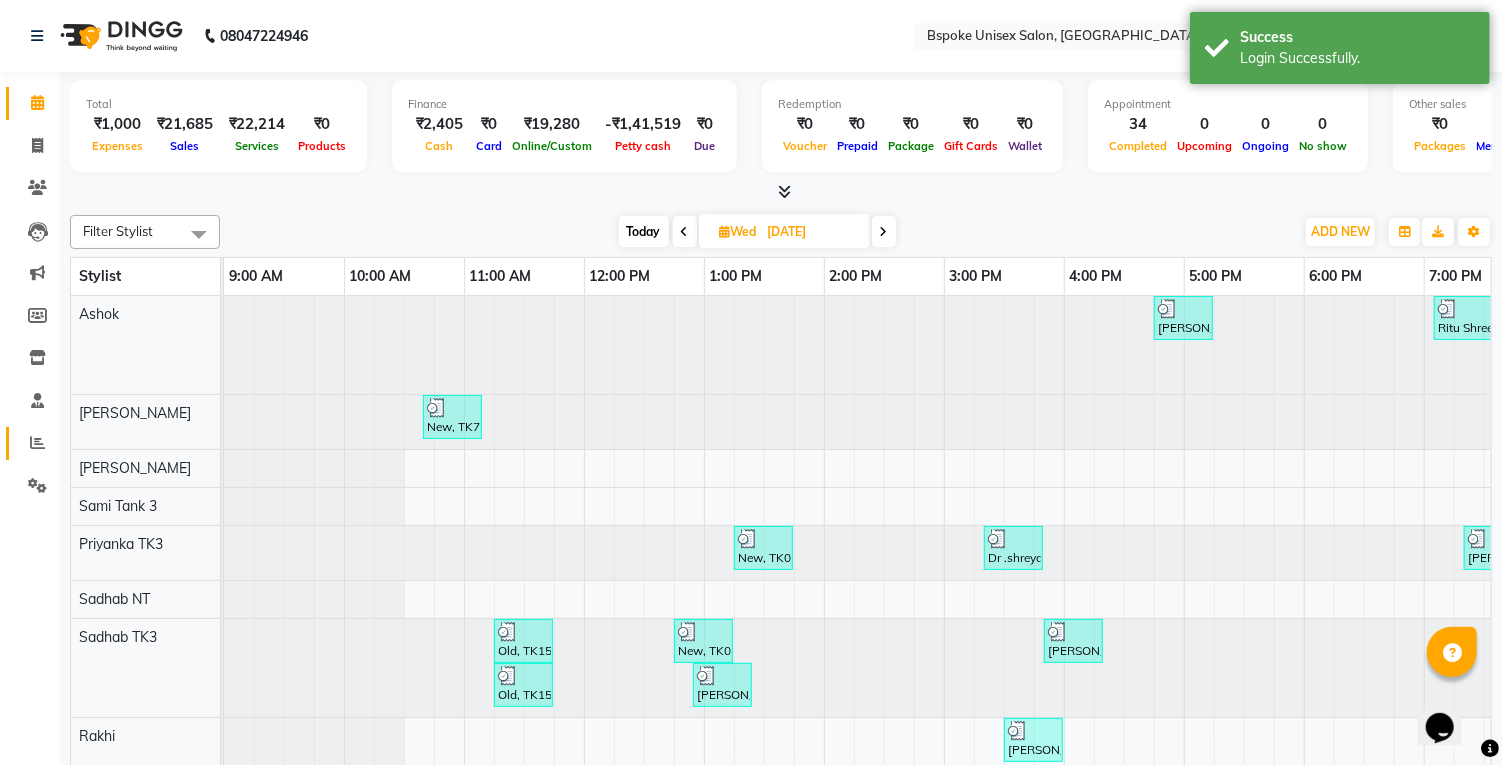 click 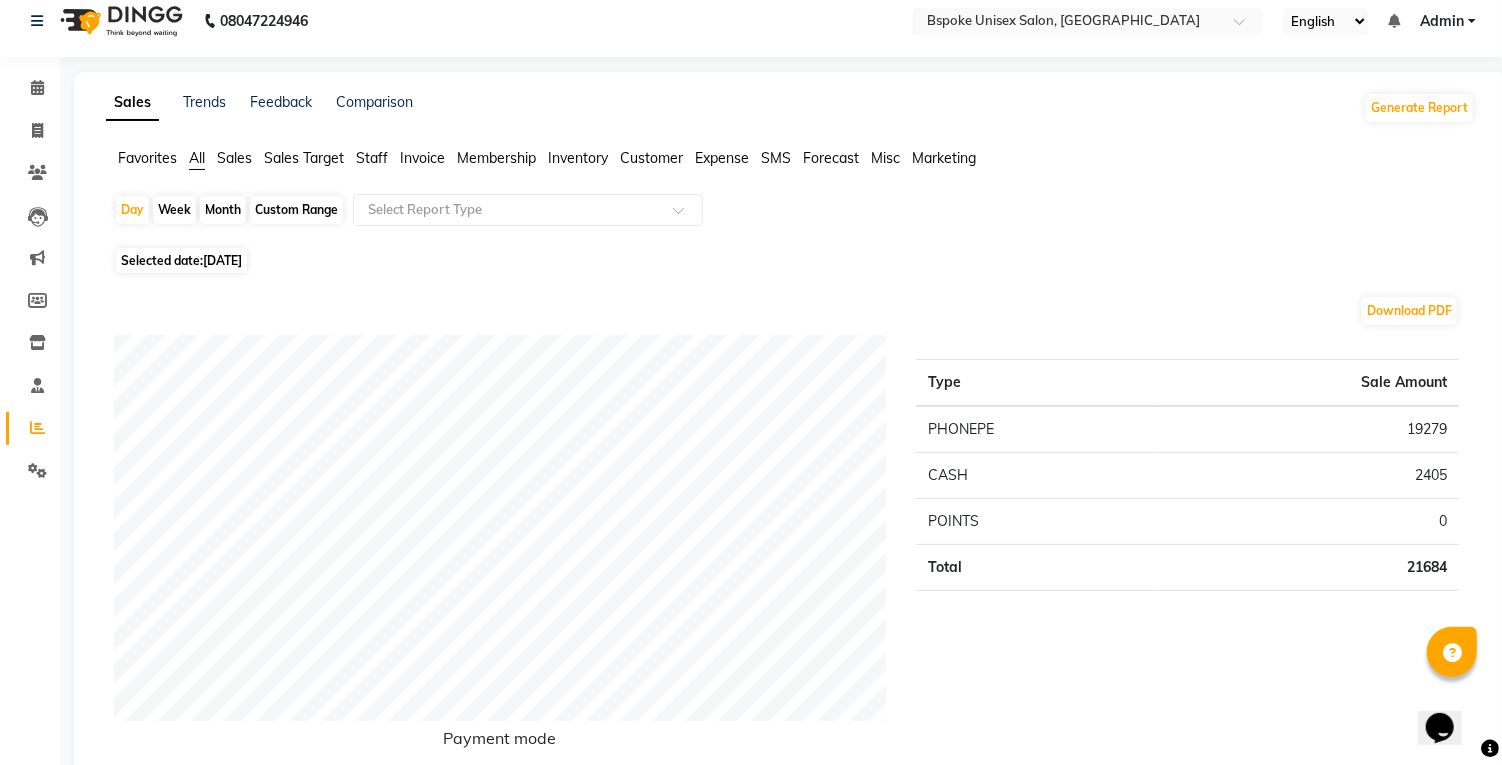 scroll, scrollTop: 17, scrollLeft: 0, axis: vertical 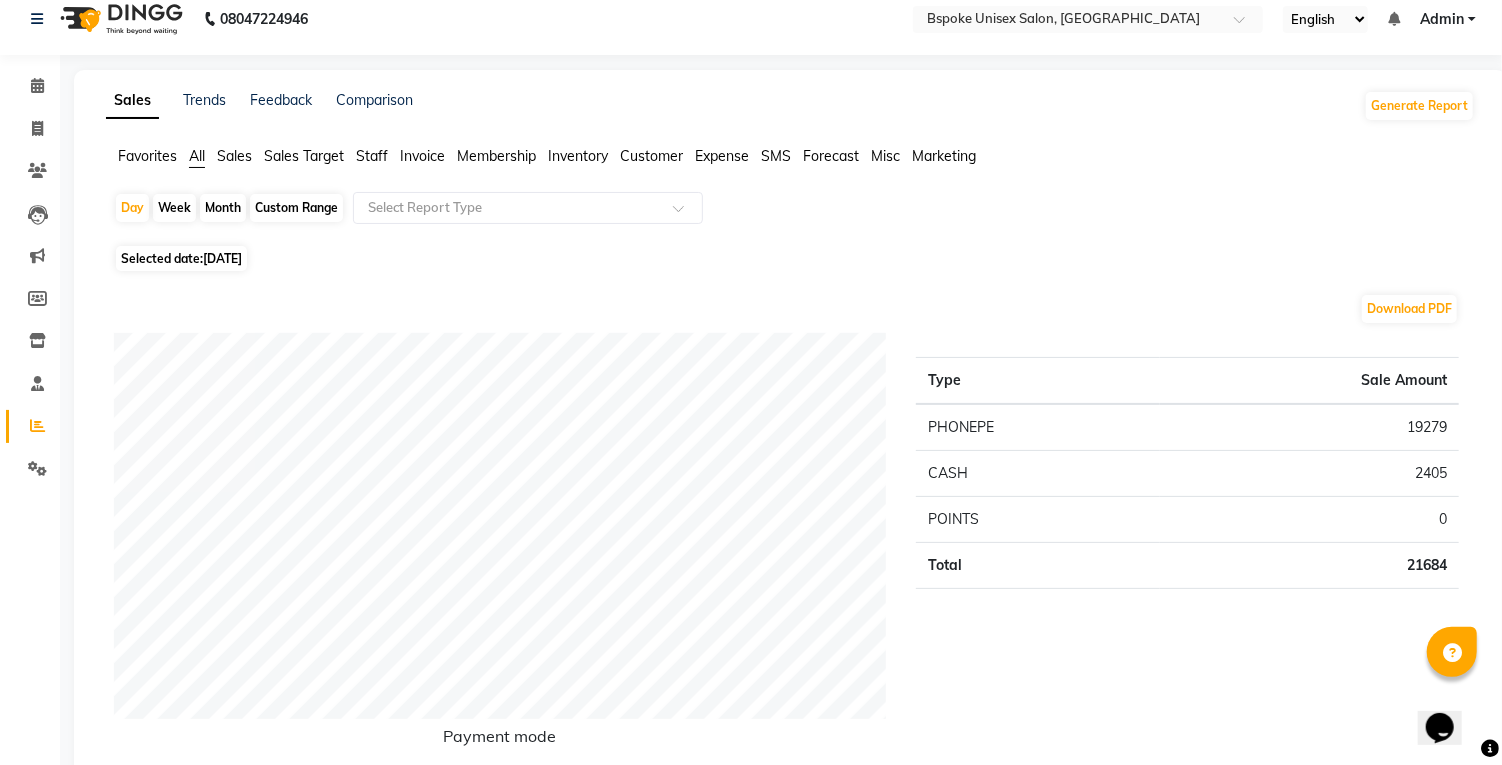 click on "Custom Range" 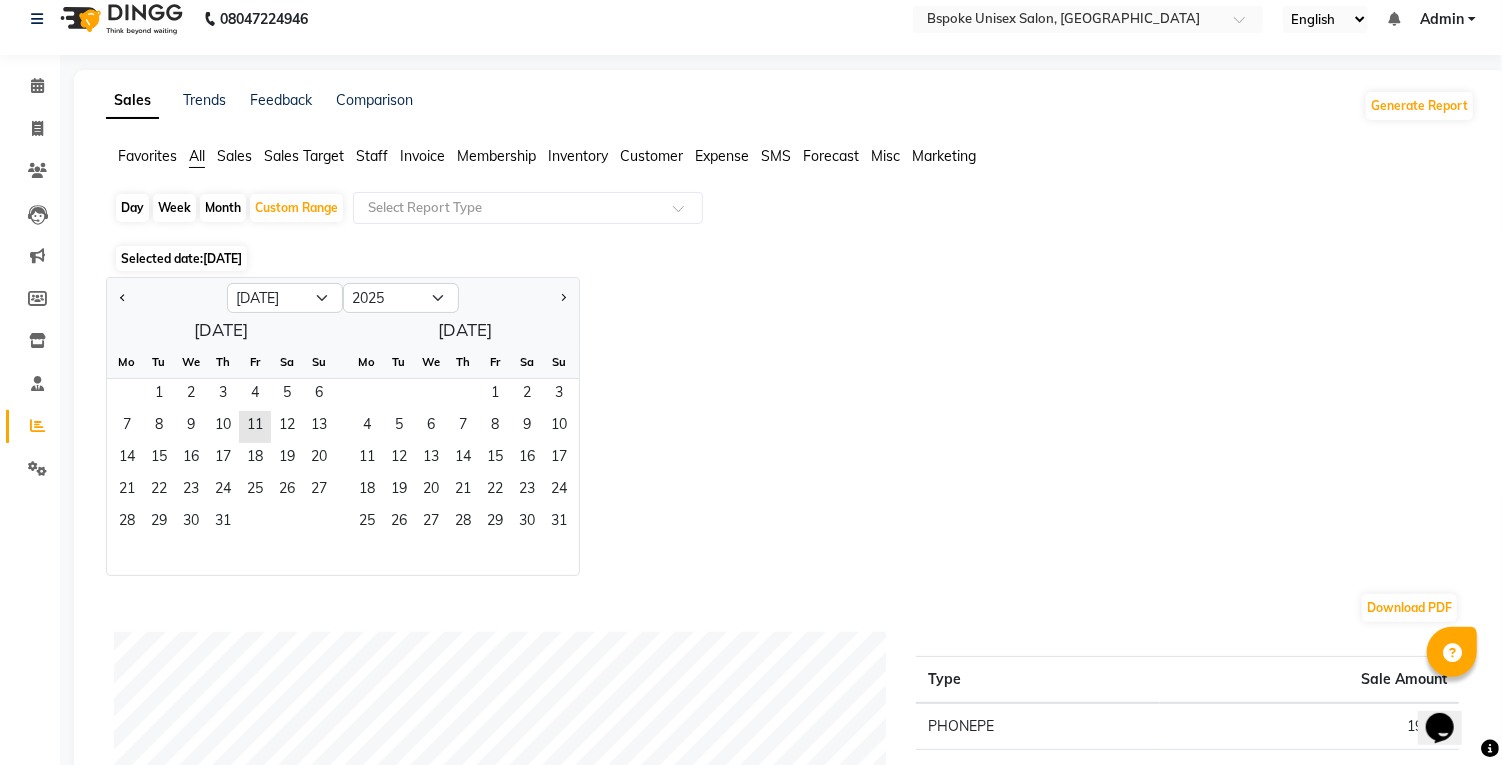 click on "Month" 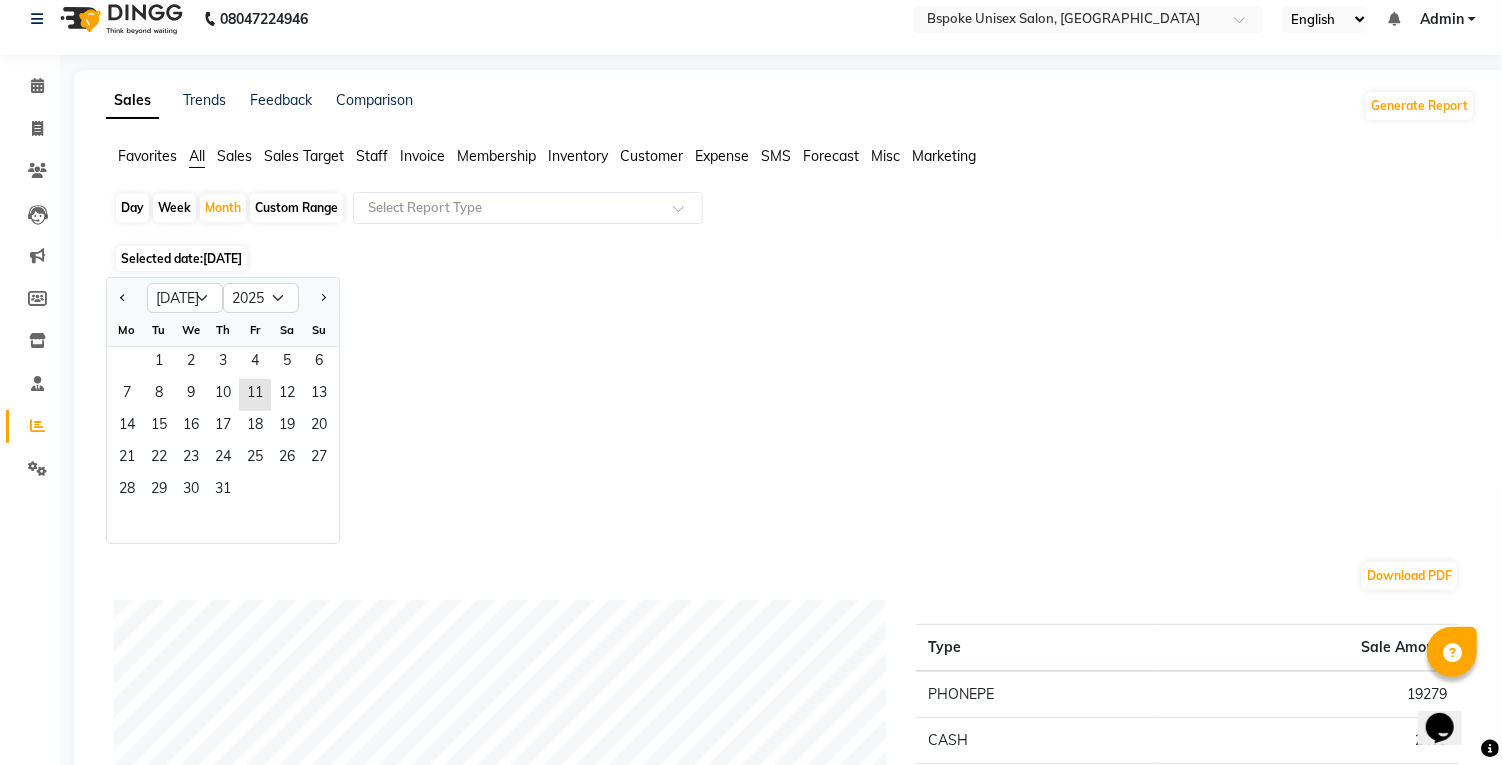 click on "1" 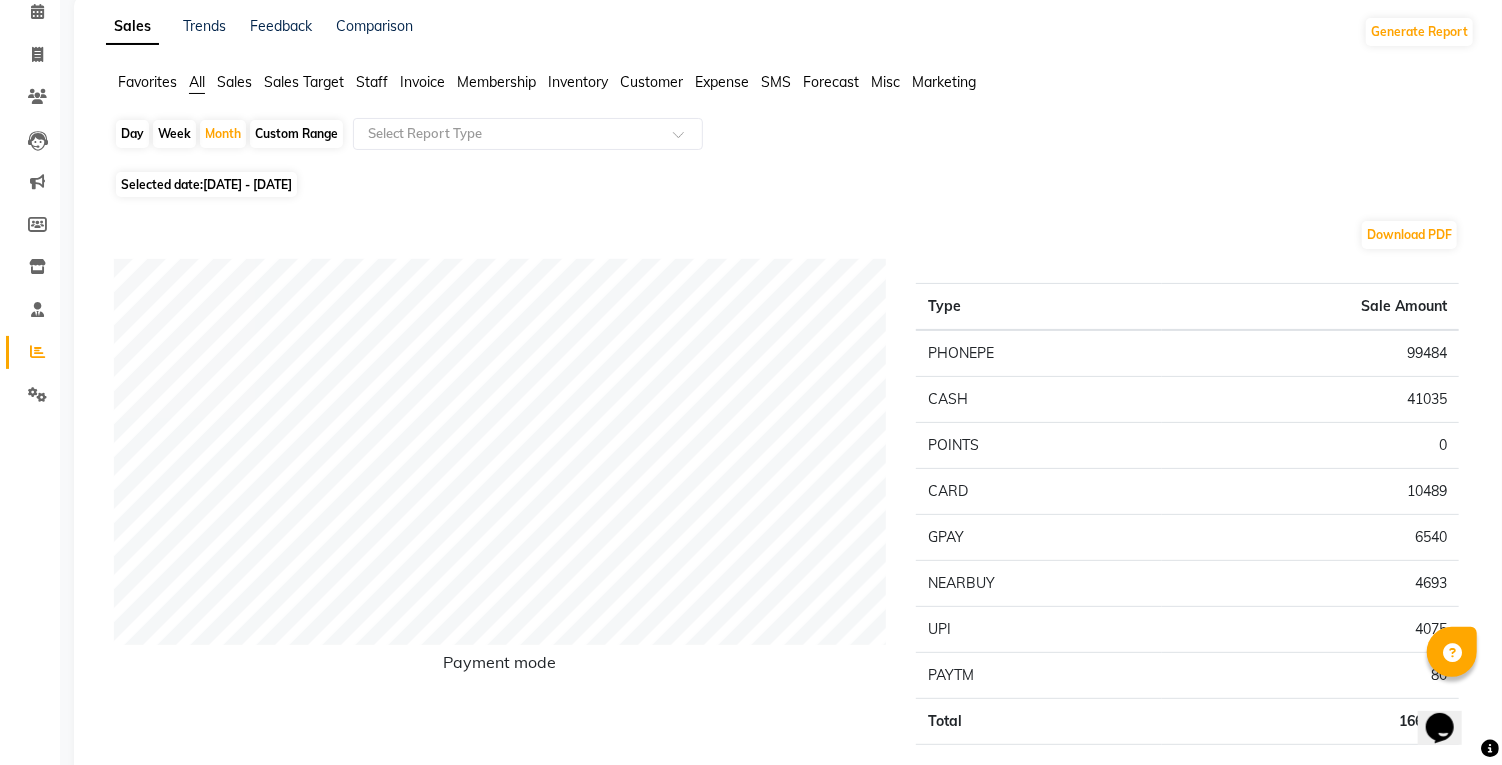scroll, scrollTop: 0, scrollLeft: 0, axis: both 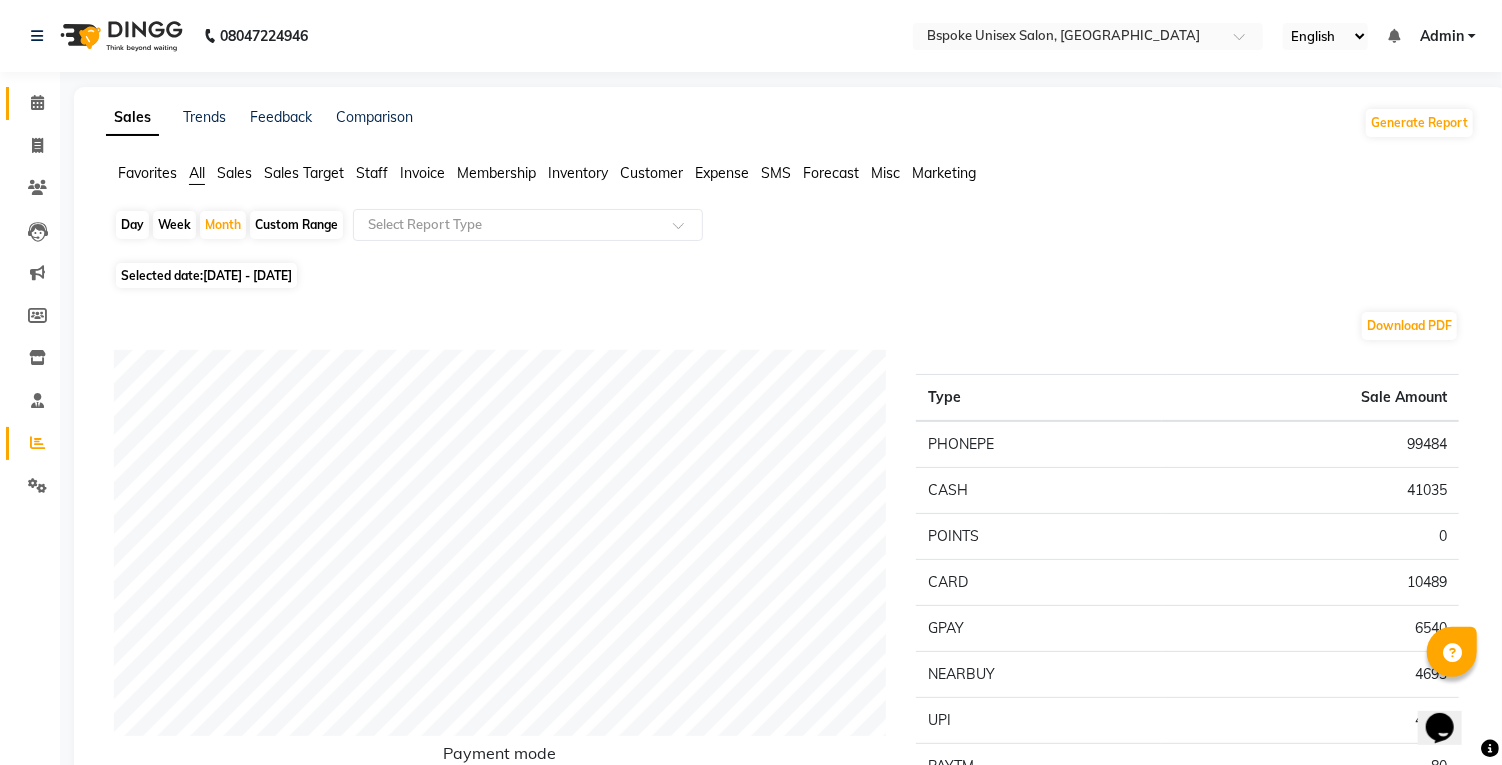 click 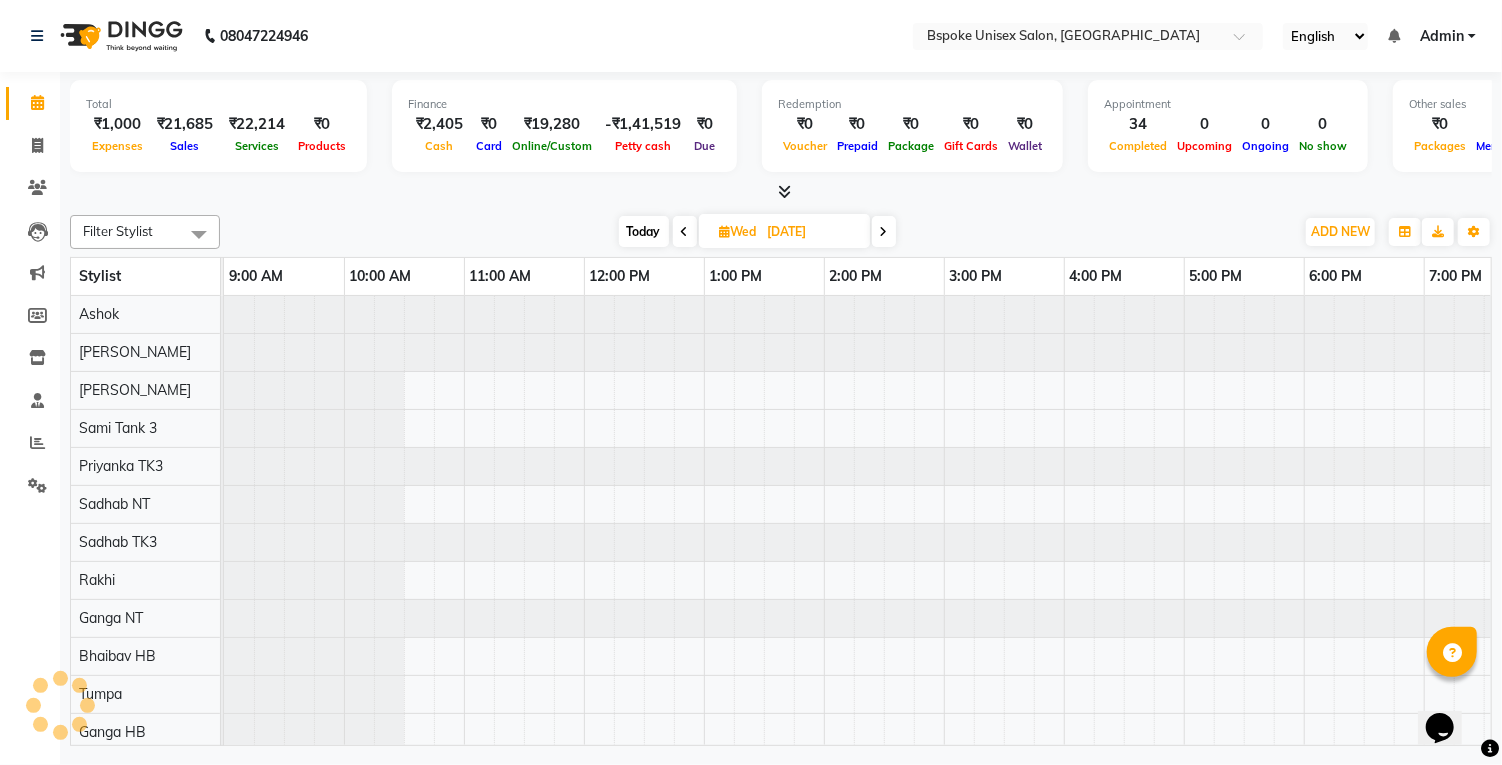 scroll, scrollTop: 0, scrollLeft: 0, axis: both 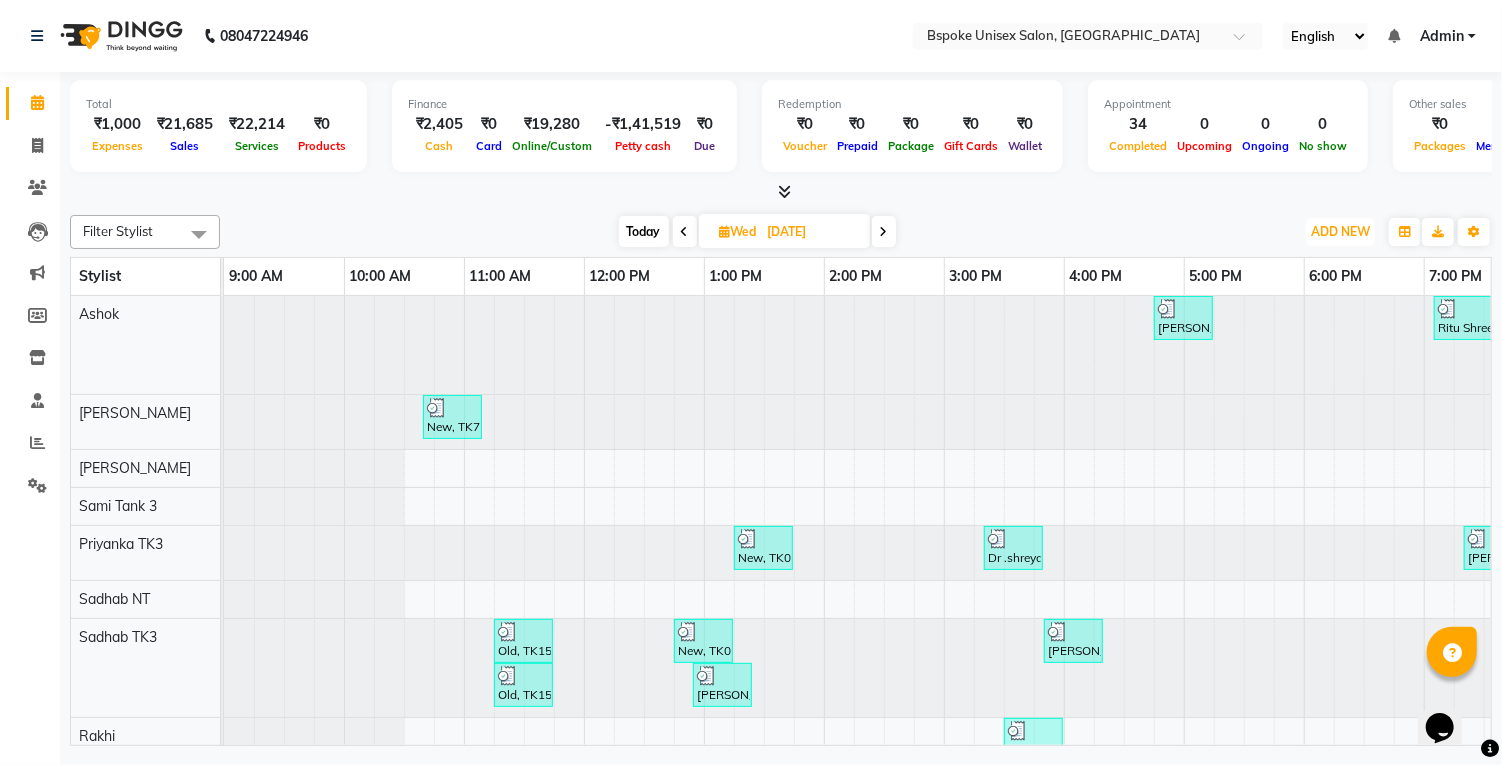 click on "ADD NEW" at bounding box center [1340, 231] 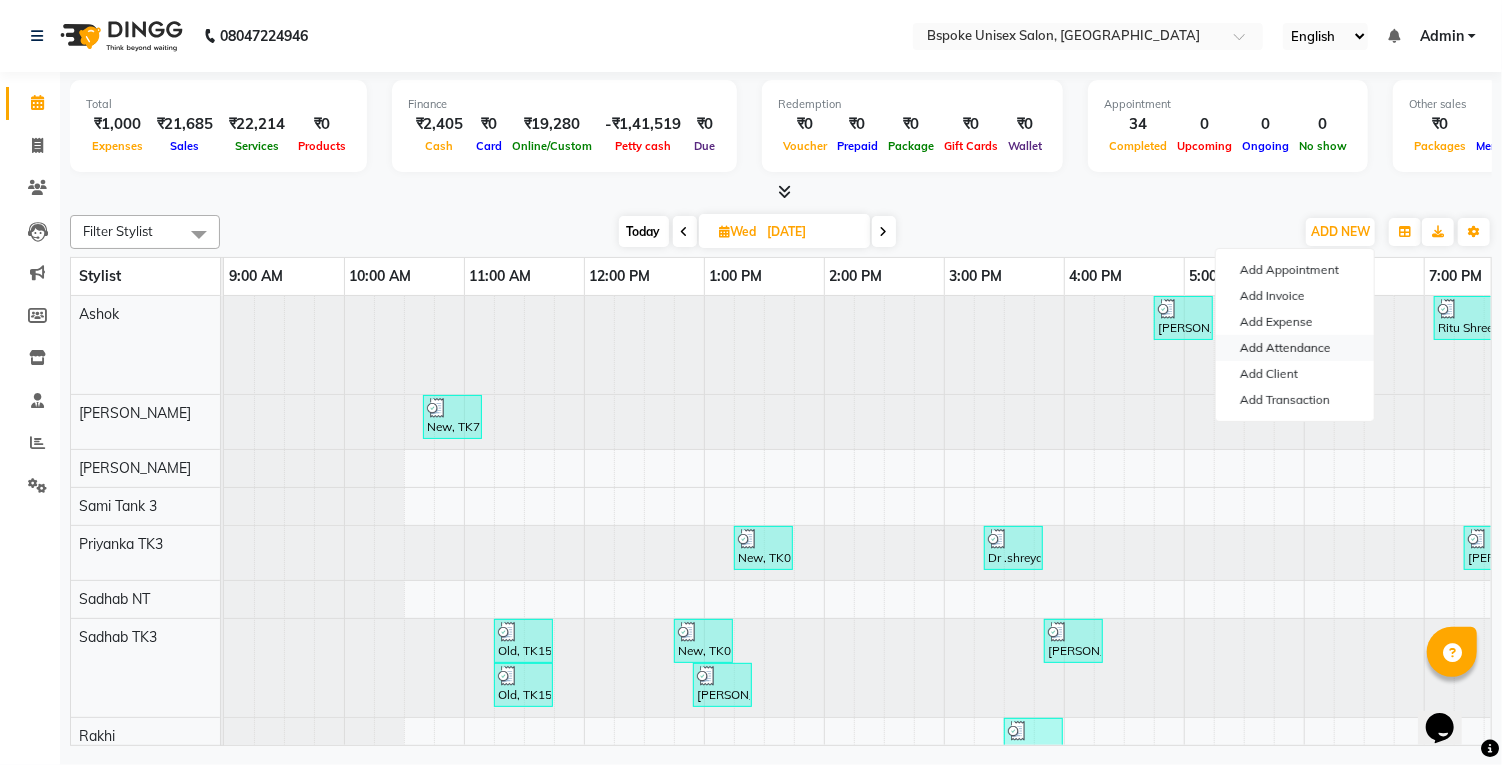 click on "Add Attendance" at bounding box center [1295, 348] 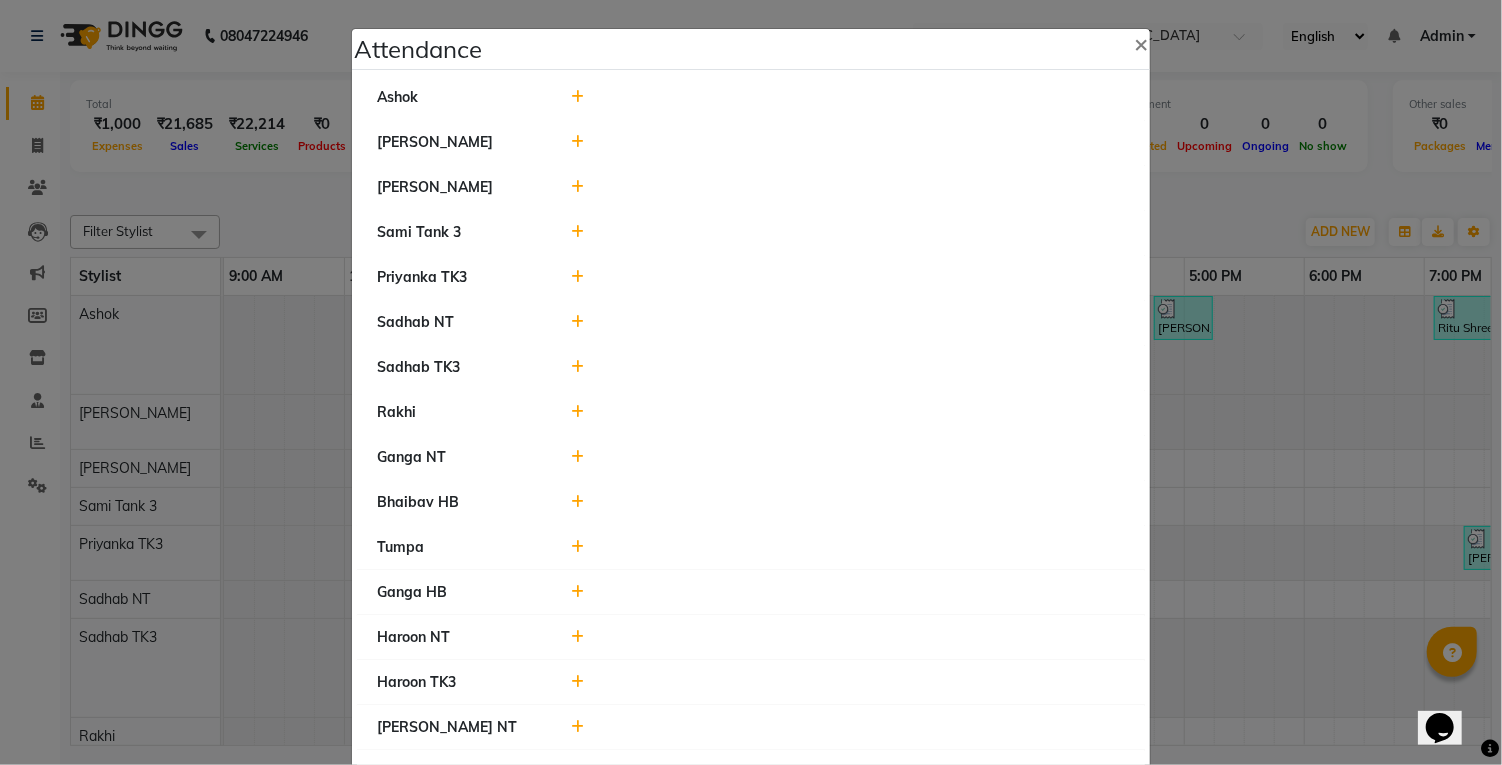 click 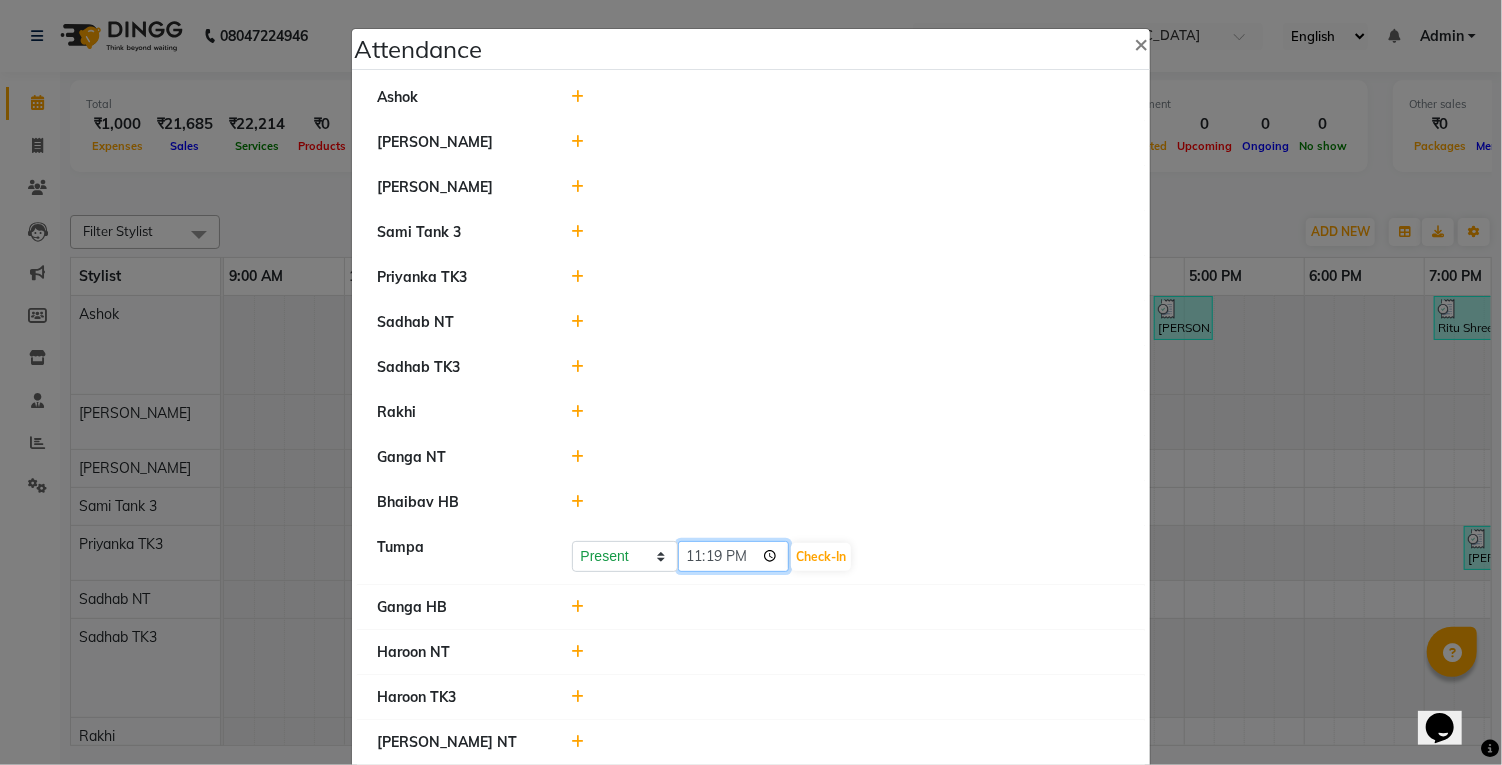 click on "23:19" 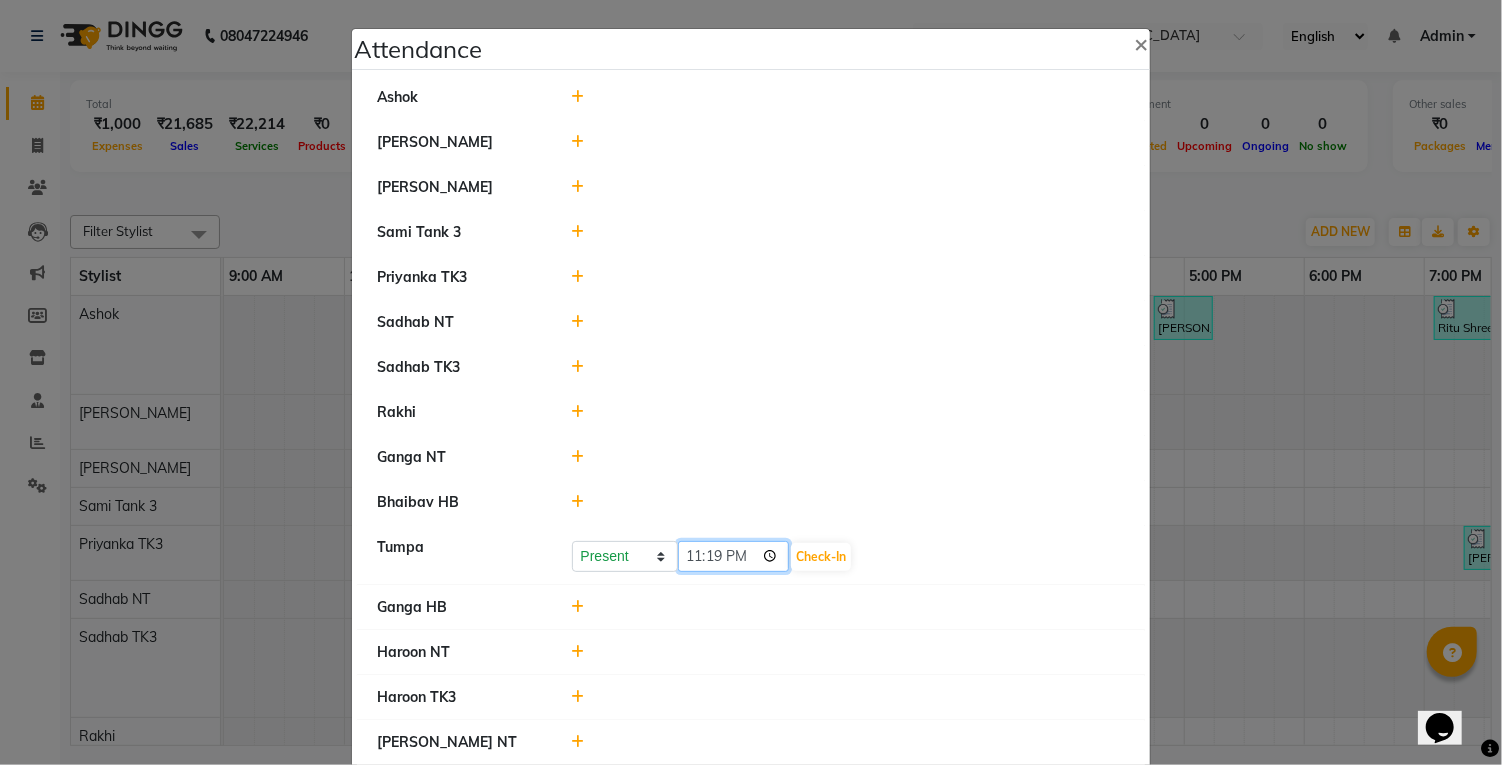 type on "10:32" 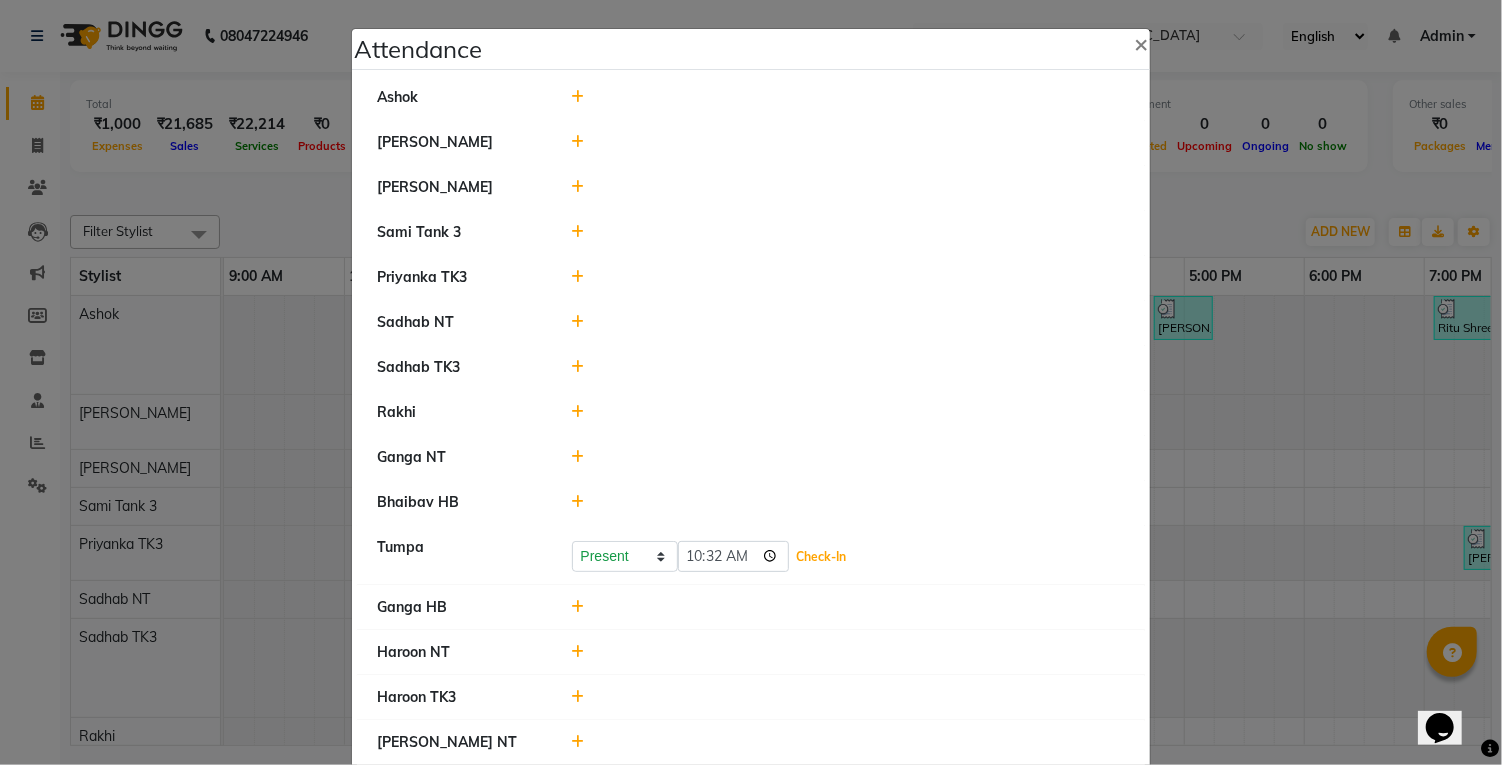 click on "Check-In" 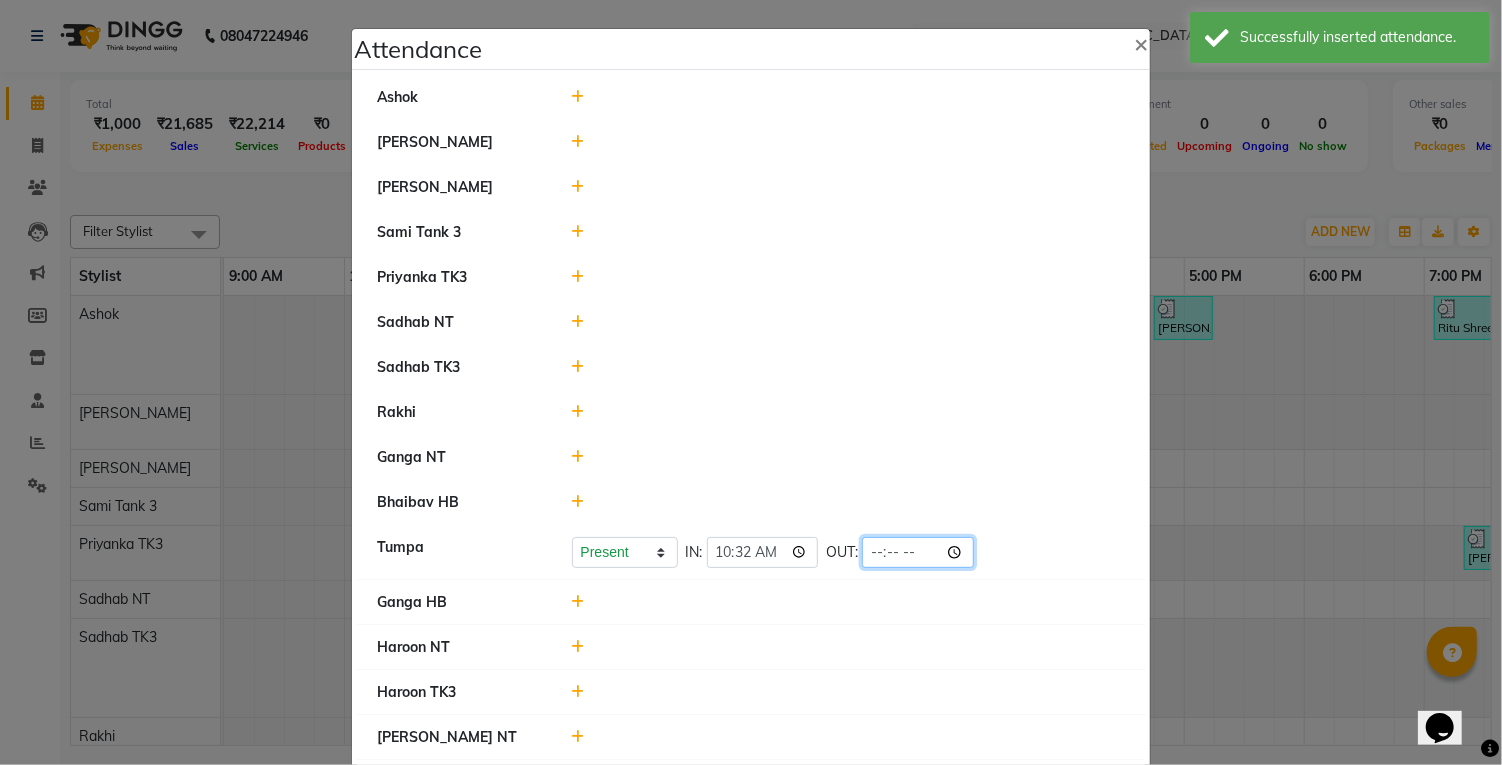 click 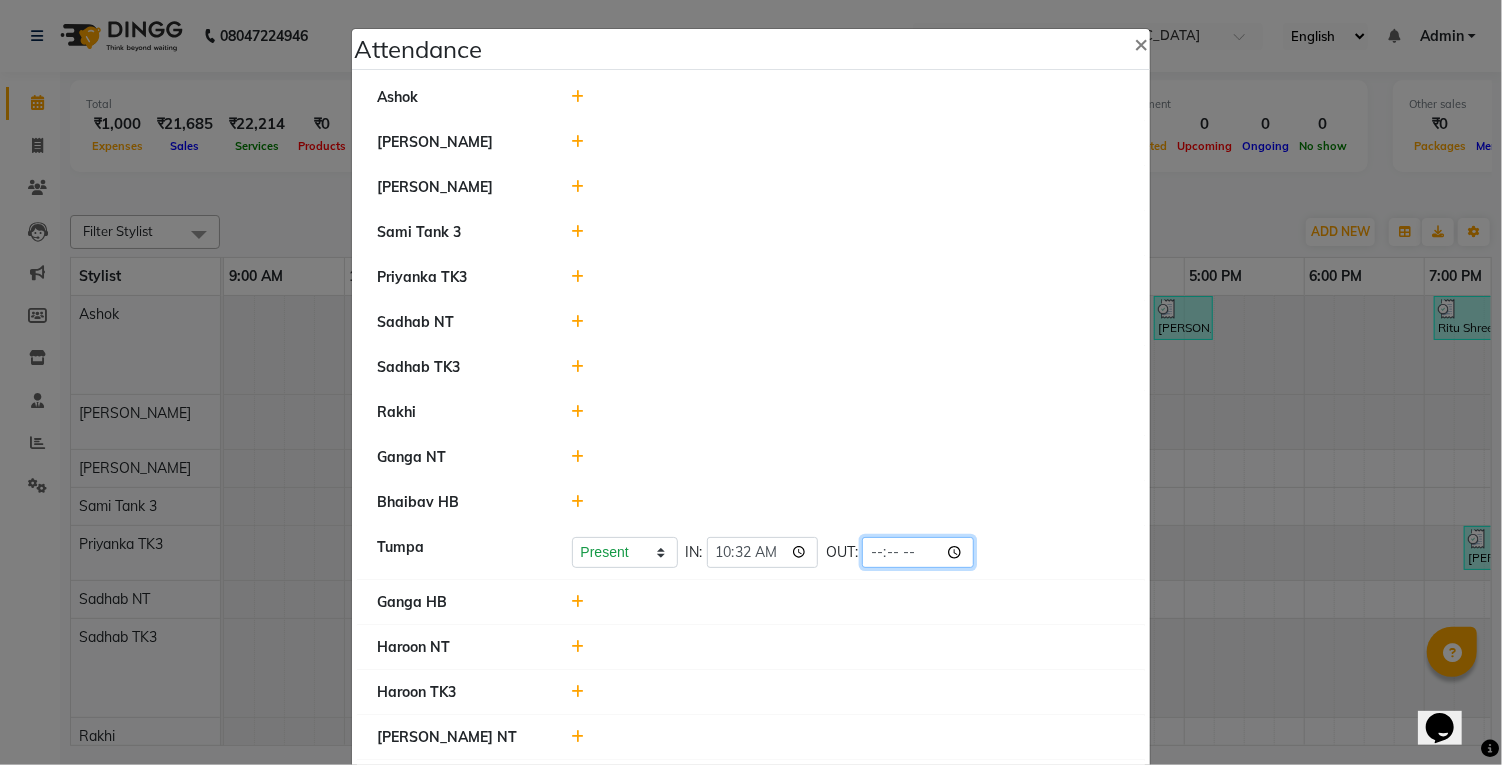 type on "22:56" 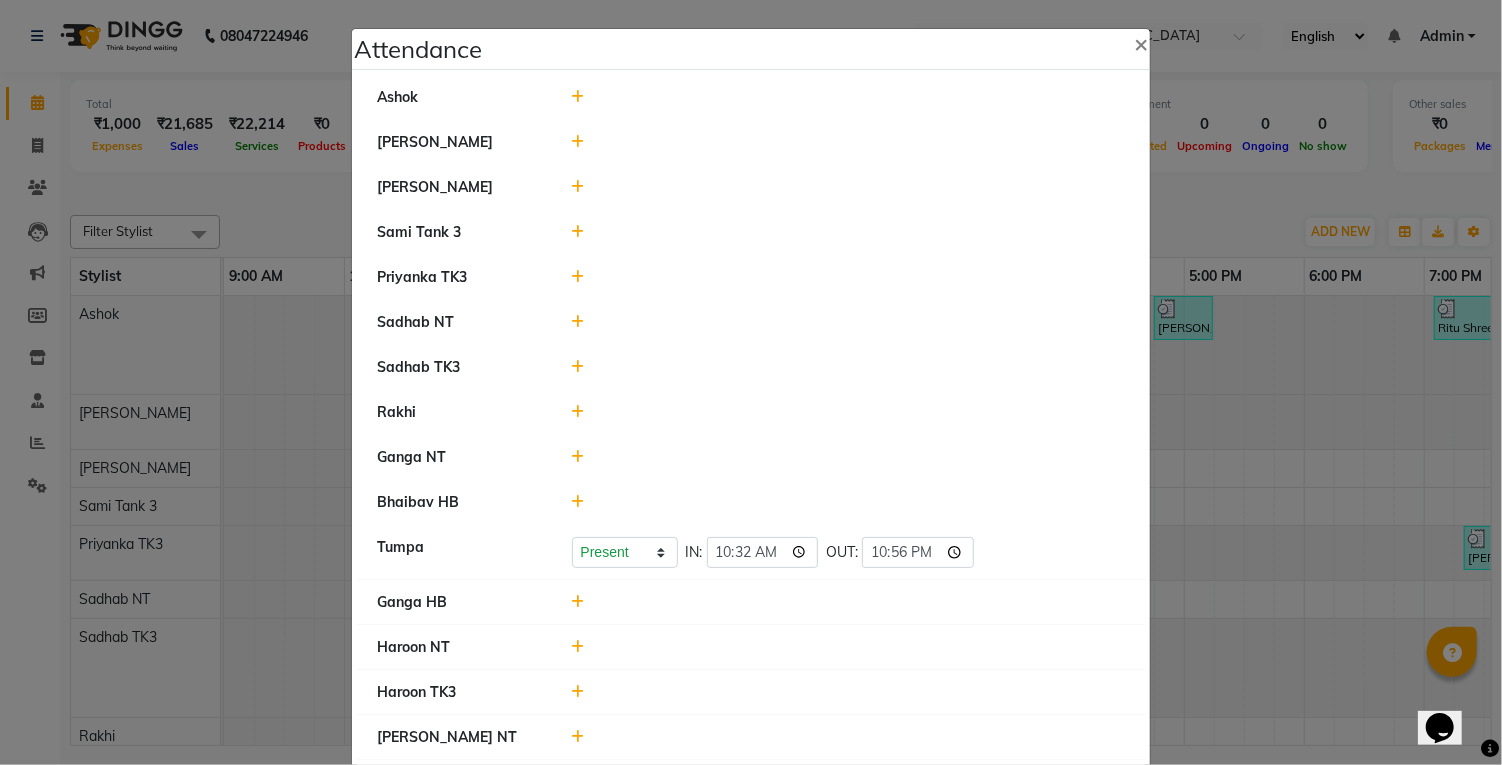 click on "Bhaibav HB" 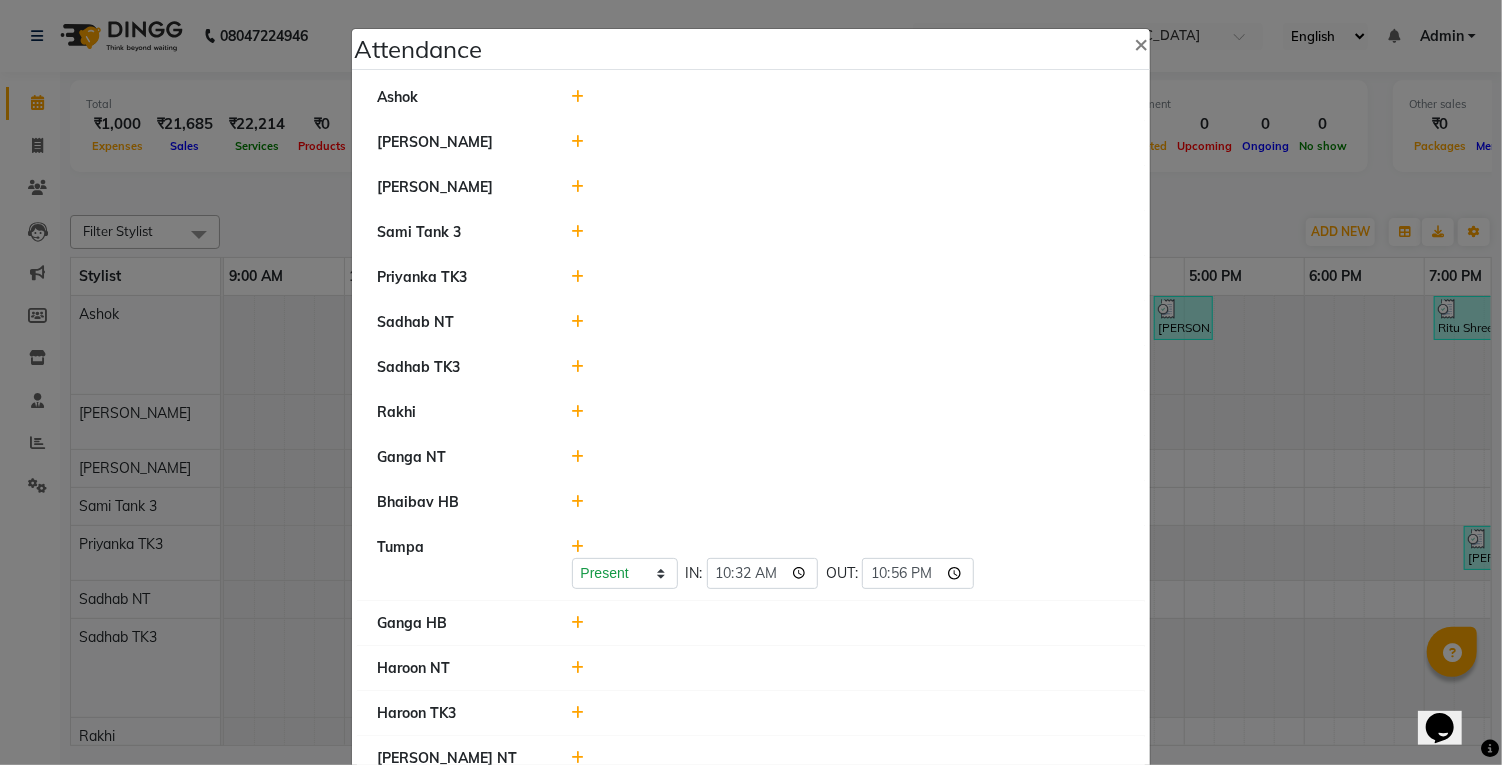 scroll, scrollTop: 205, scrollLeft: 0, axis: vertical 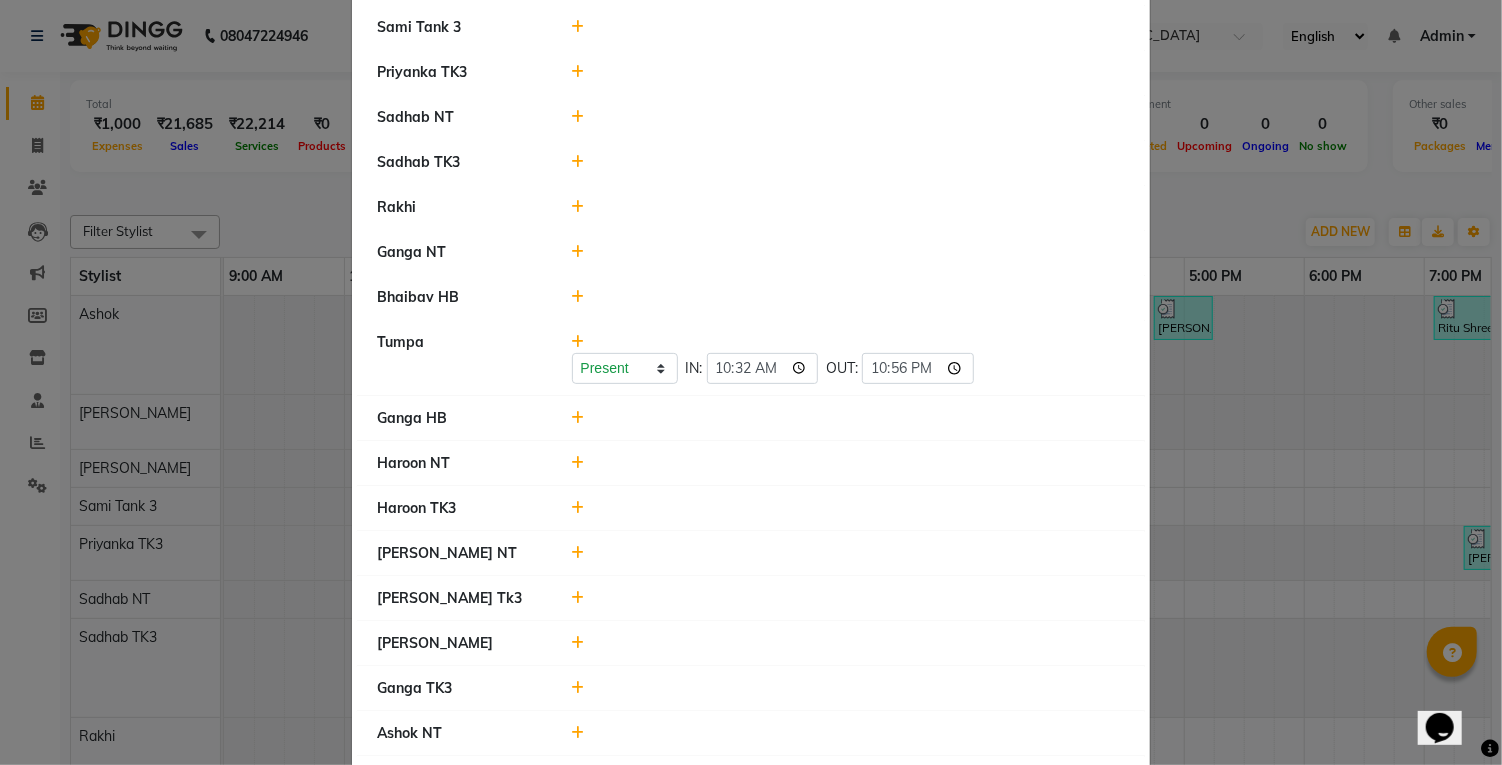 click 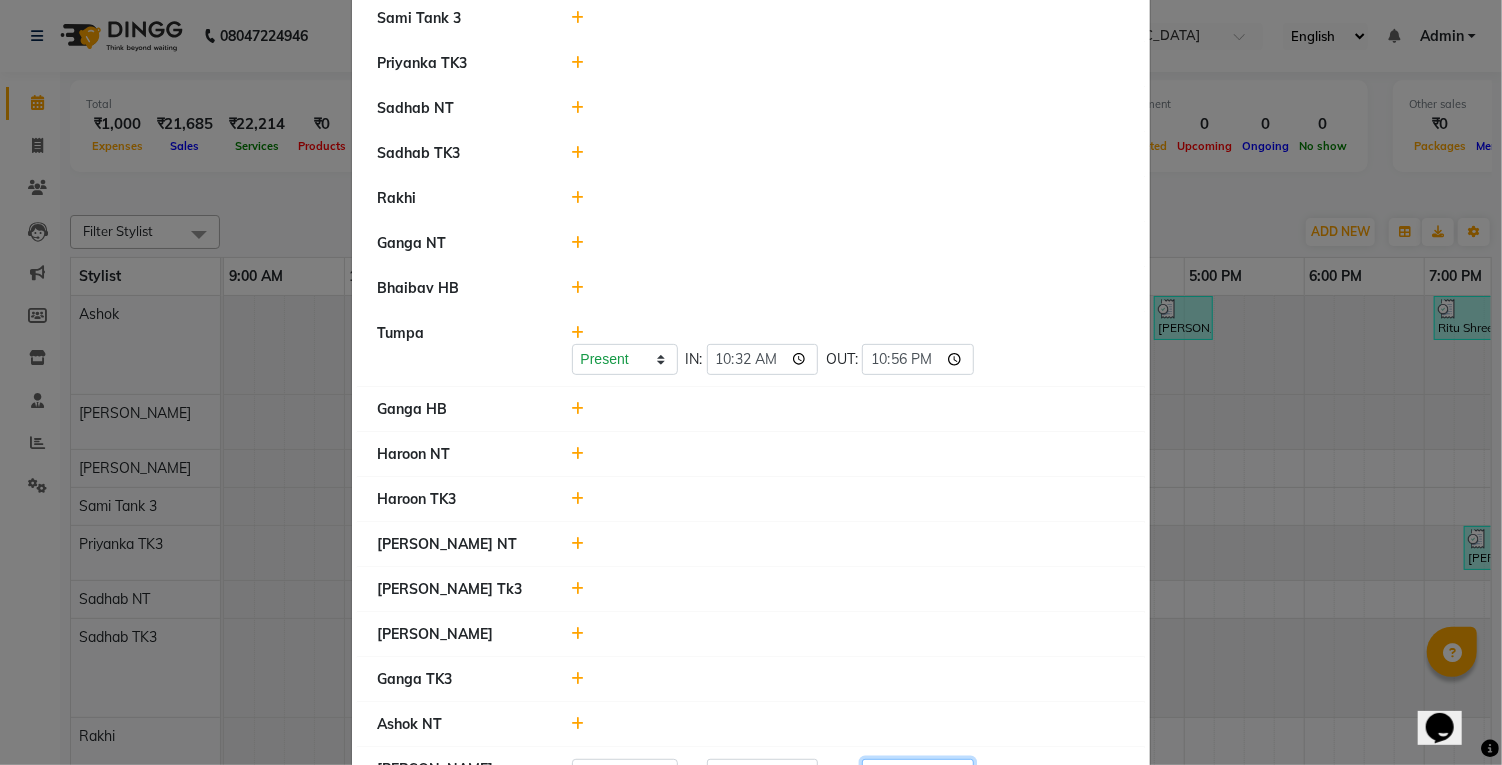 click 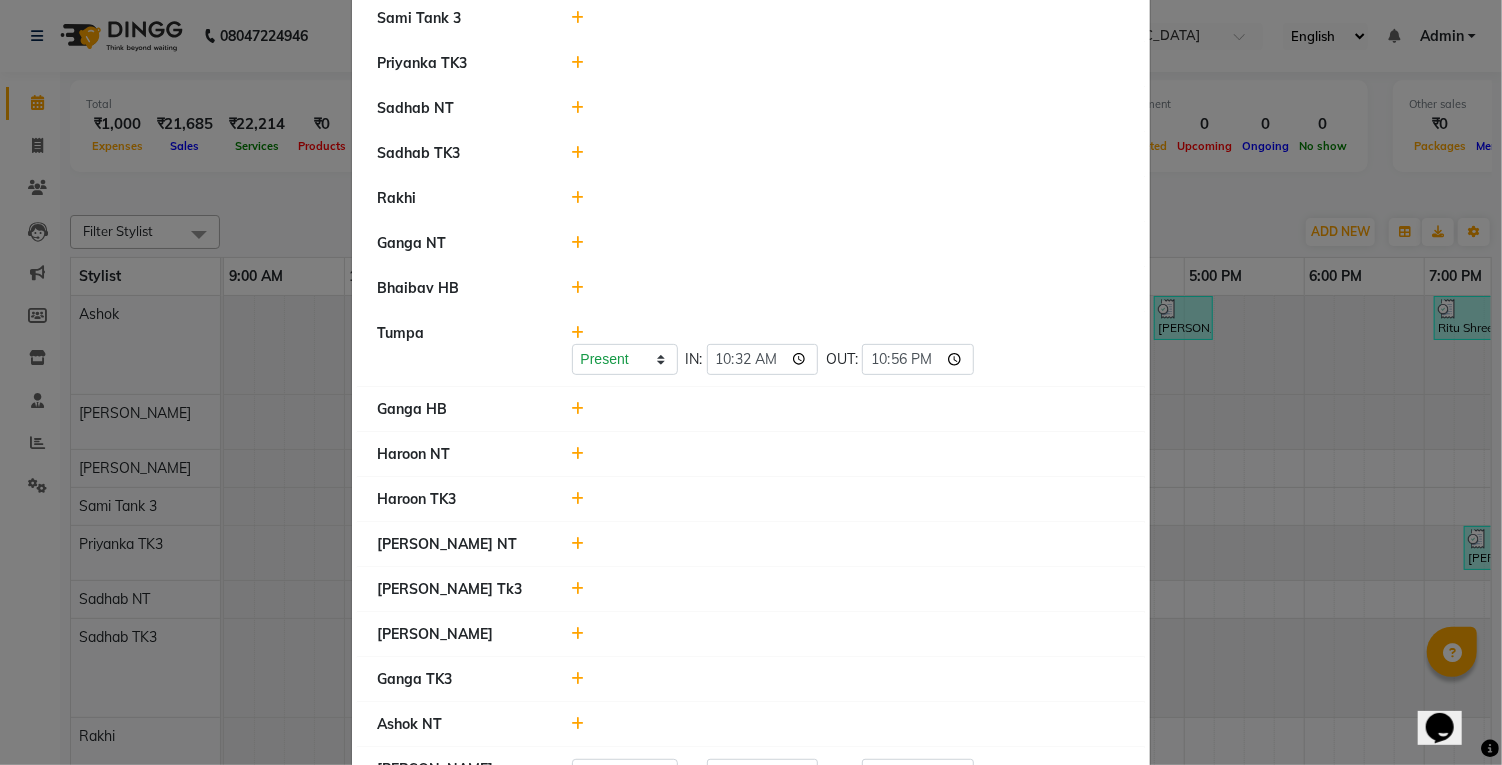click 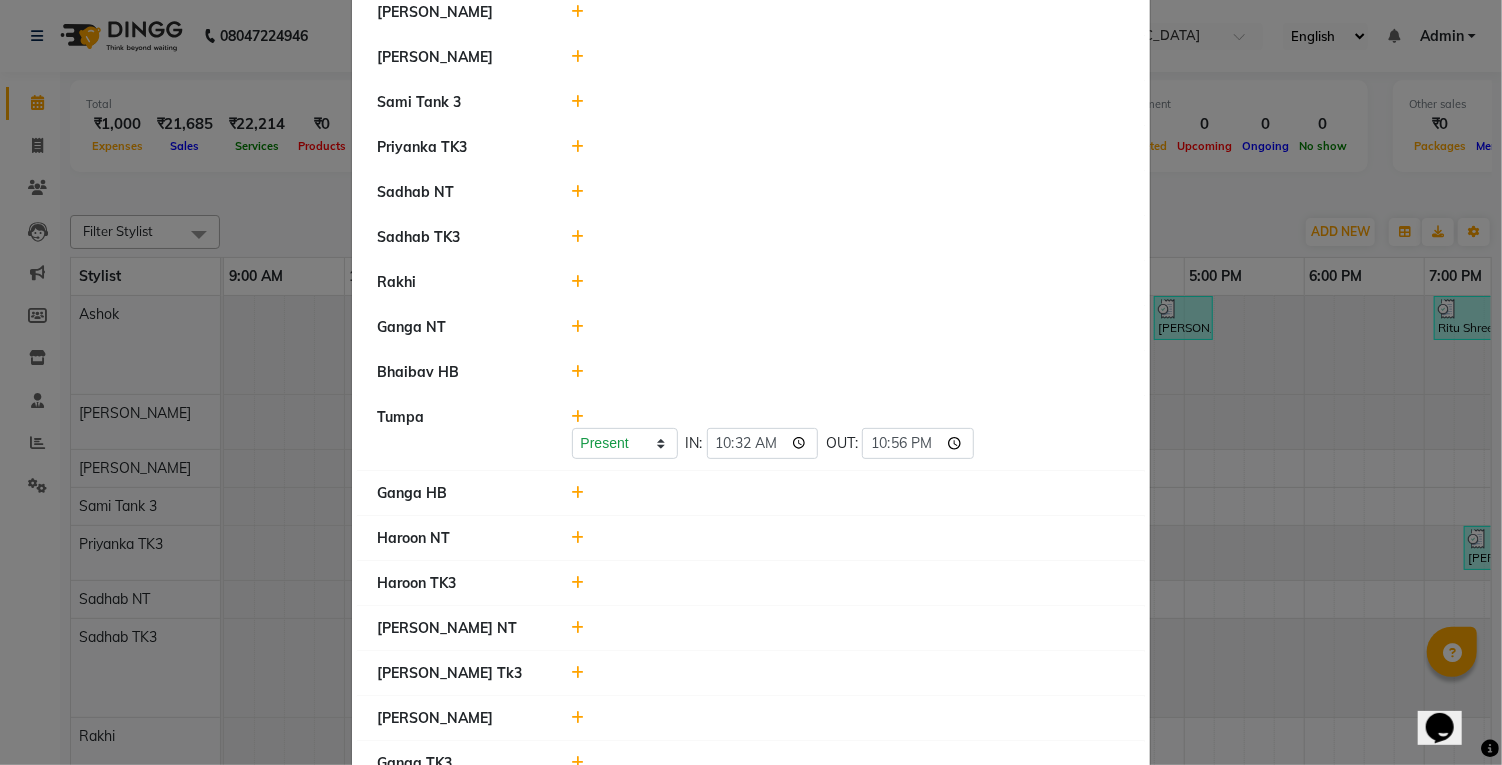 scroll, scrollTop: 126, scrollLeft: 0, axis: vertical 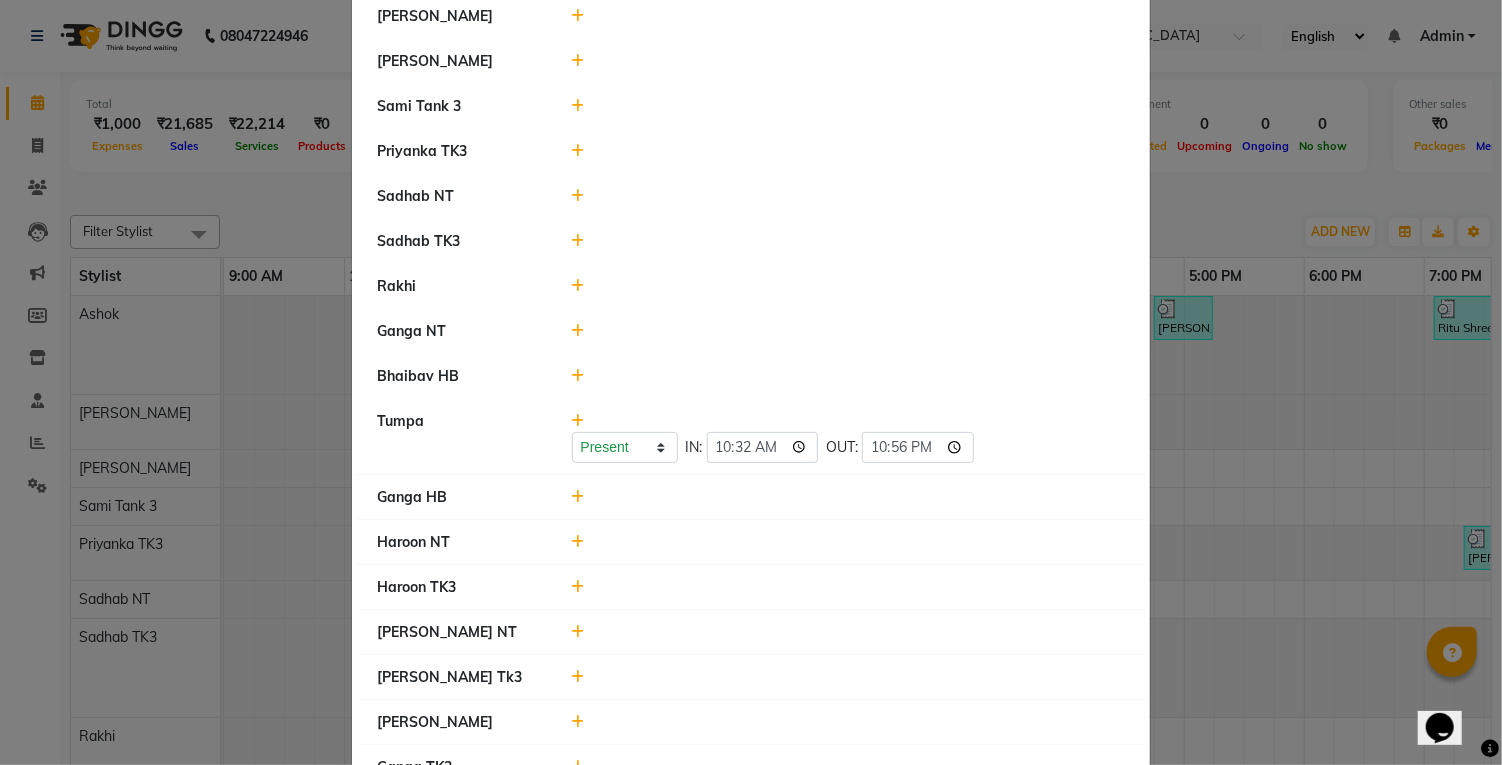 click 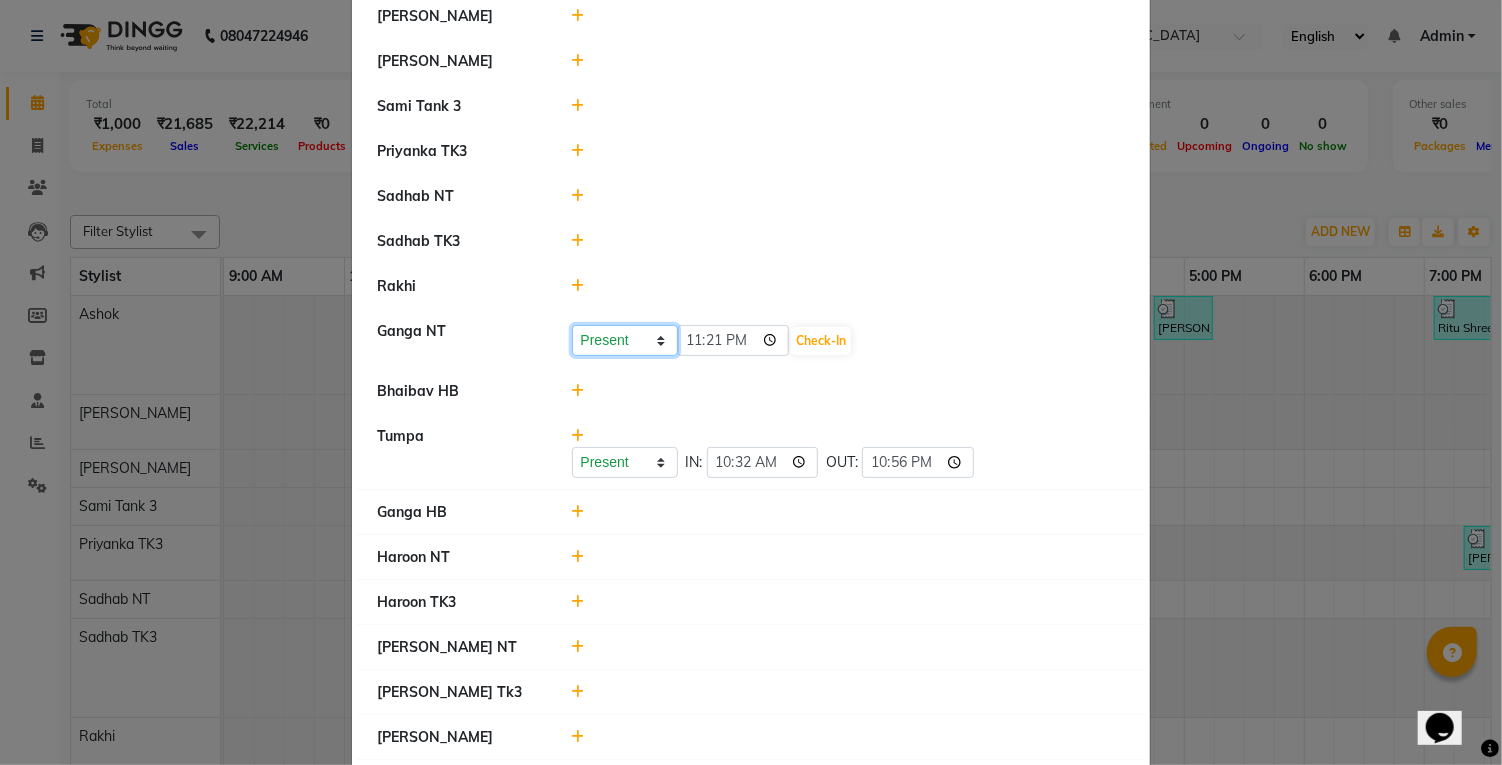 click on "Present Absent Late Half Day Weekly Off" 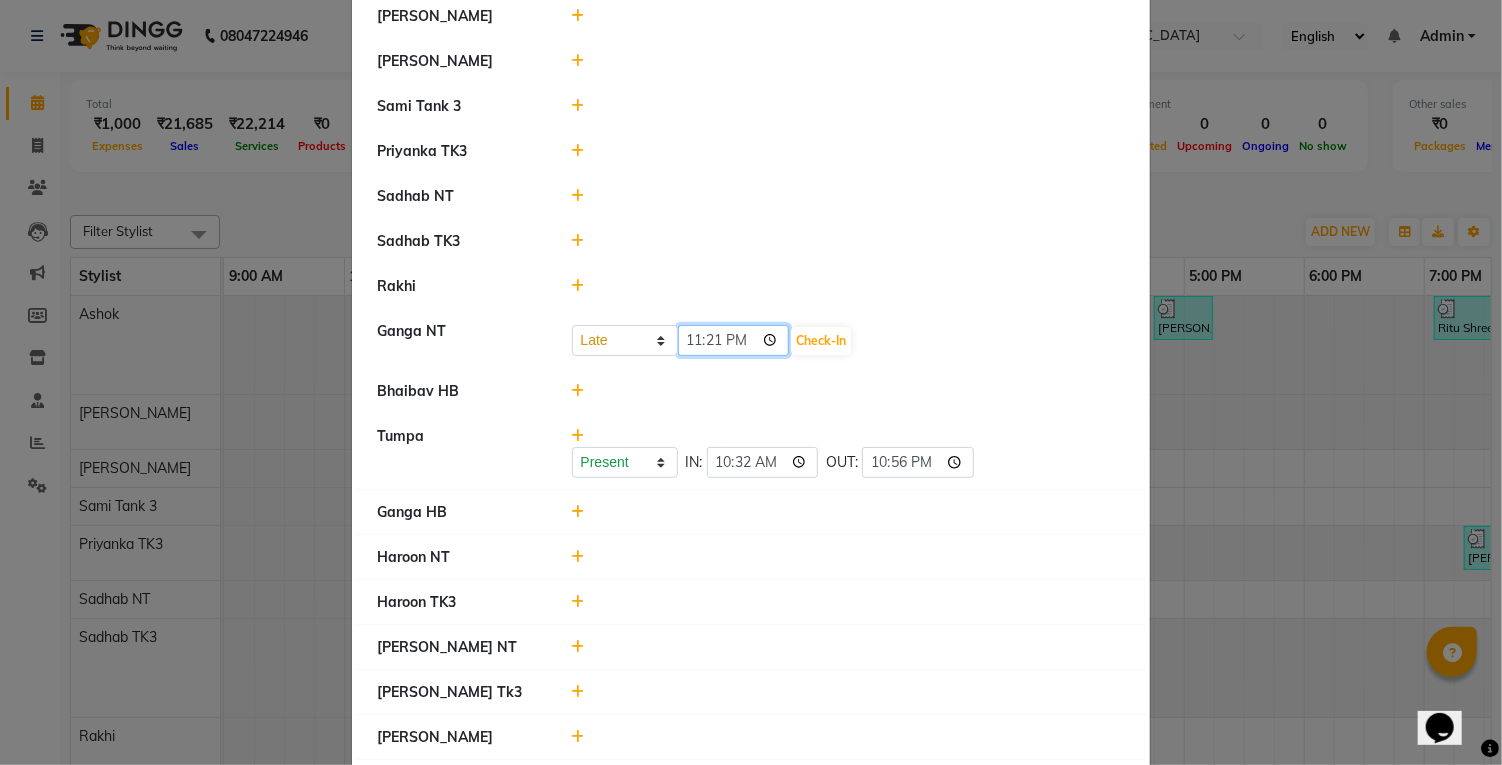 click on "23:21" 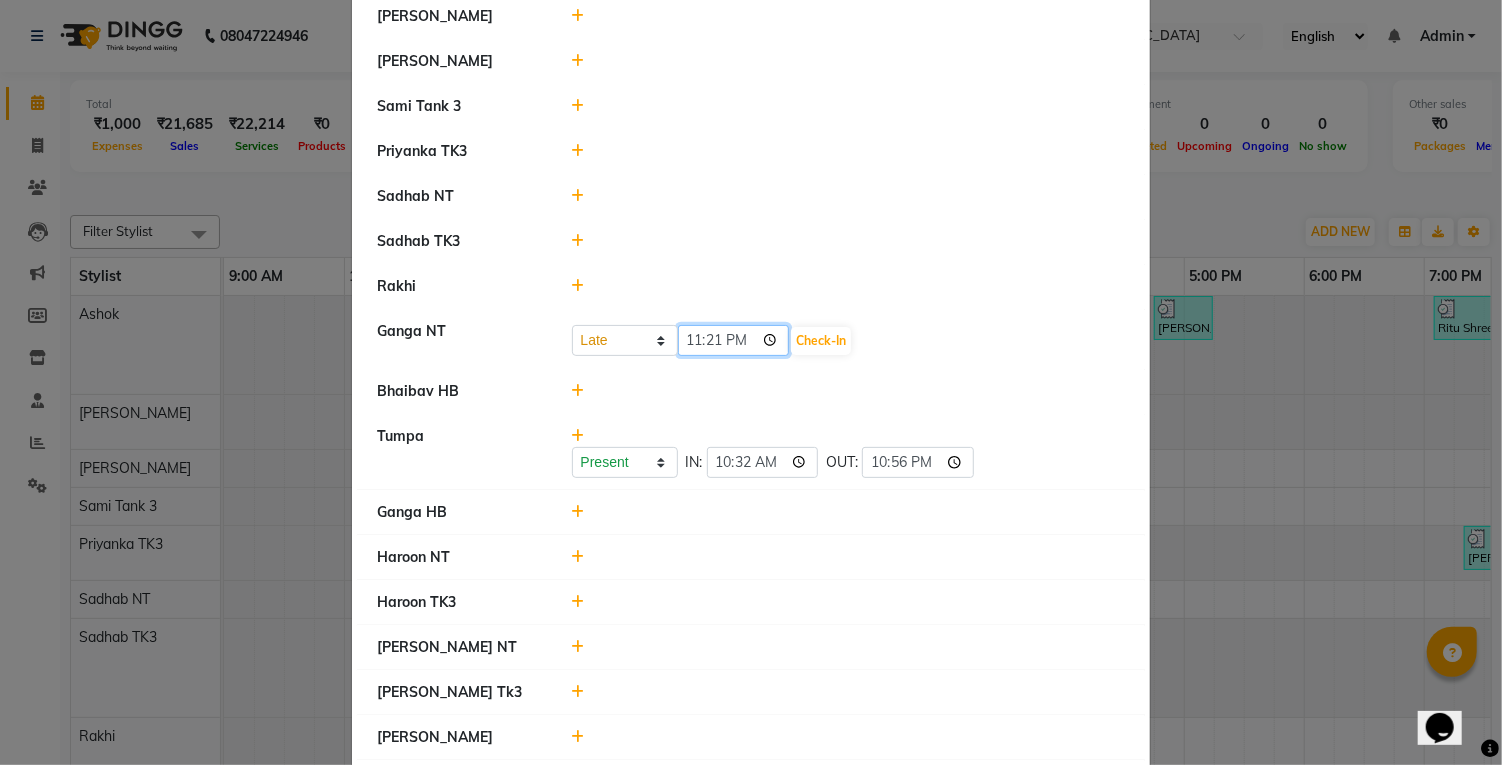 type on "10:52" 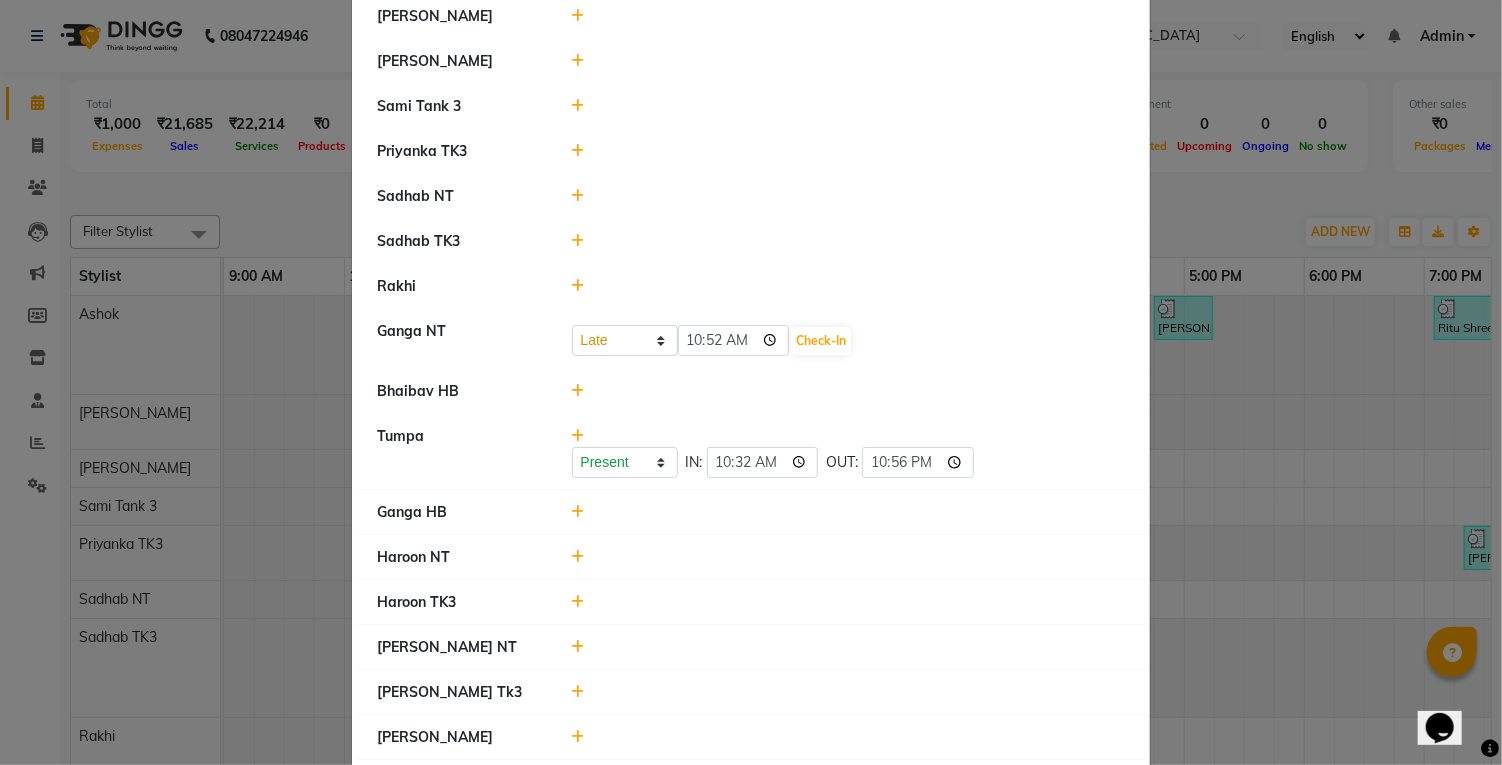 click 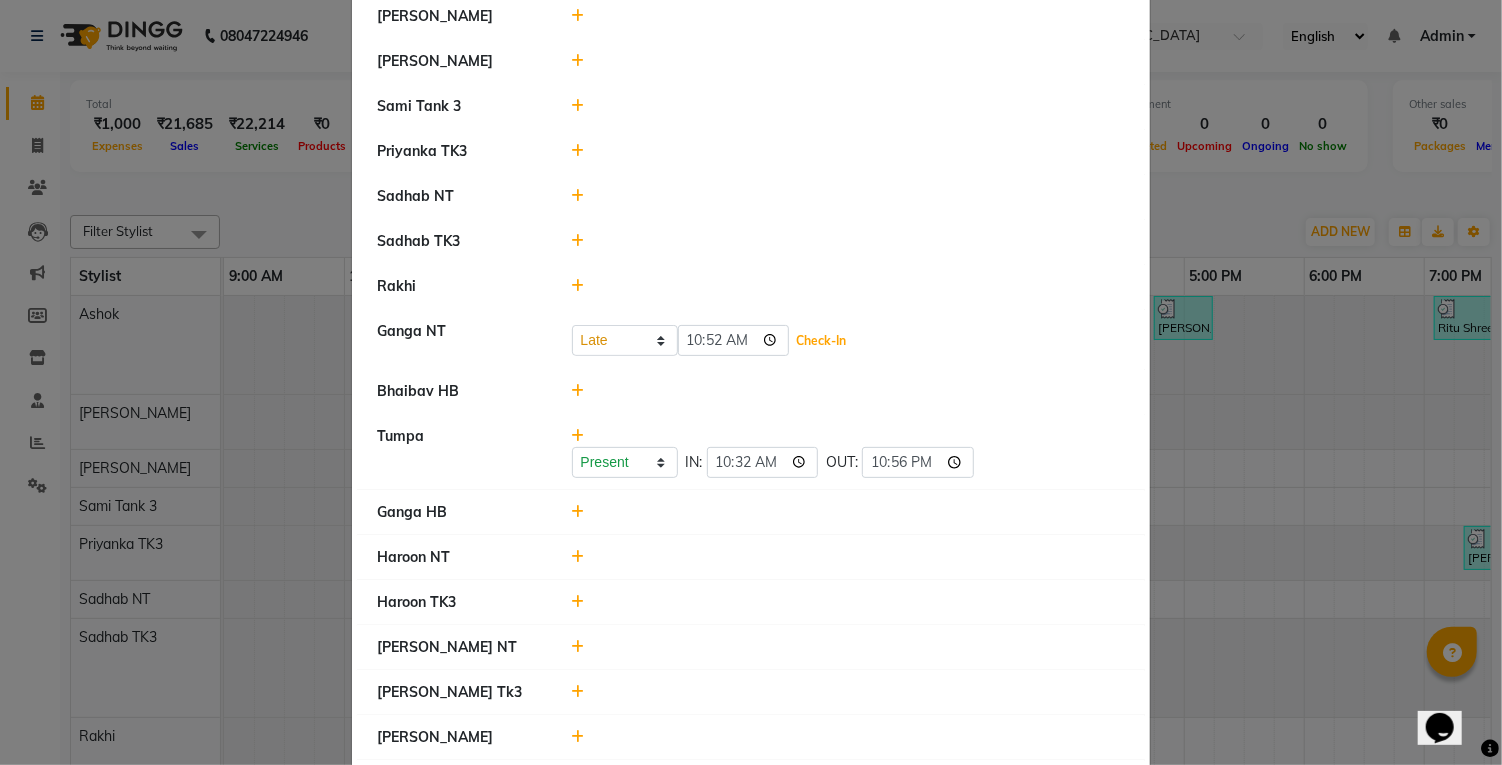 click on "Check-In" 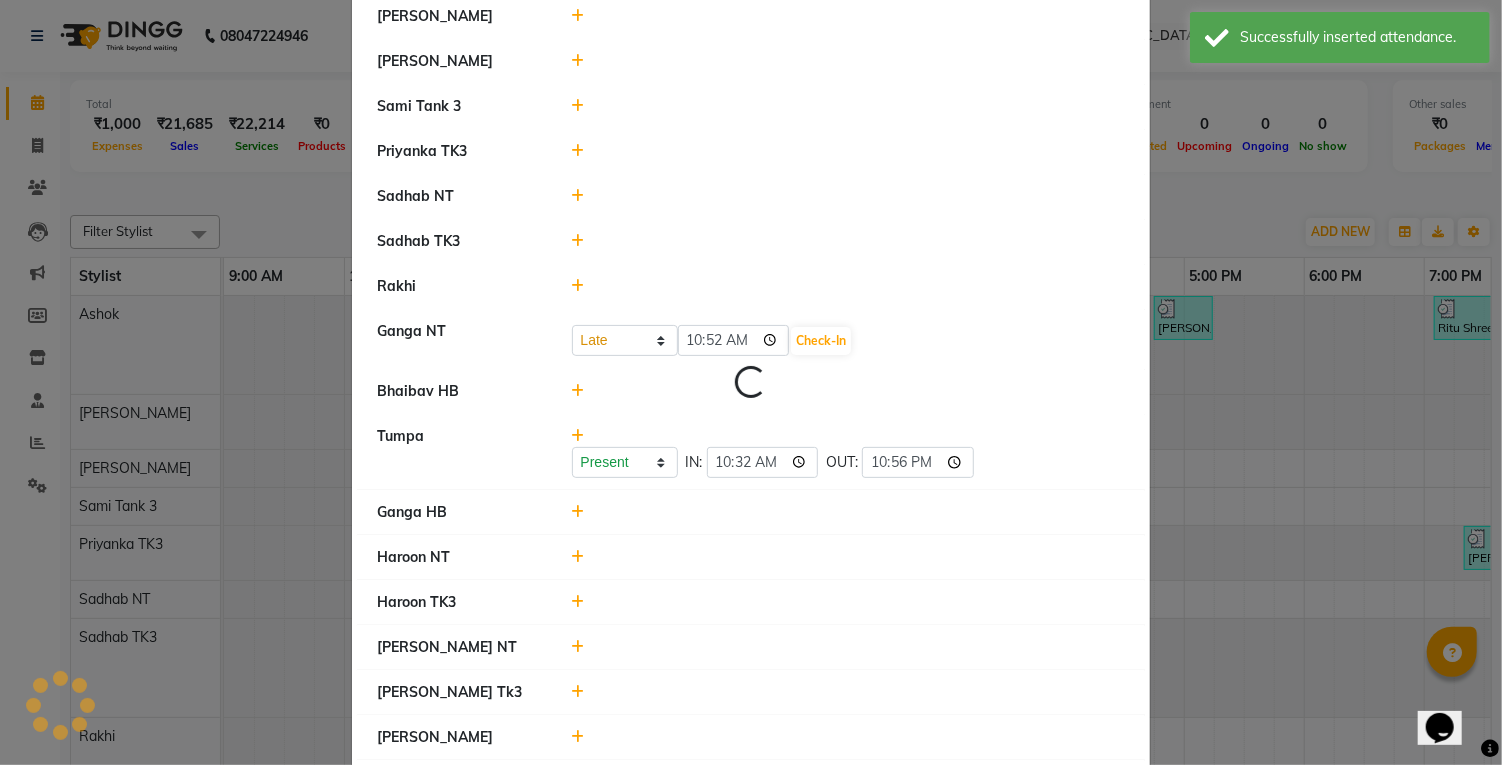 select on "L" 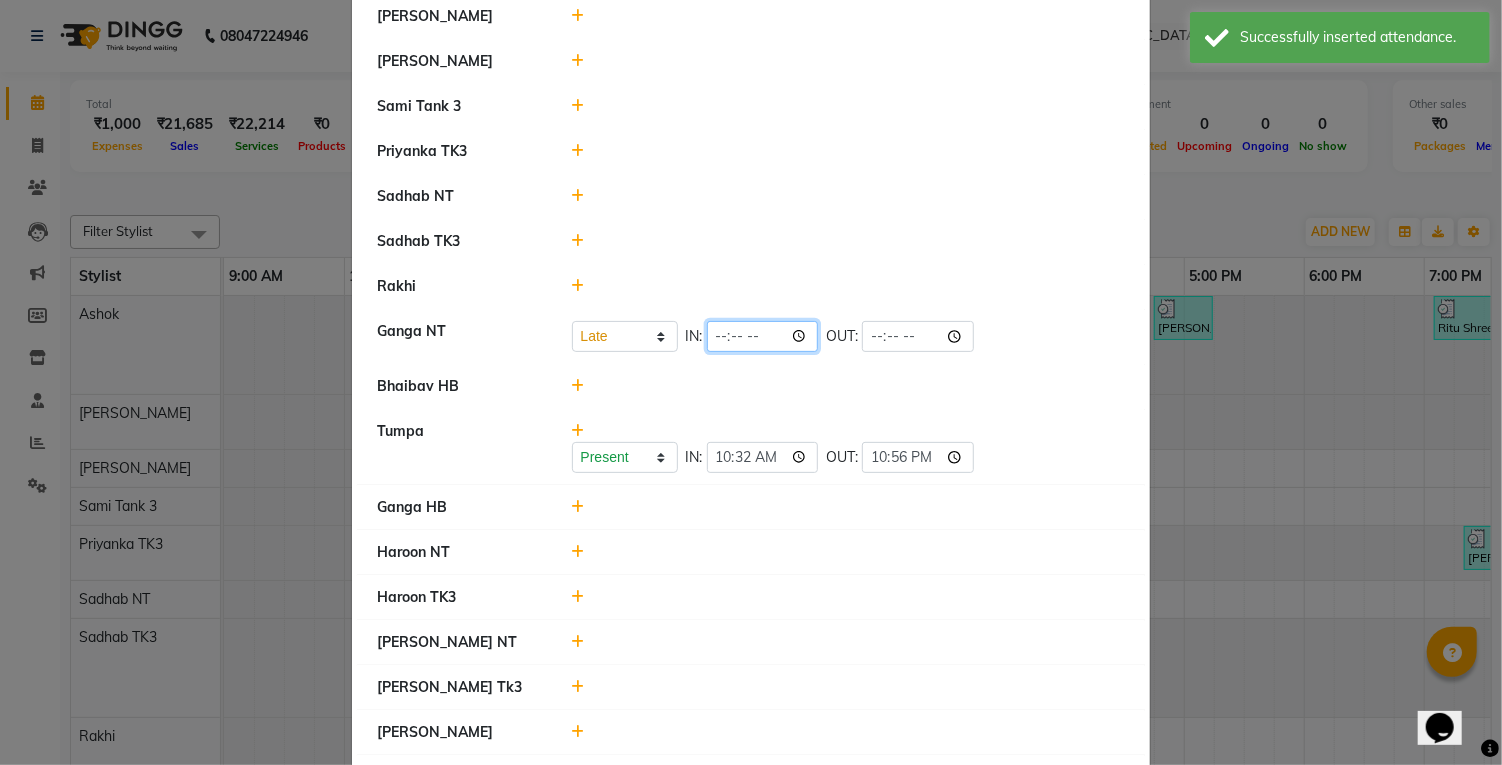 click 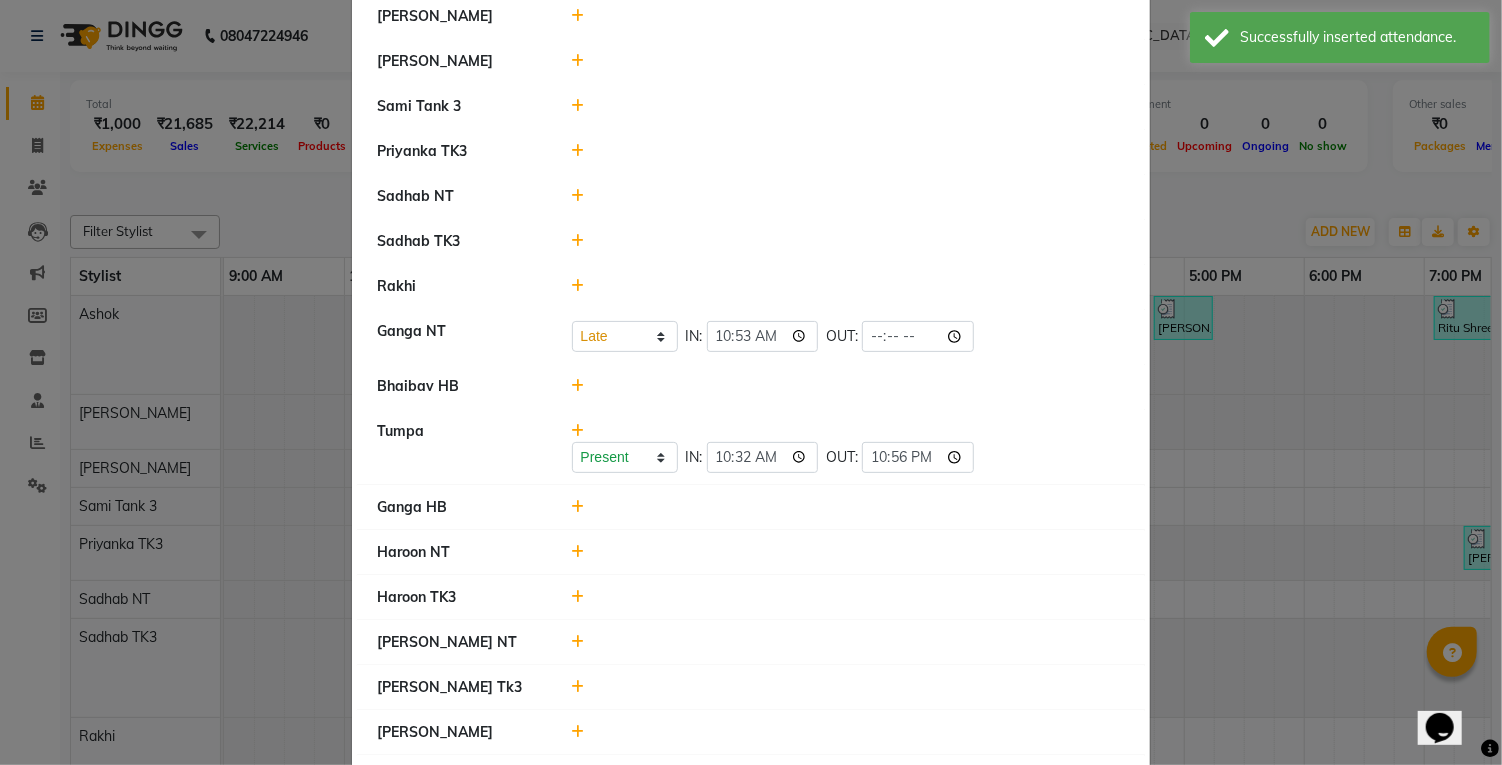 click on "Bhaibav HB" 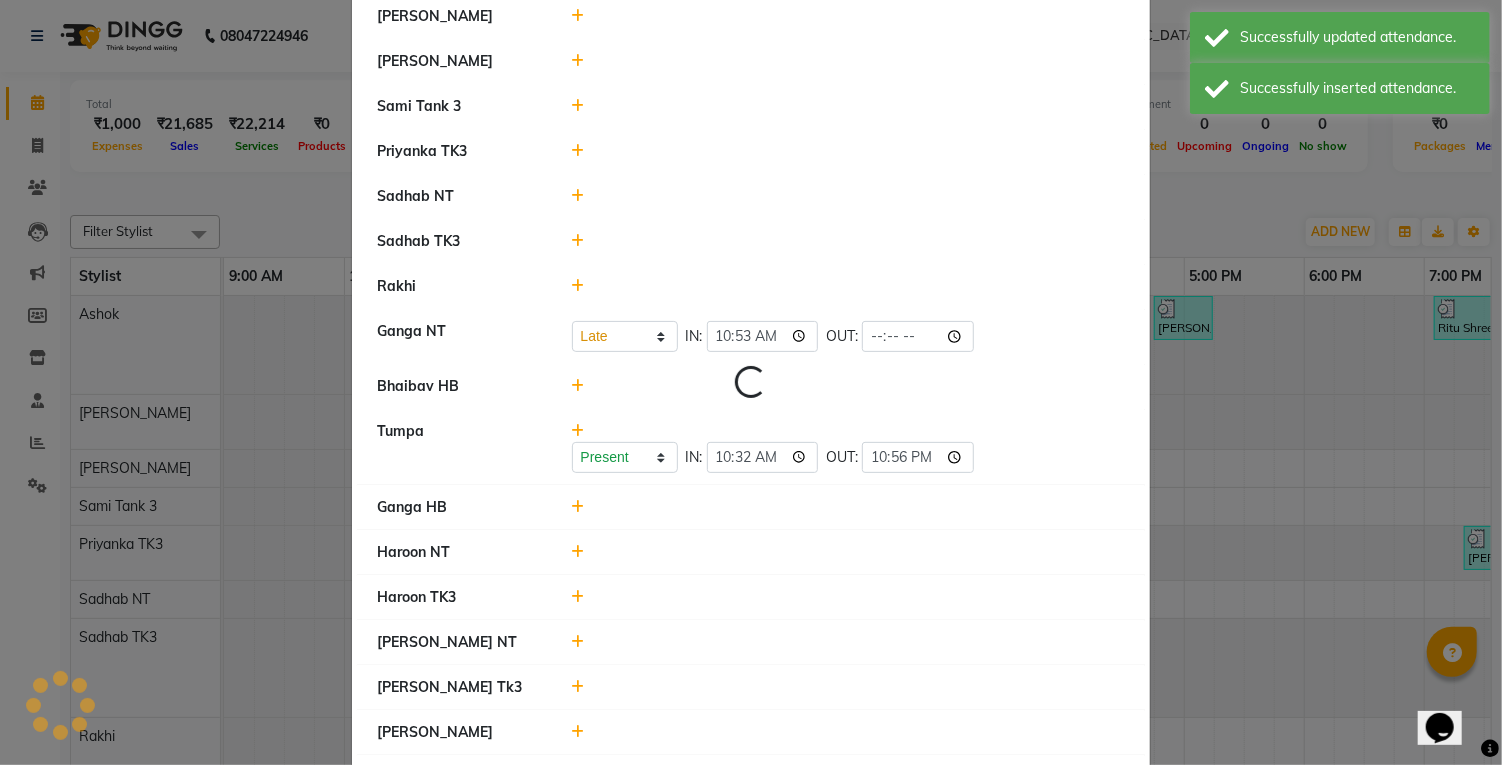 select on "L" 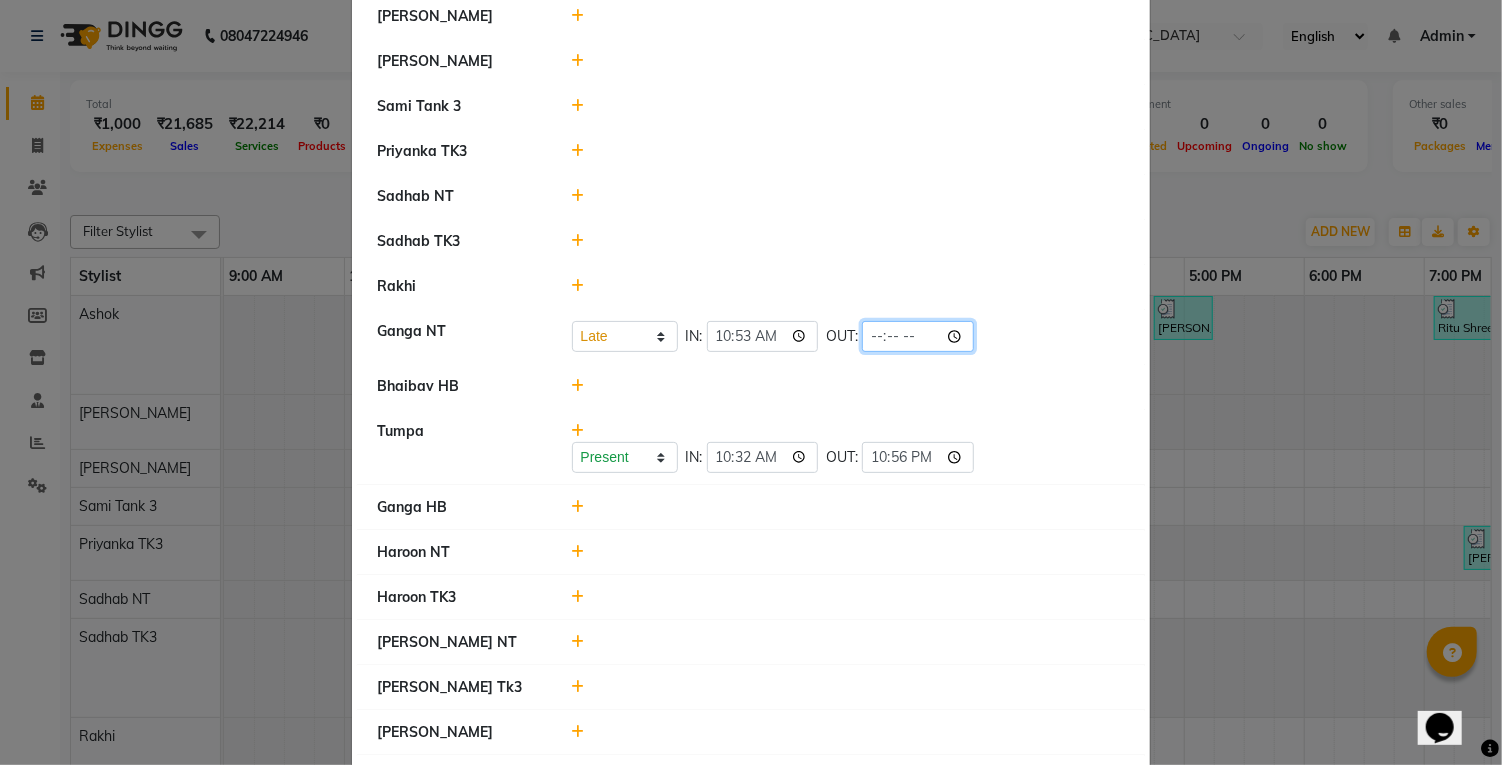 click 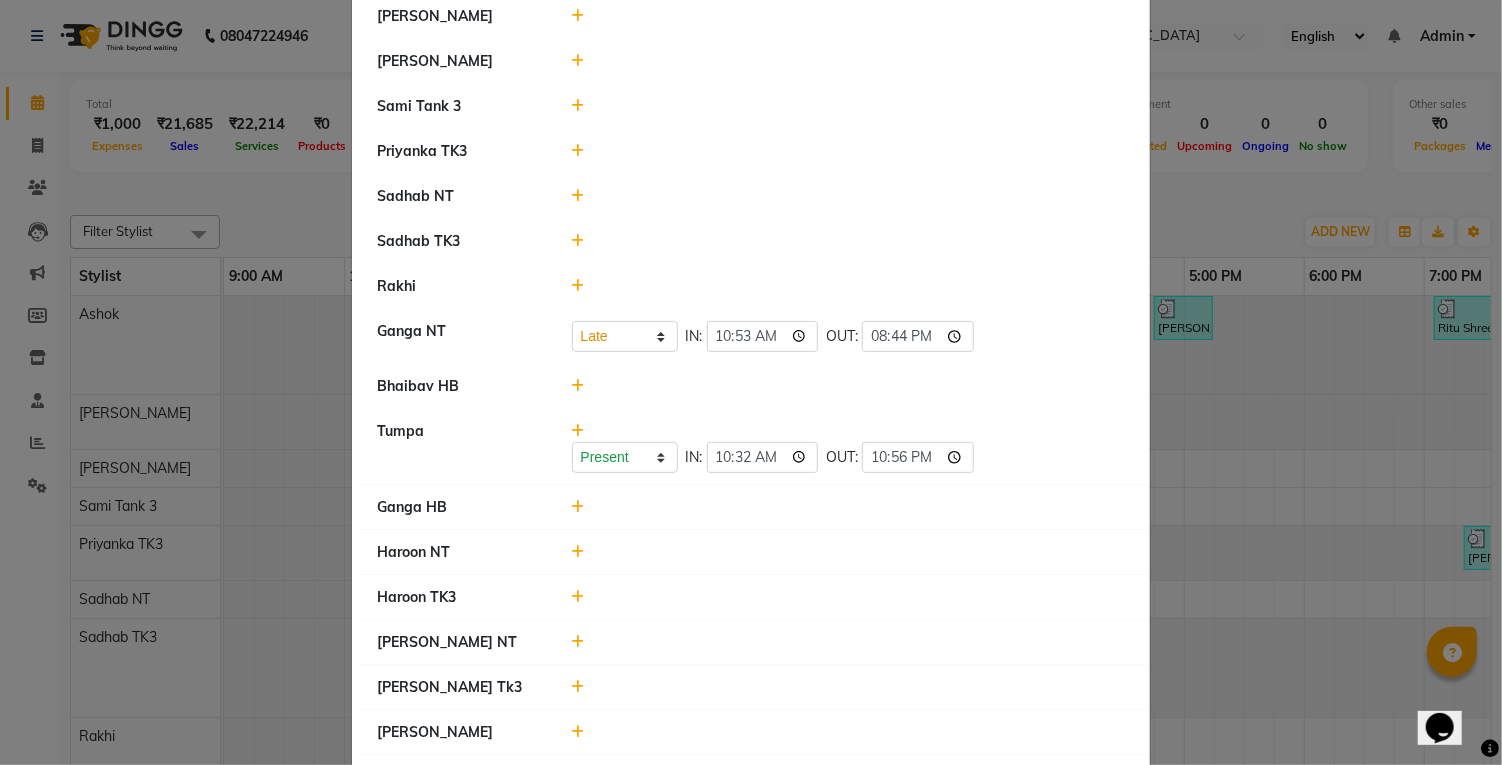 click 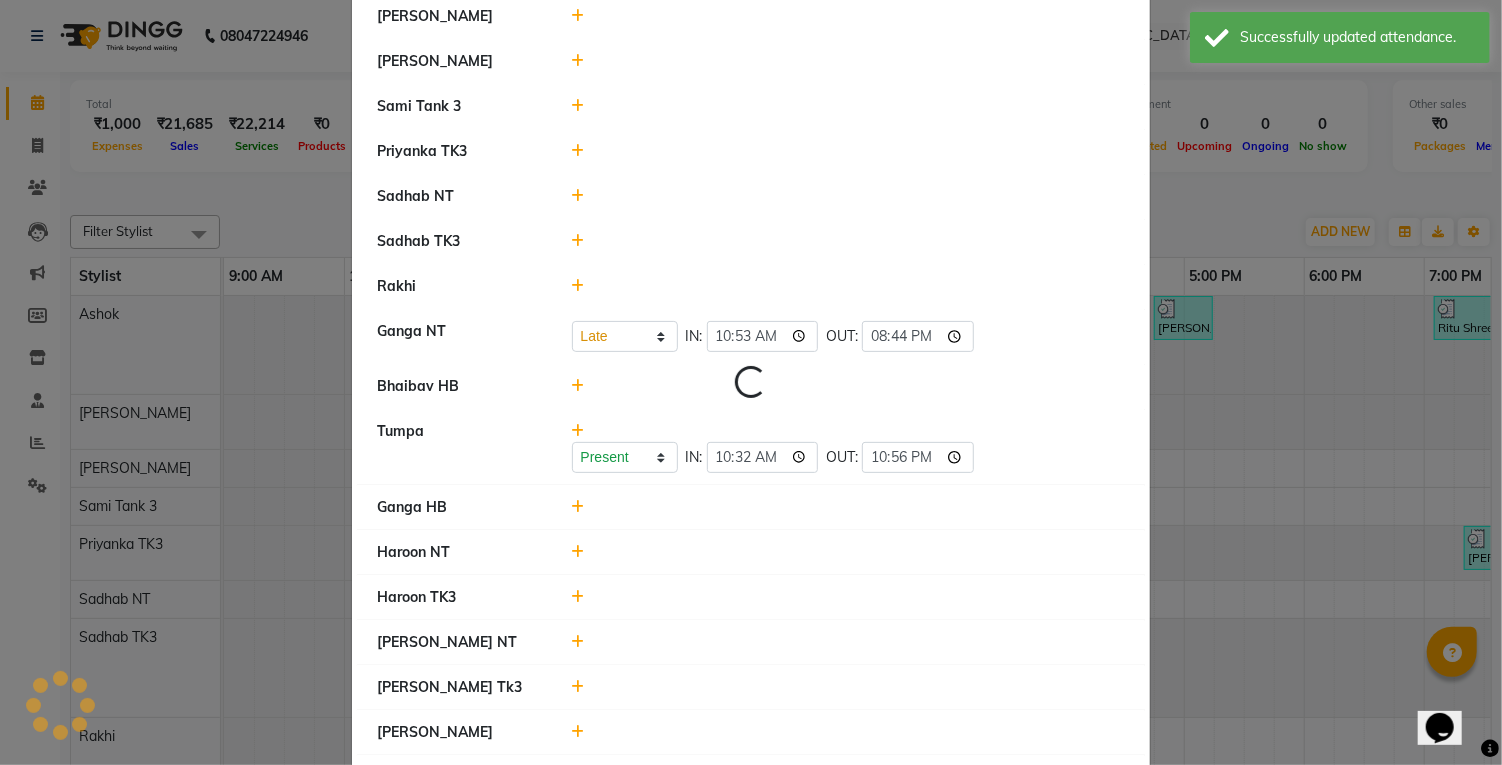 select on "L" 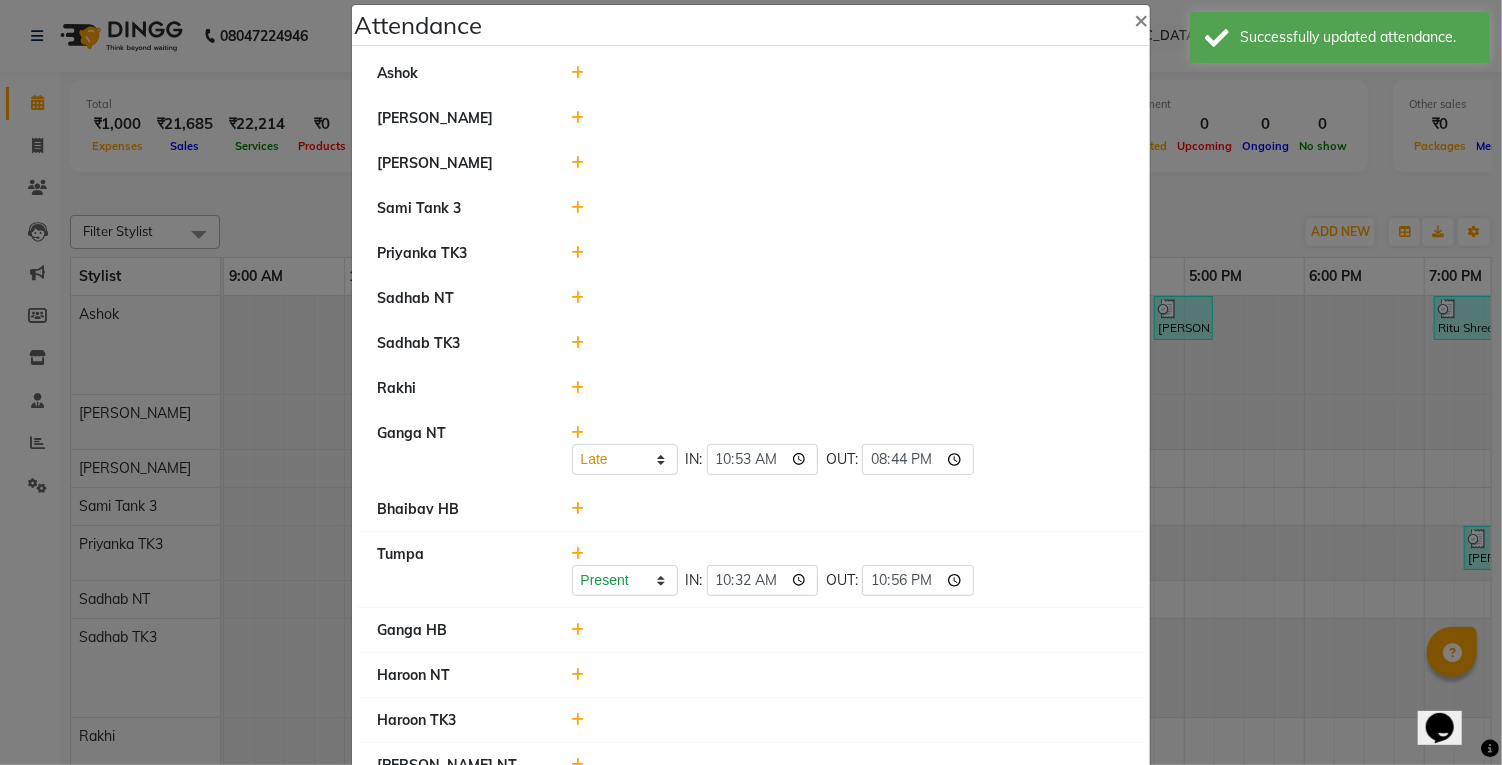 scroll, scrollTop: 0, scrollLeft: 0, axis: both 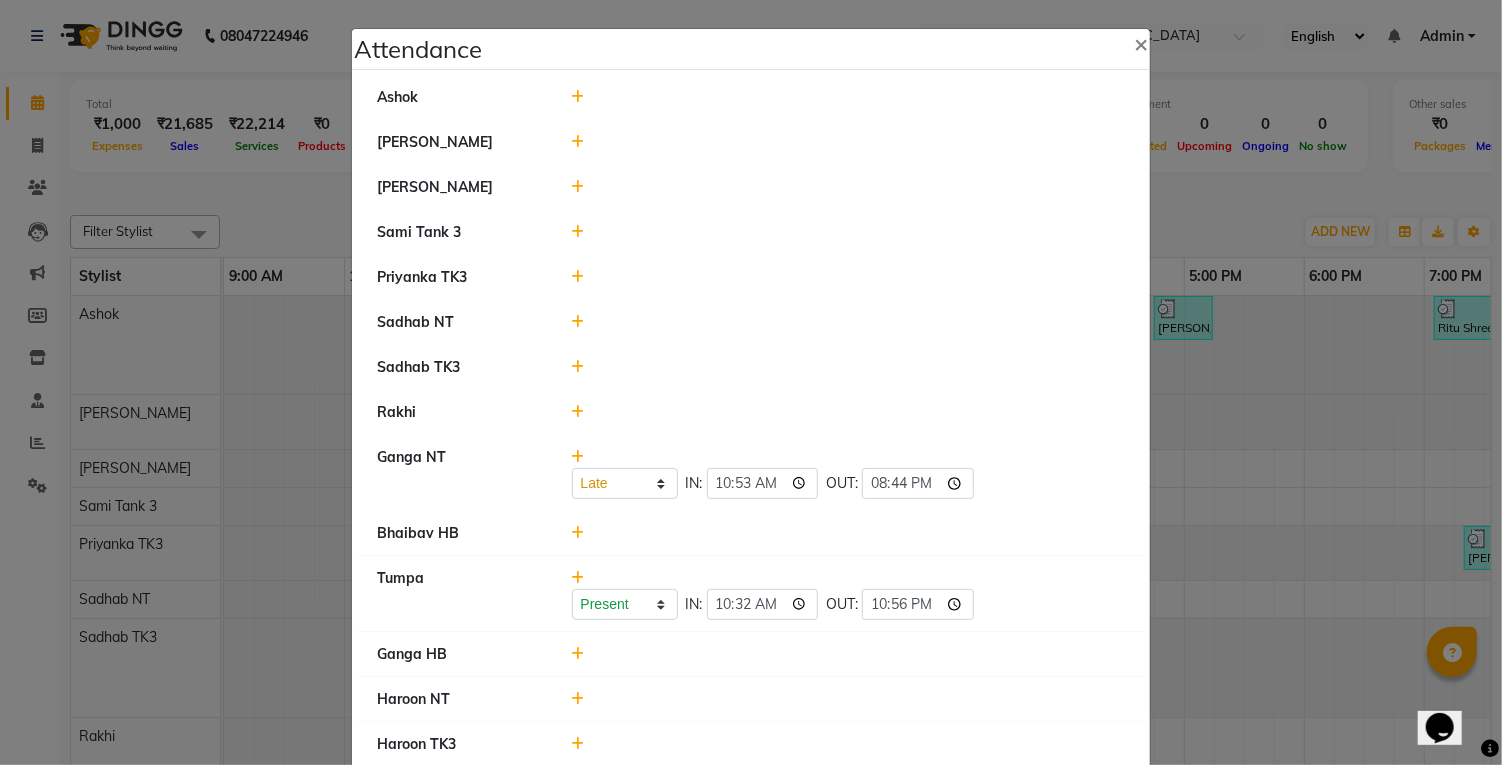 click 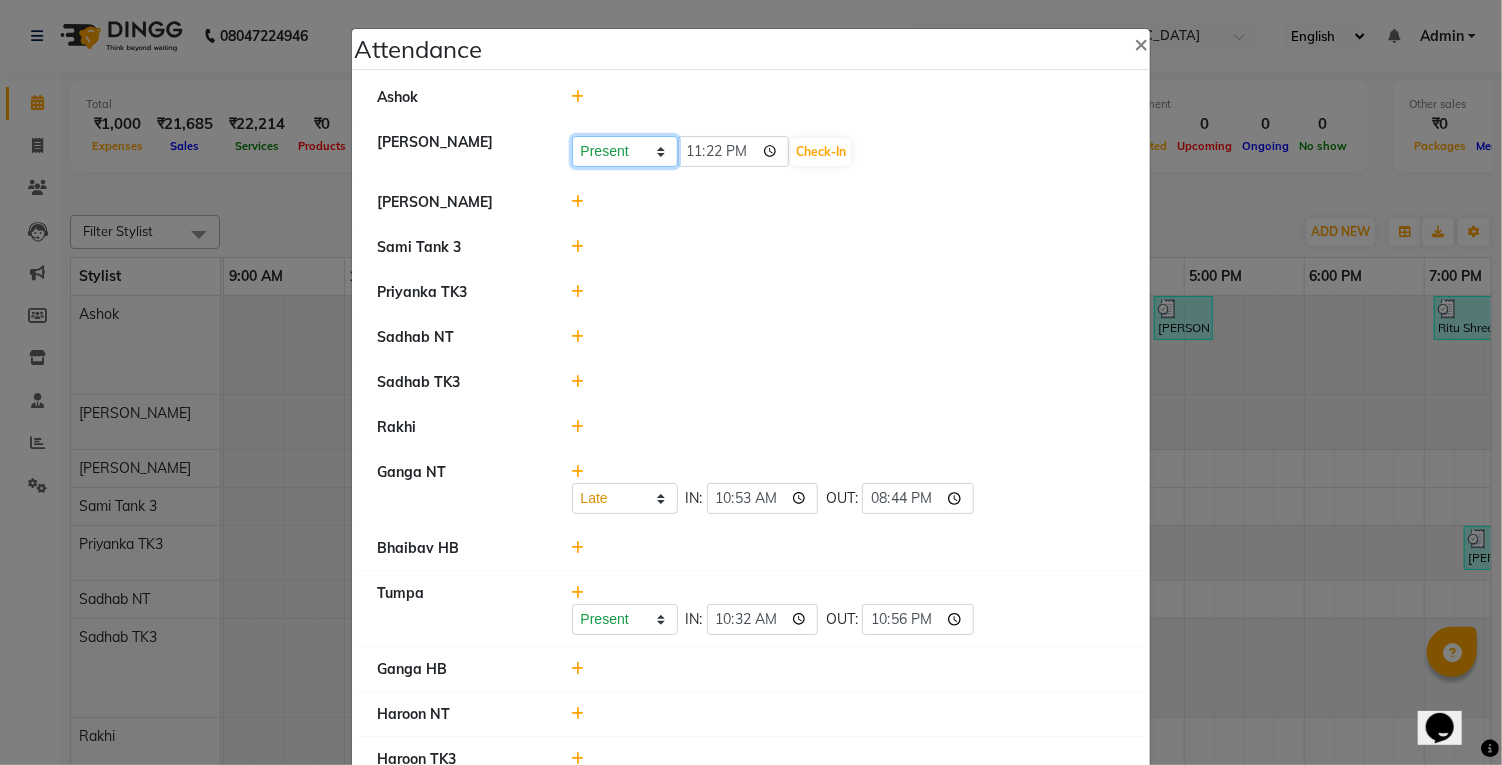 click on "Present Absent Late Half Day Weekly Off" 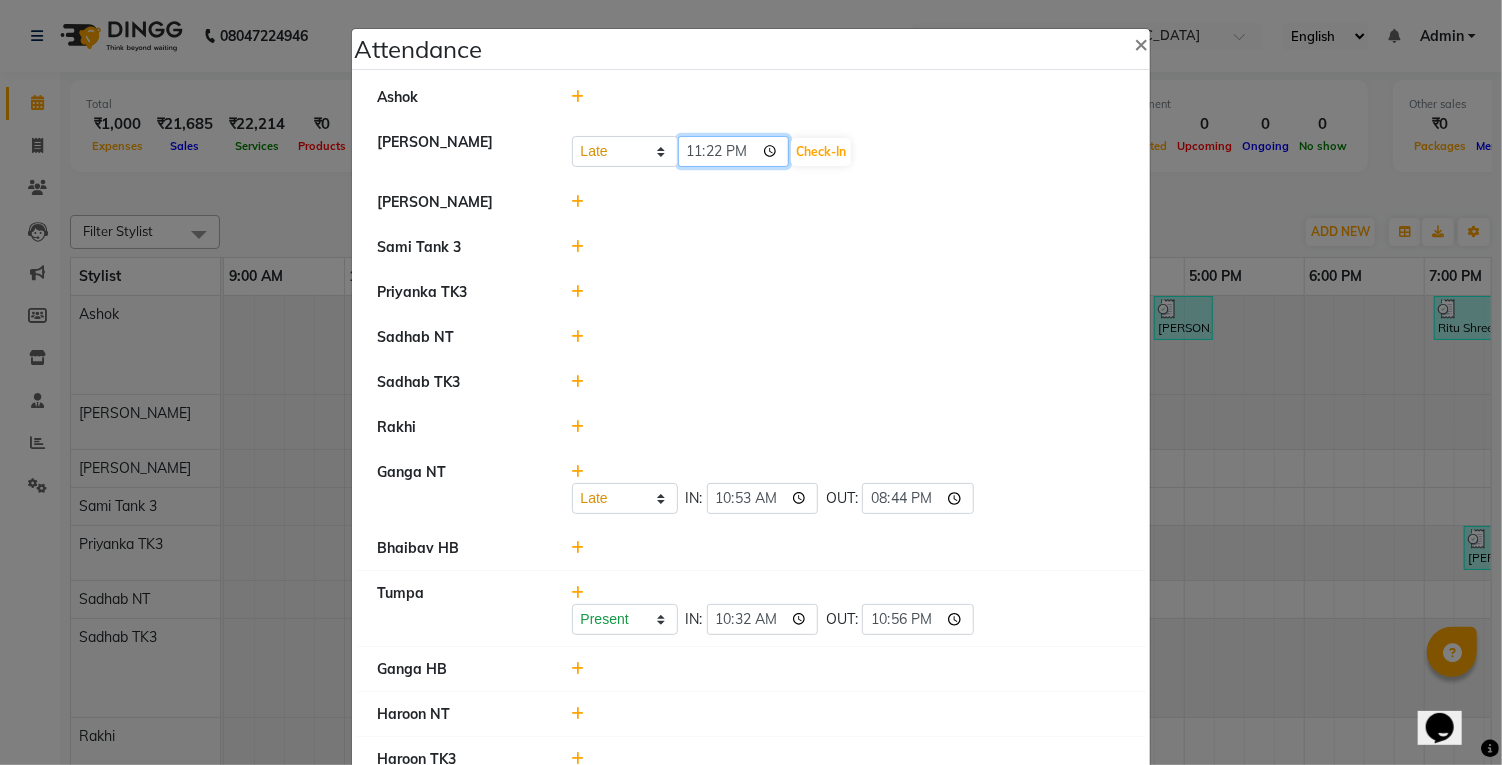 click on "23:22" 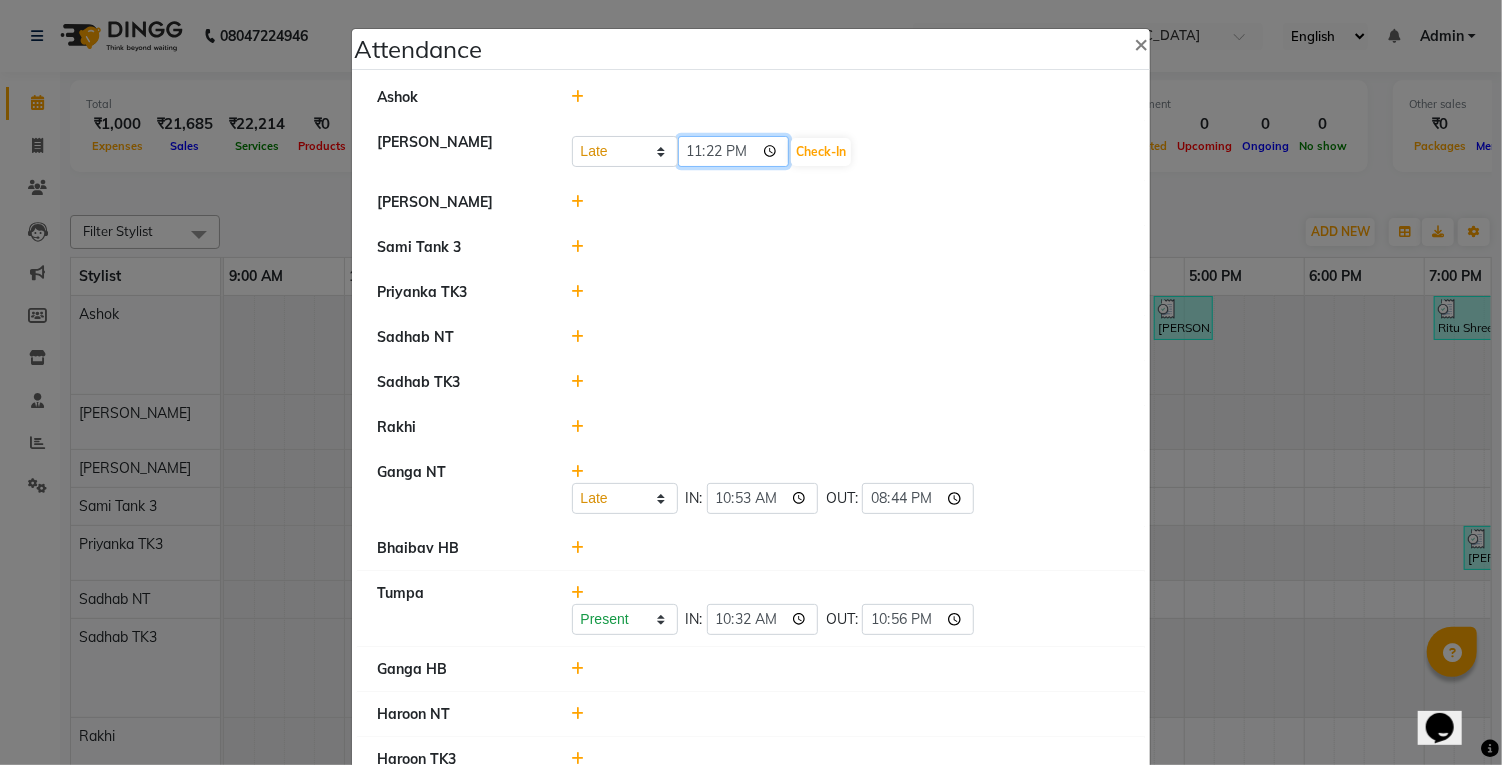 type on "10:55" 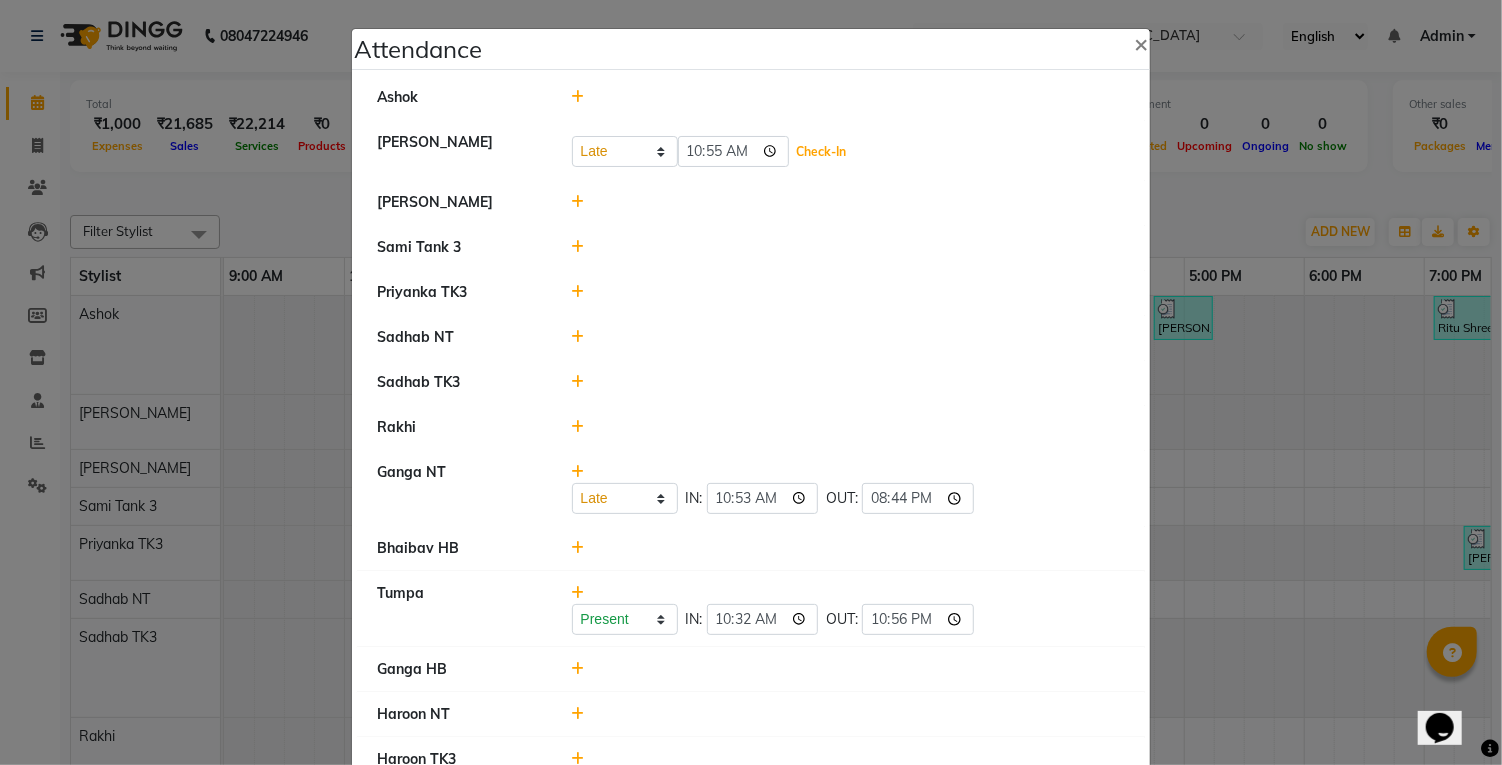 click on "Check-In" 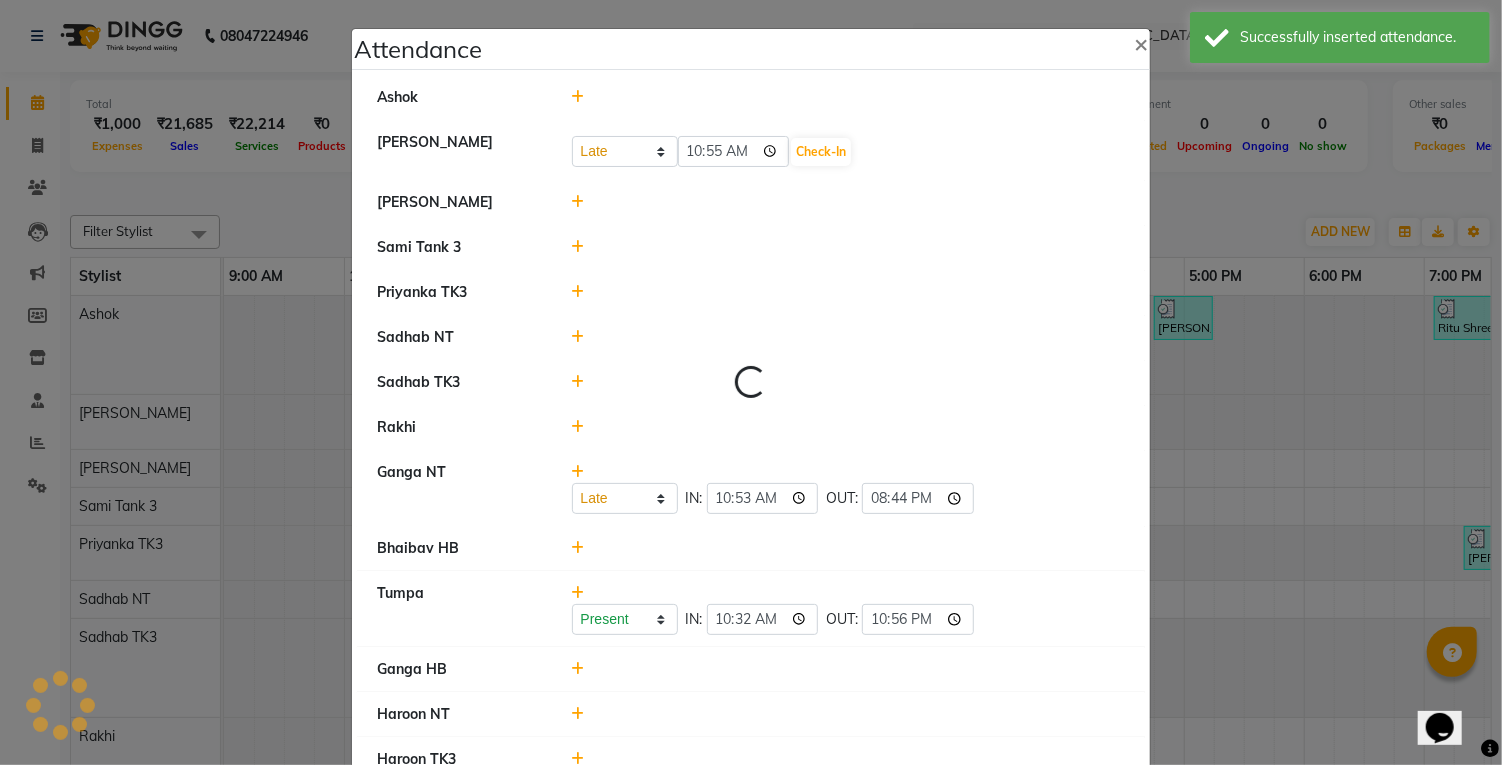 select on "L" 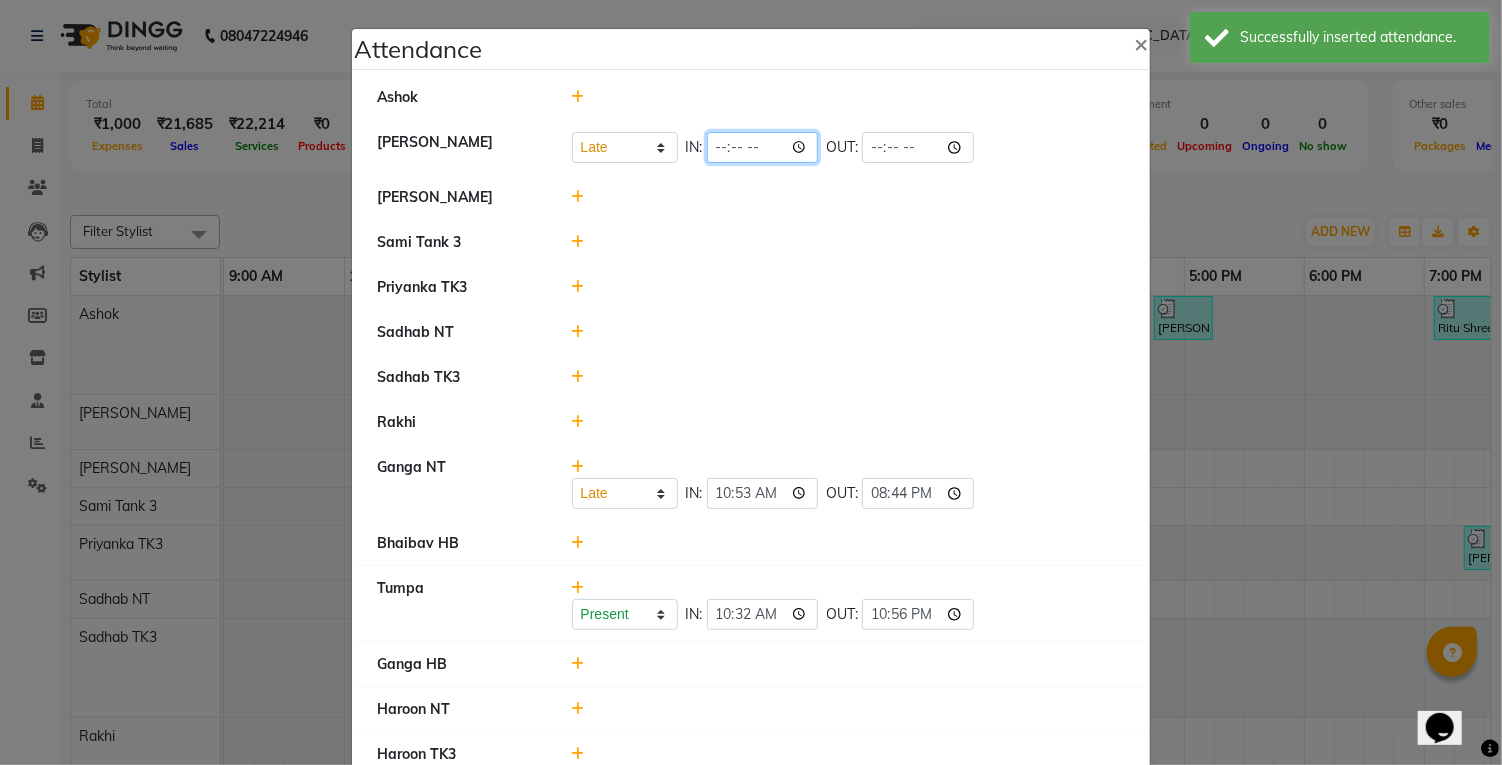 click 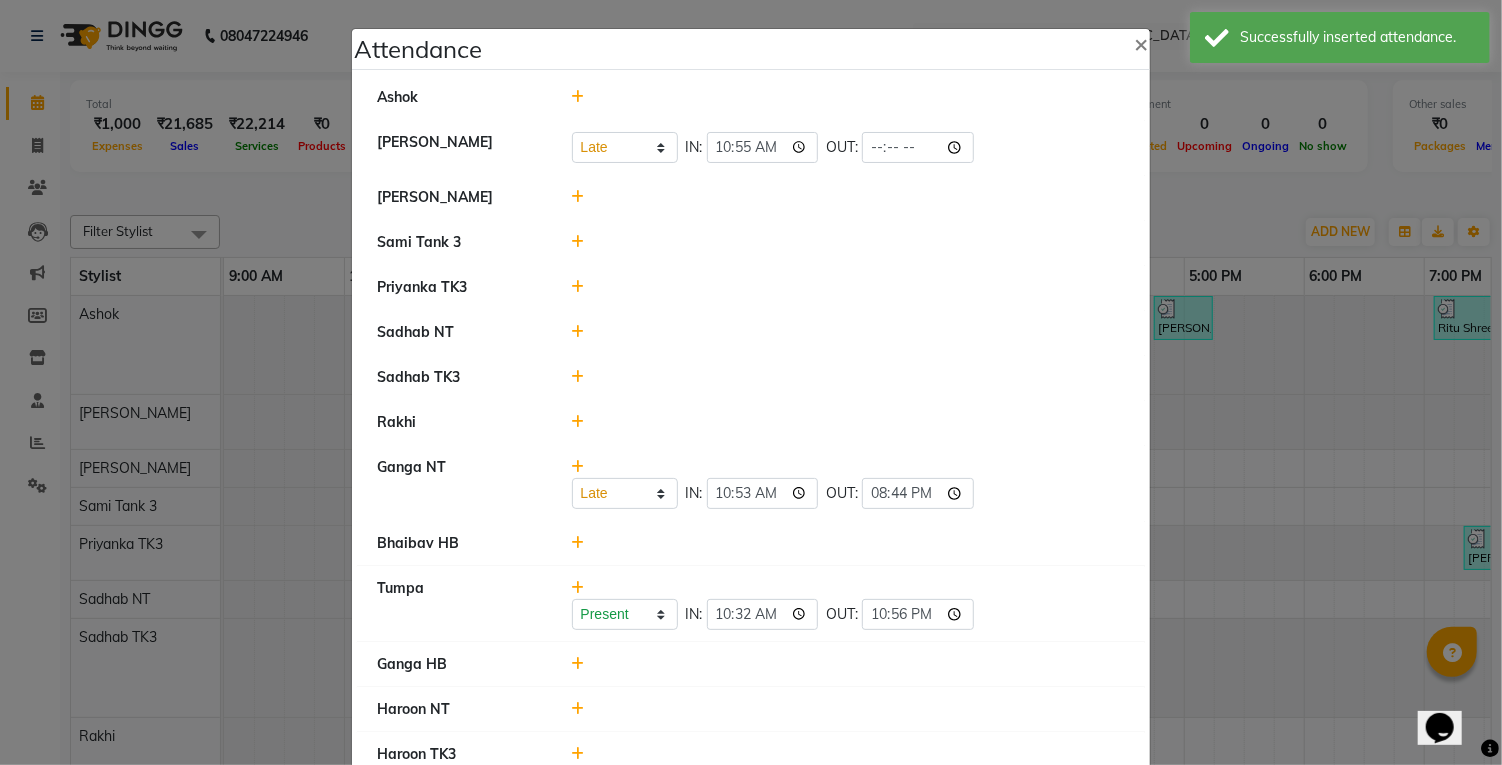 click 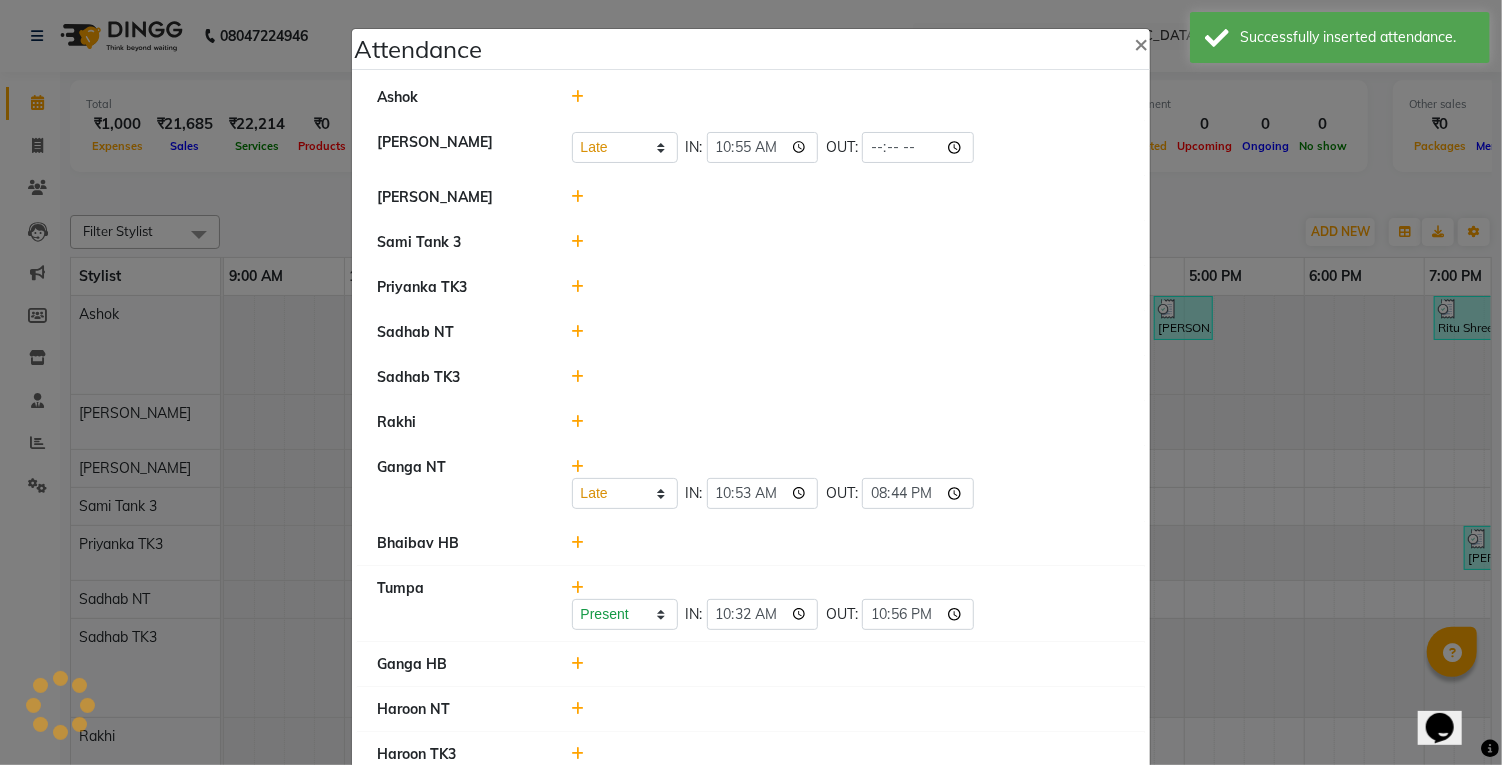 select on "L" 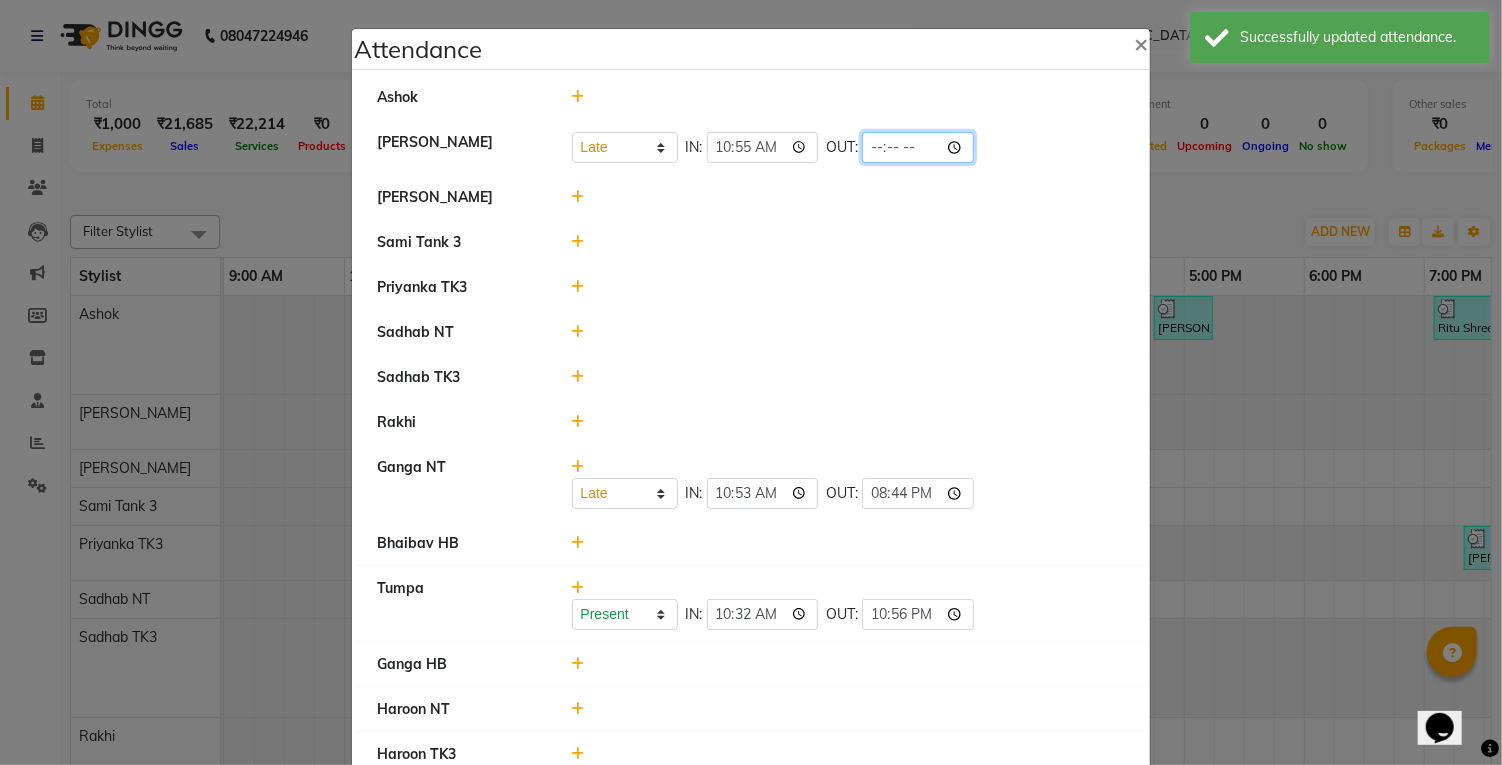 click 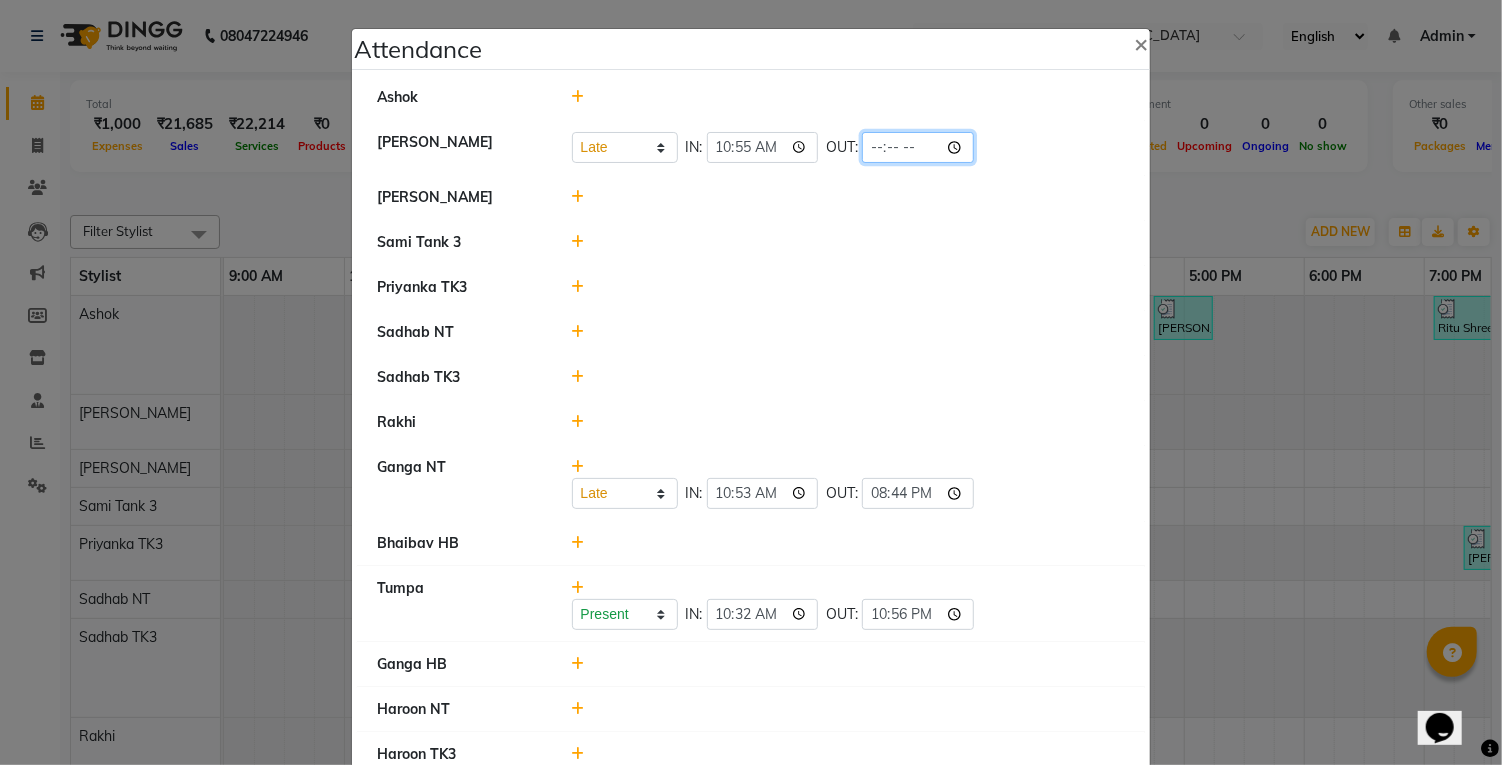 type on "21:00" 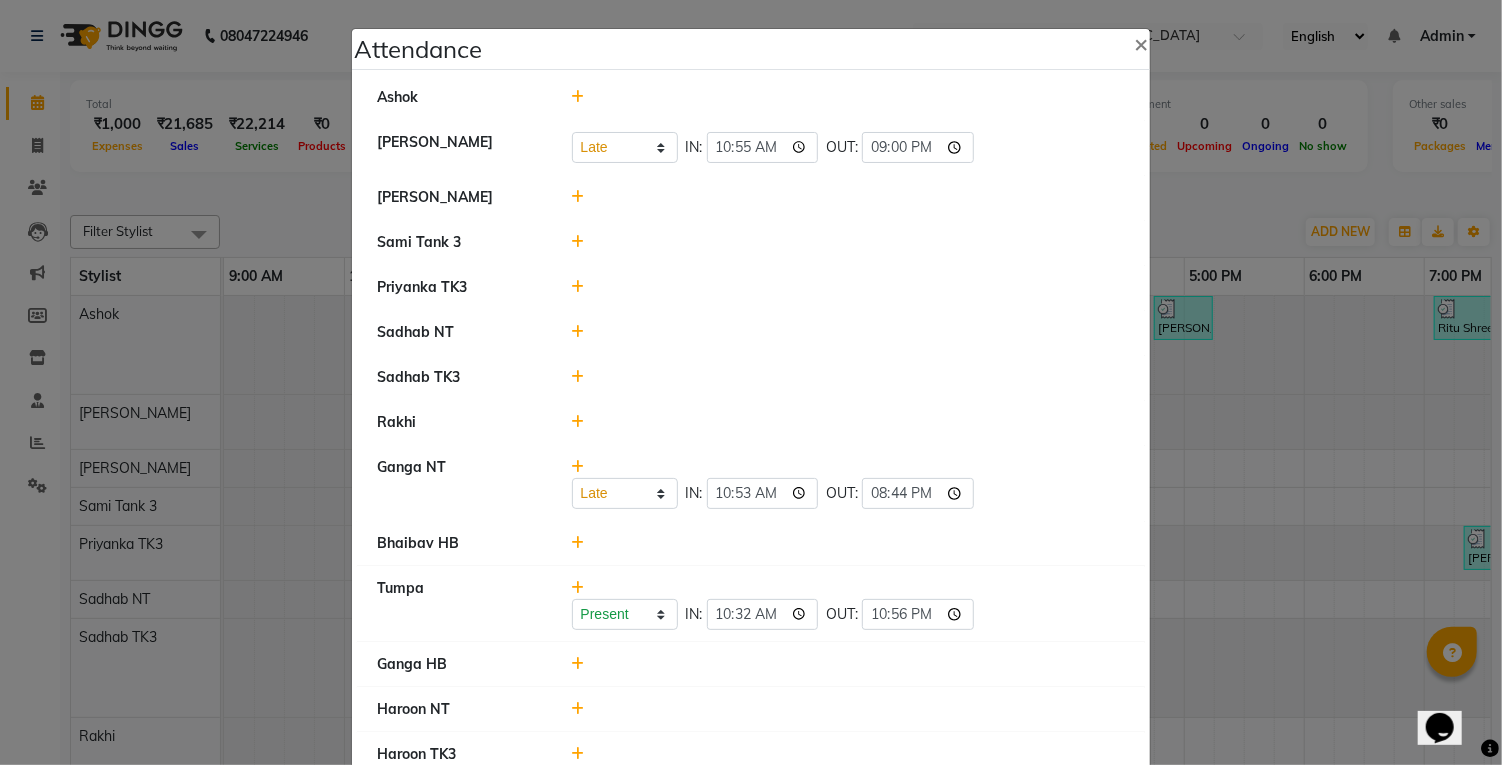 click 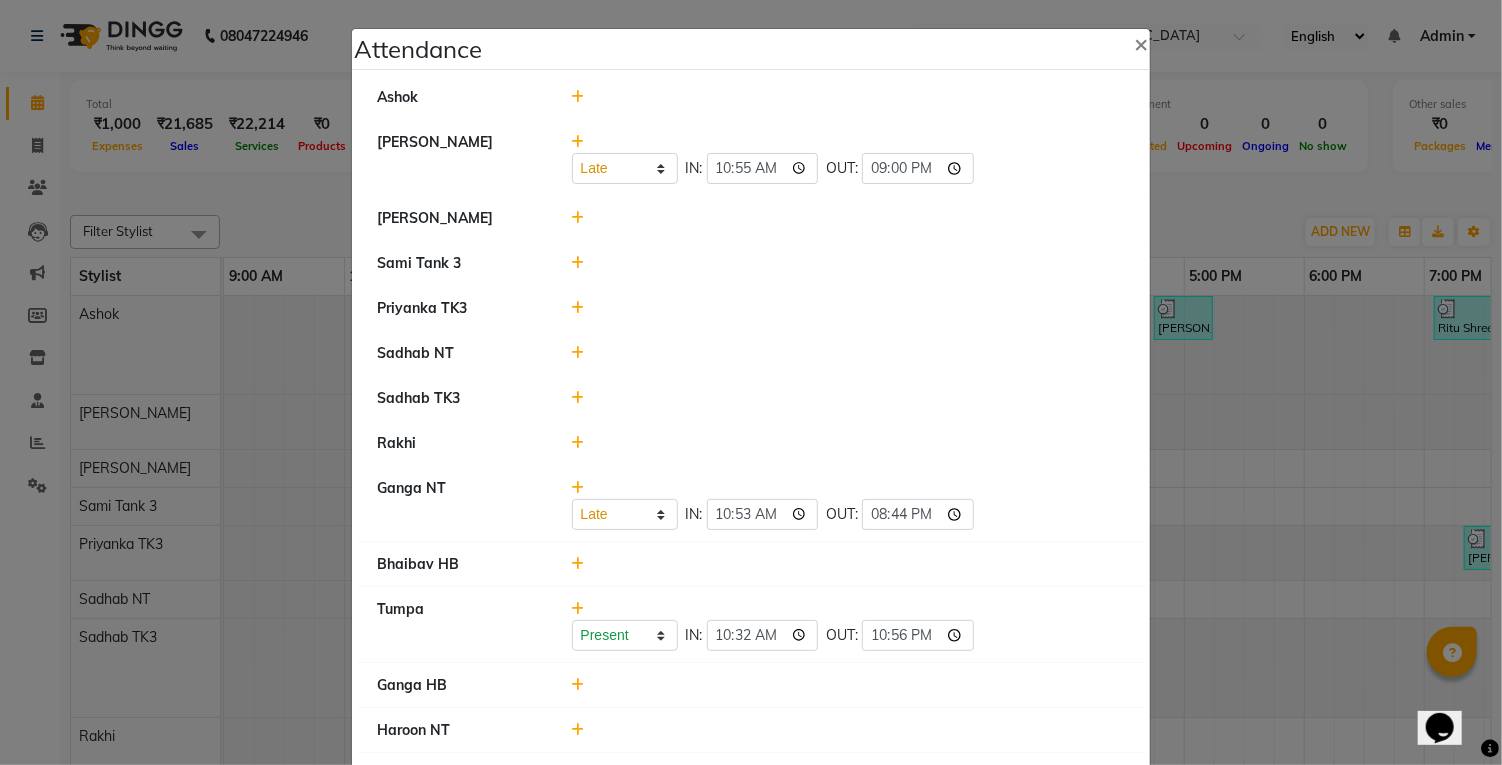 click 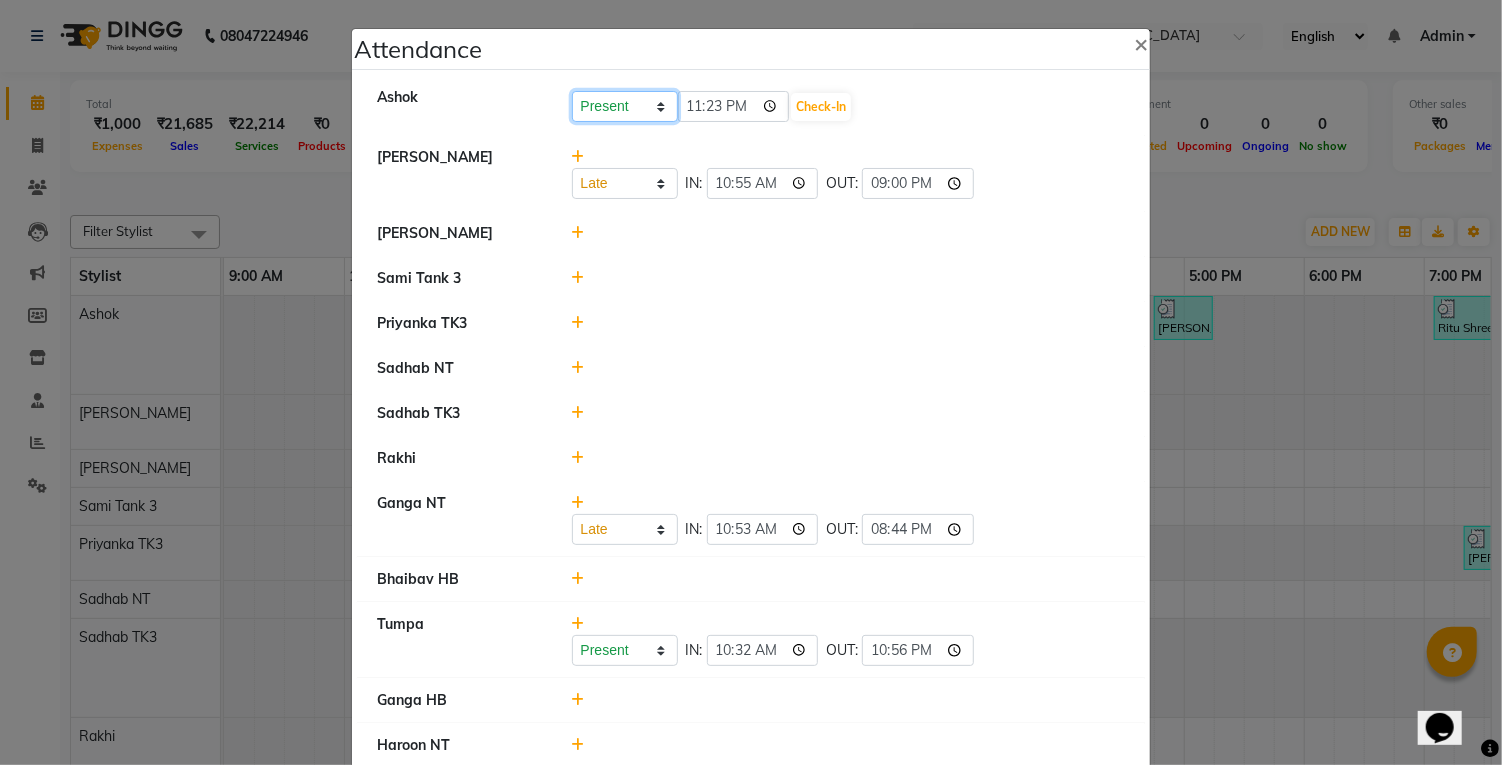 click on "Present Absent Late Half Day Weekly Off" 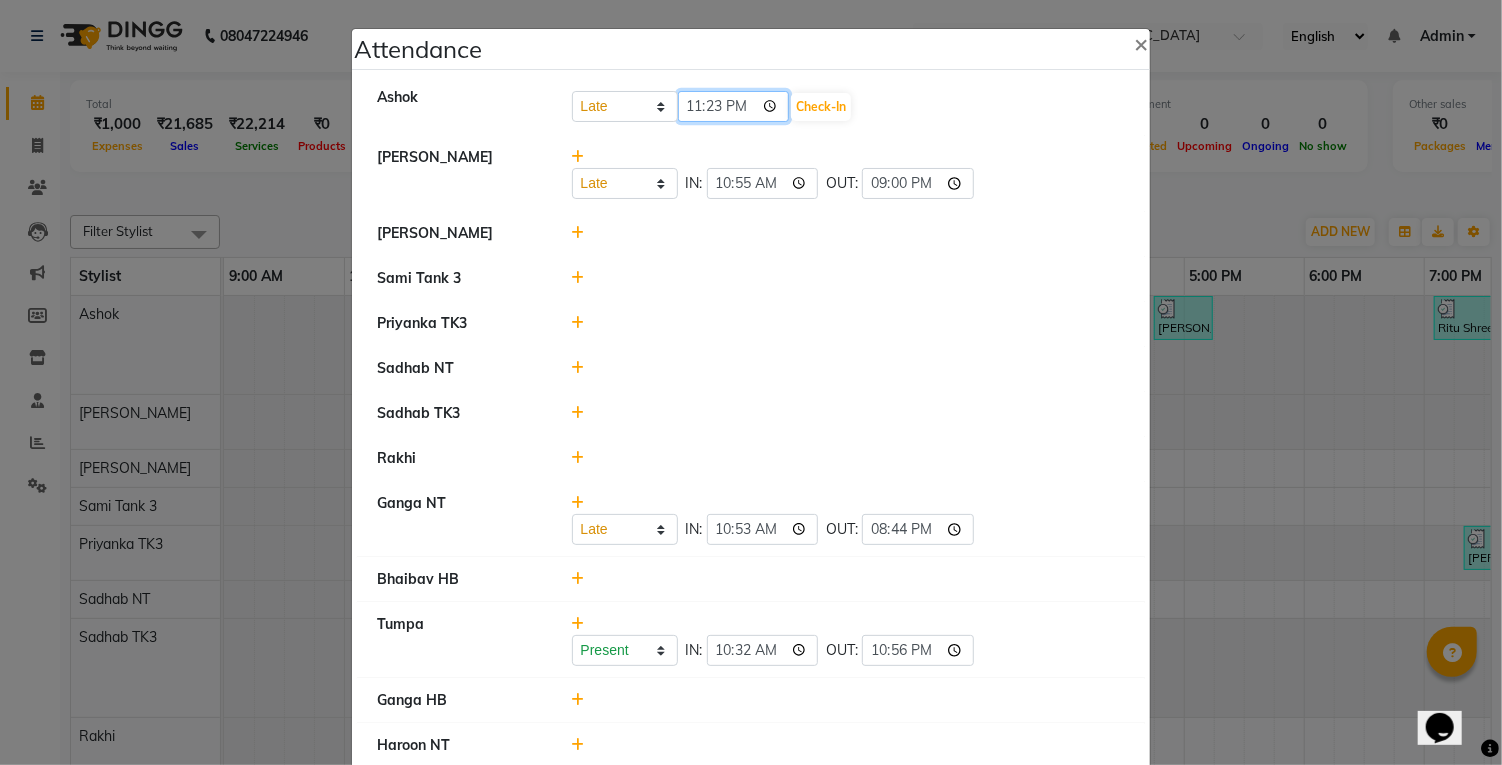 click on "23:23" 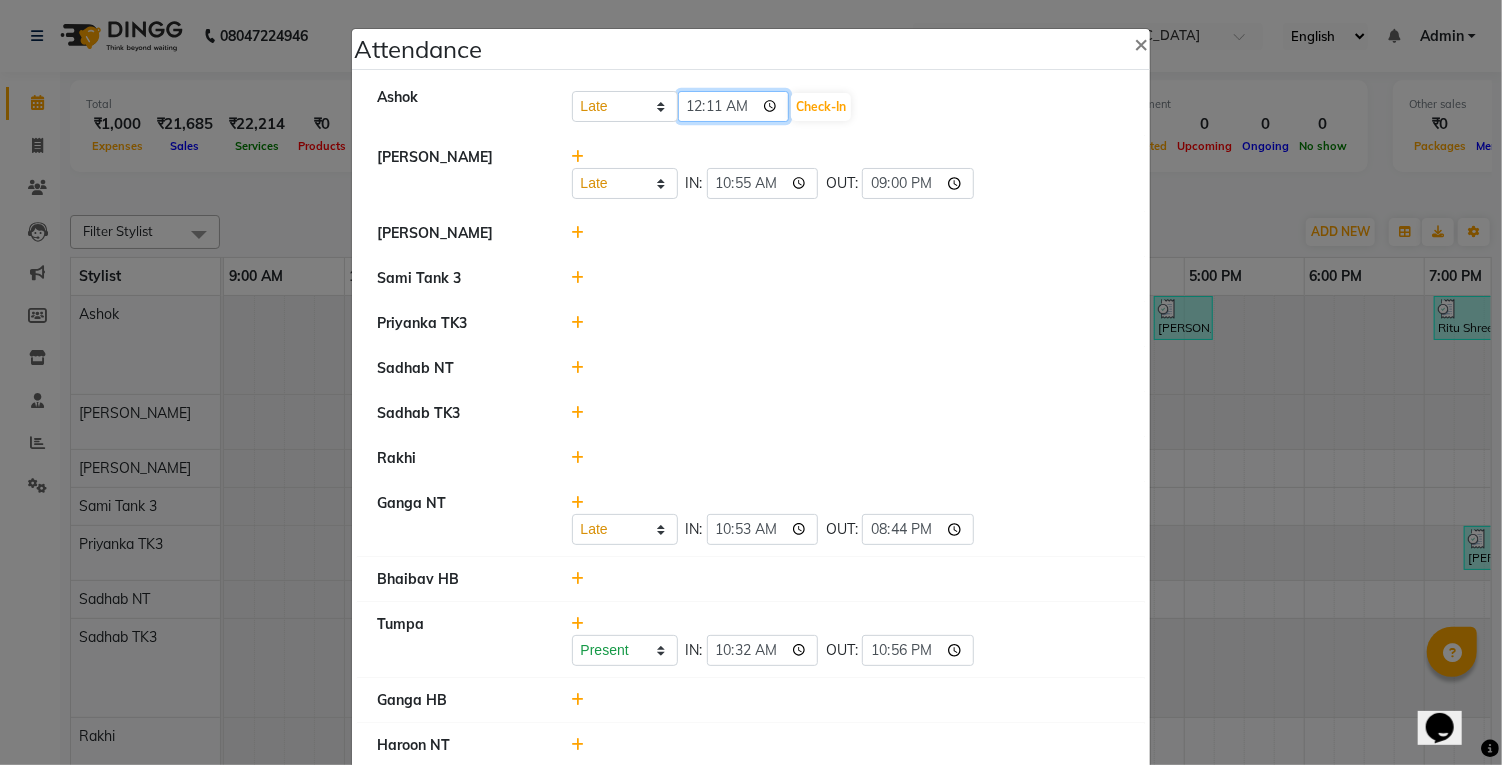click on "00:11" 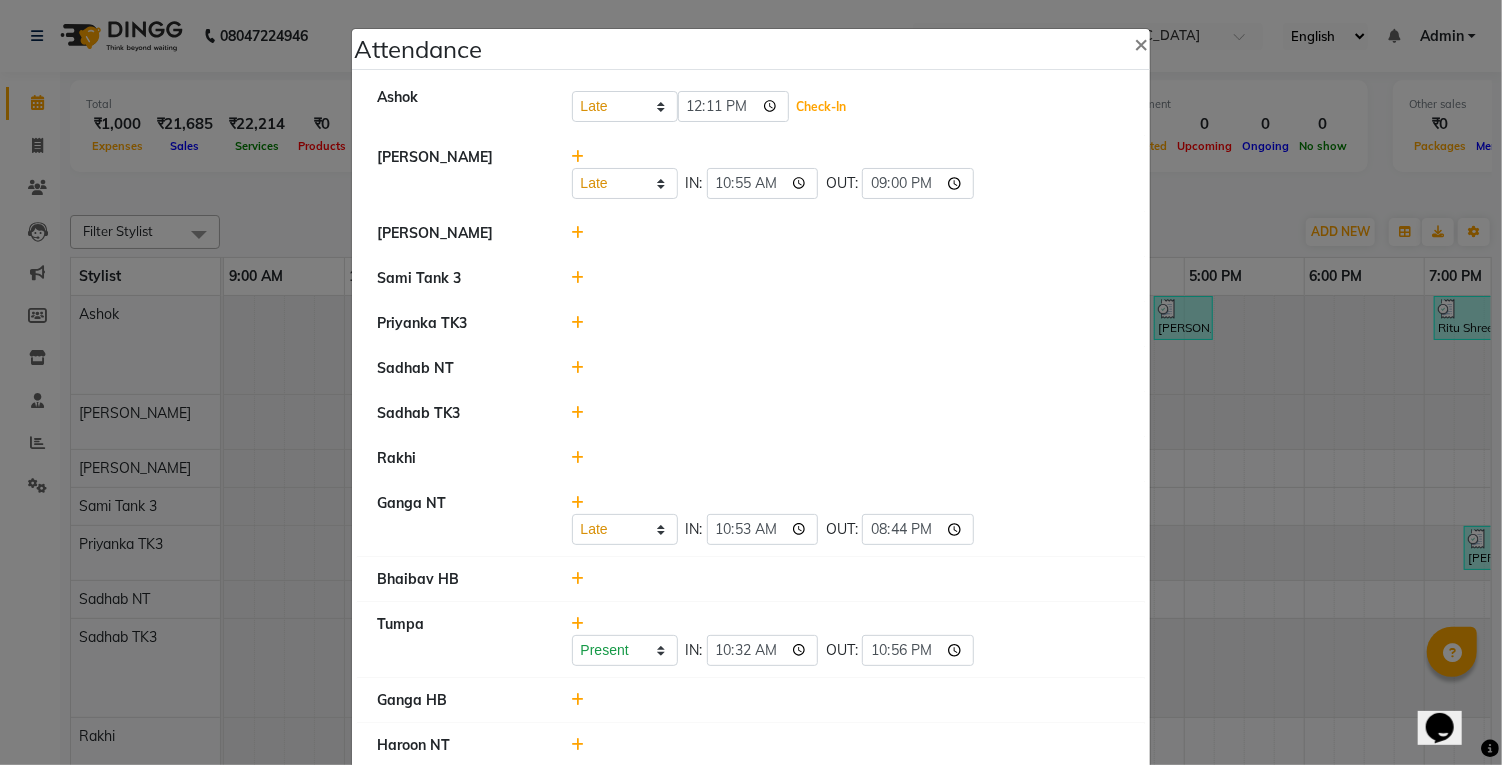 click on "Check-In" 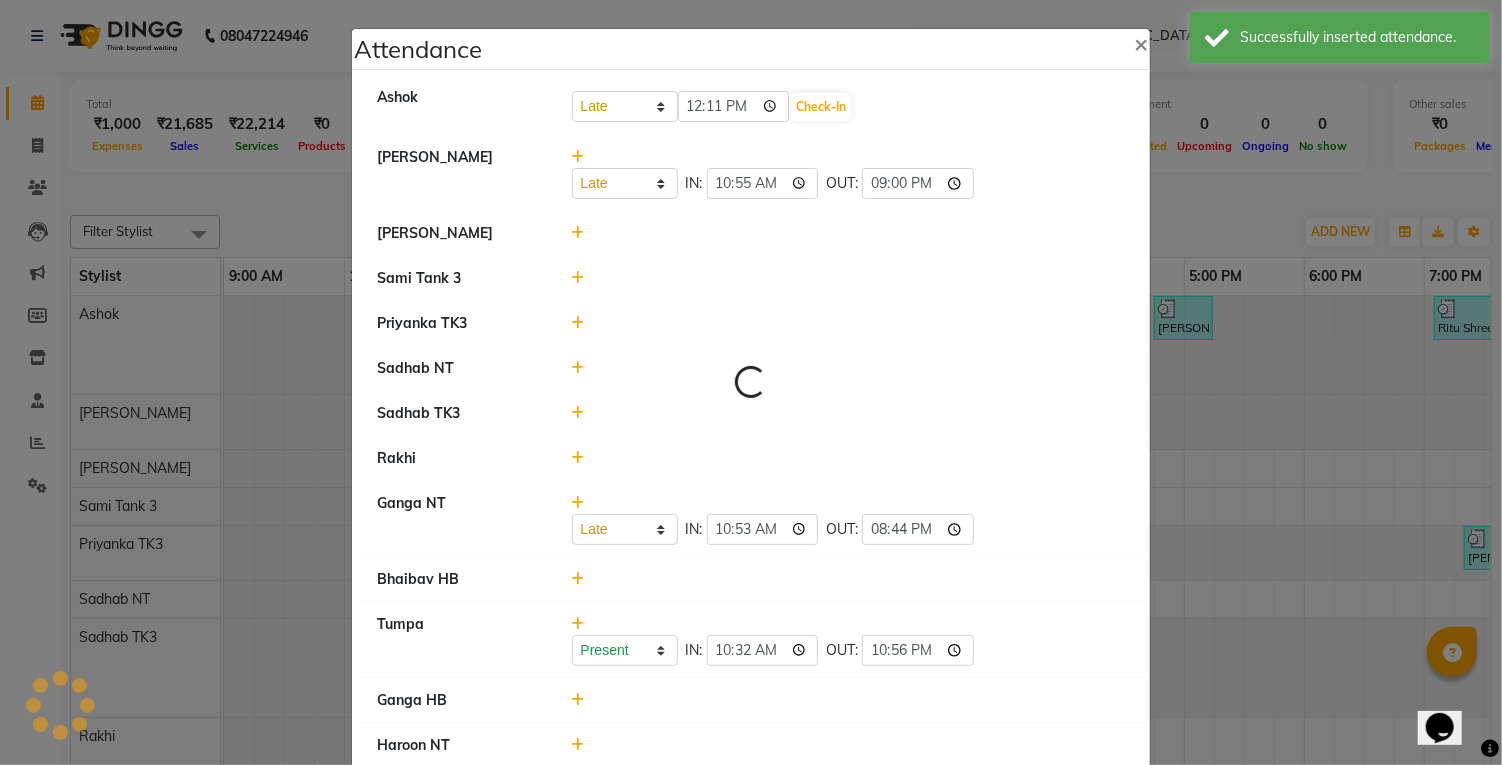 select on "L" 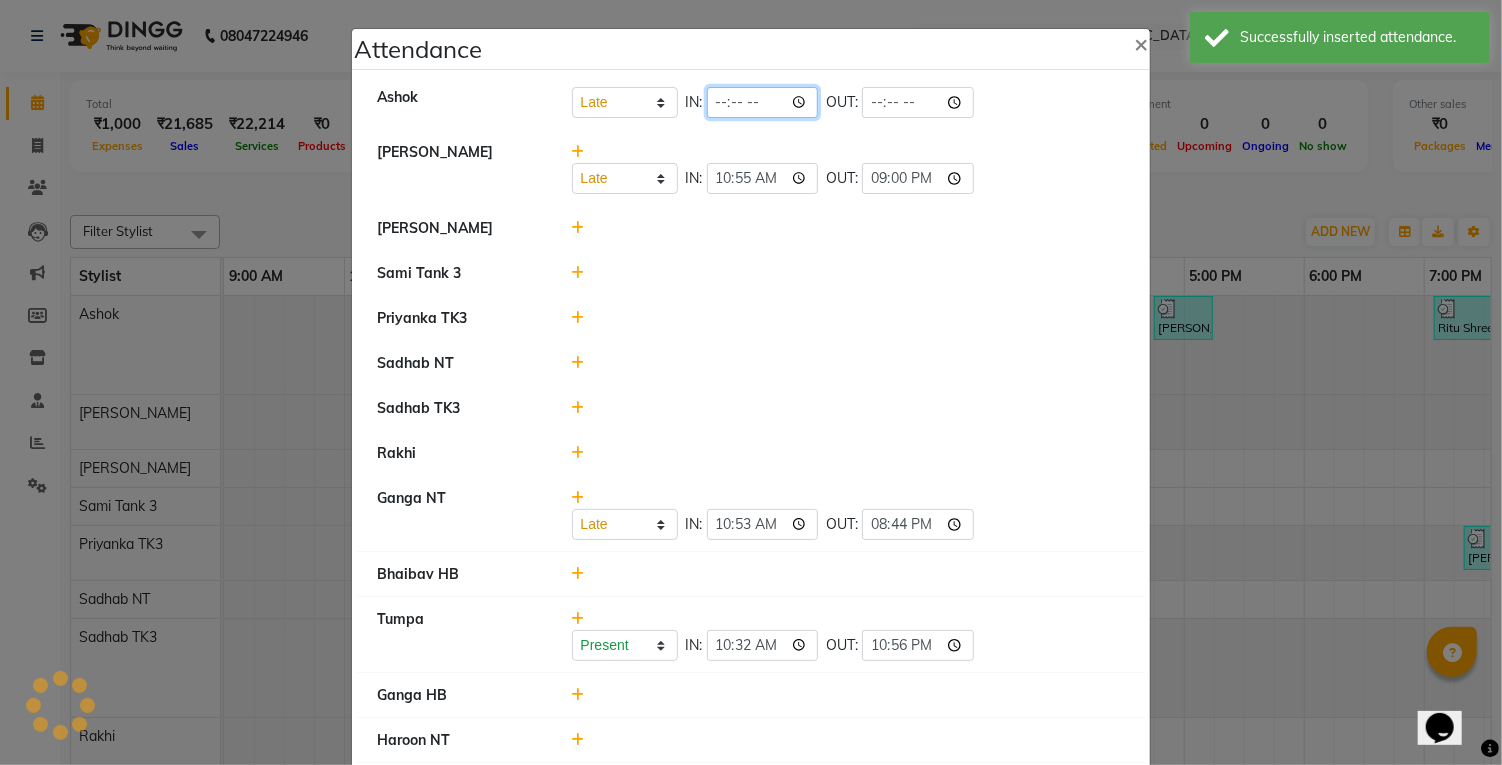 click 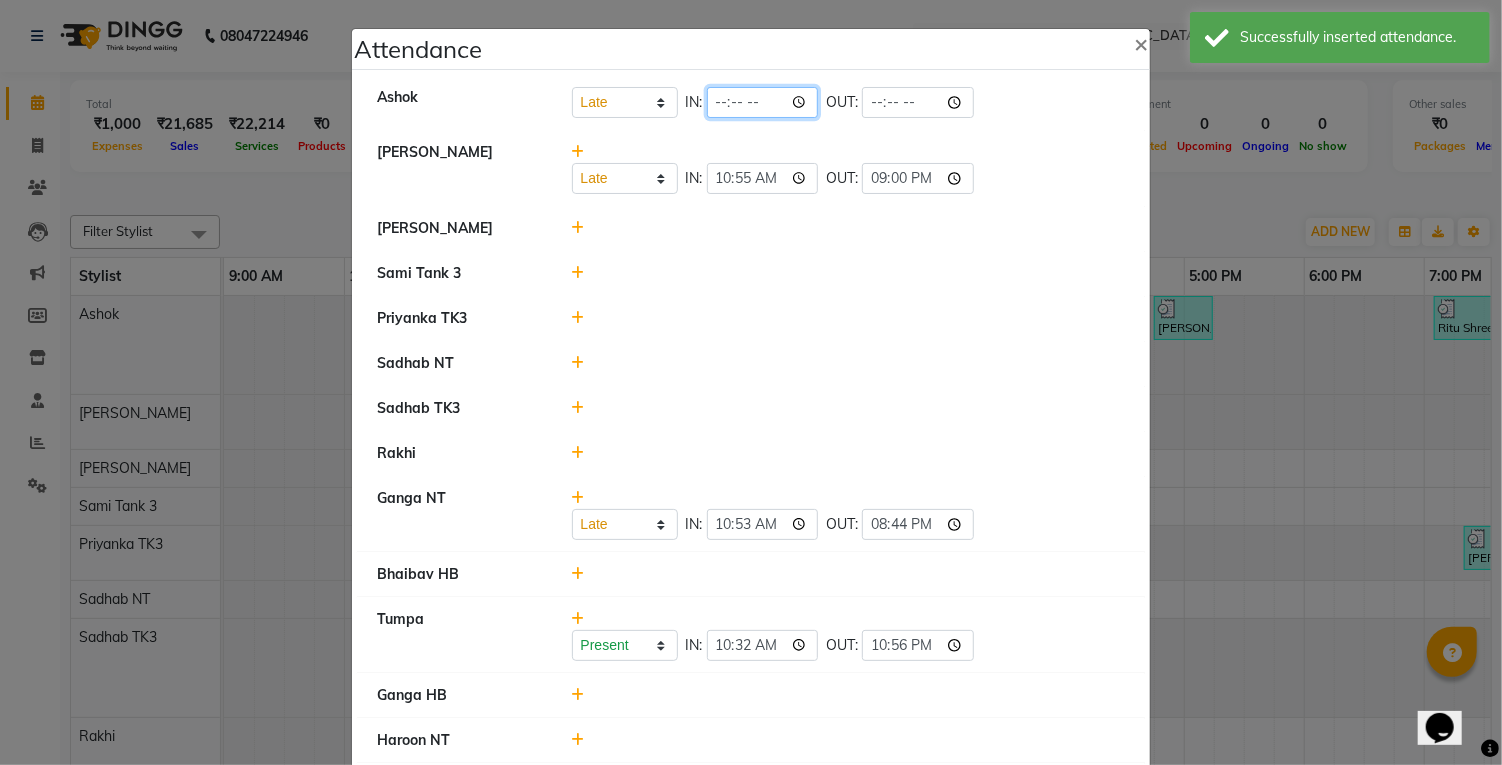 type on "12:11" 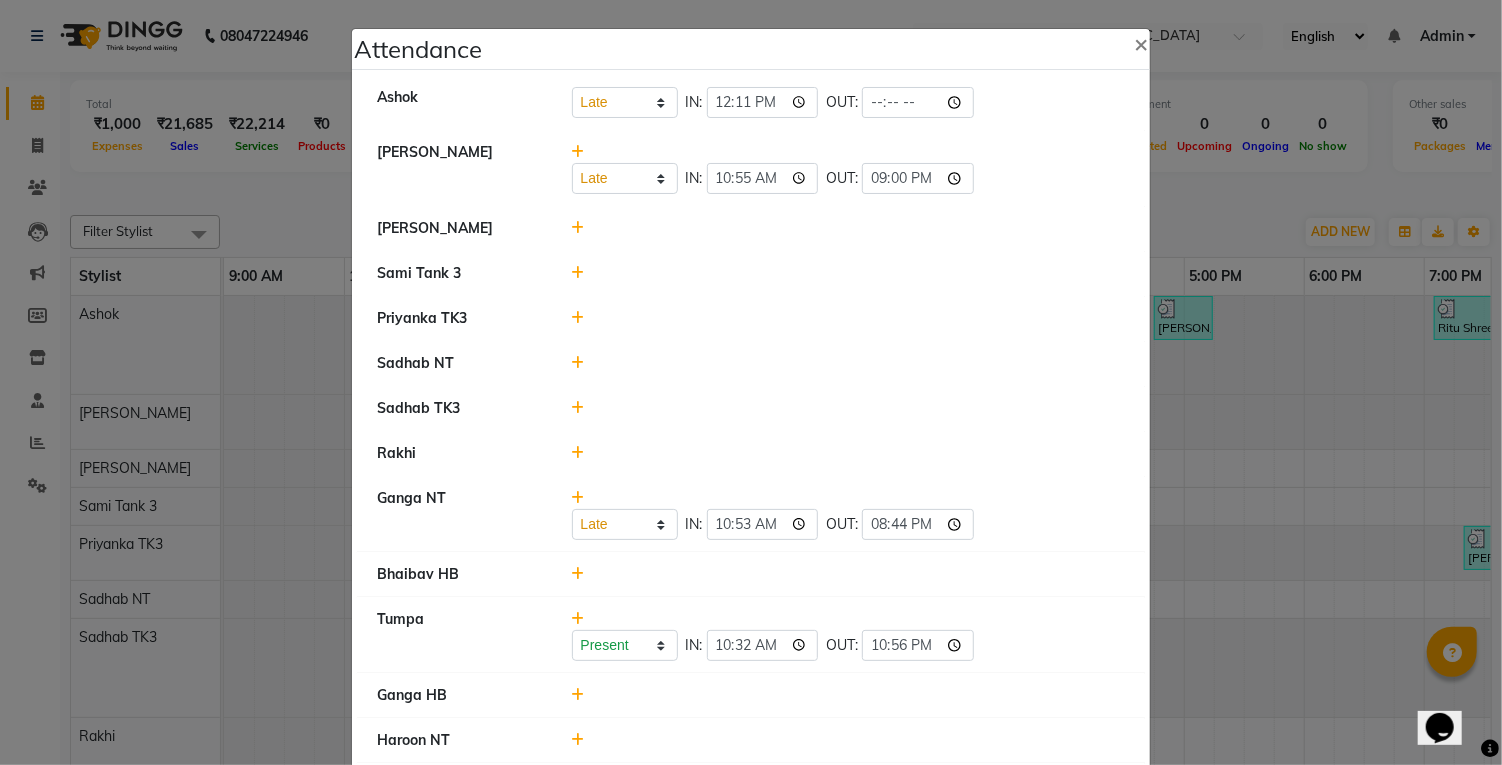 click 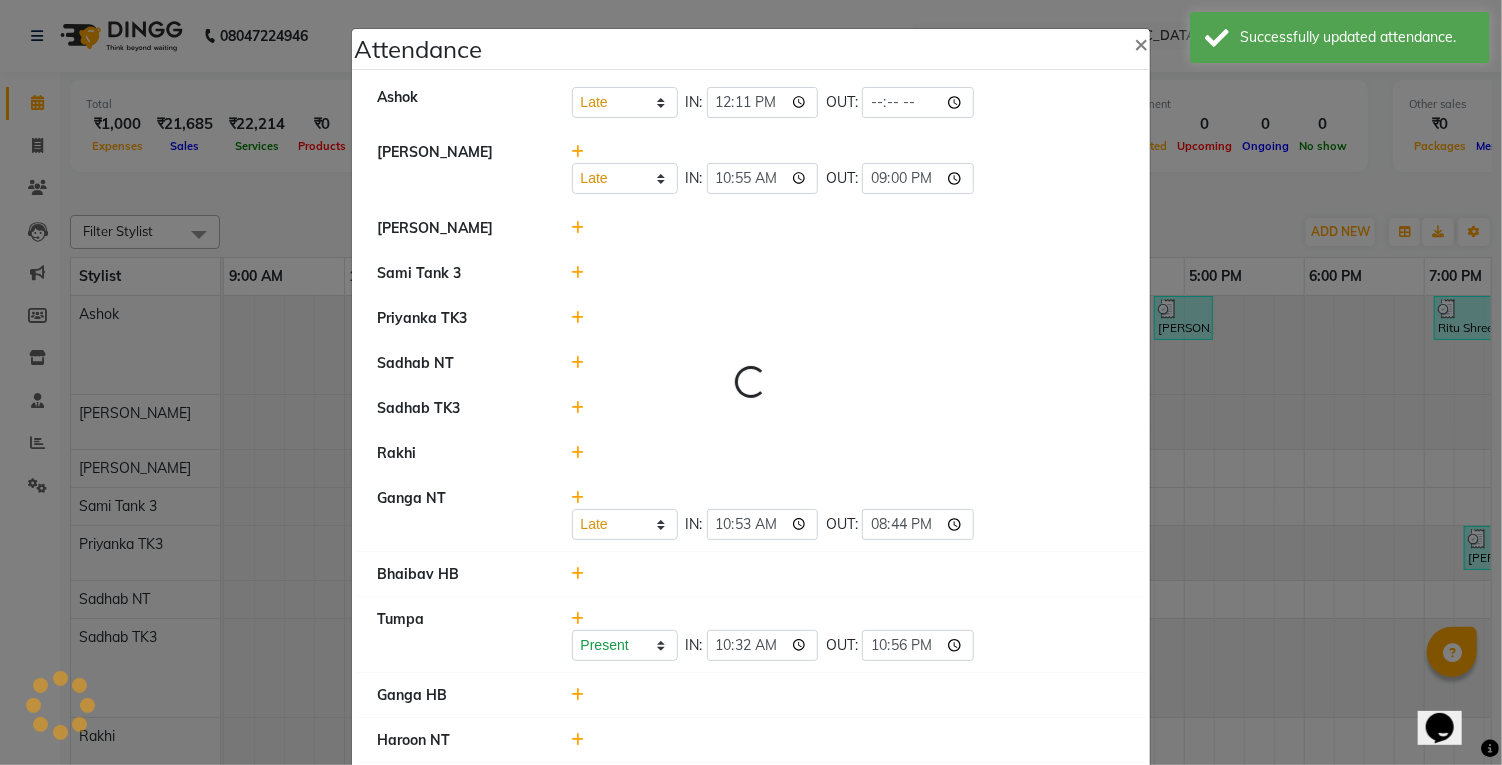 select on "L" 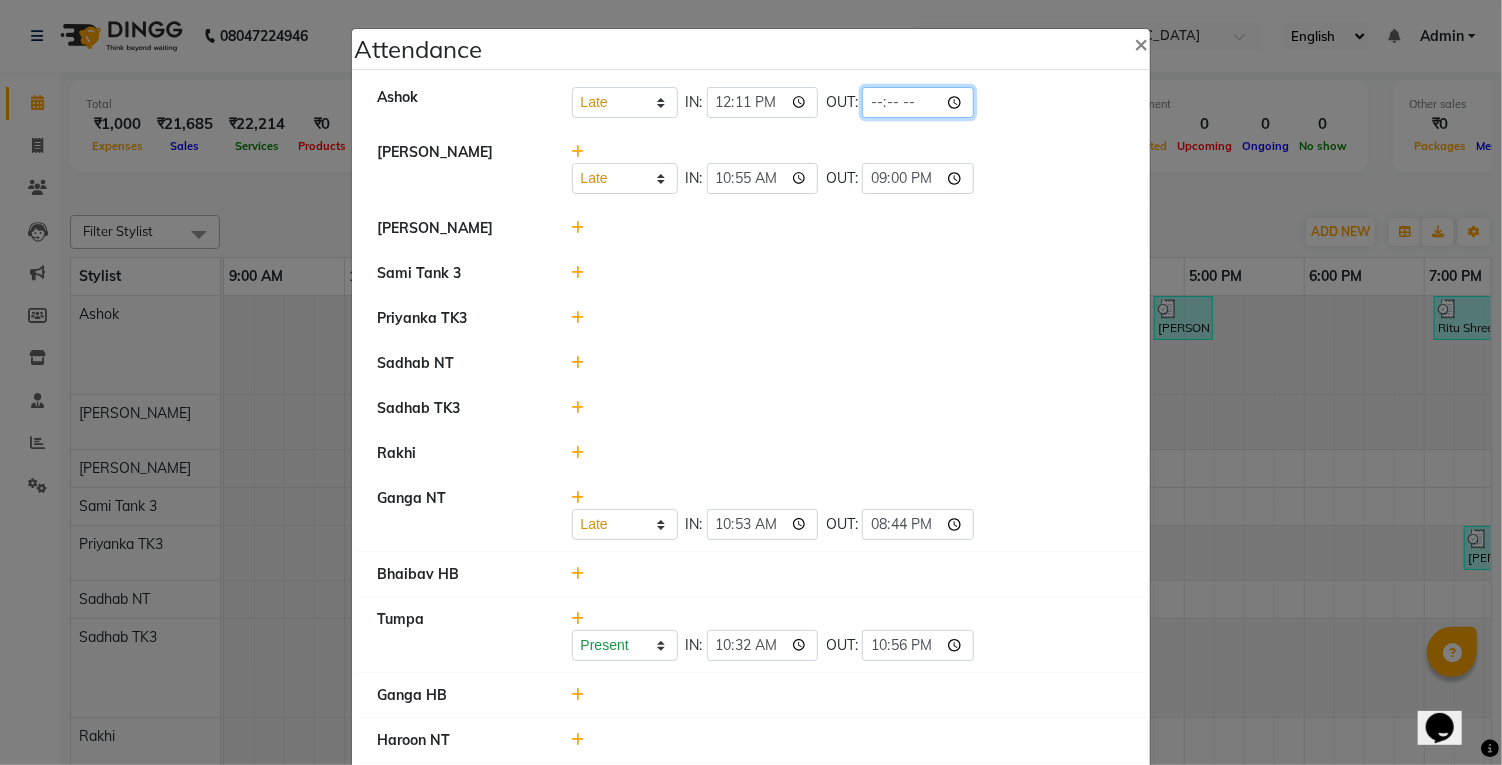 click 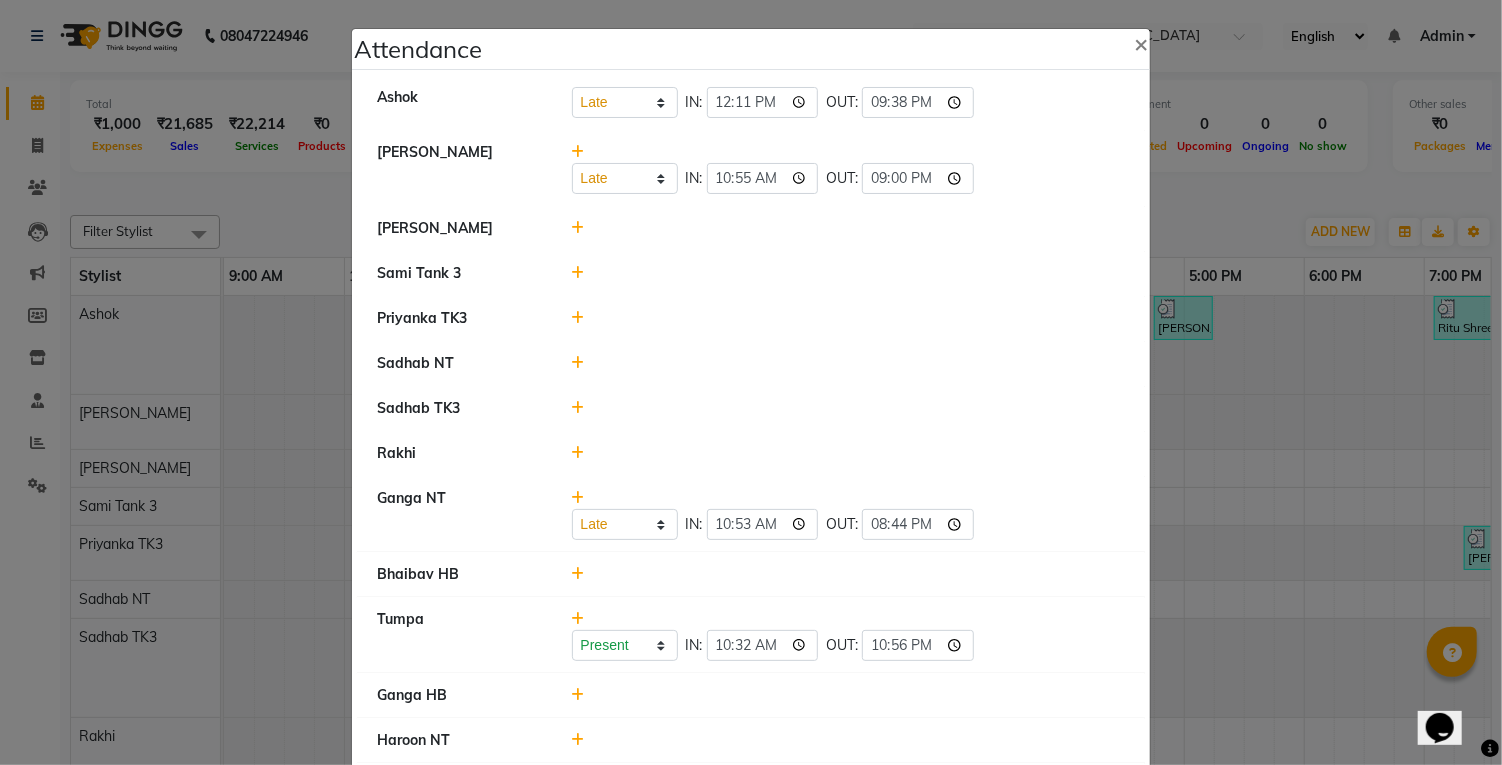 click 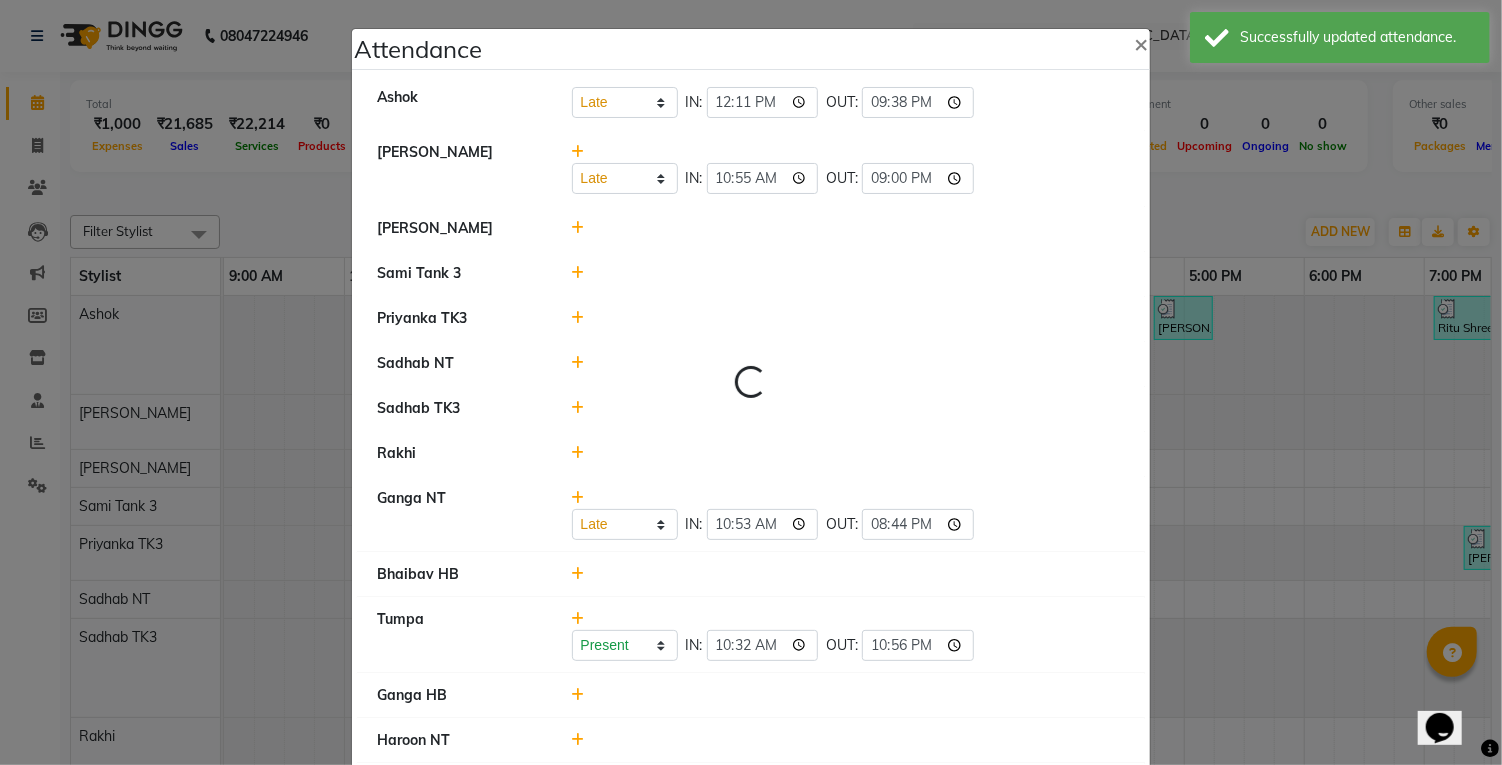 select on "L" 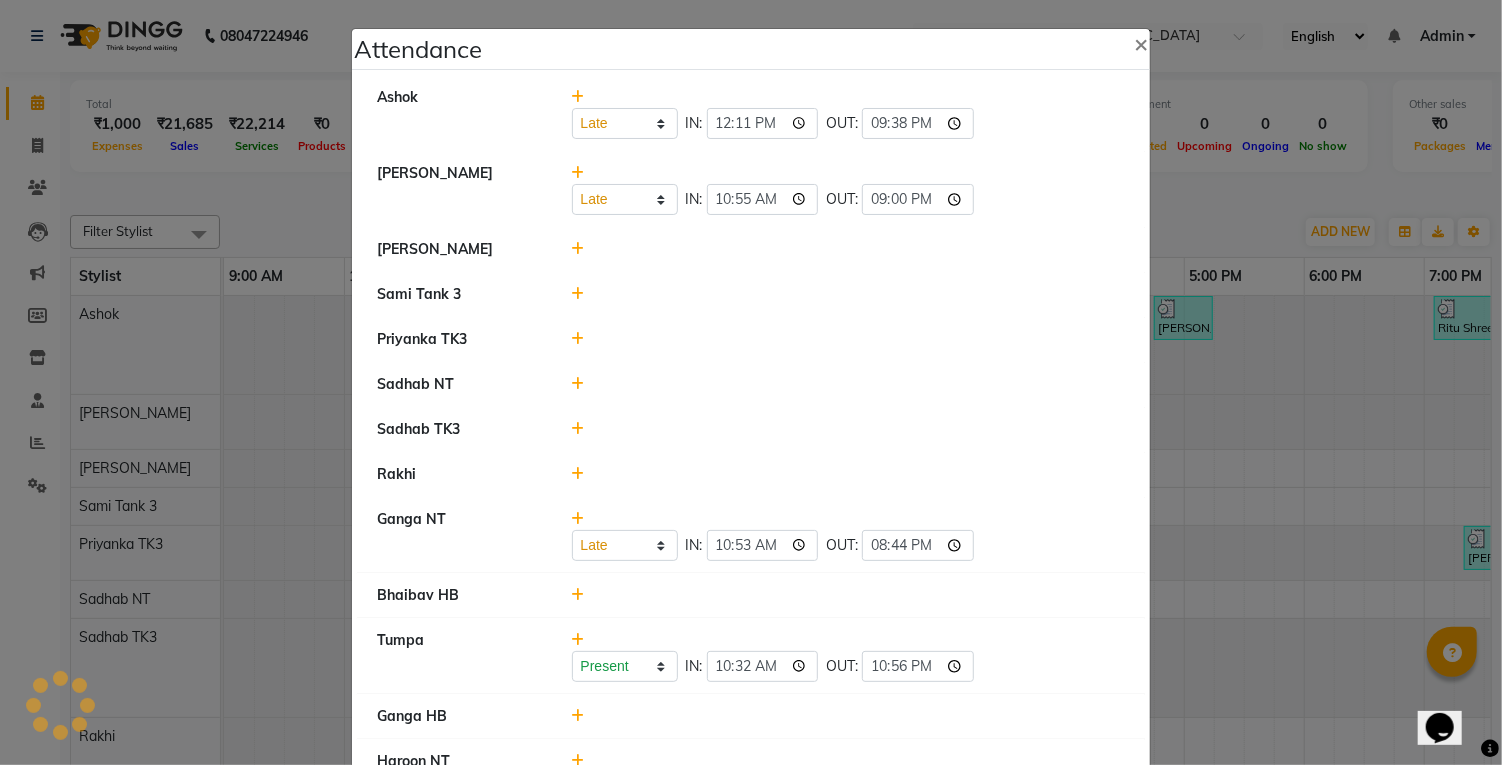 click 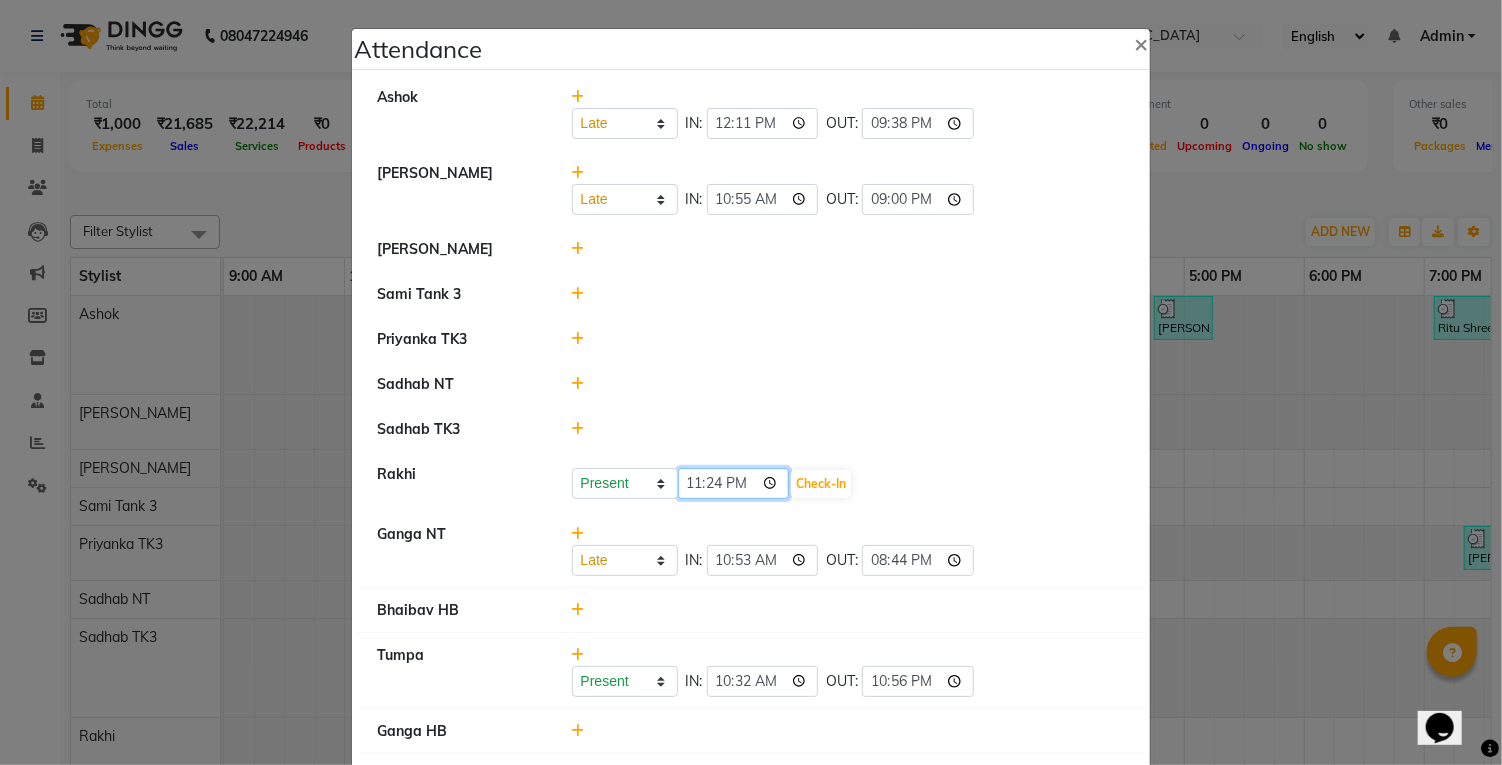 click on "23:24" 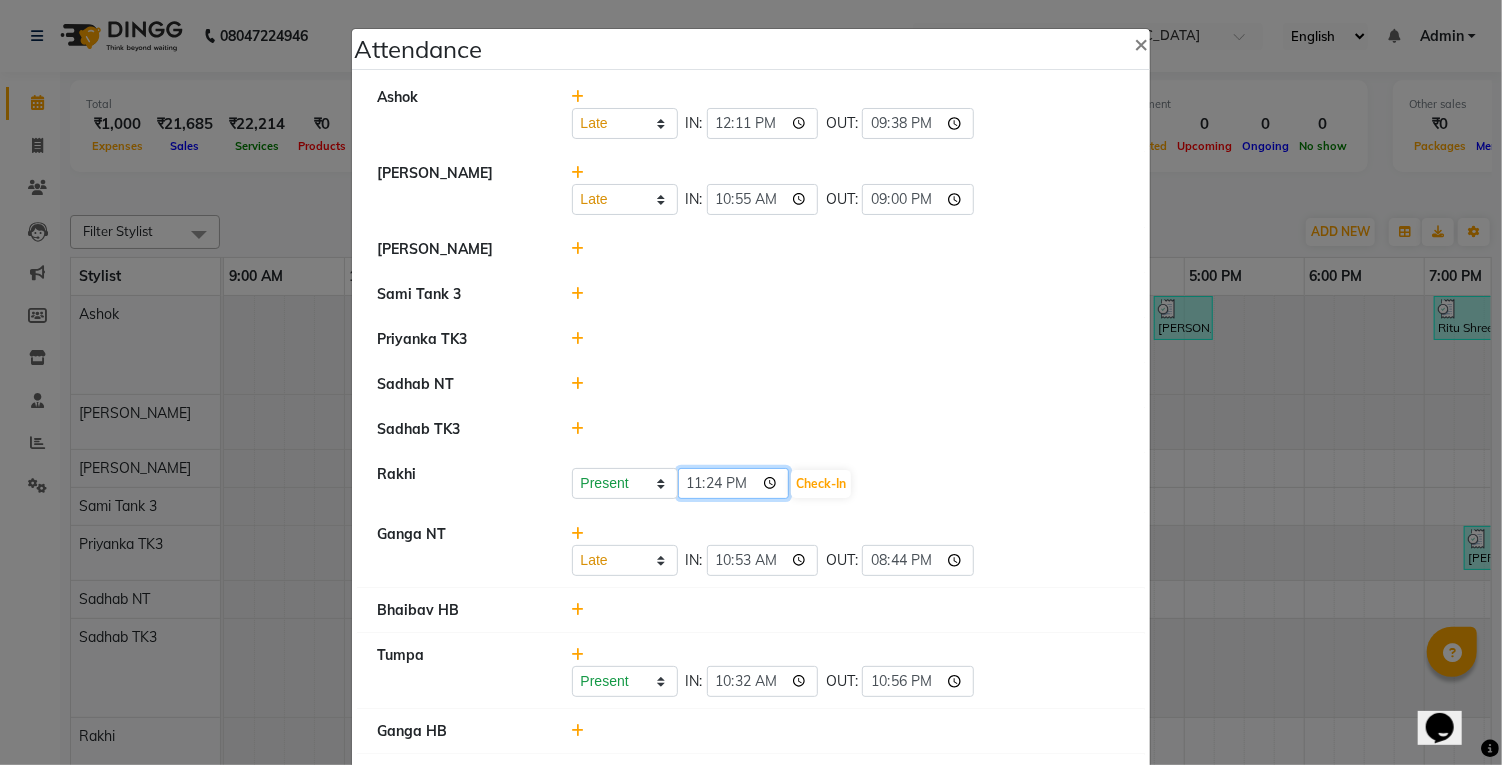 type on "11:36" 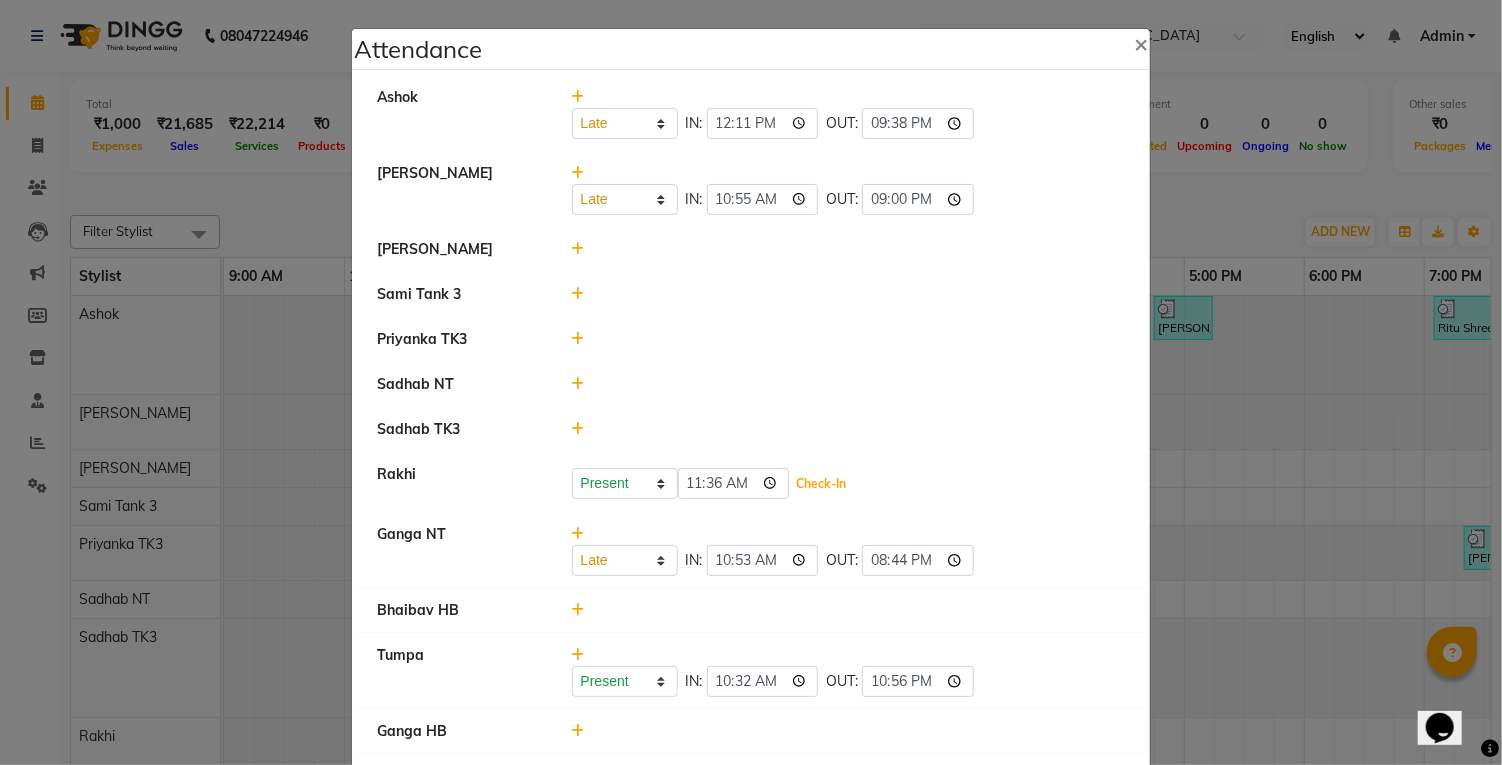 click on "Check-In" 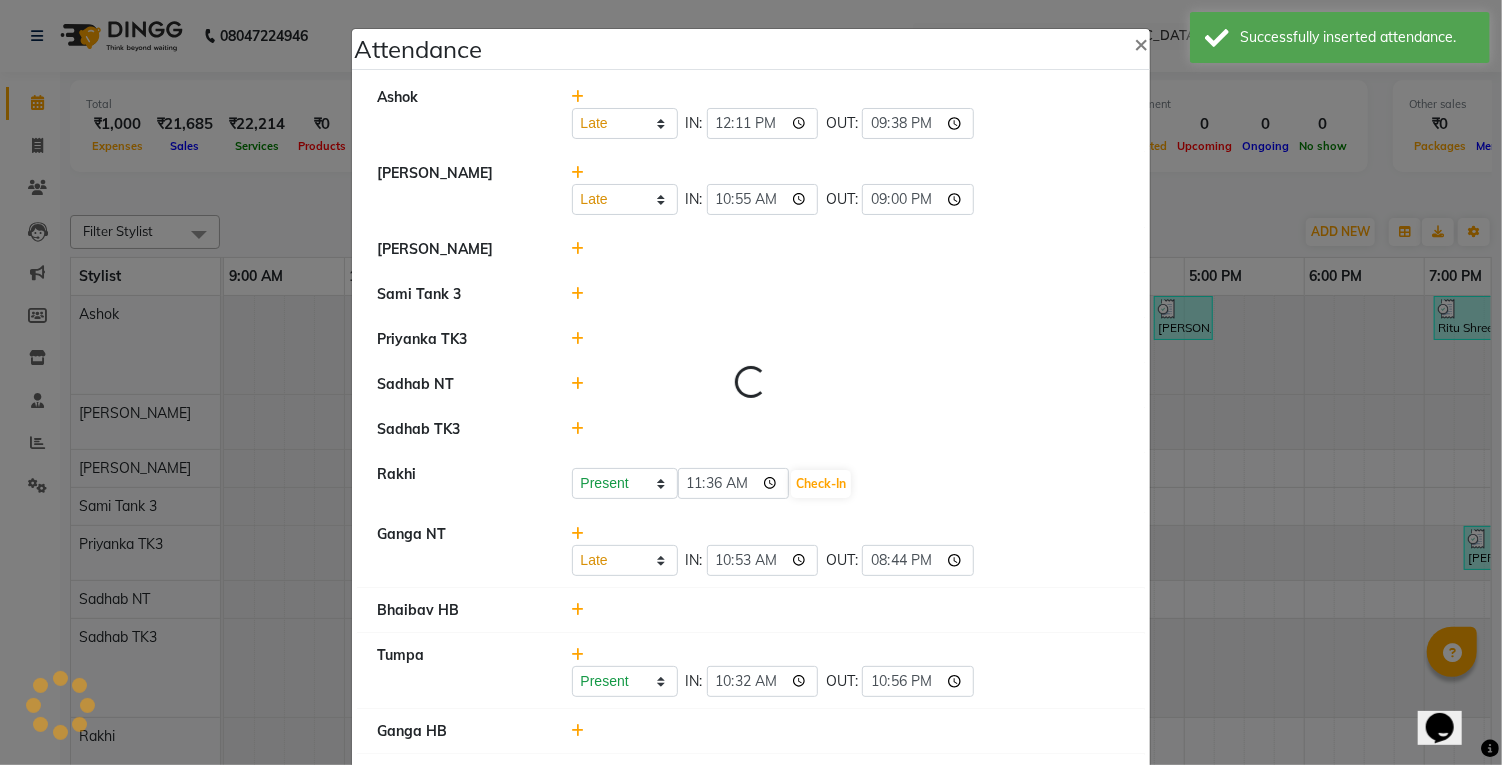 select on "L" 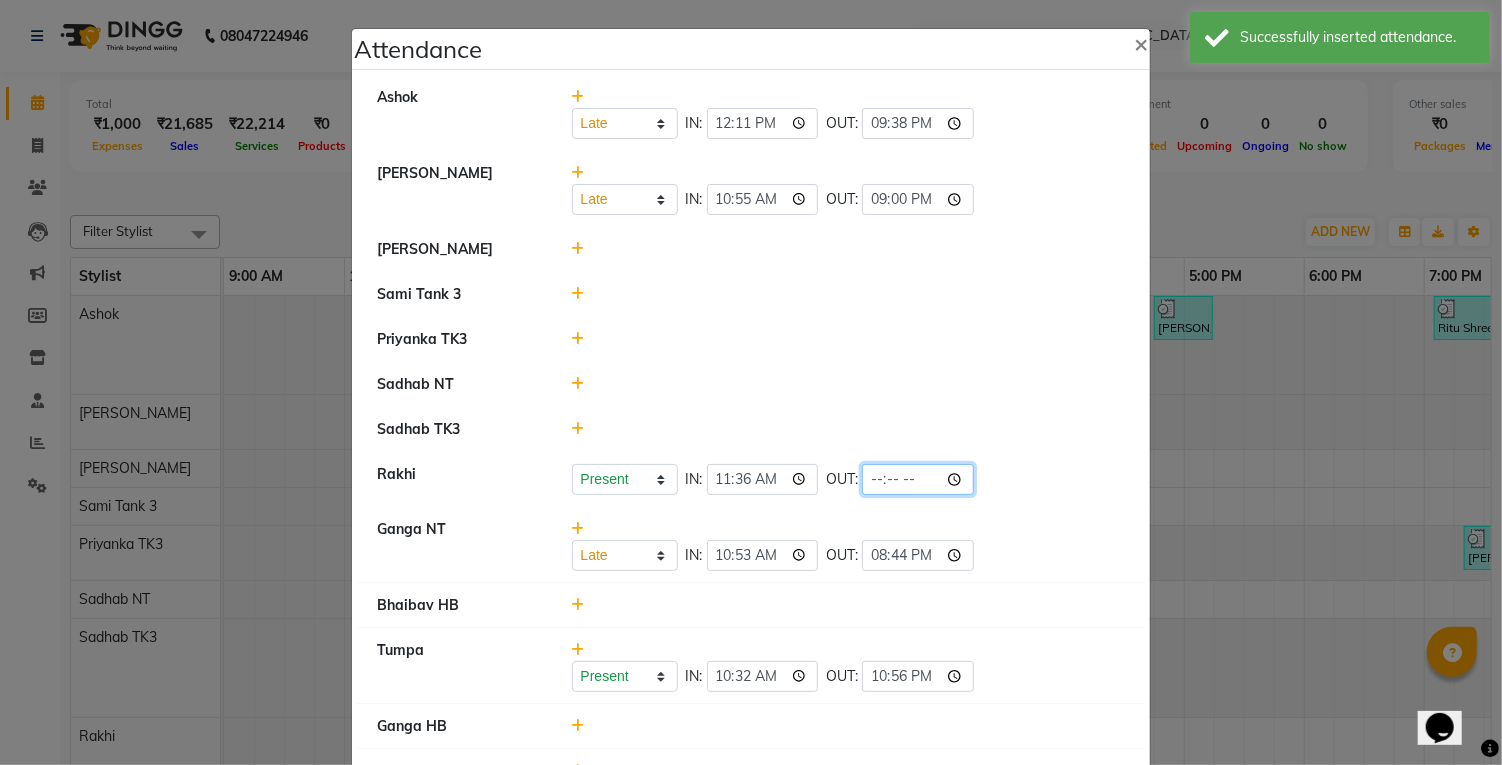 click 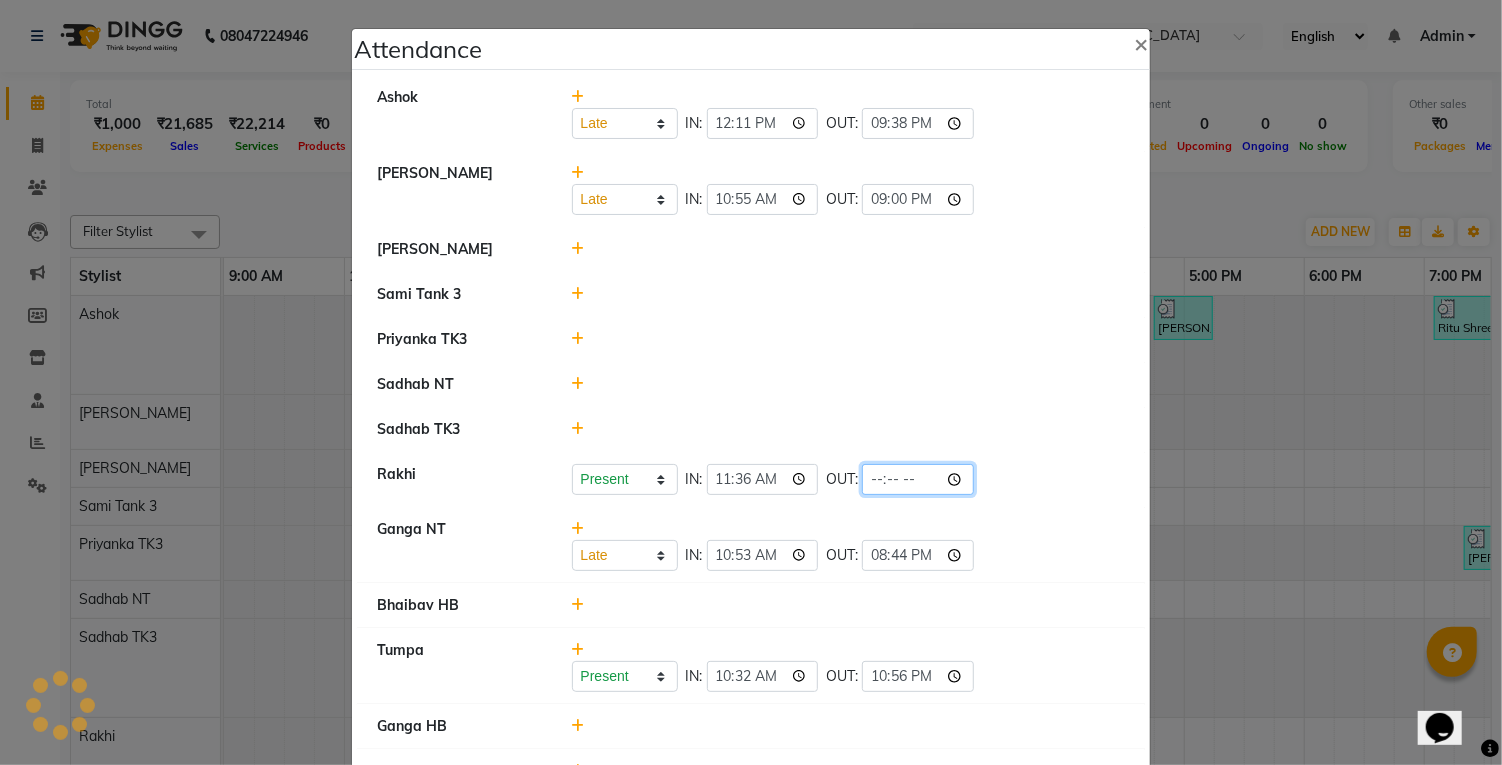 type on "21:19" 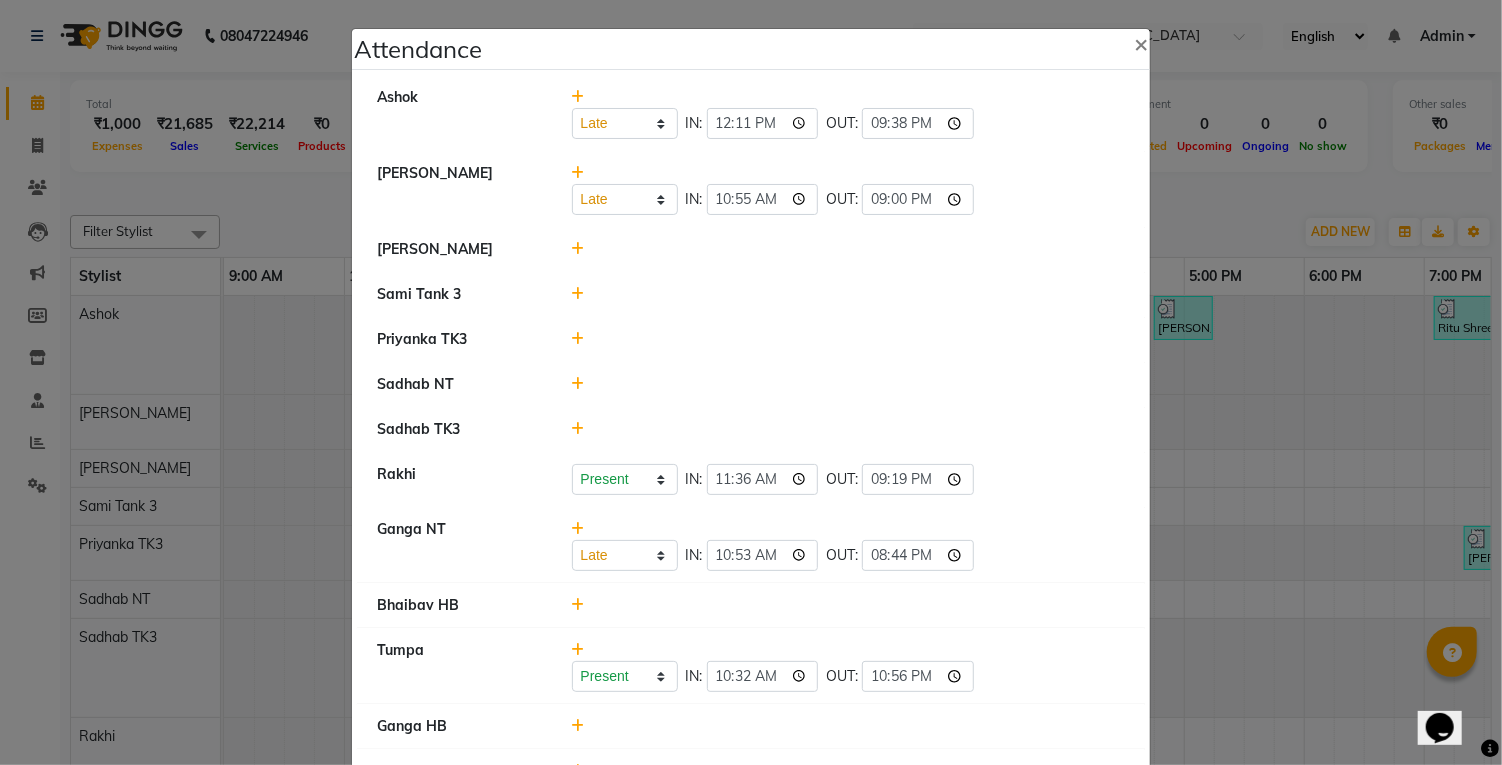 click on "Rakhi   Present   Absent   Late   Half Day   Weekly Off  IN:  11:36 OUT:  21:19" 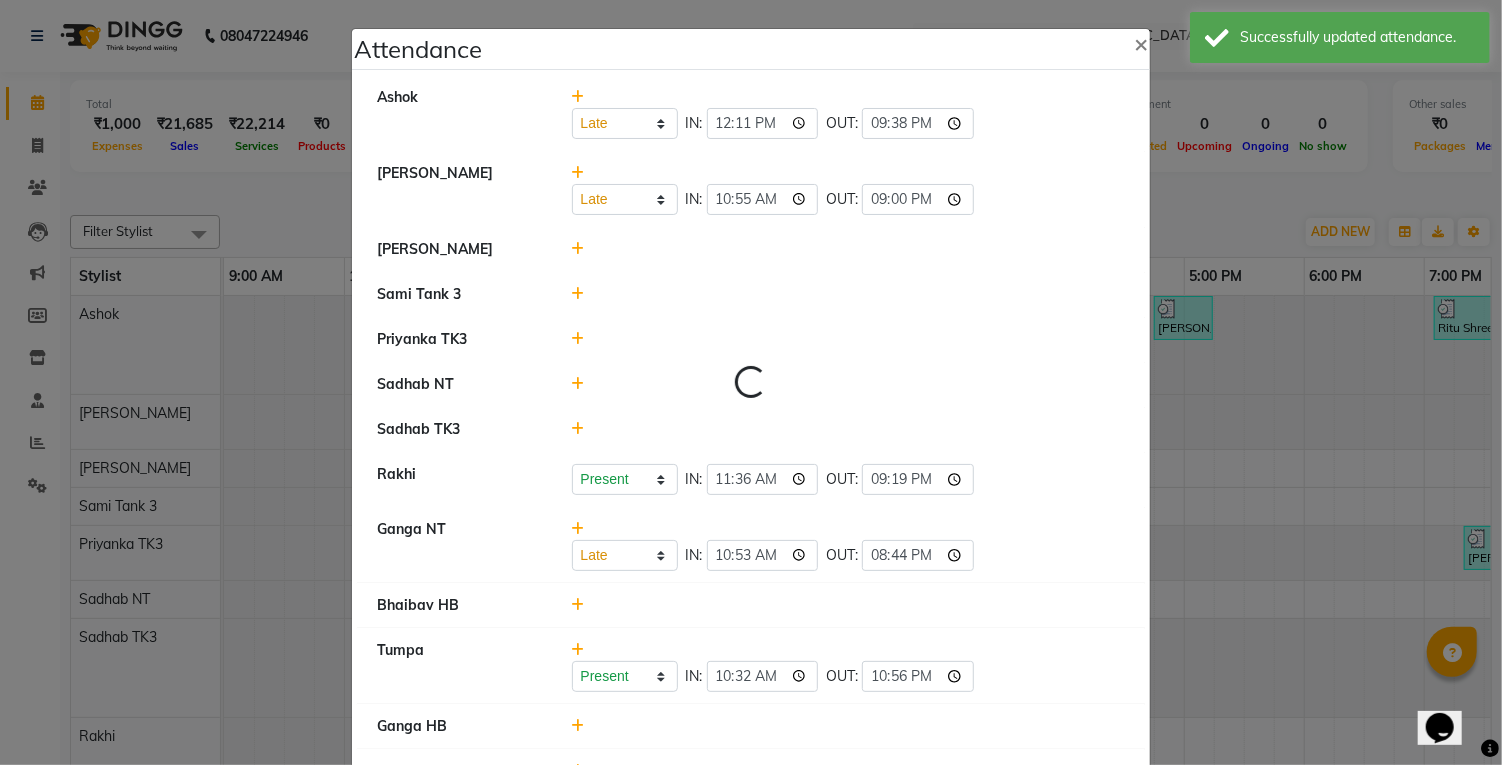 select on "L" 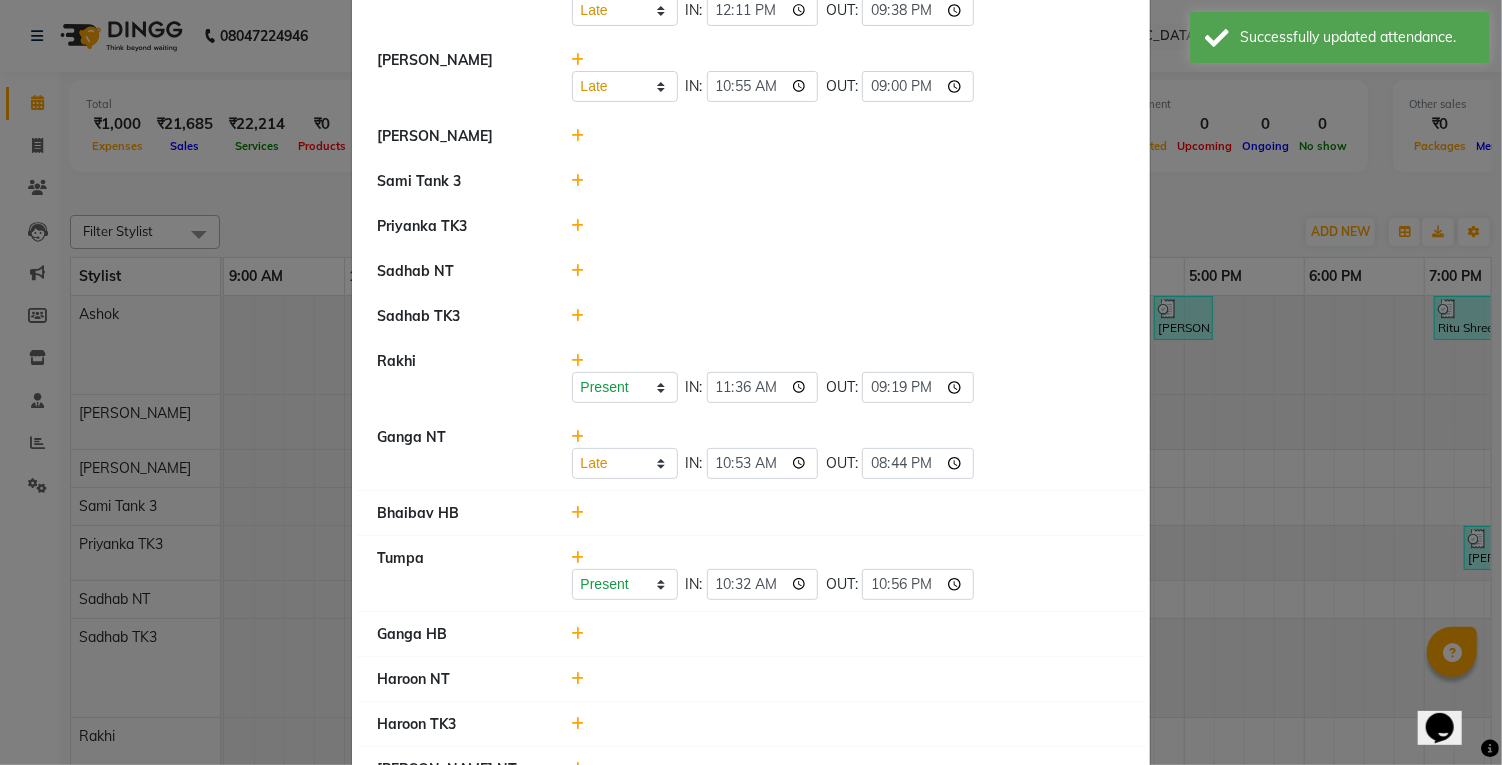 scroll, scrollTop: 0, scrollLeft: 0, axis: both 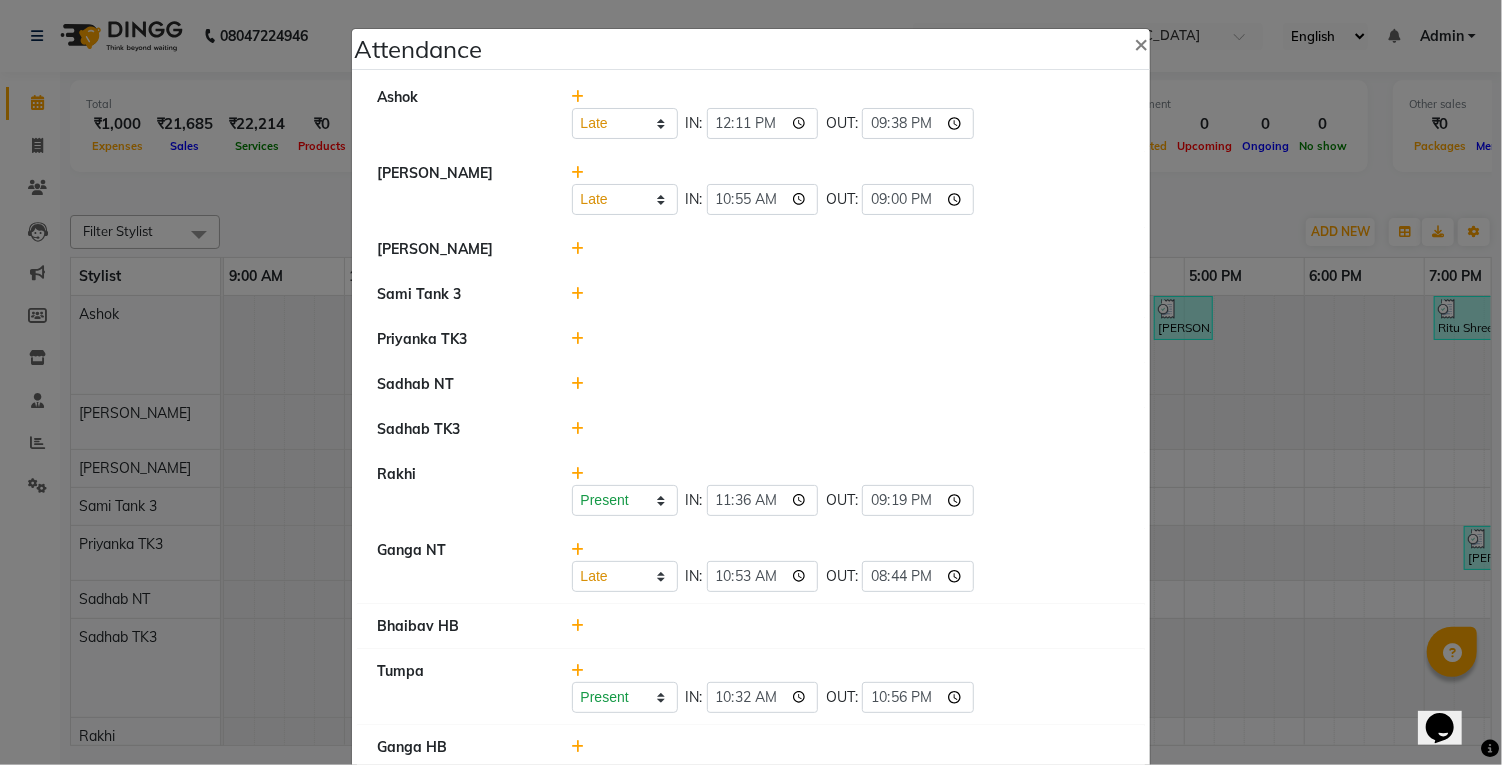 click 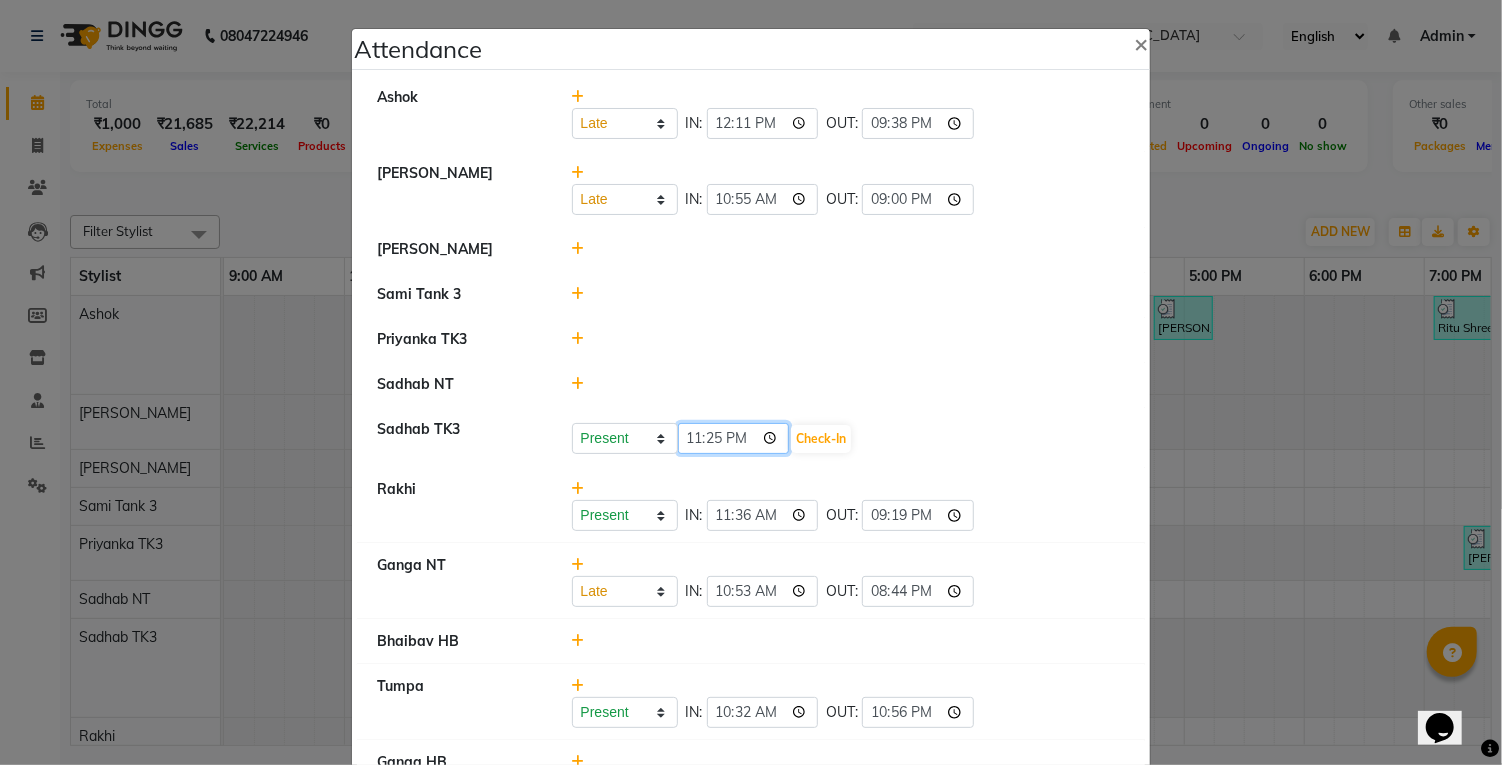 click on "23:25" 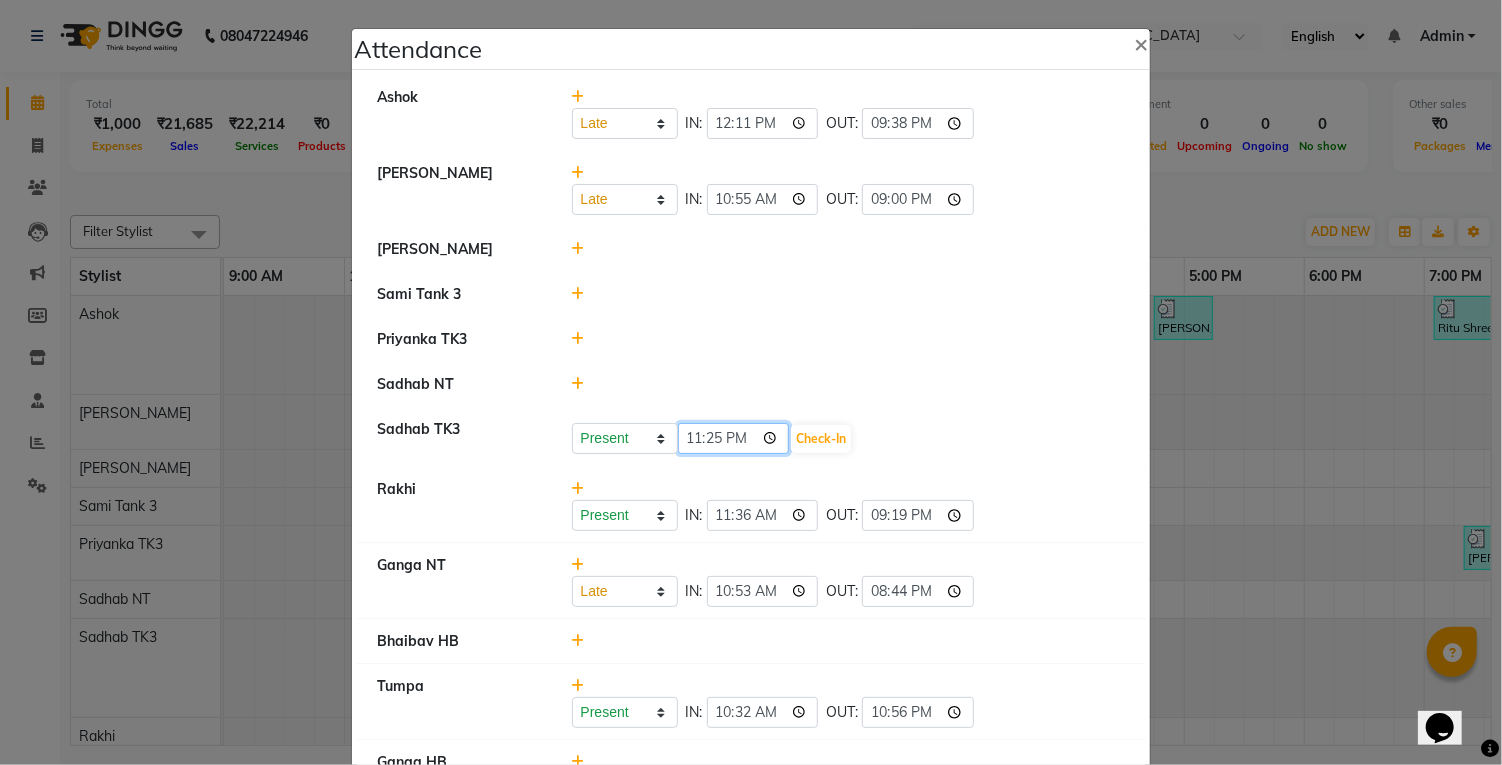 type on "10:55" 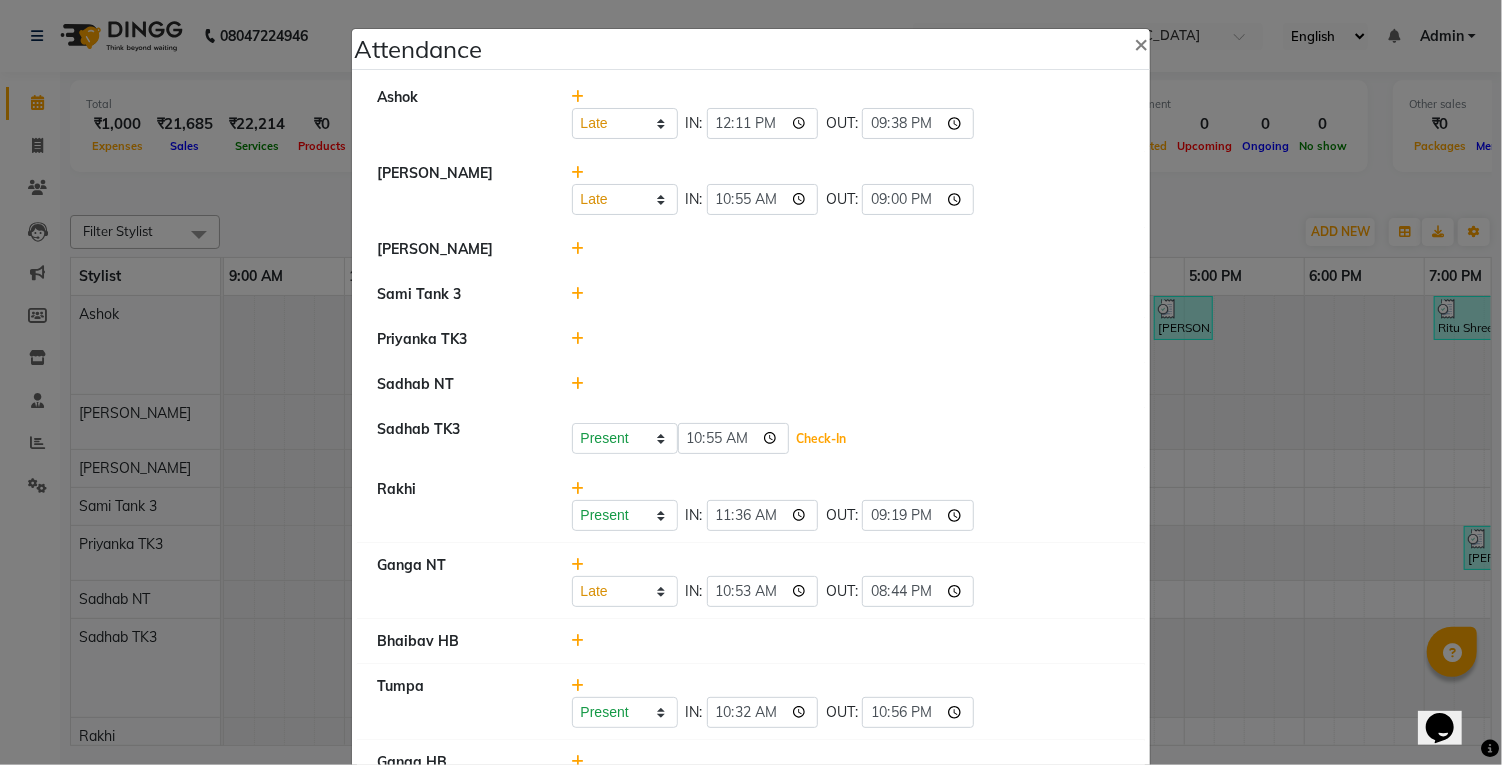 click on "Check-In" 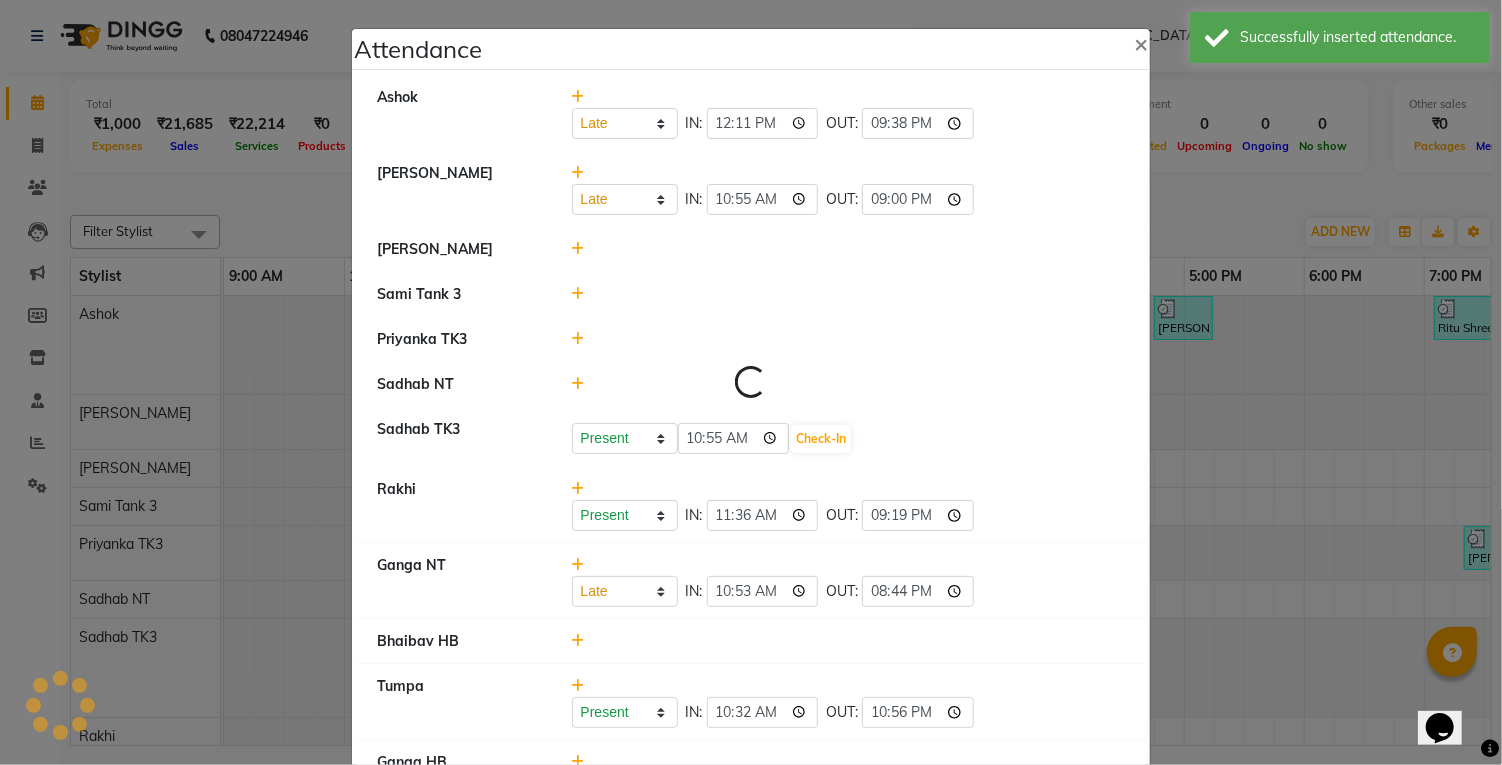 select on "L" 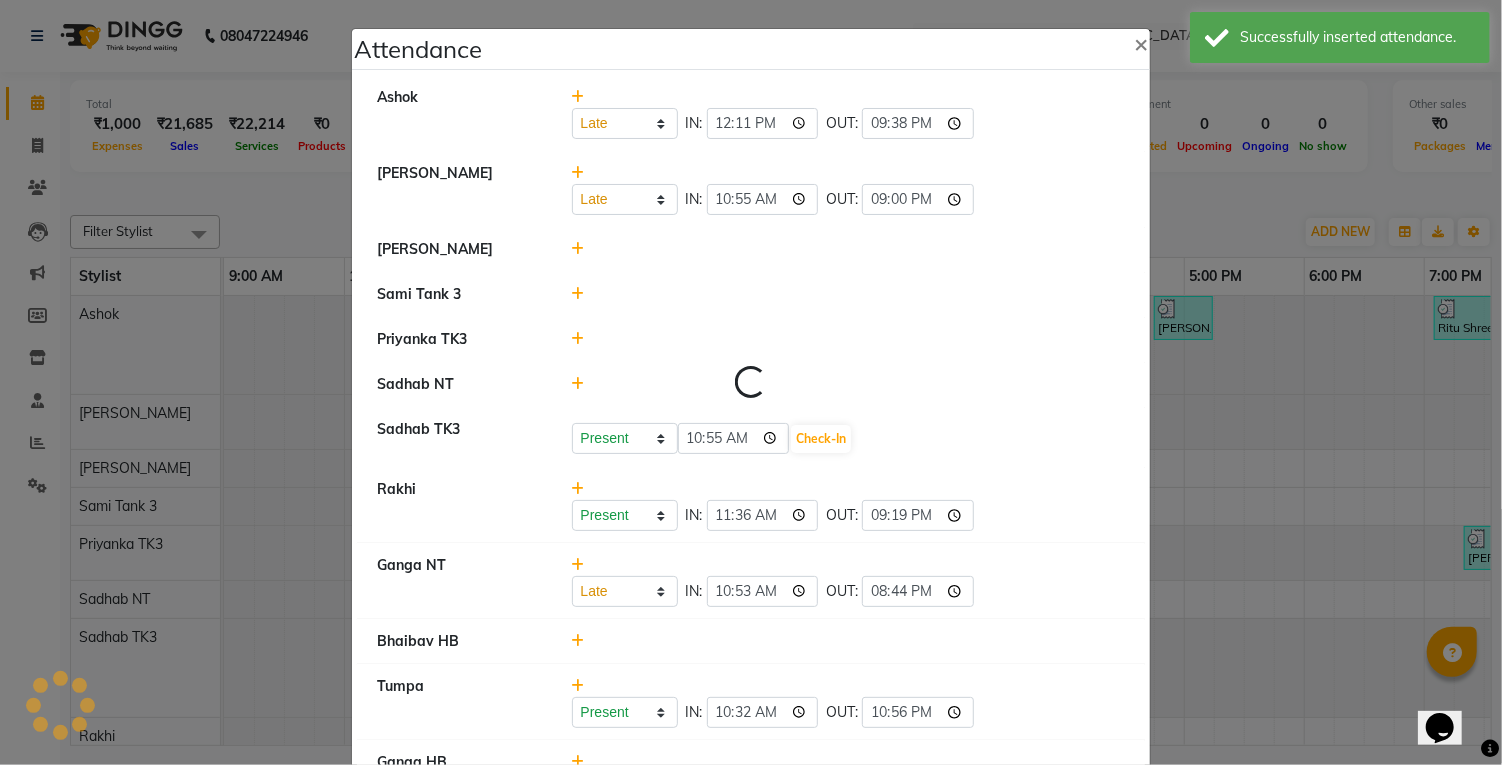 select on "L" 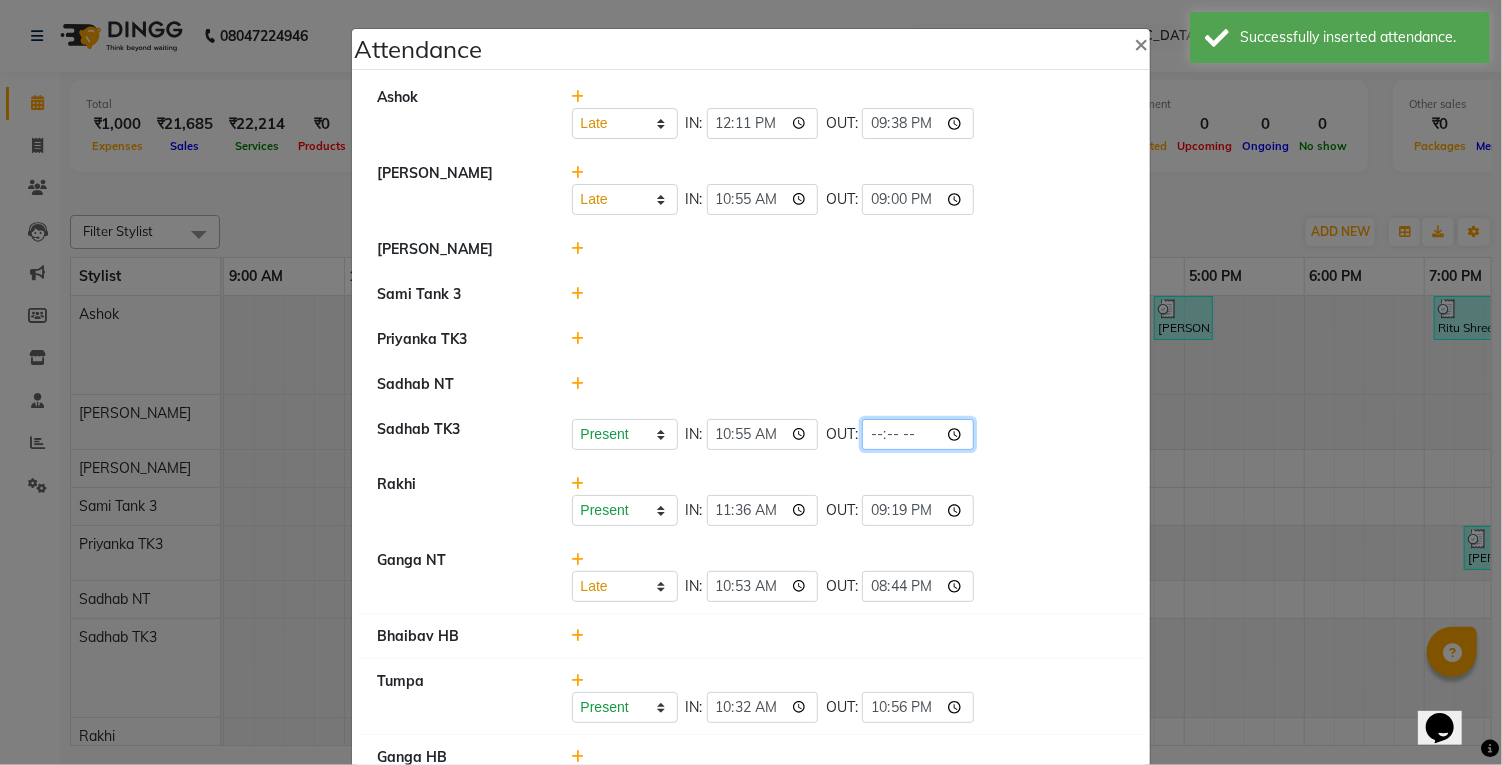 click 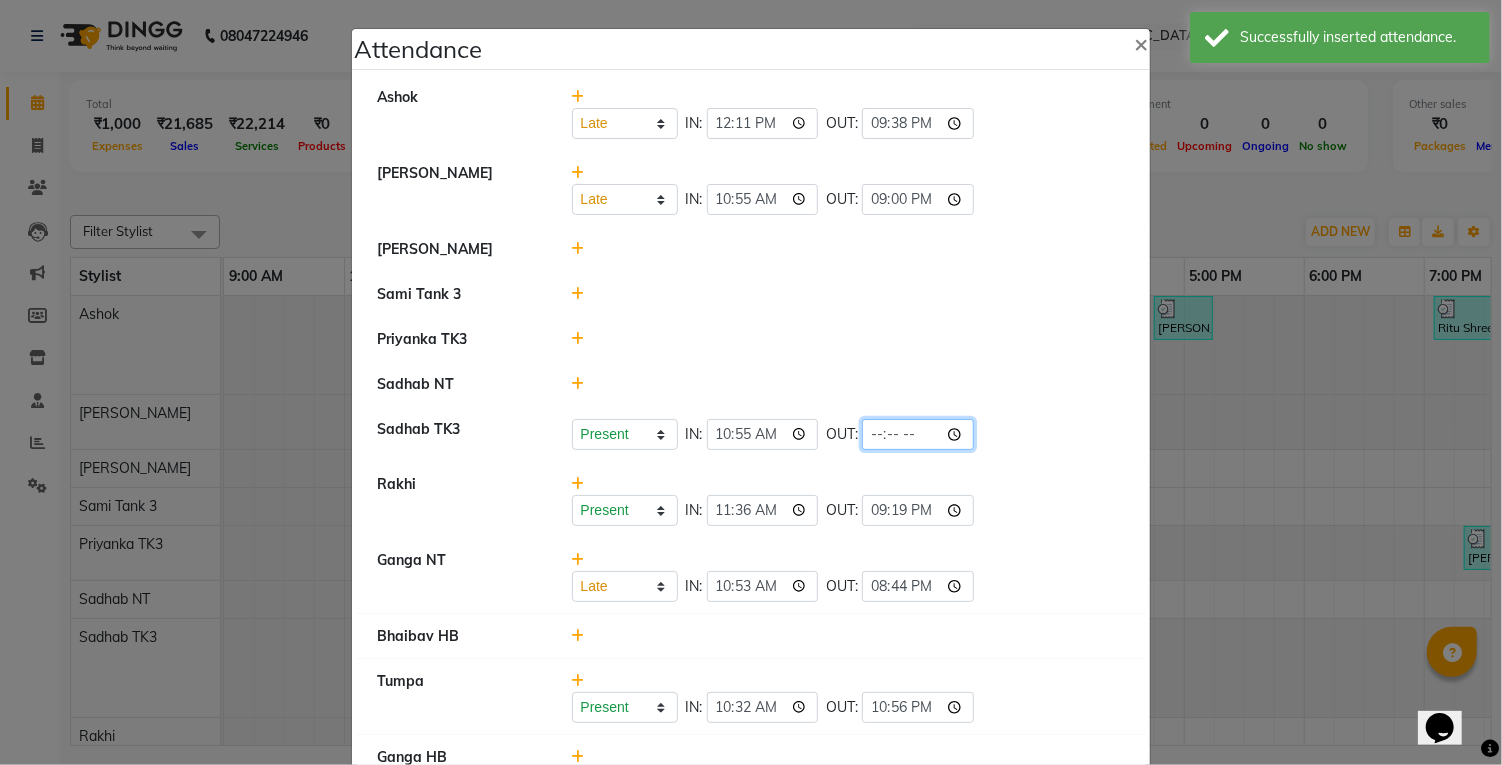 type on "22:05" 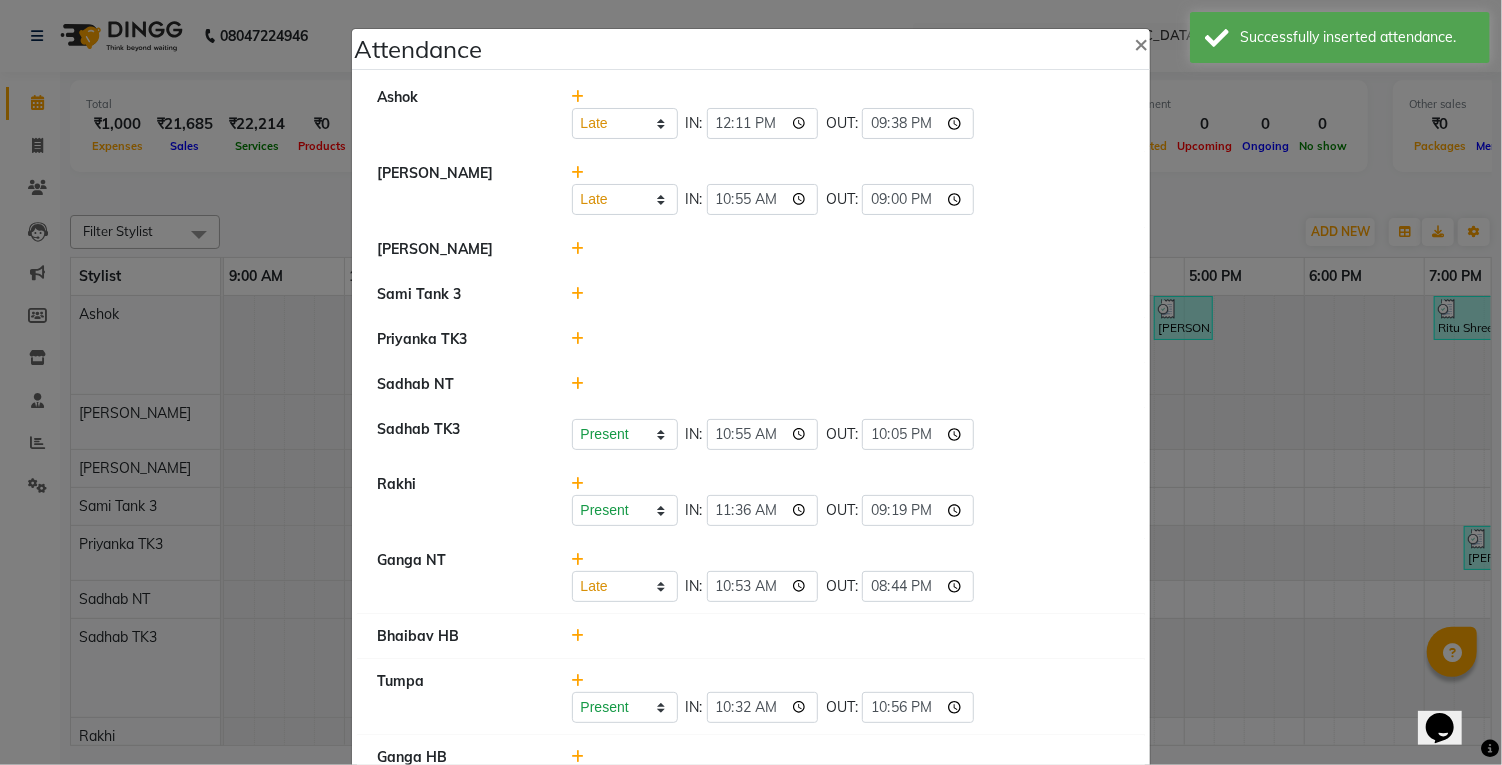 click on "Priyanka TK3" 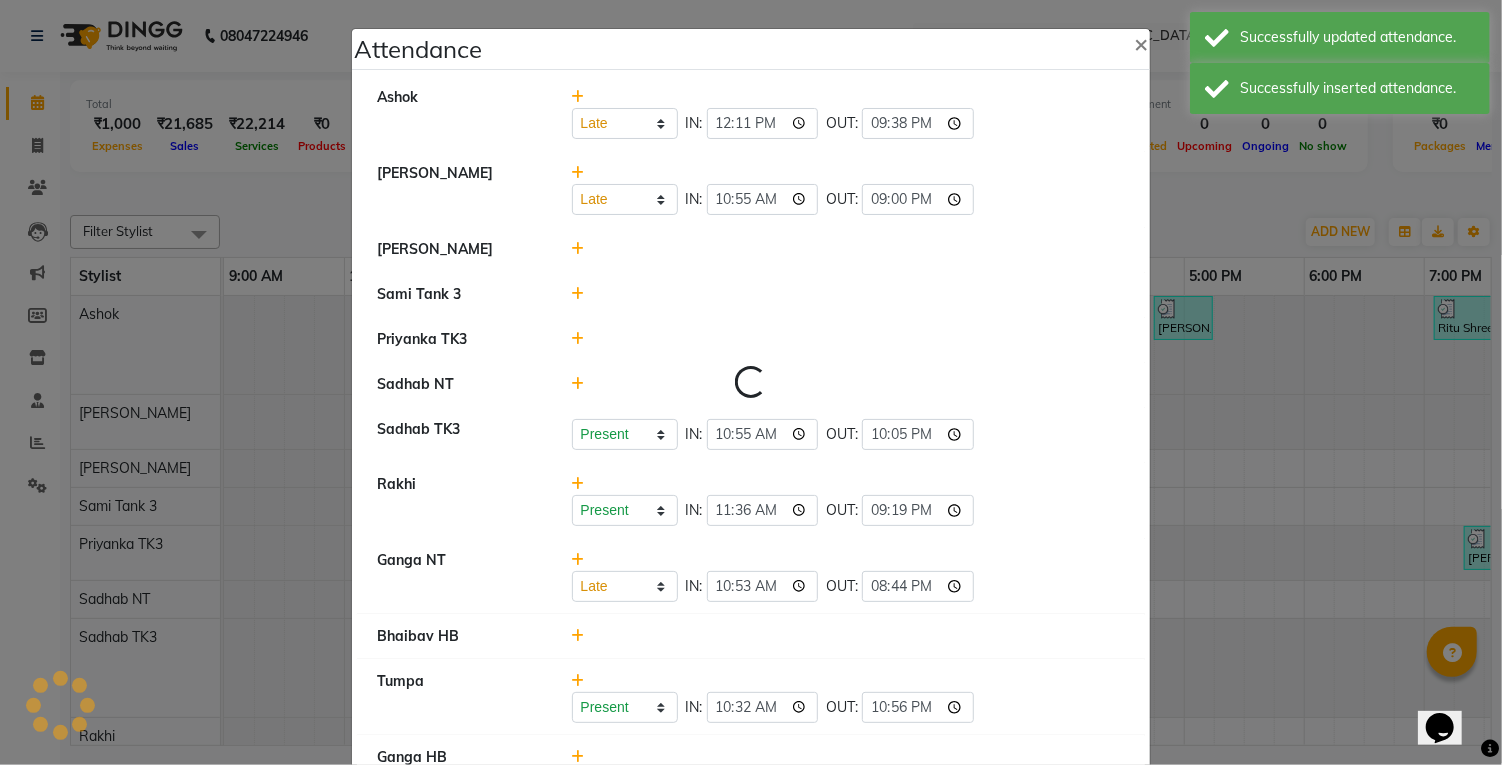 select on "L" 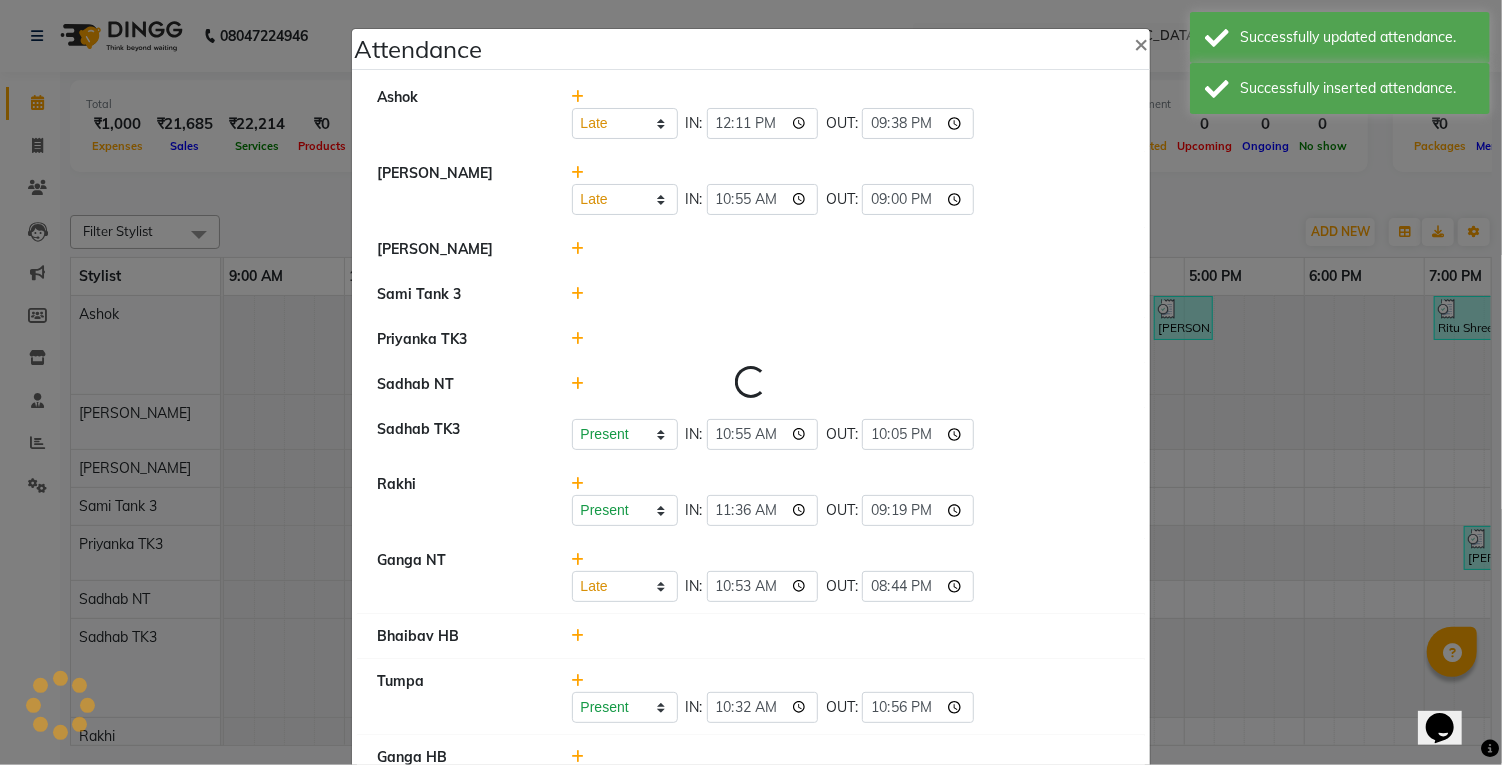select on "L" 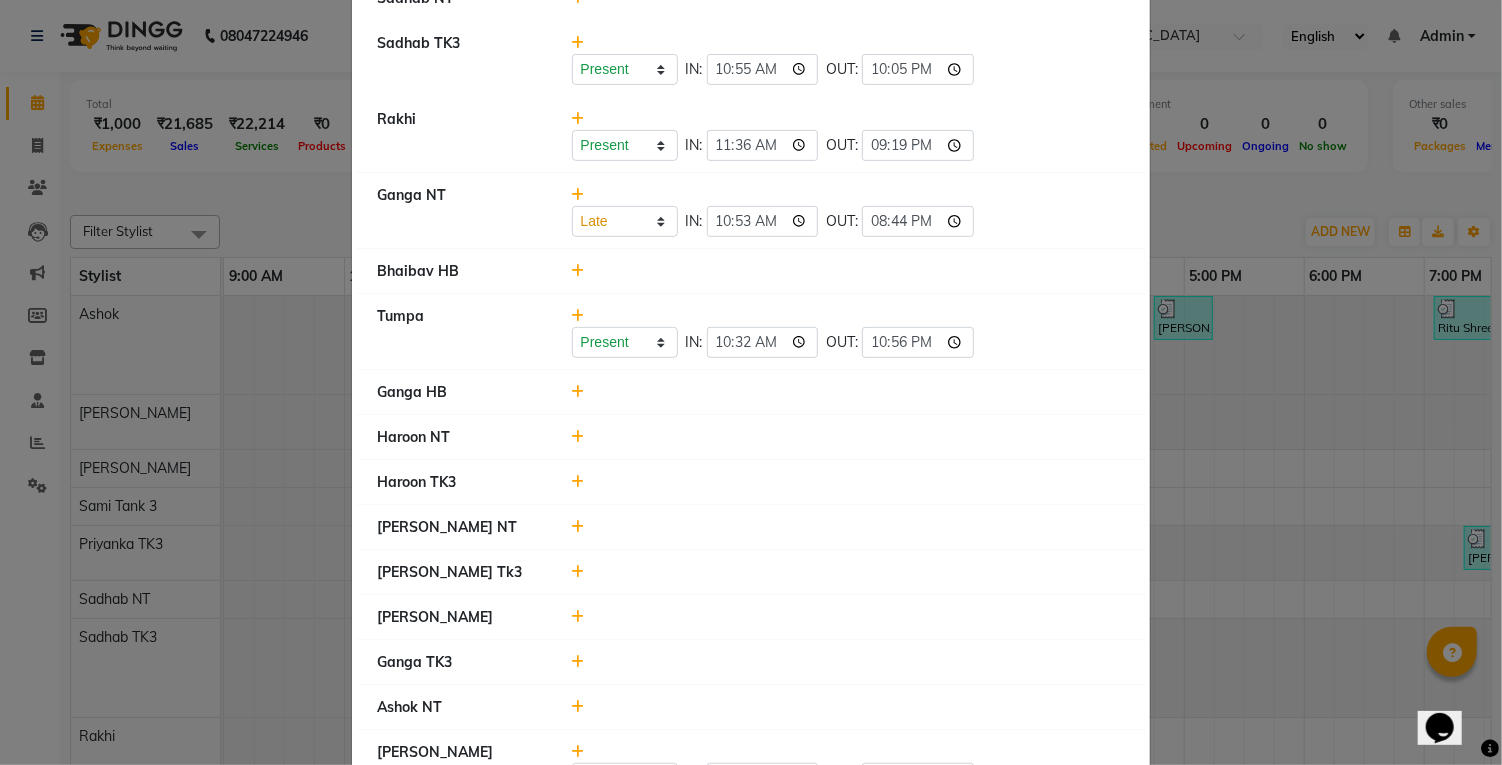 scroll, scrollTop: 384, scrollLeft: 0, axis: vertical 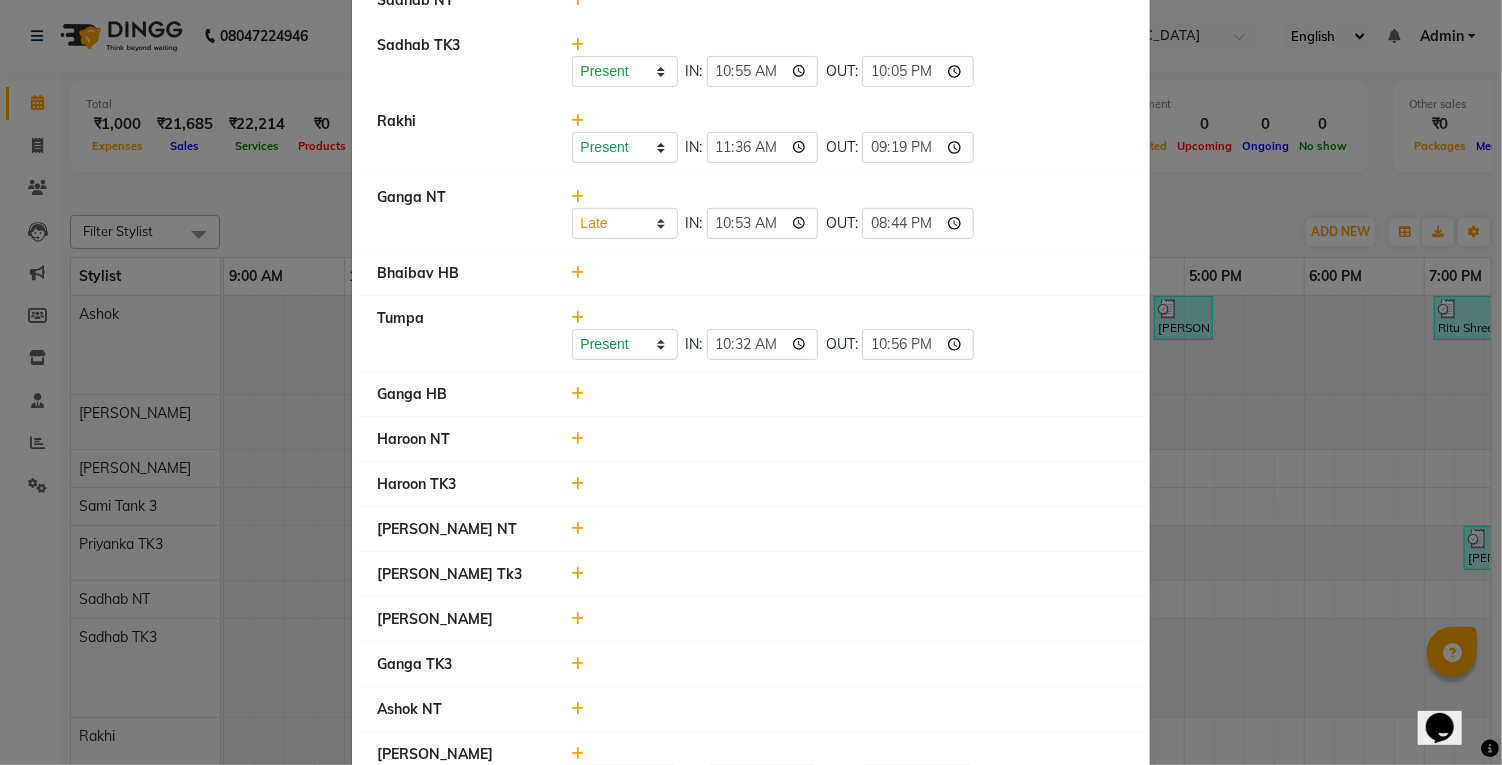 click 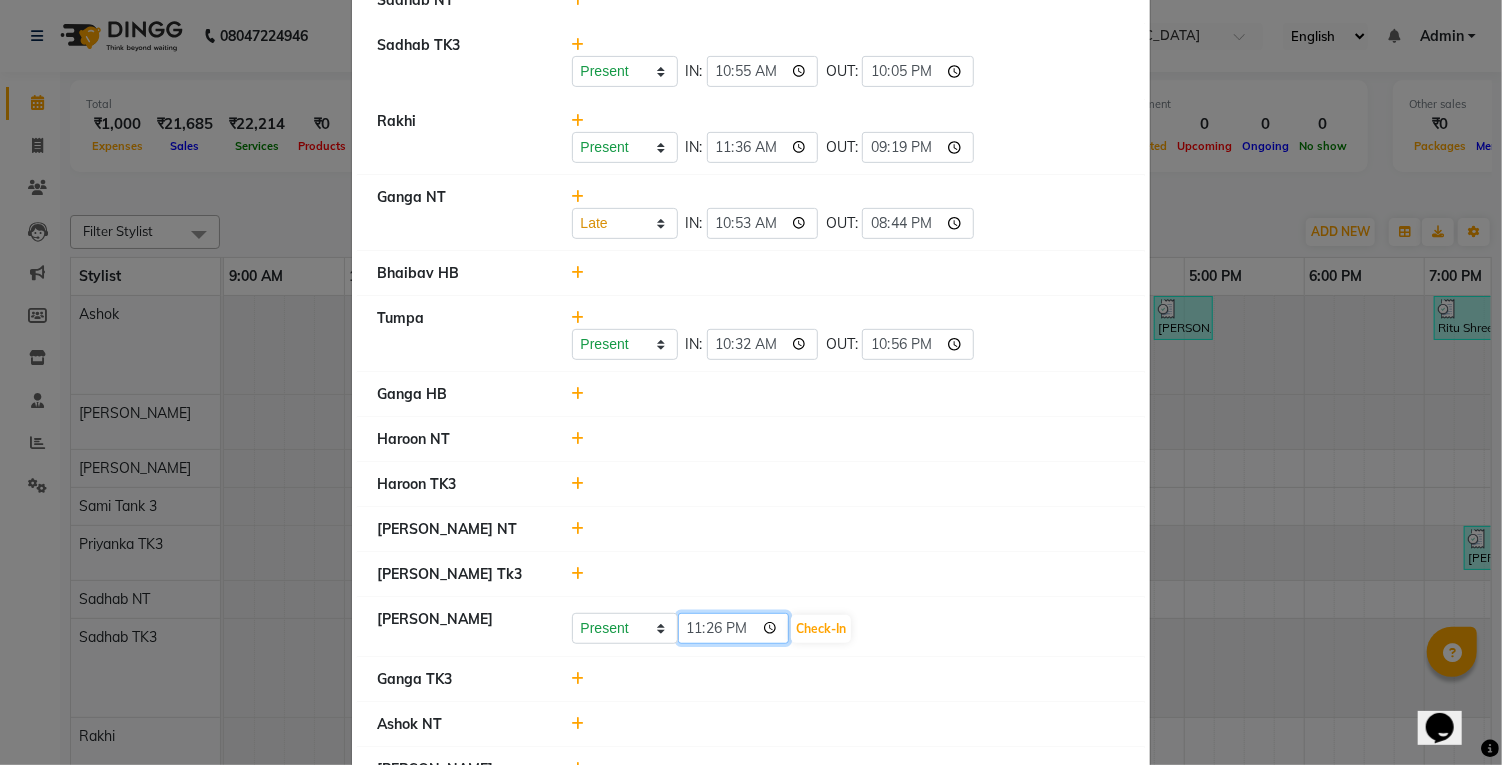click on "23:26" 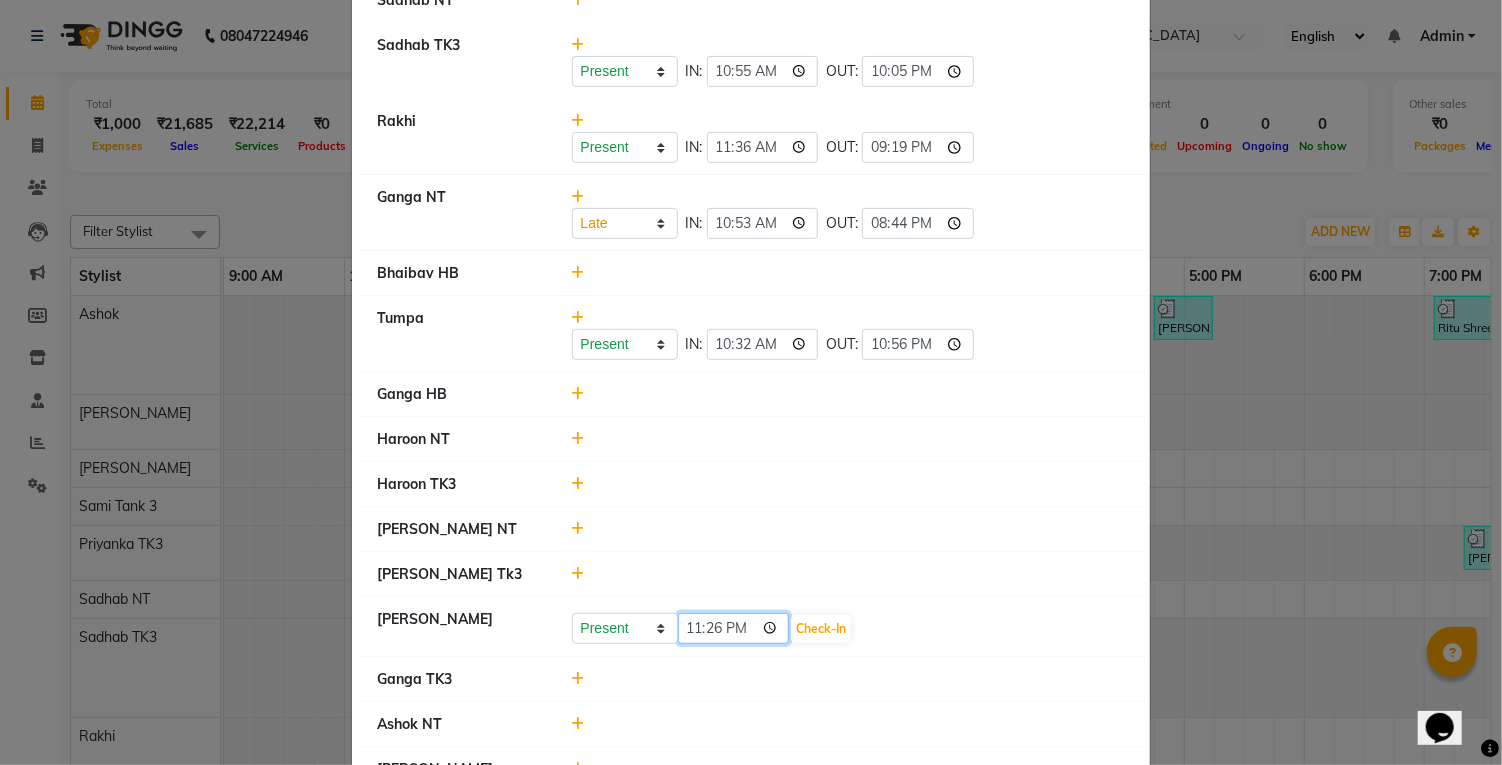 type on "10:58" 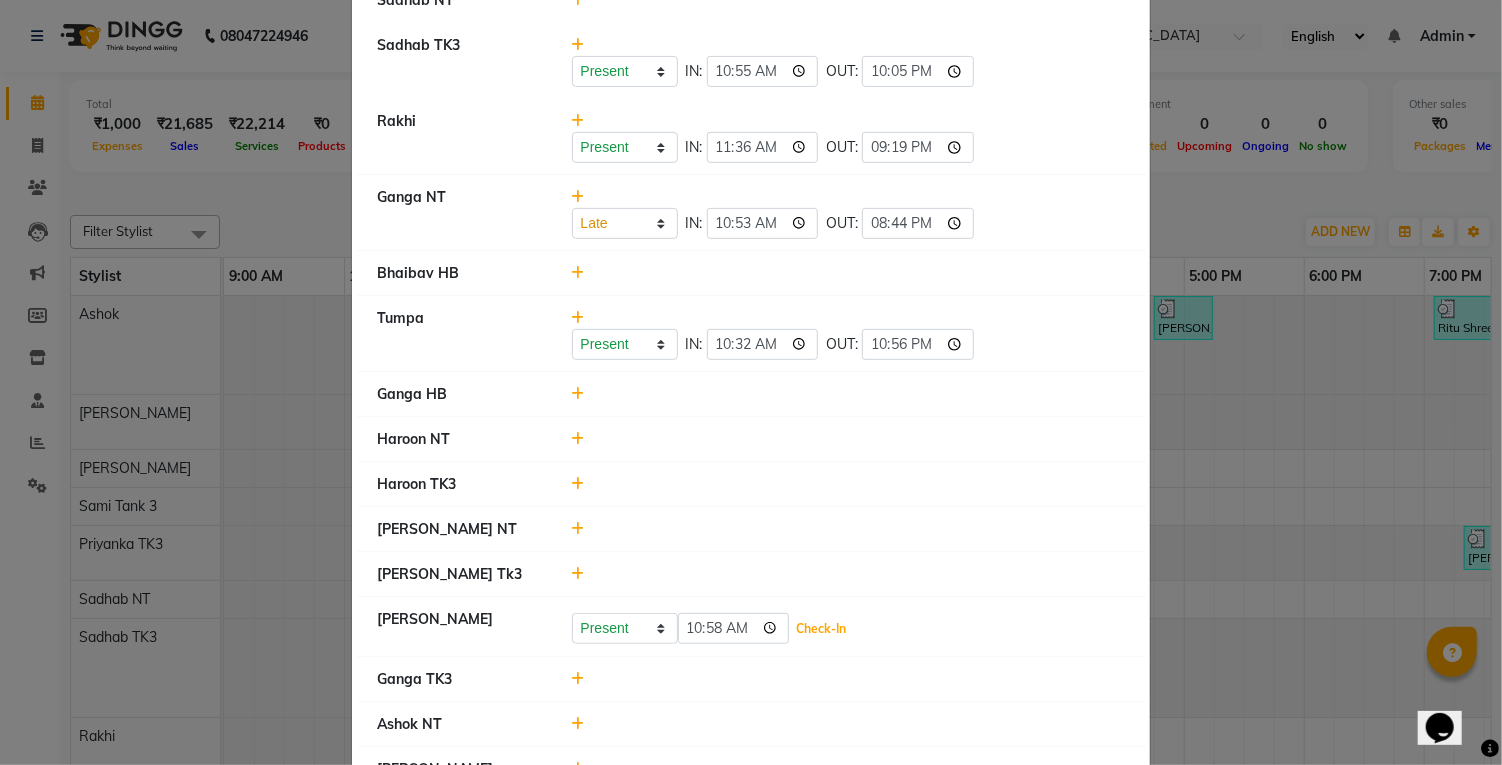 click on "Check-In" 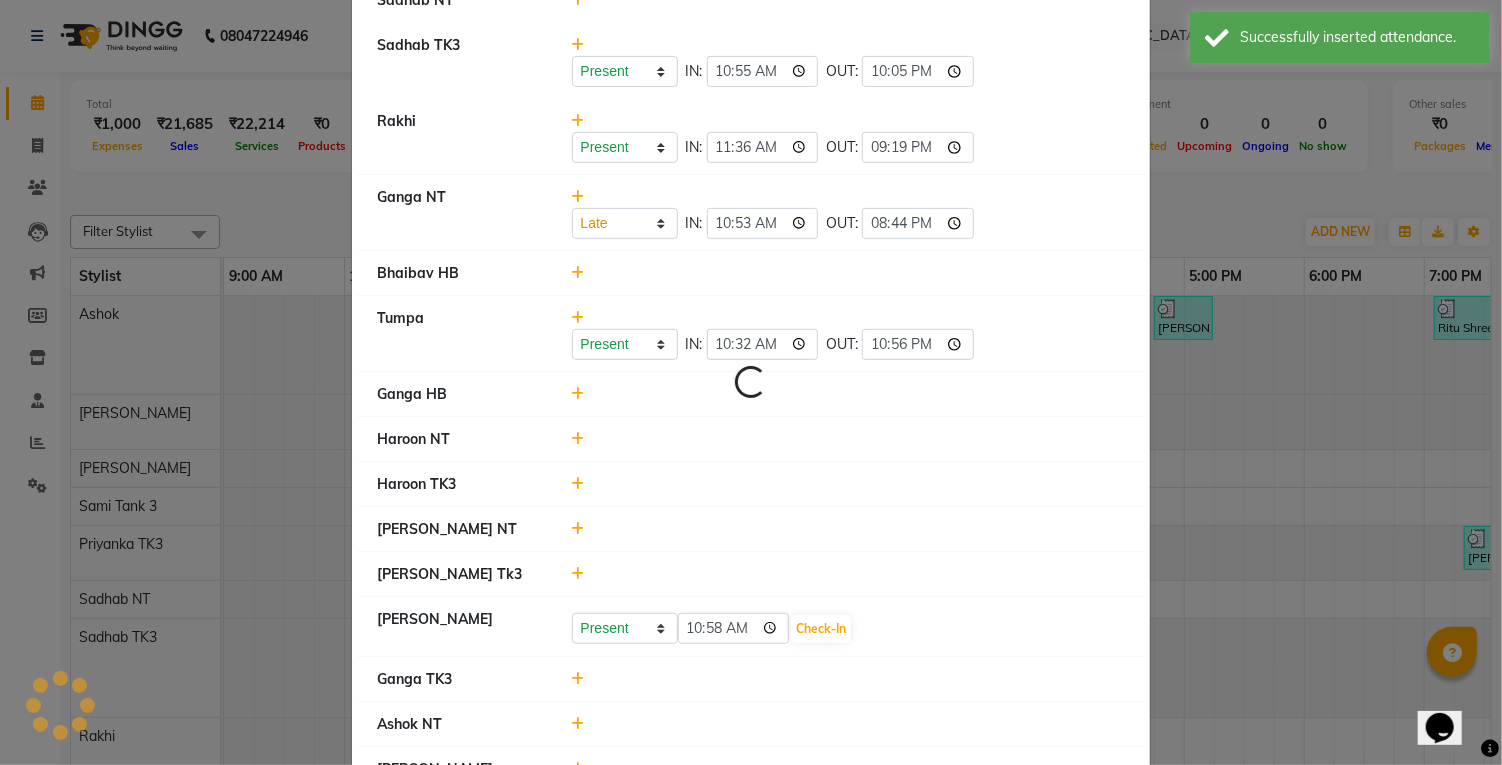 select on "L" 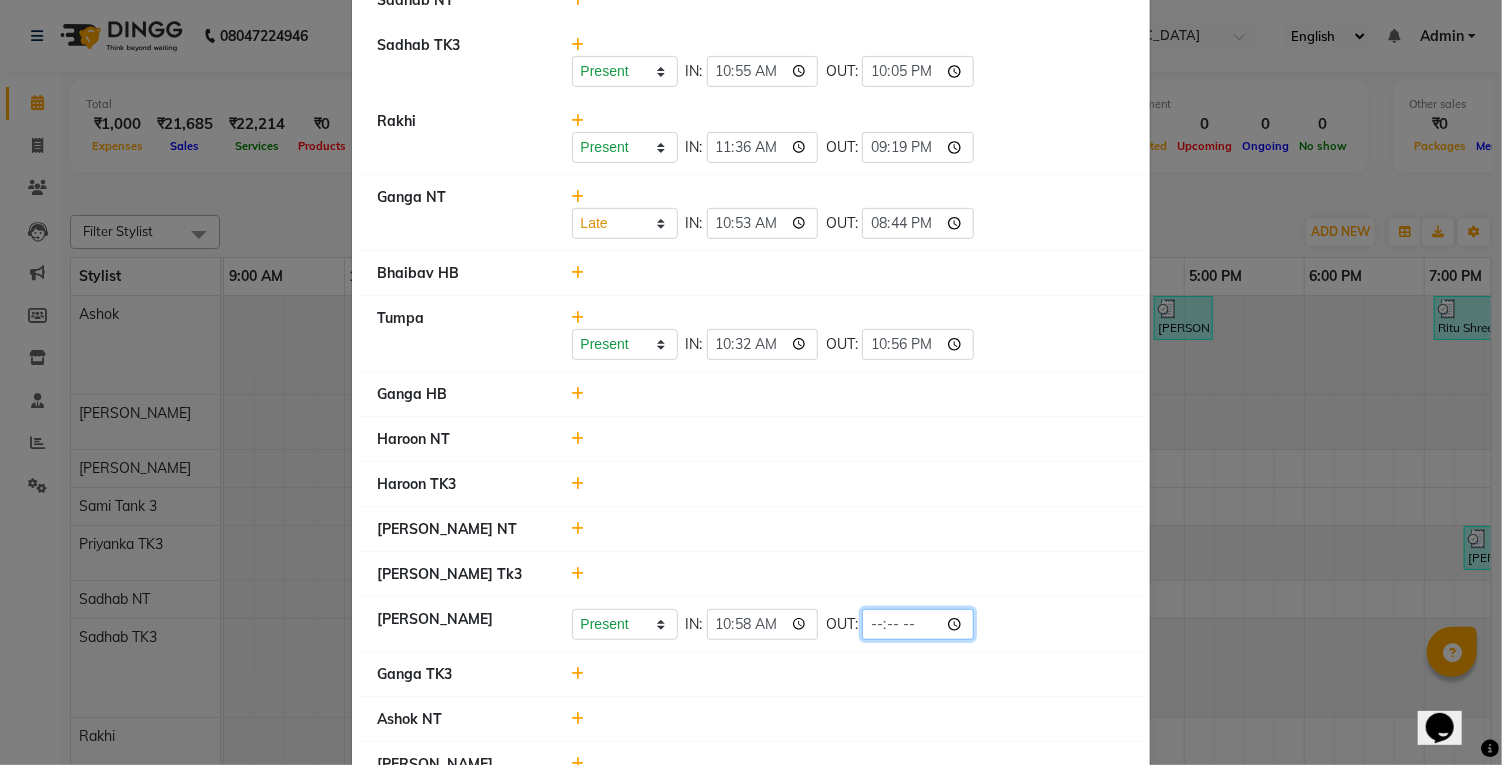 click 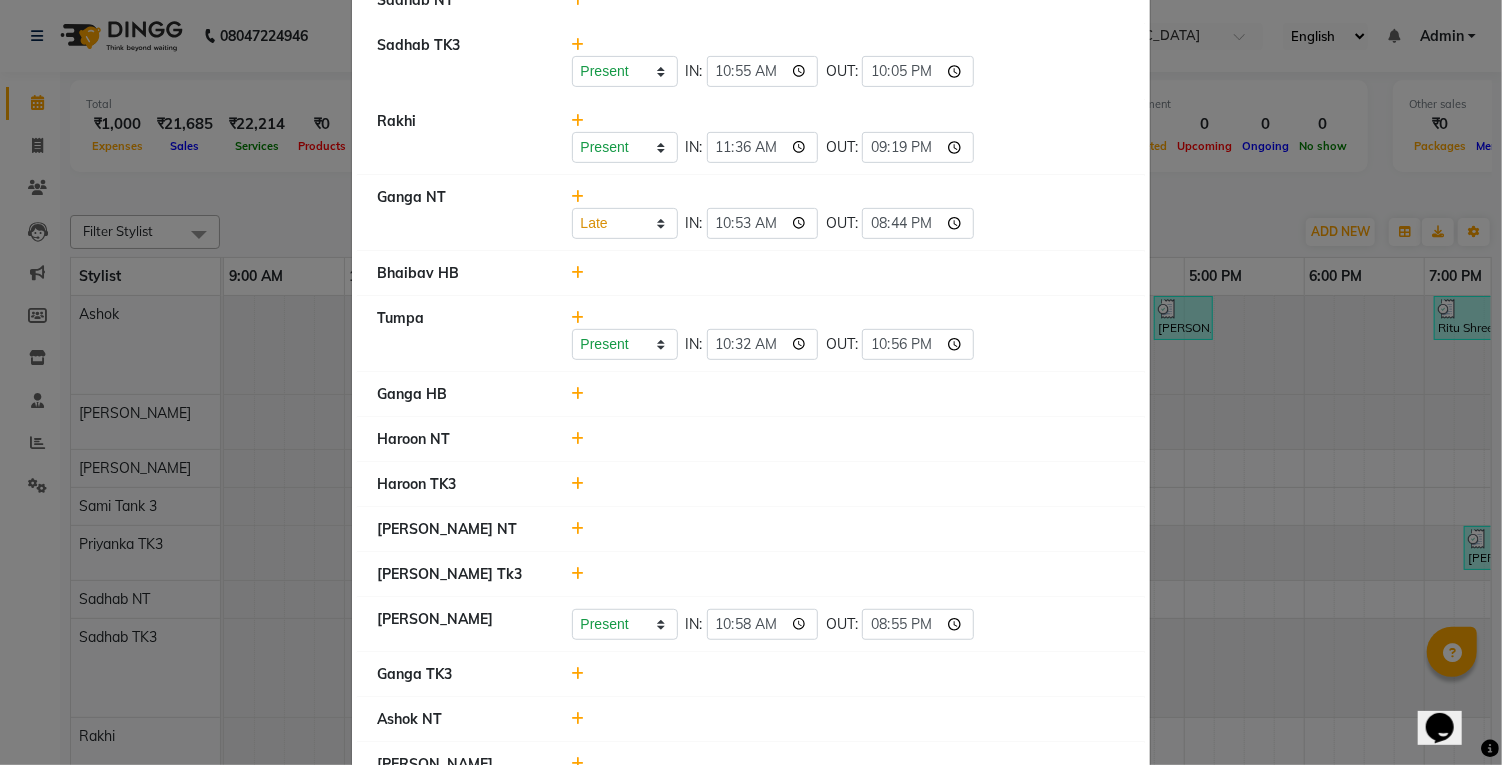 click on "Ganga TK3" 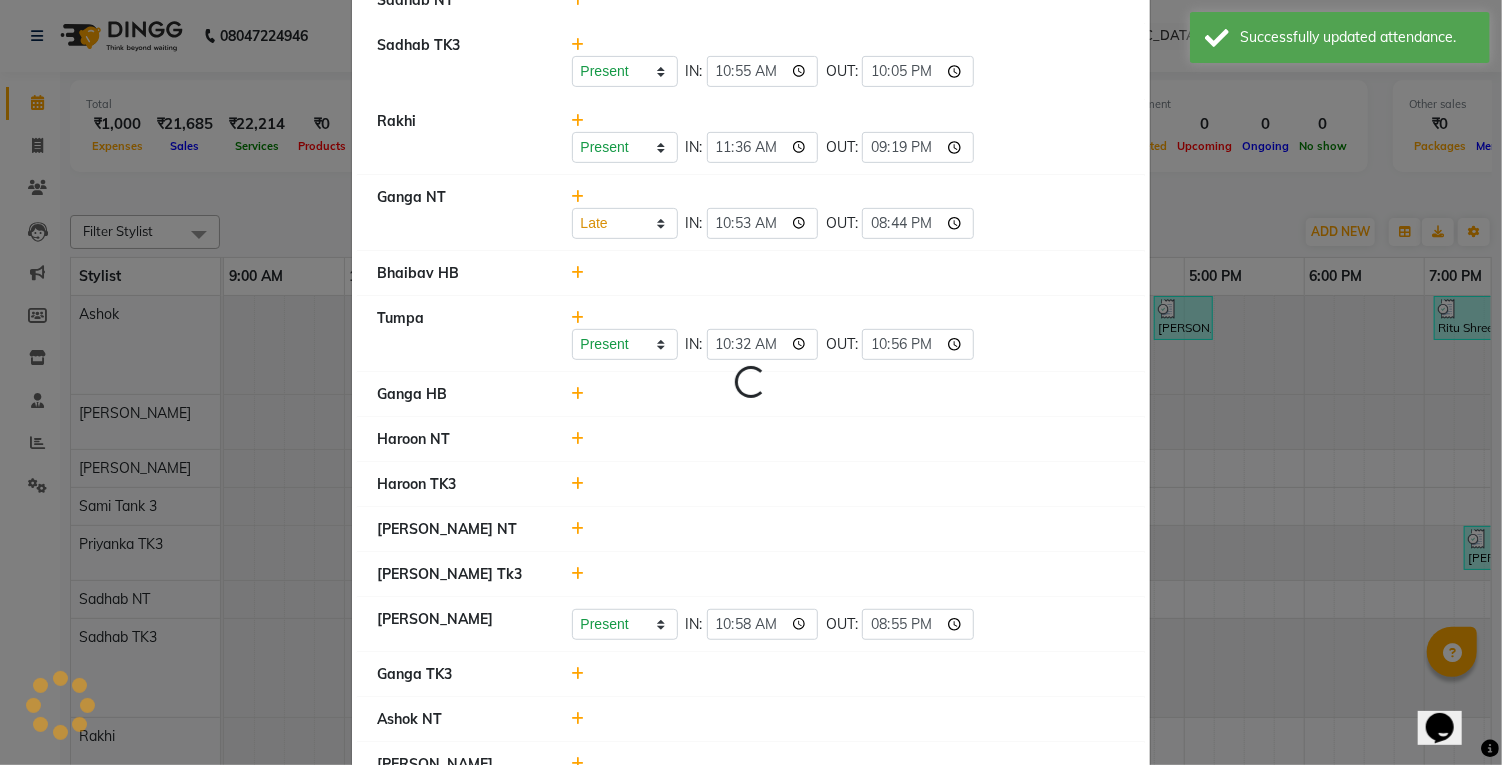 select on "L" 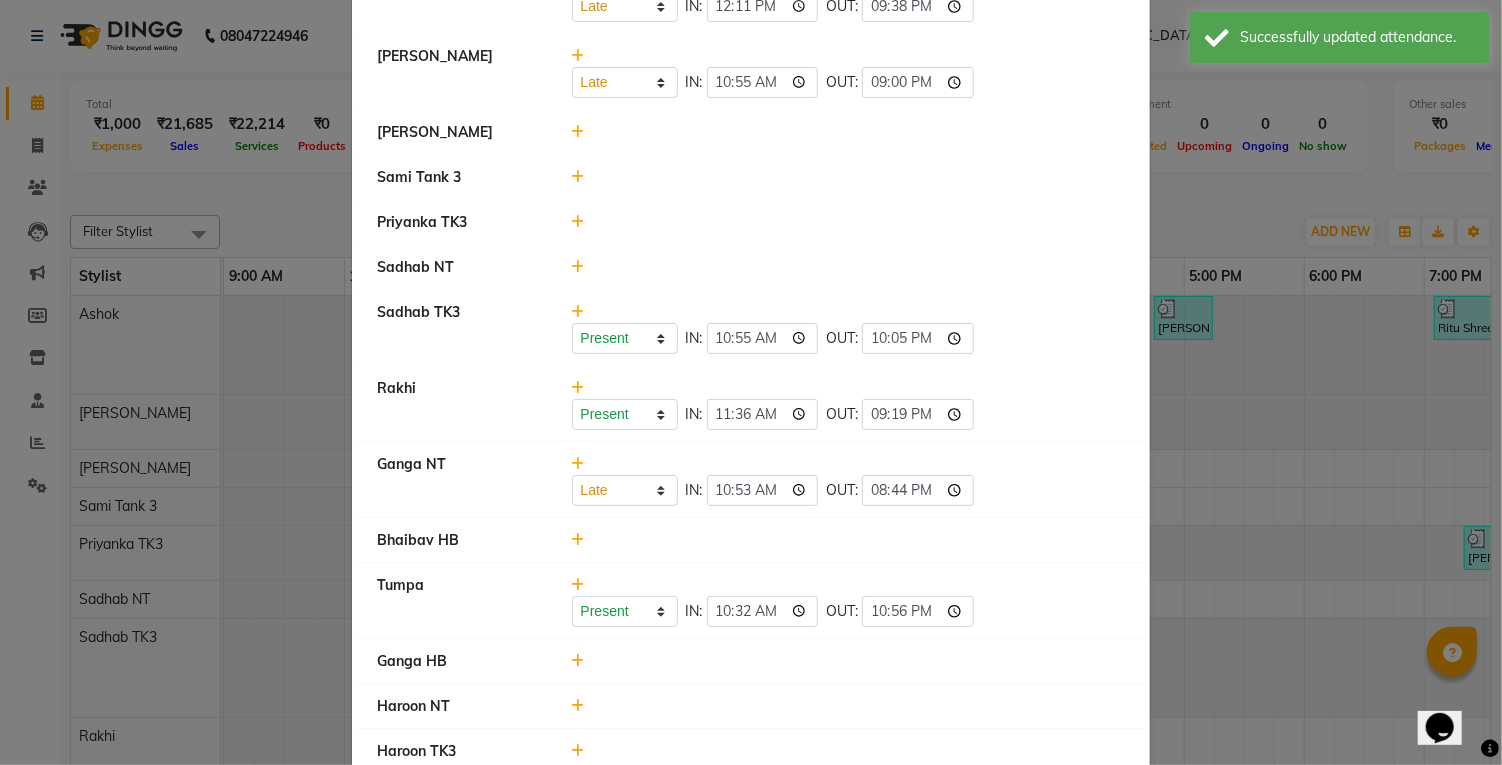 scroll, scrollTop: 0, scrollLeft: 0, axis: both 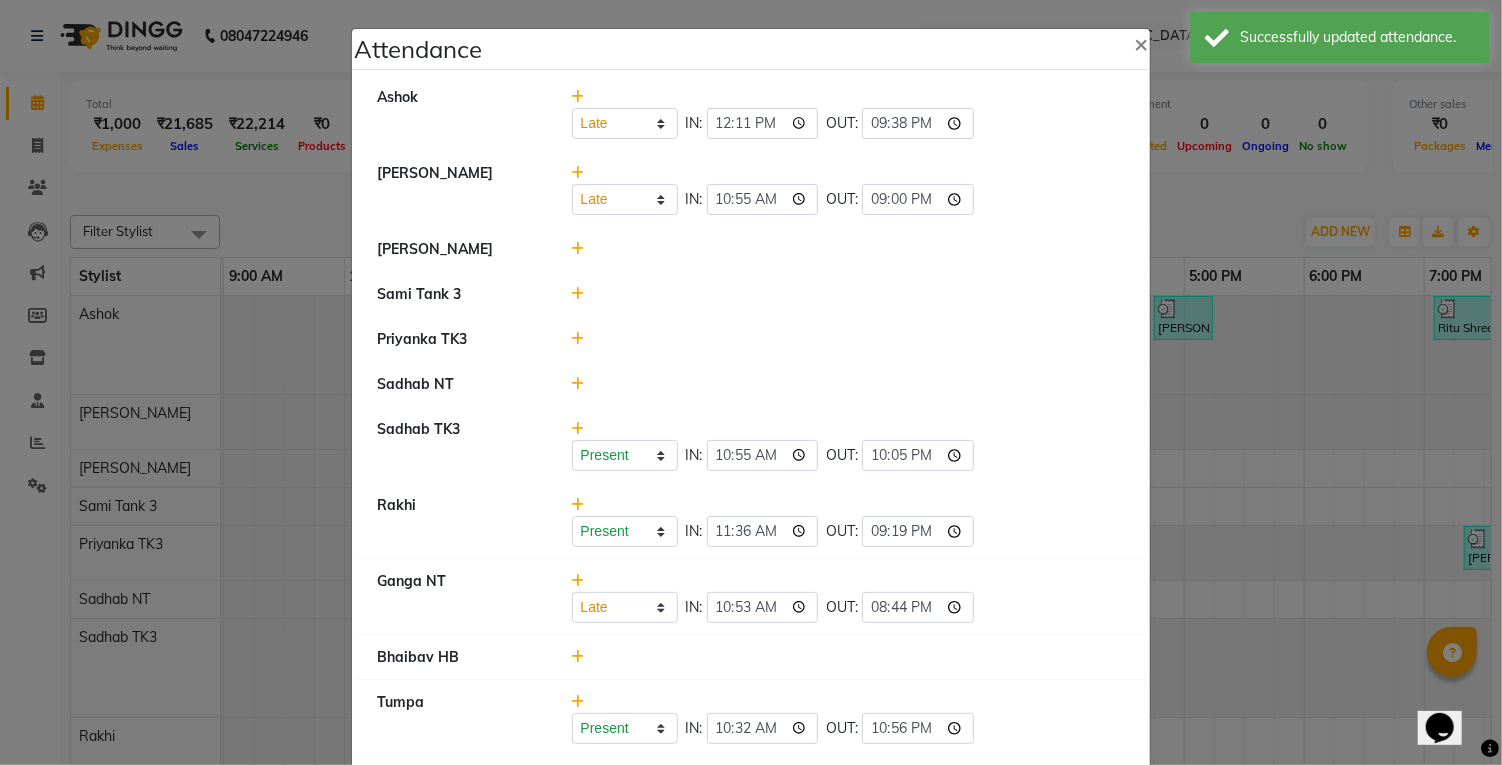 click 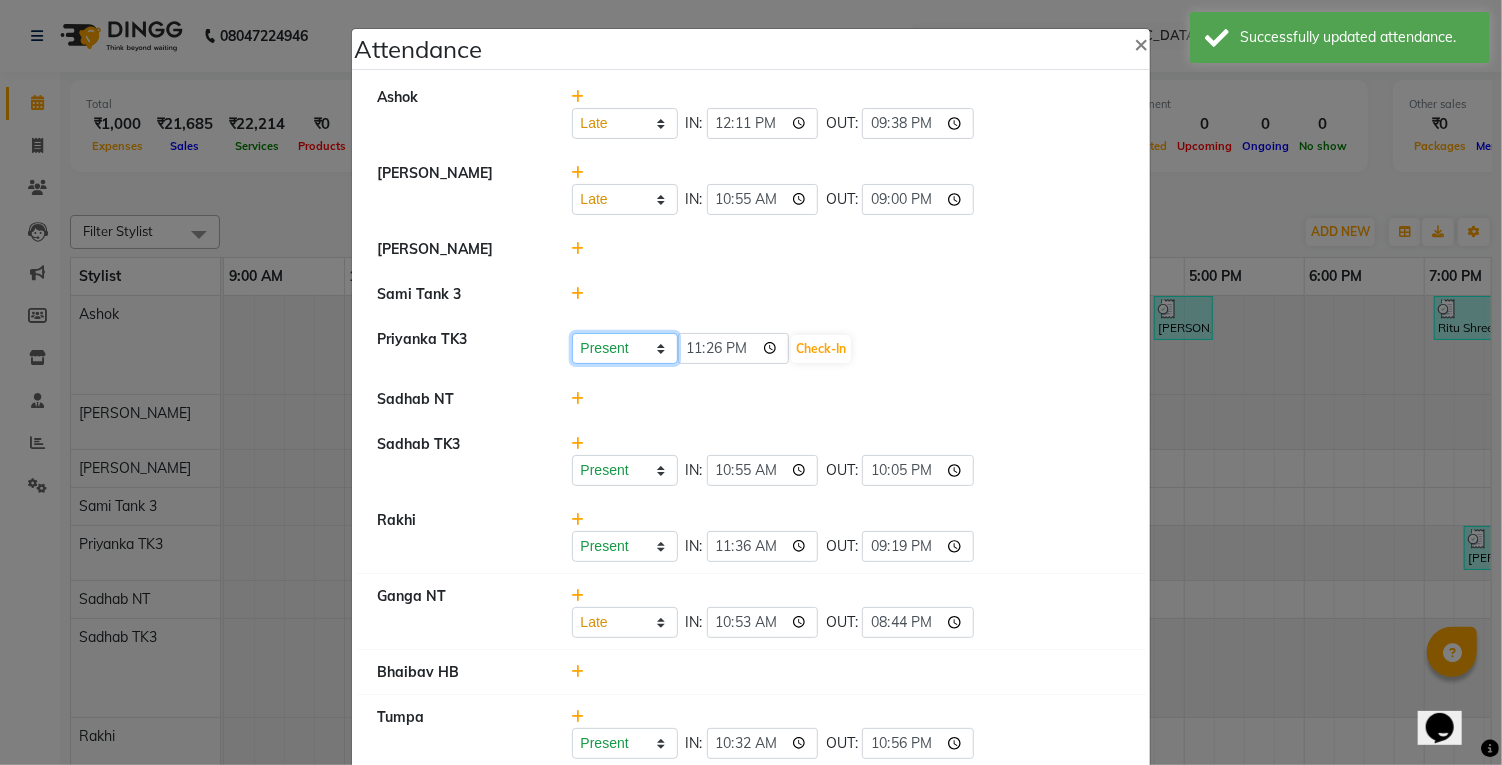 click on "Present Absent Late Half Day Weekly Off" 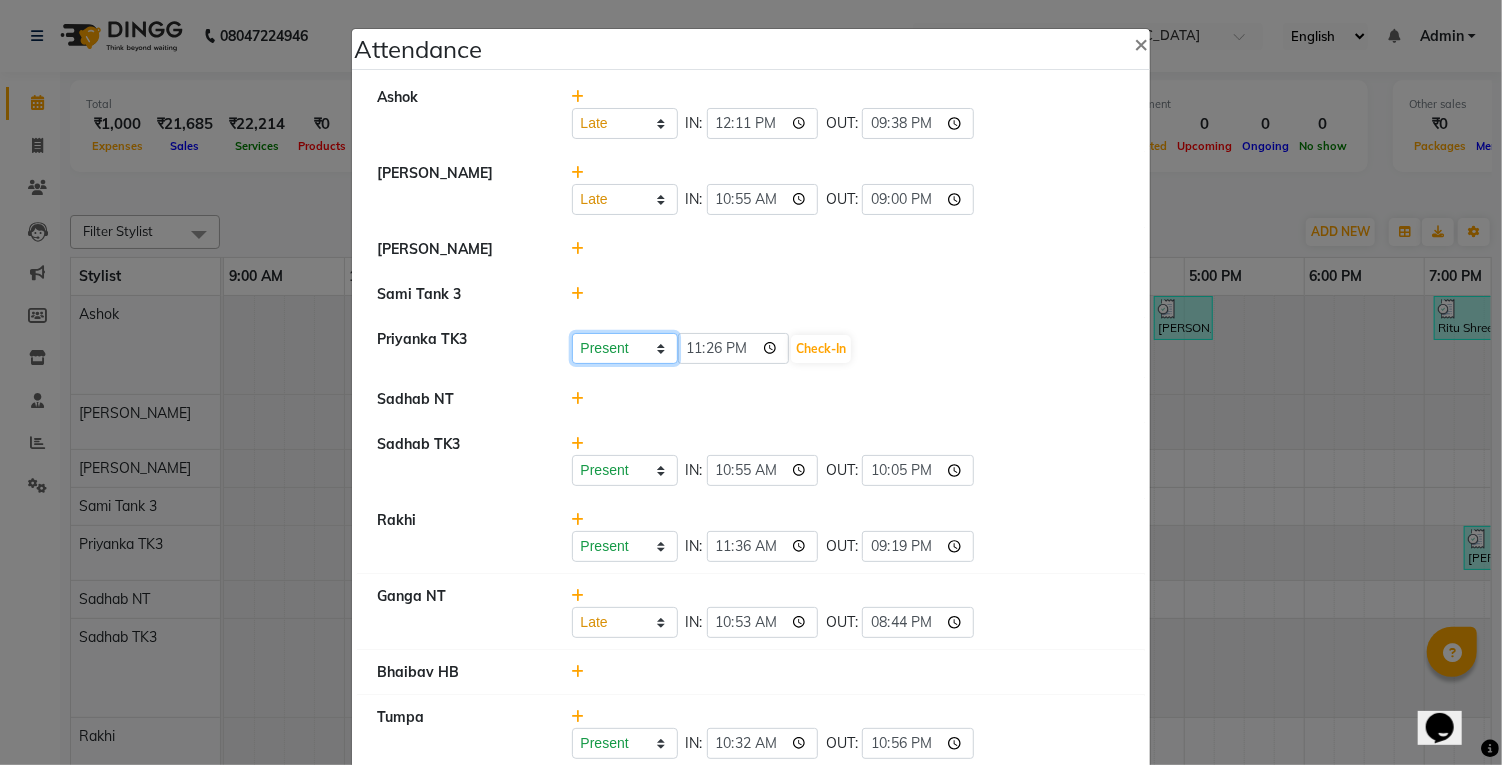 select on "L" 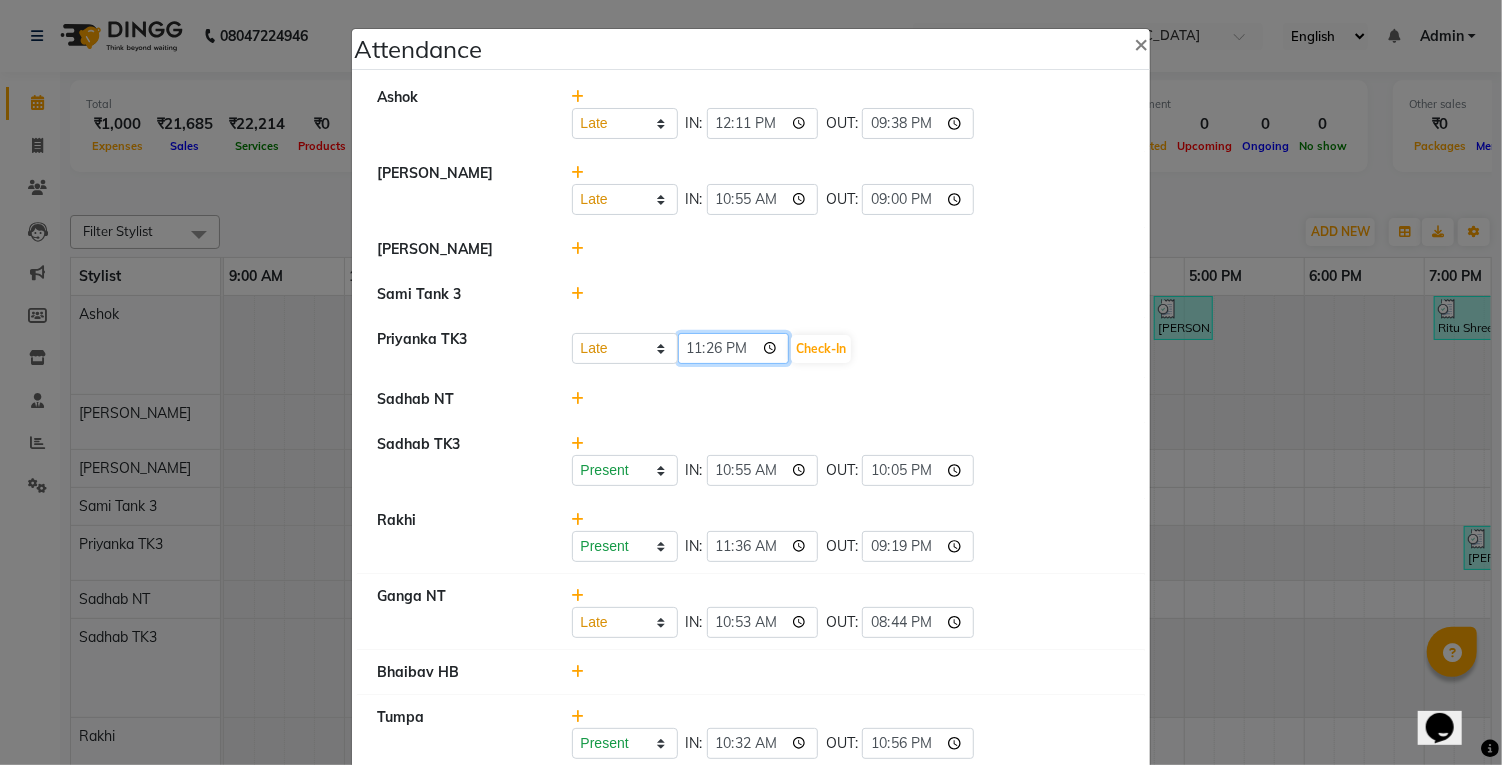 click on "23:26" 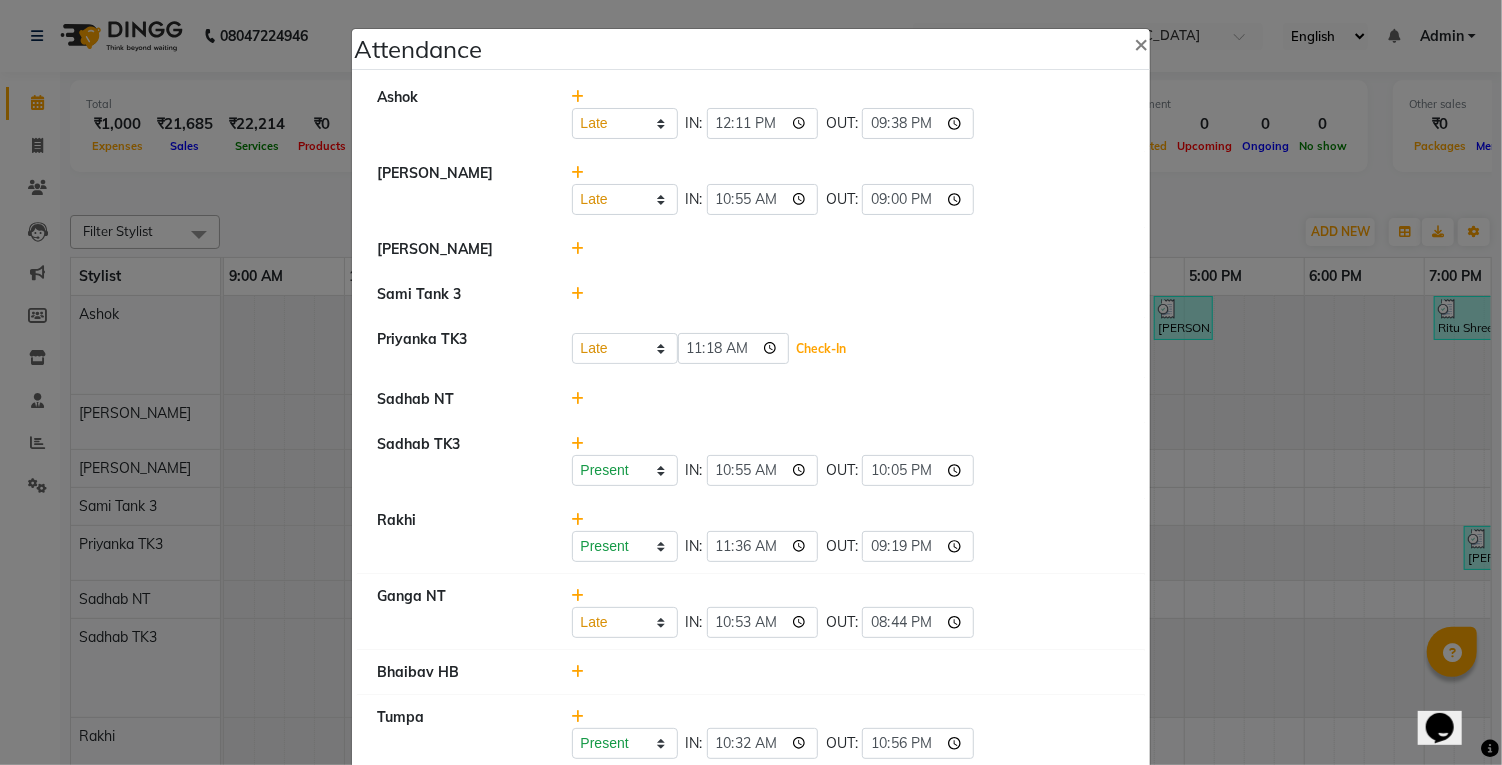 click on "Check-In" 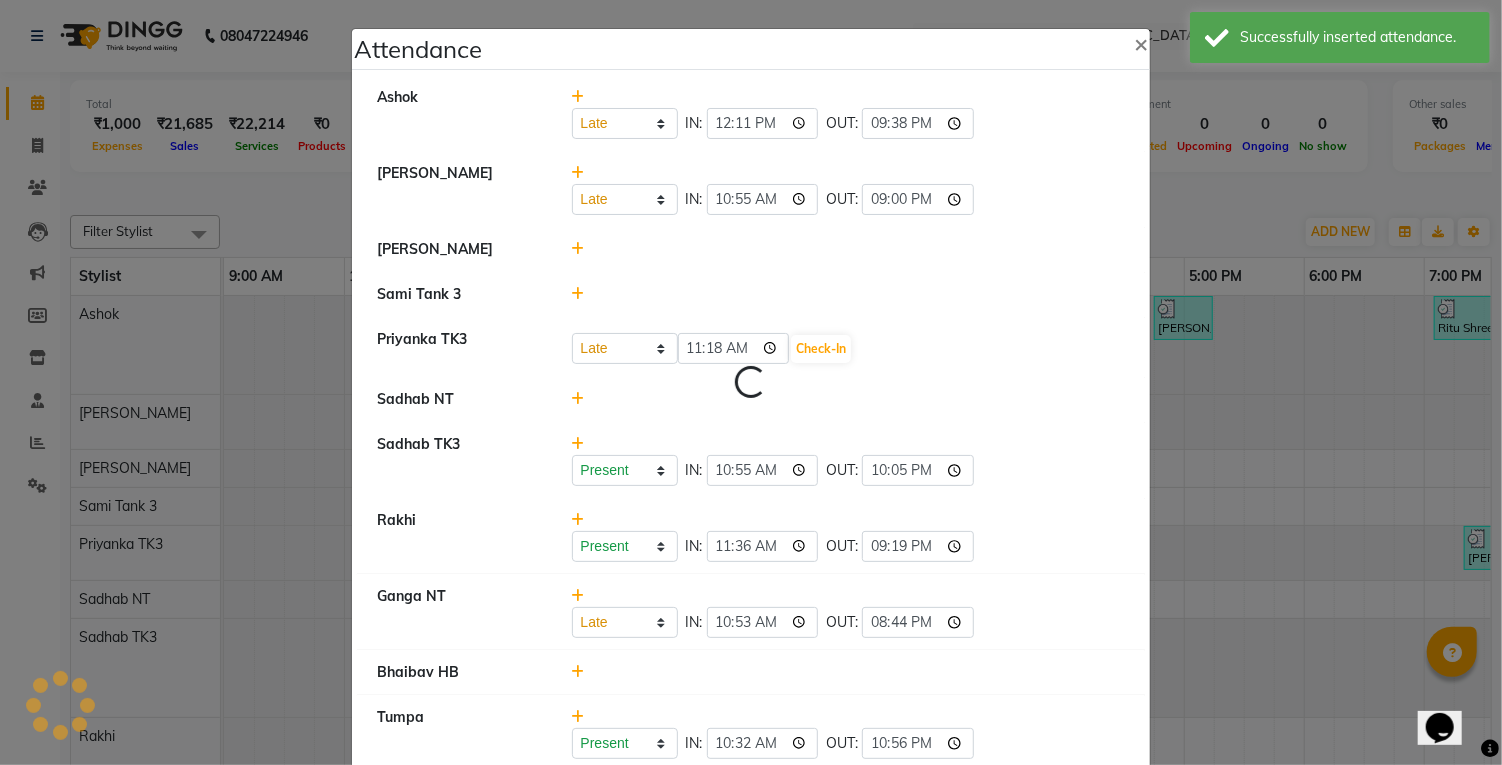 select on "L" 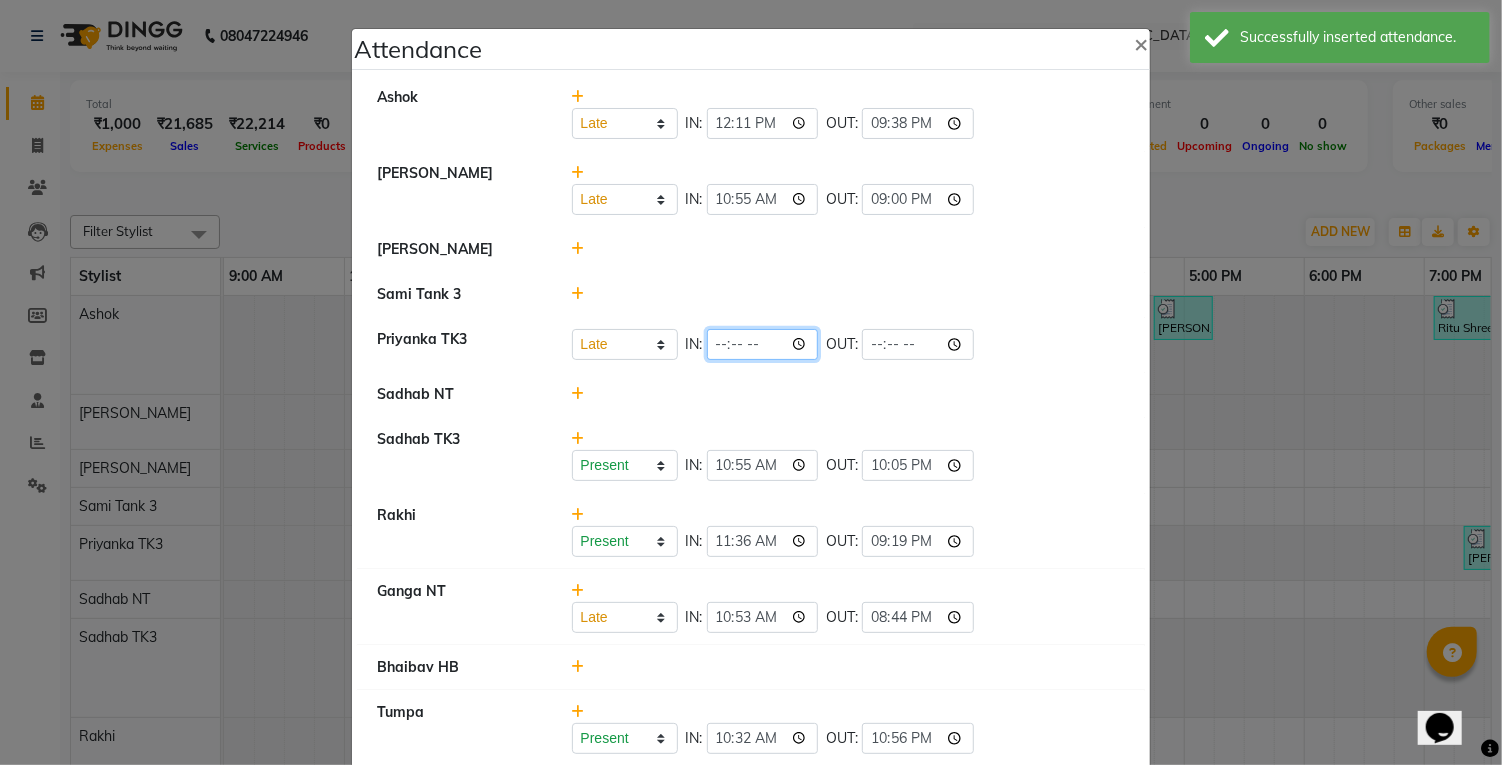 click 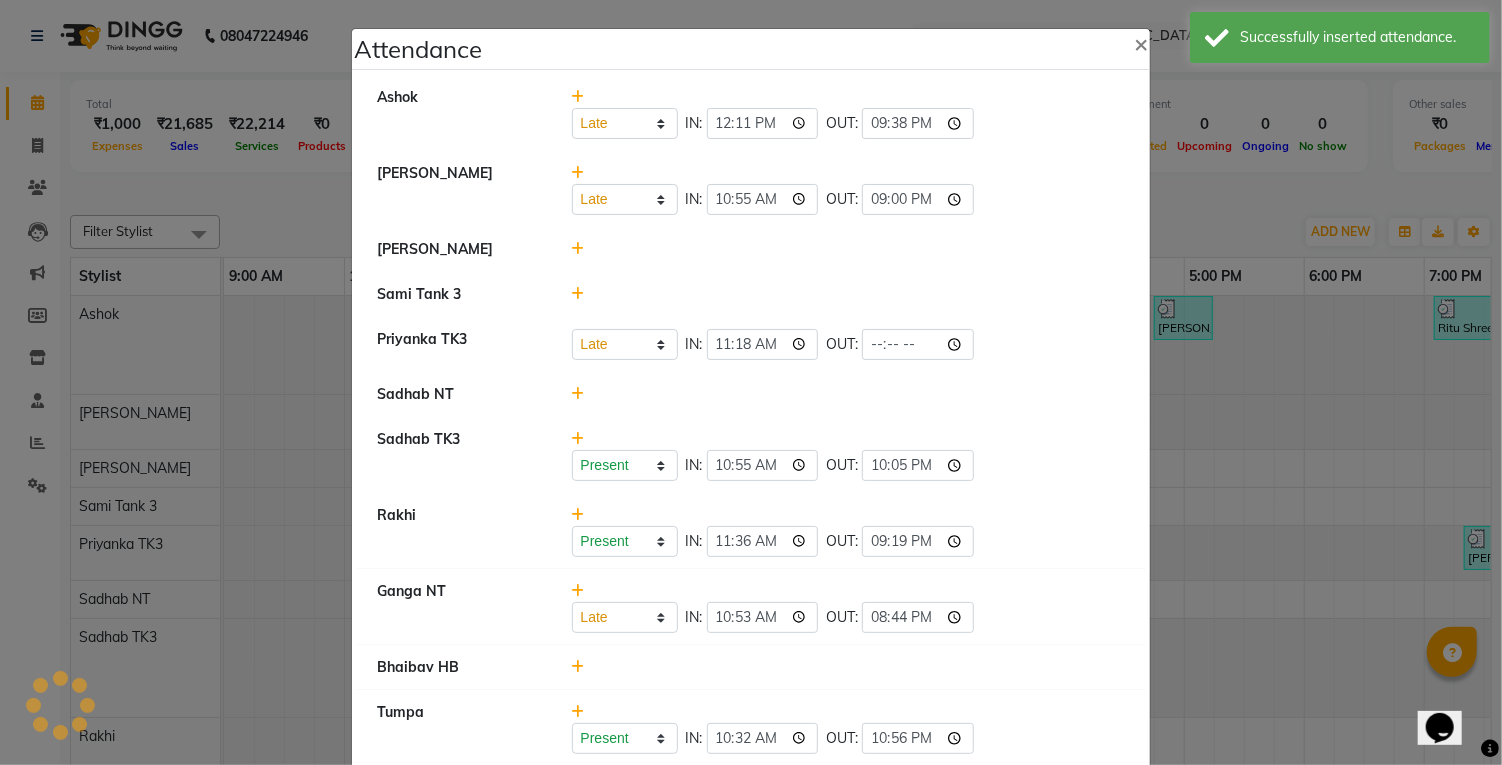 click on "Sadhab NT" 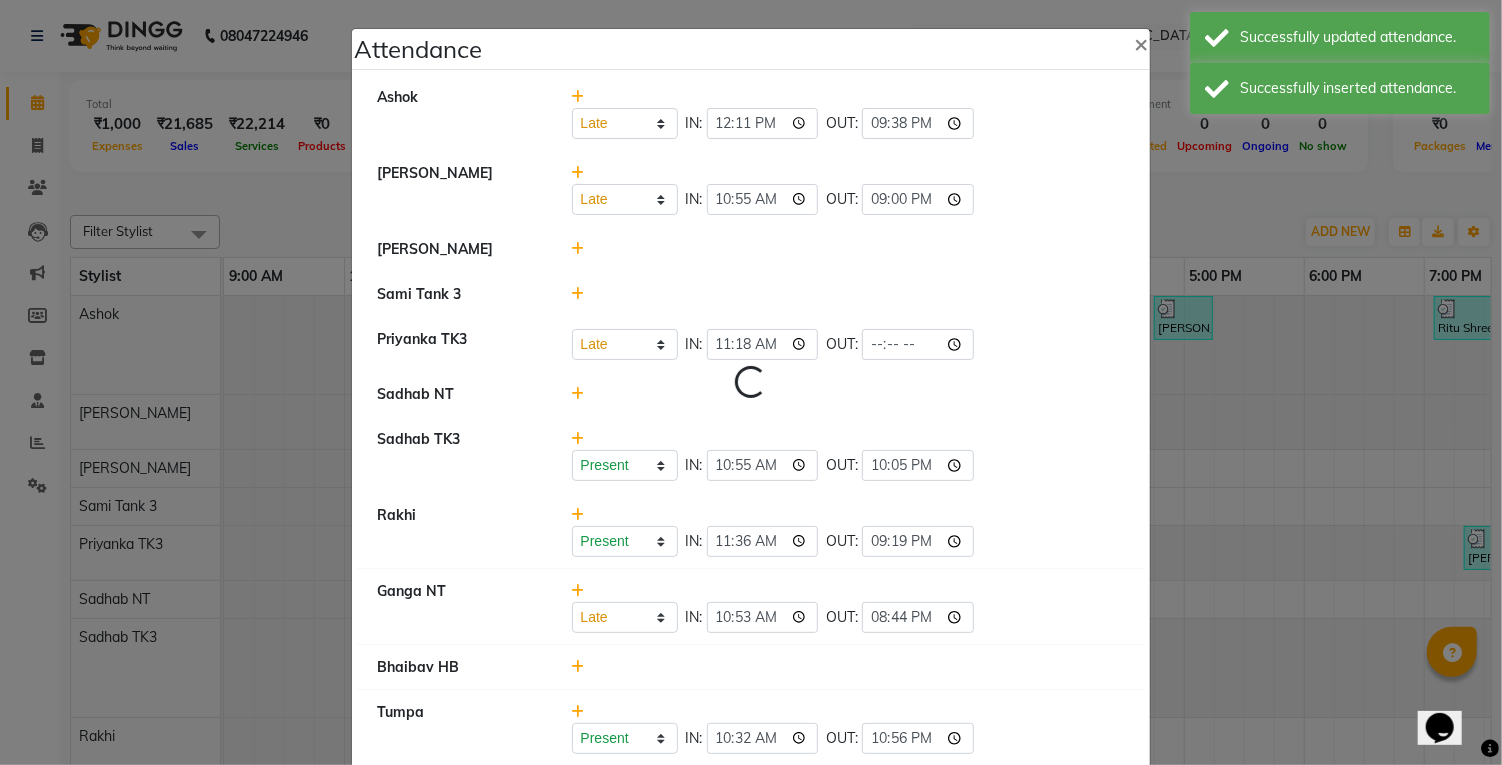 select on "L" 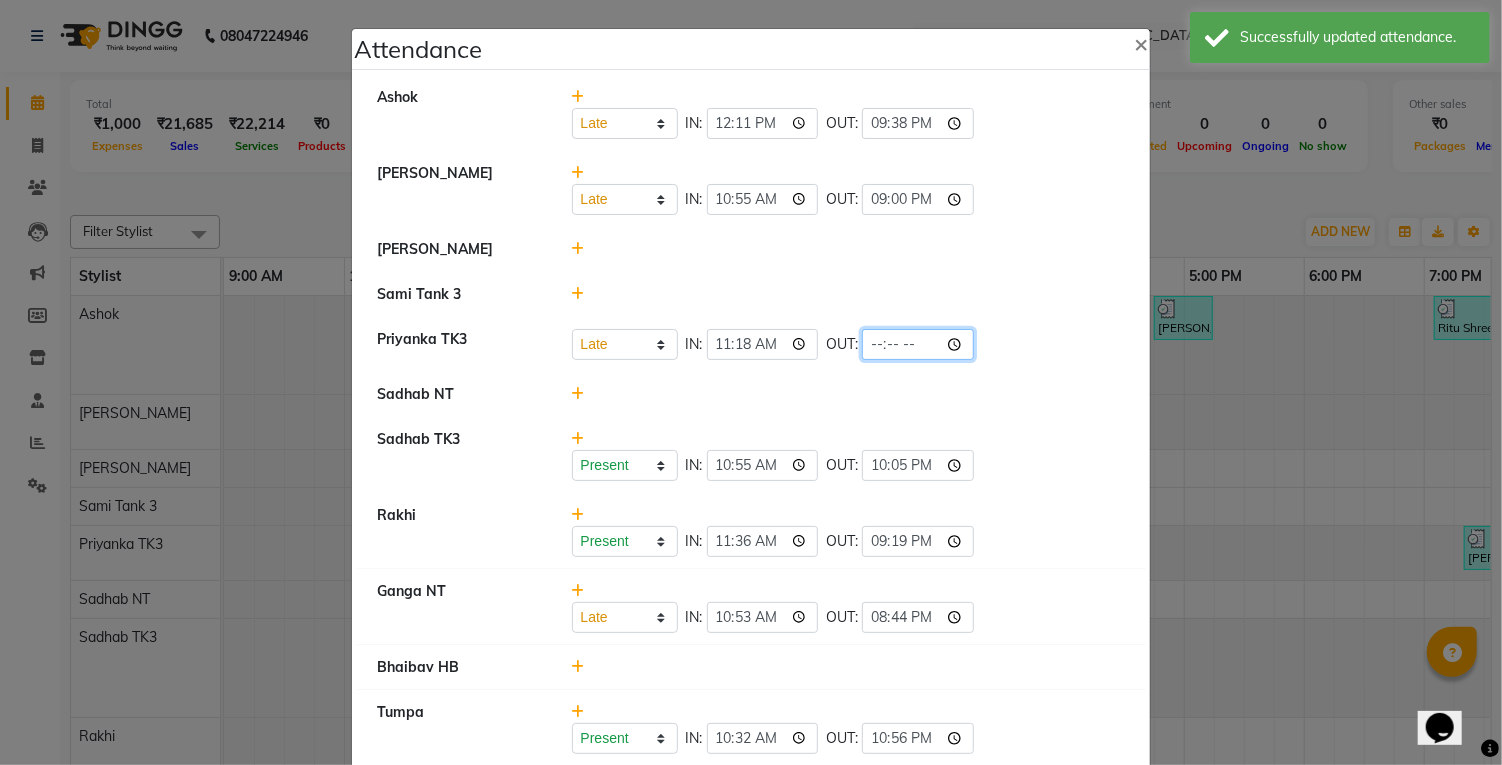 click 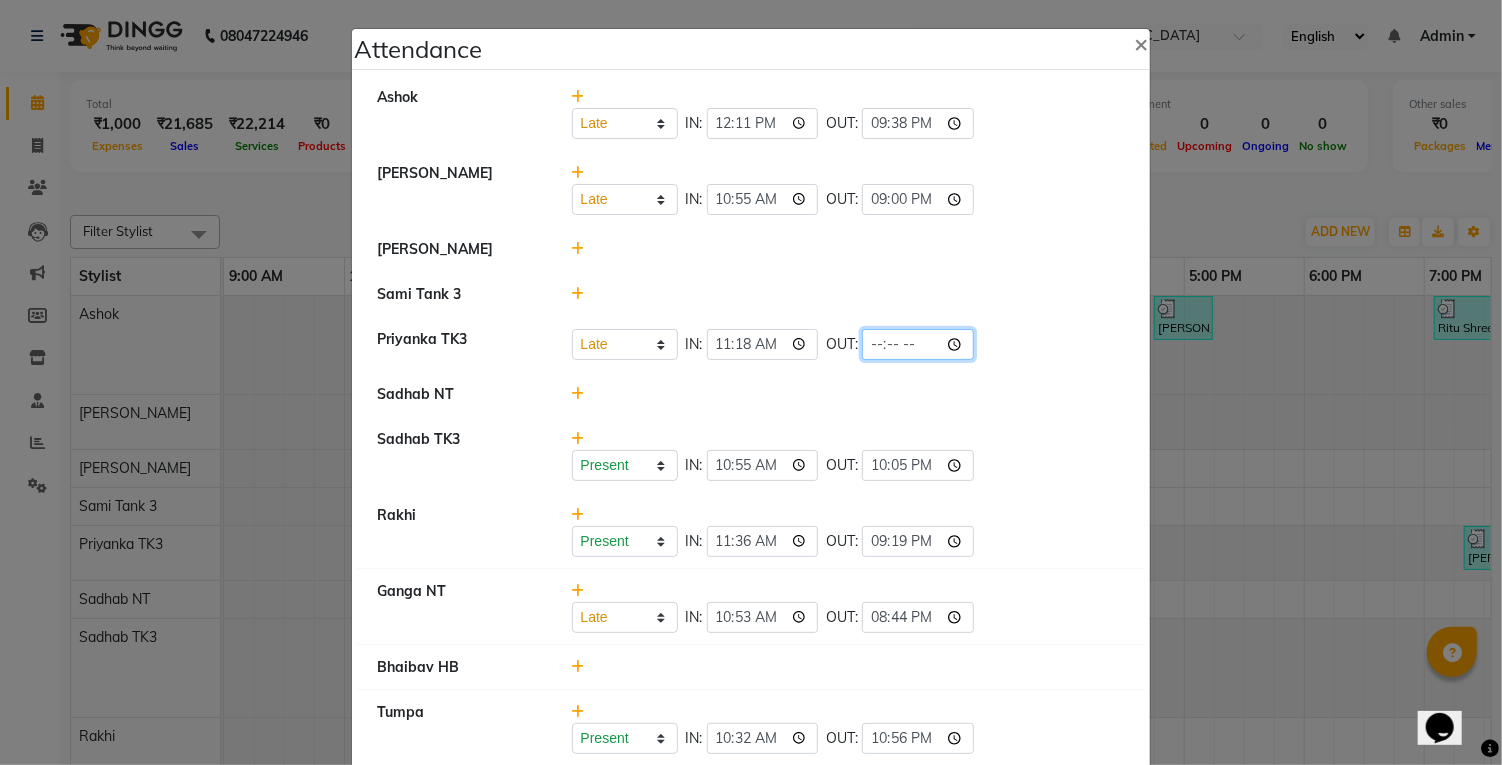 type on "21:01" 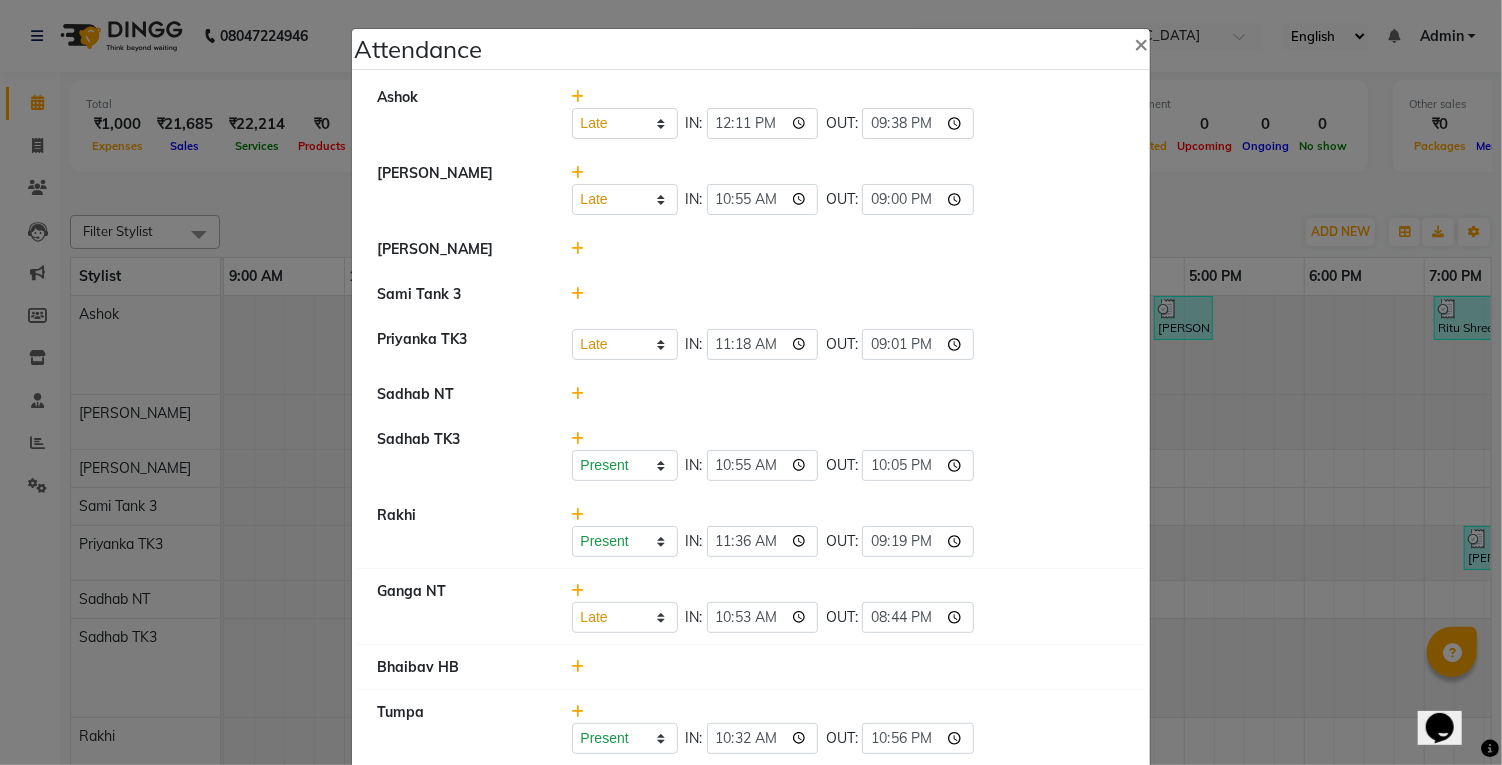 click on "Present   Absent   Late   Half Day   Weekly Off  IN:  10:55 OUT:  22:05" 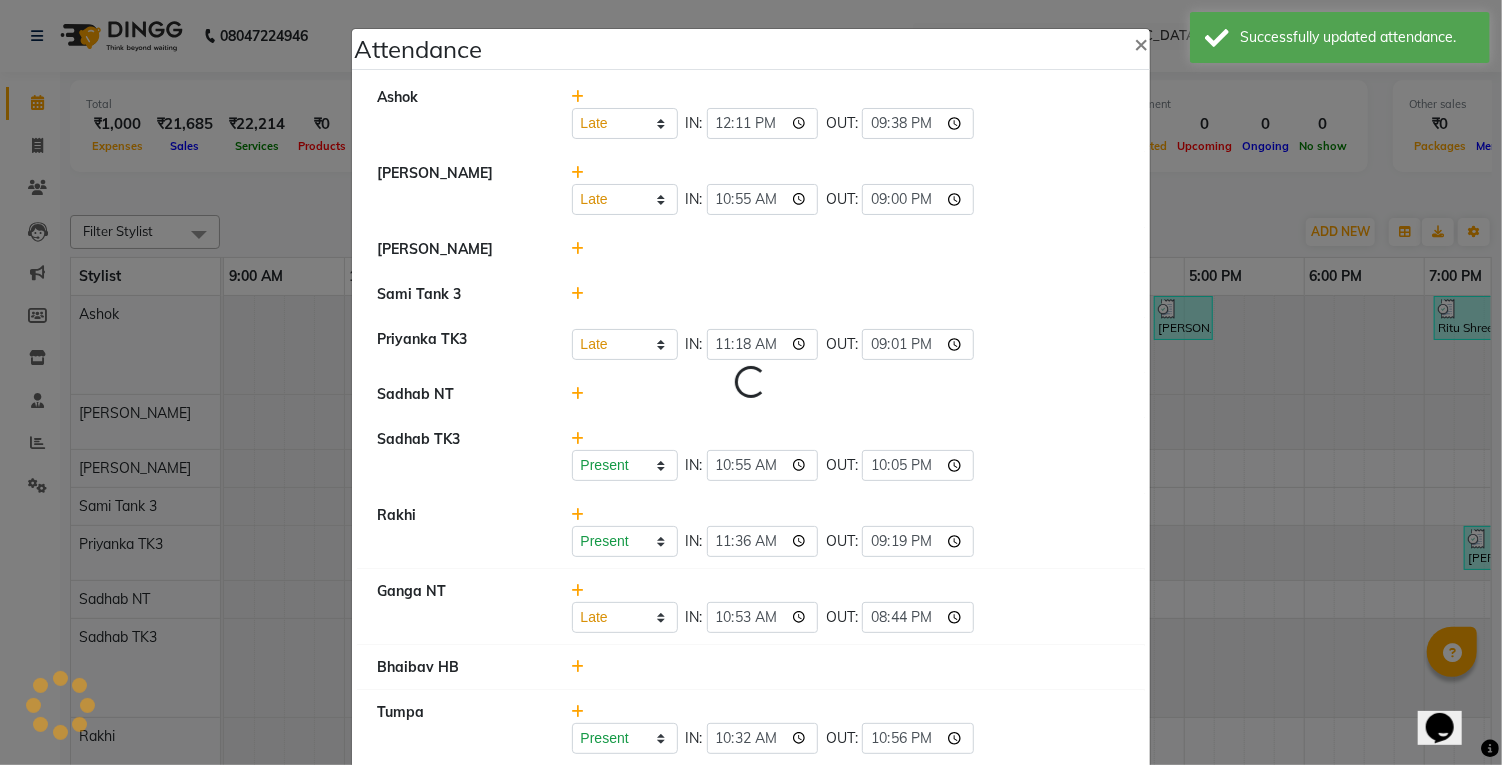 select on "L" 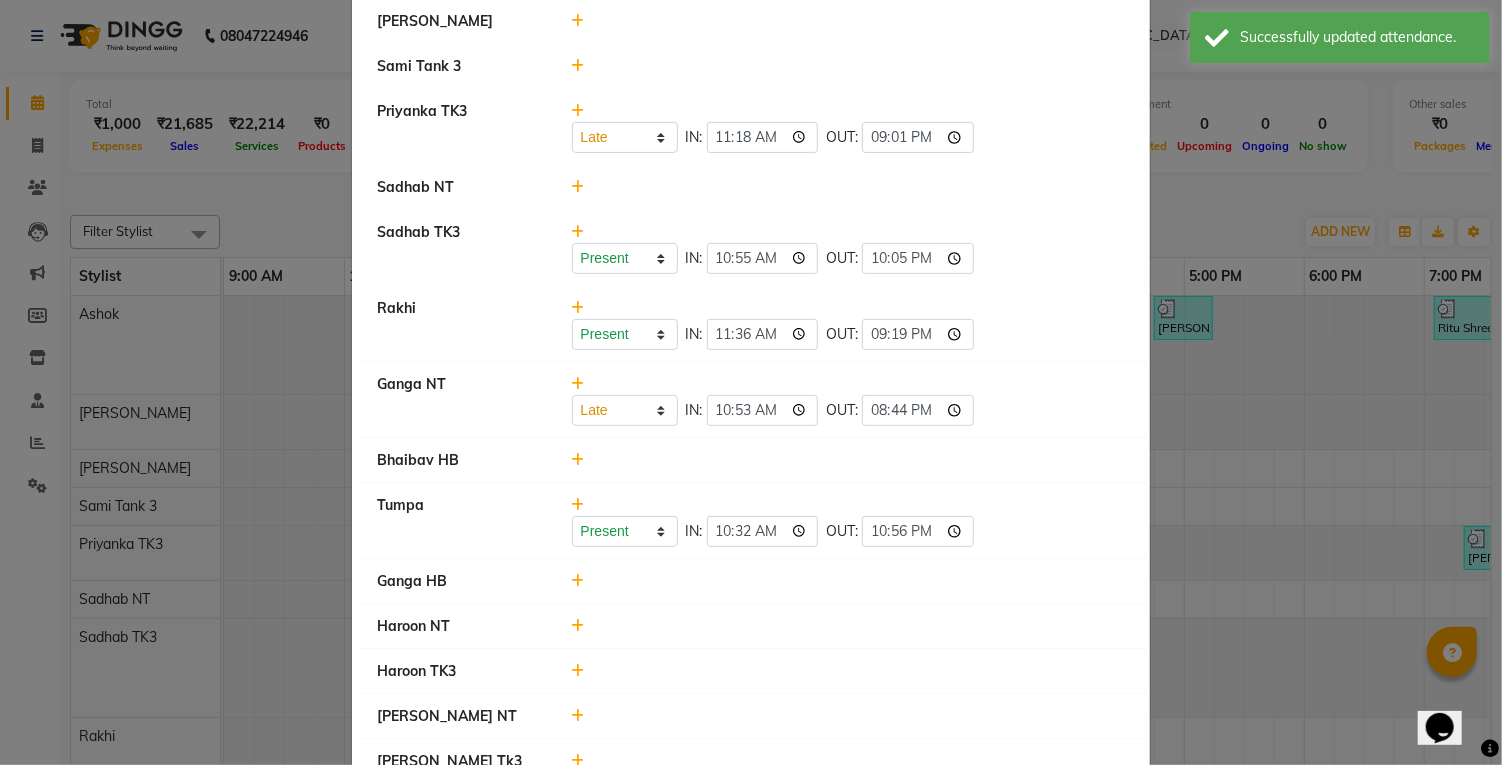 scroll, scrollTop: 452, scrollLeft: 0, axis: vertical 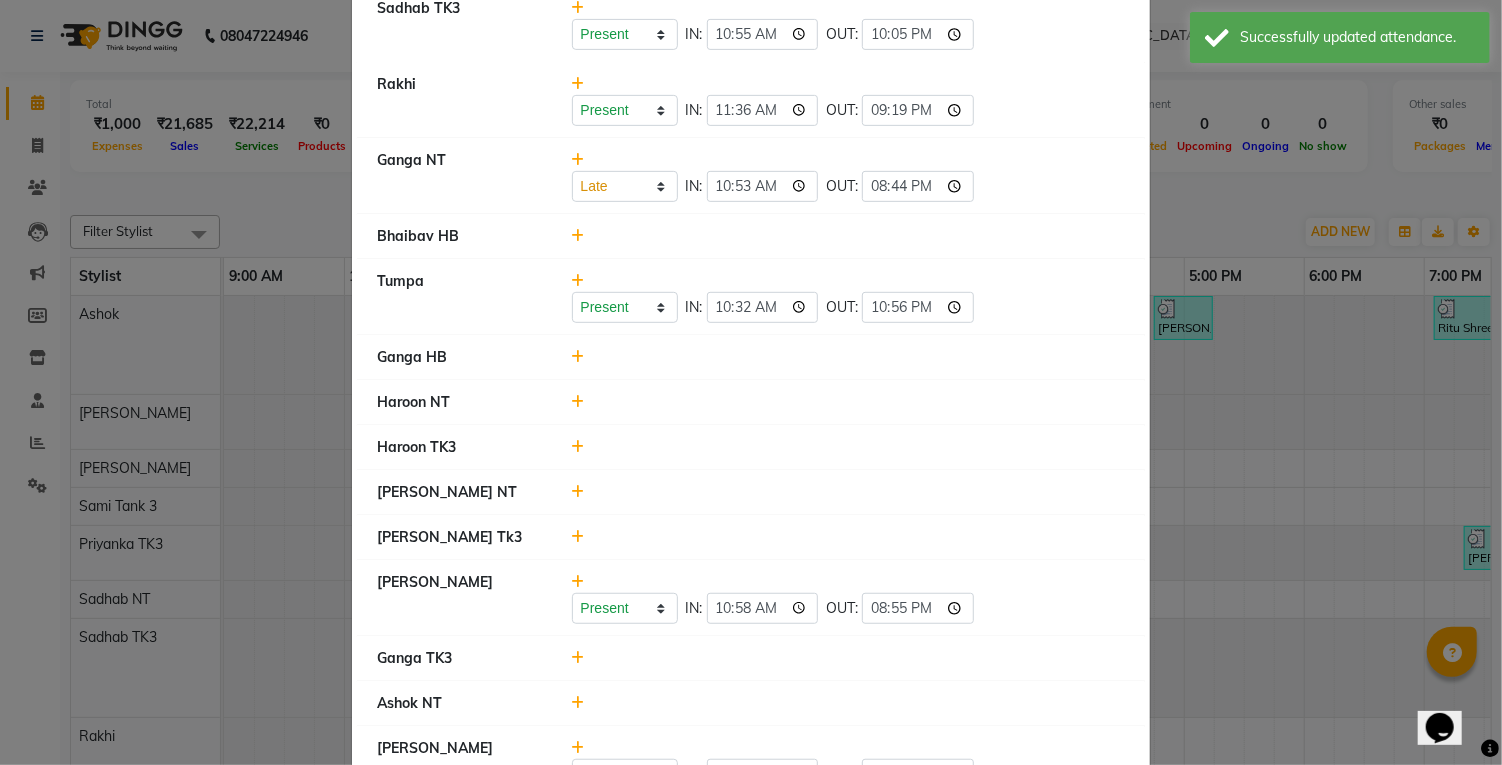 click 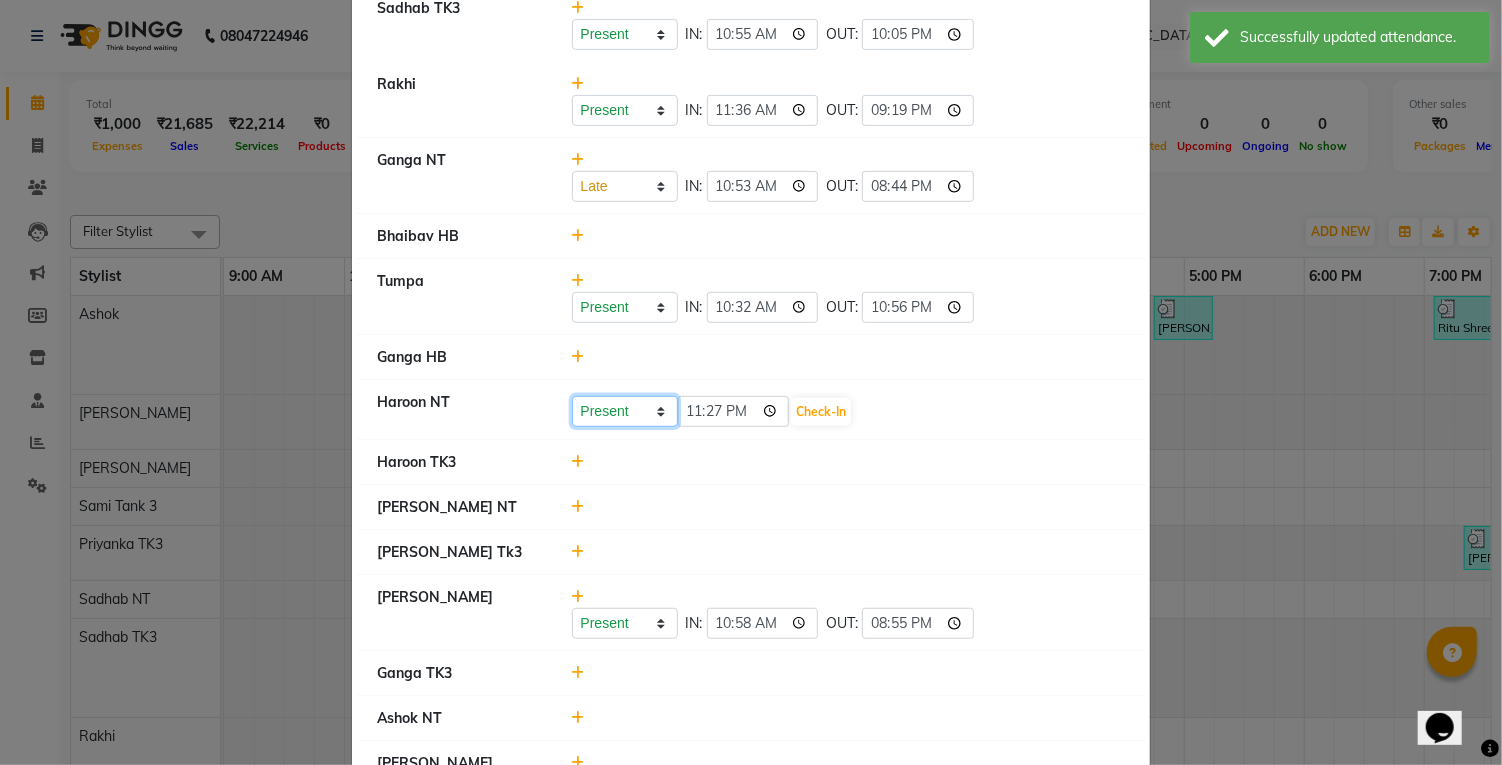 click on "Present Absent Late Half Day Weekly Off" 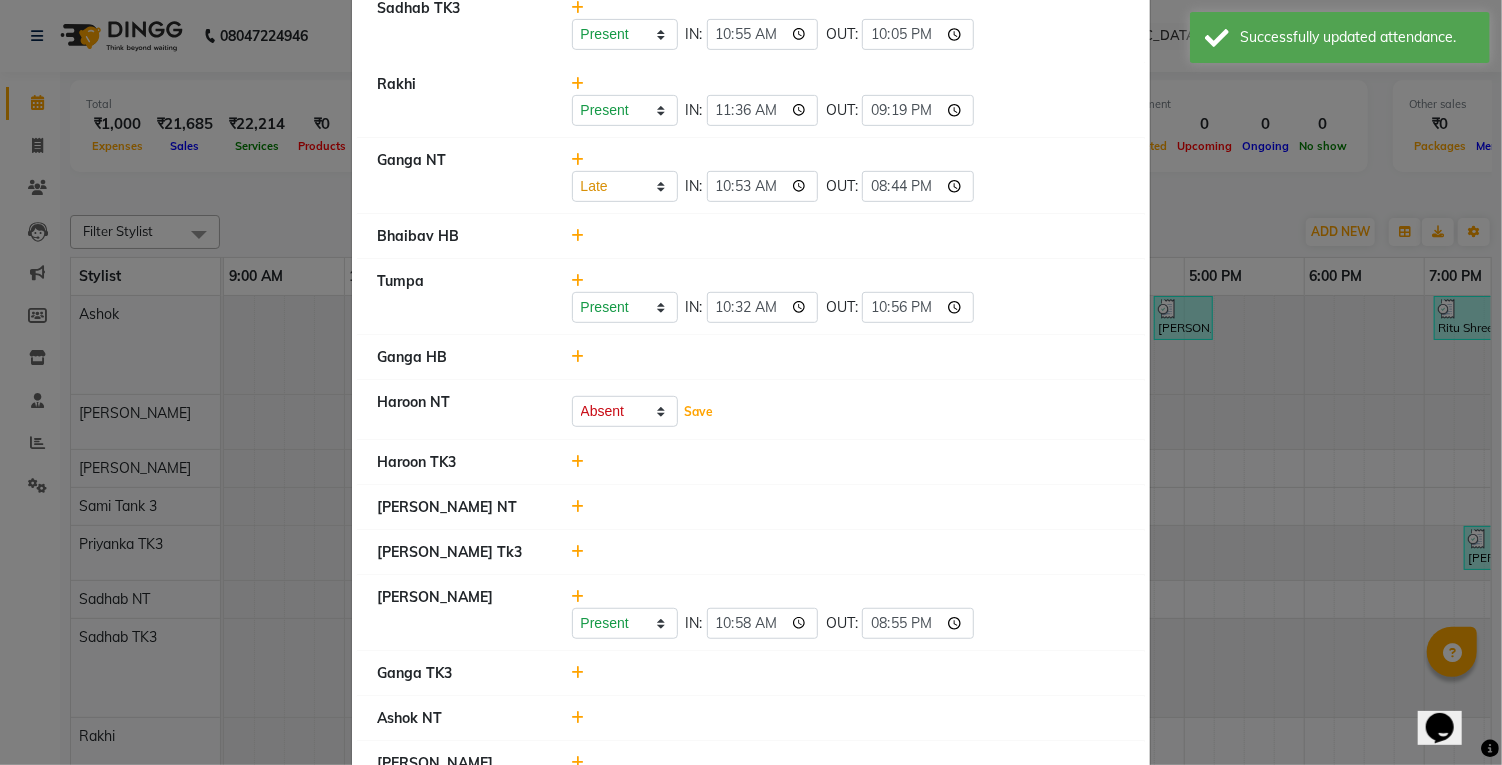 click on "Save" 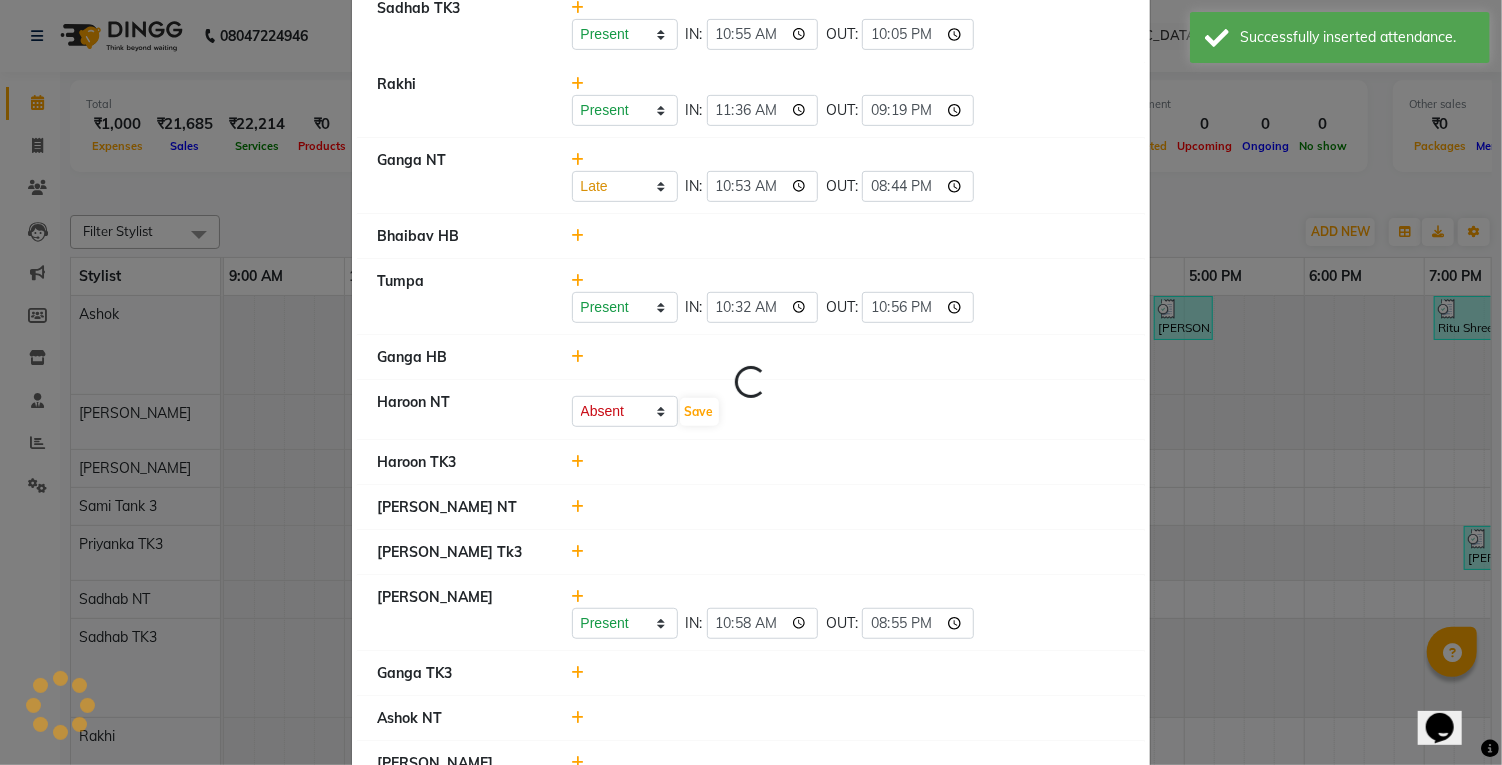 select on "L" 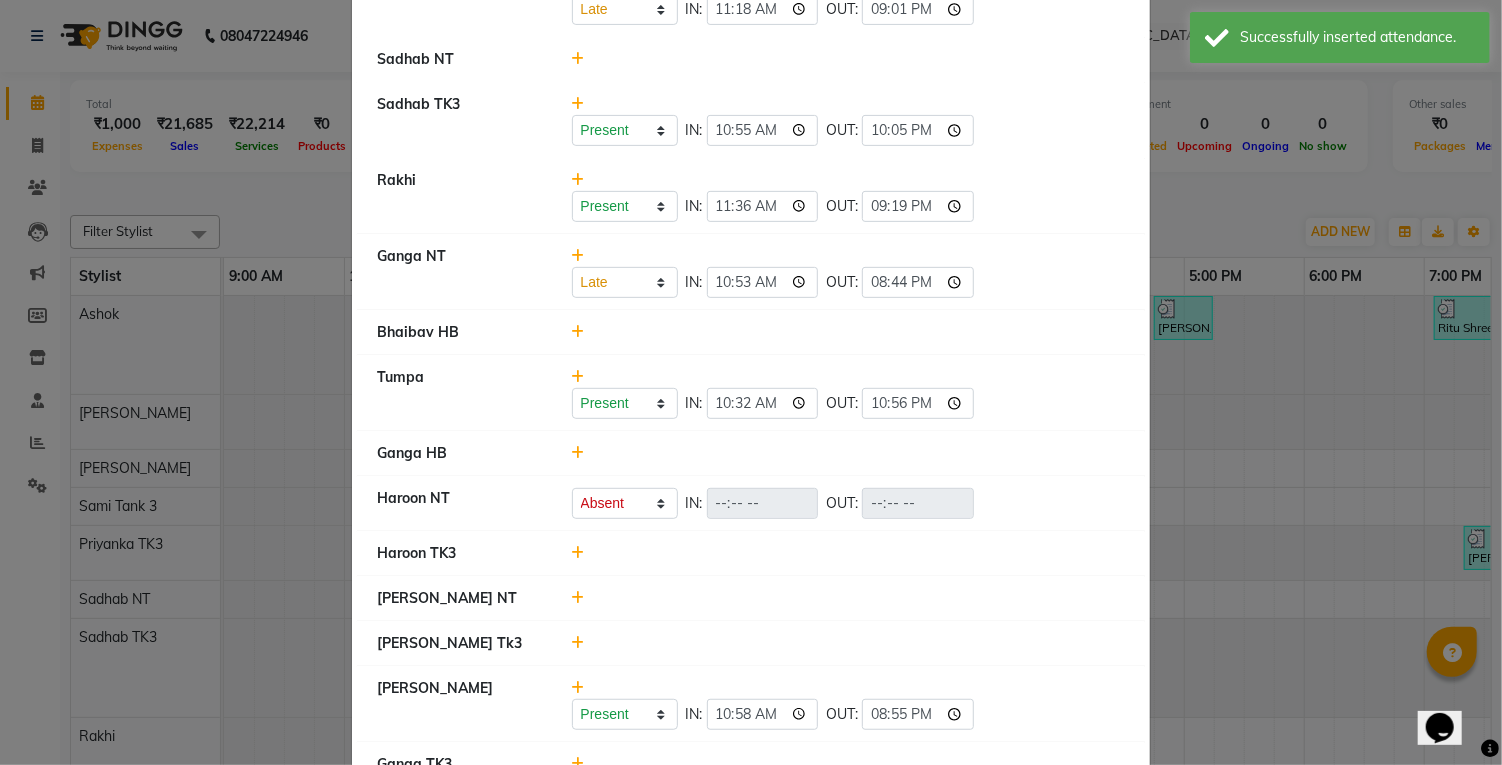 scroll, scrollTop: 351, scrollLeft: 0, axis: vertical 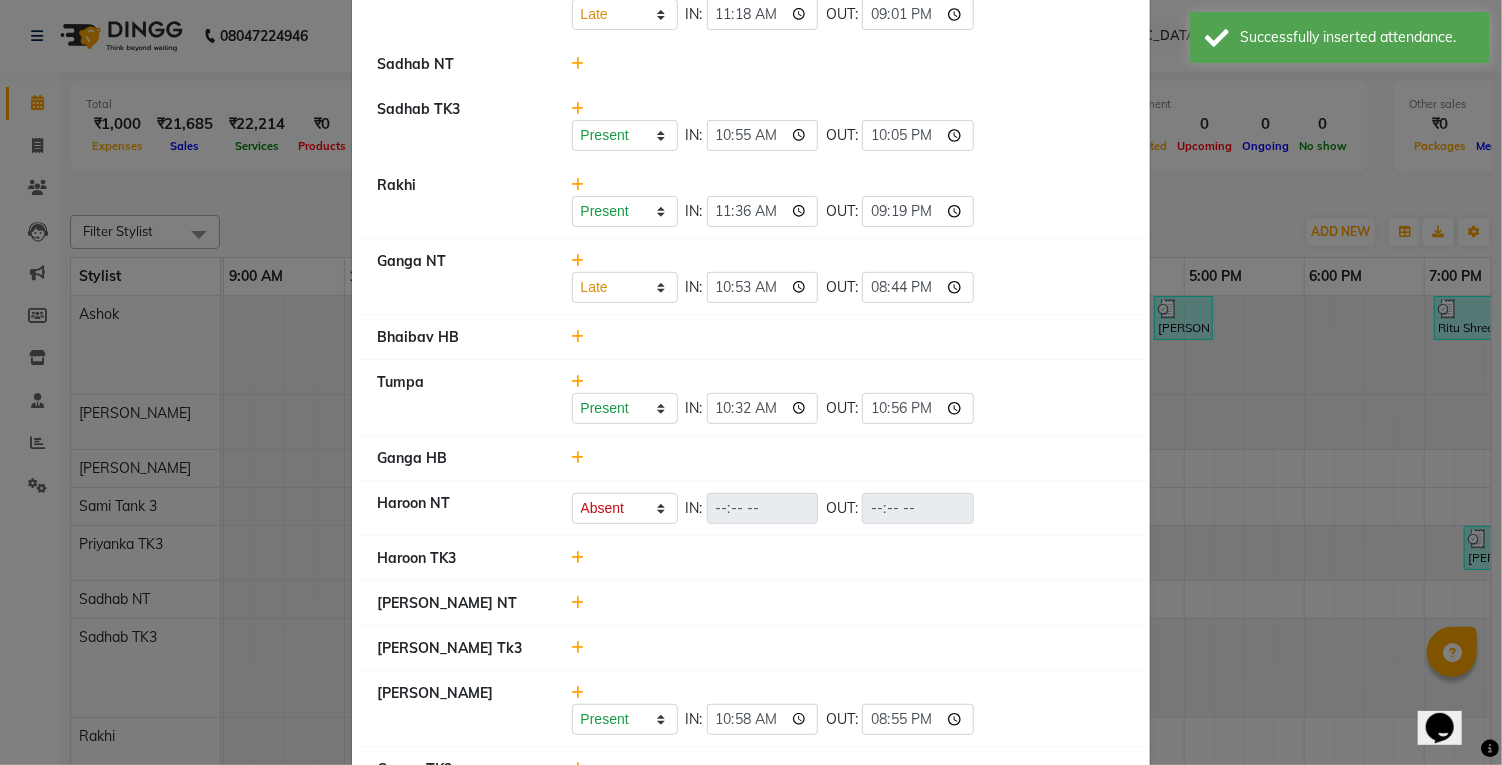 click 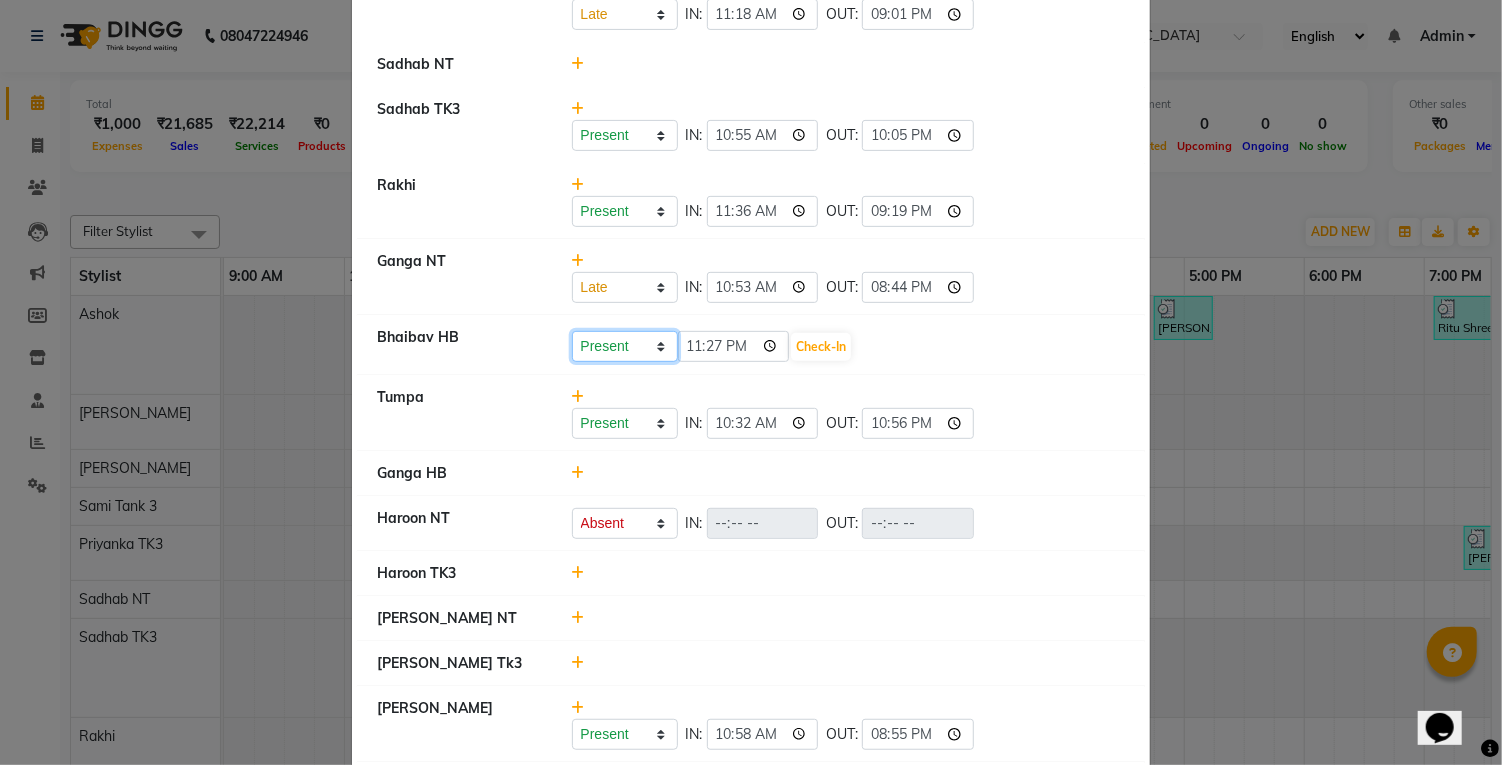 click on "Present Absent Late Half Day Weekly Off" 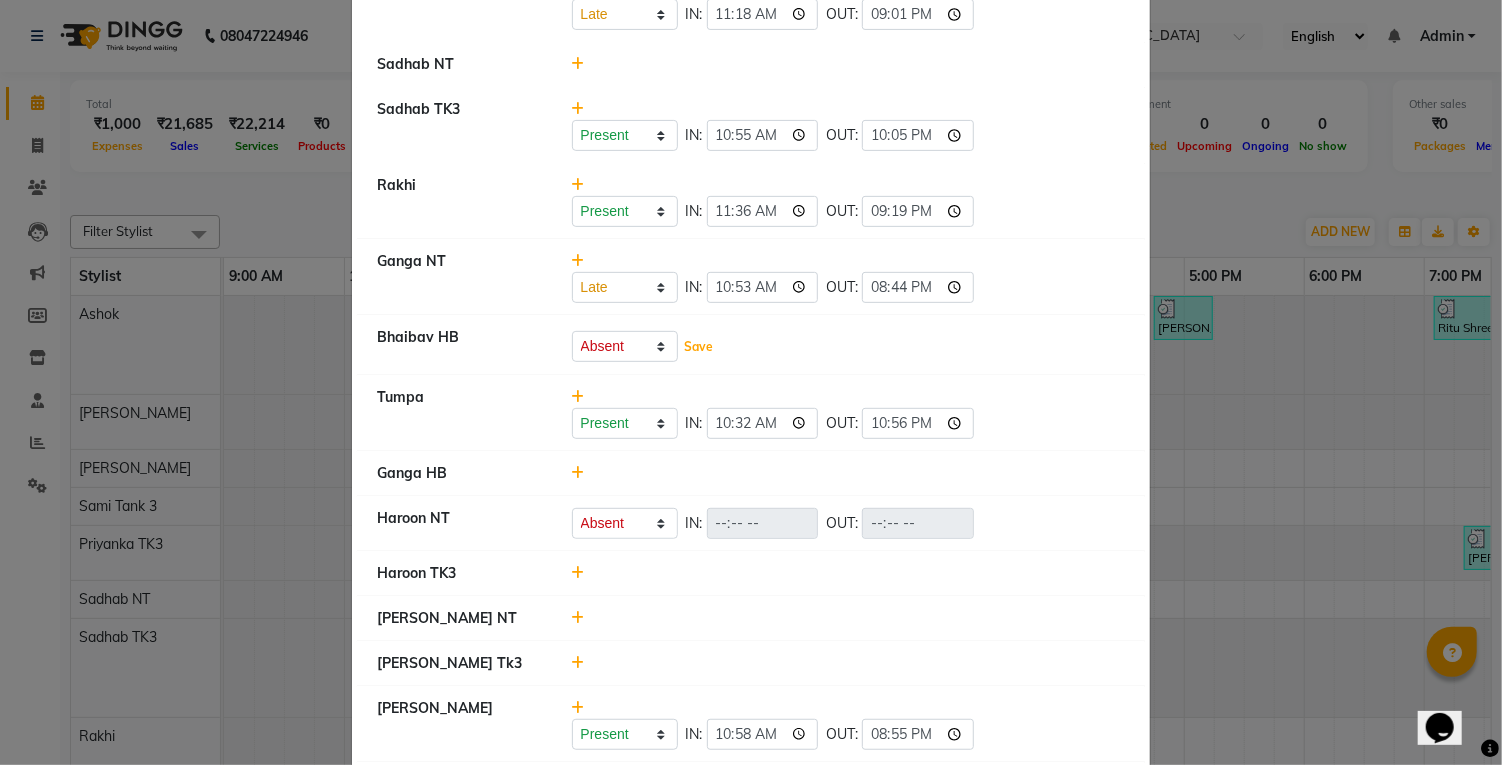 click on "Save" 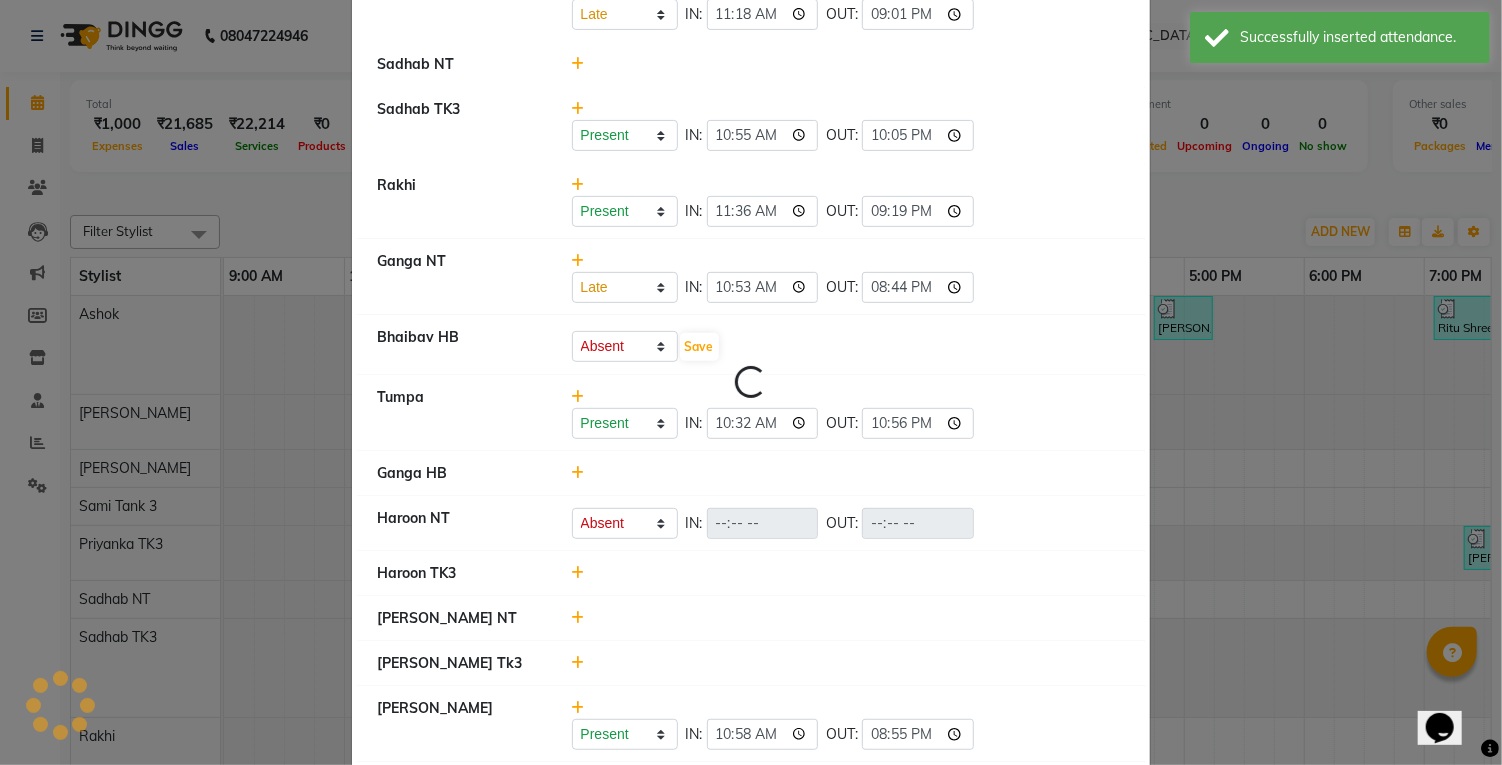 select on "L" 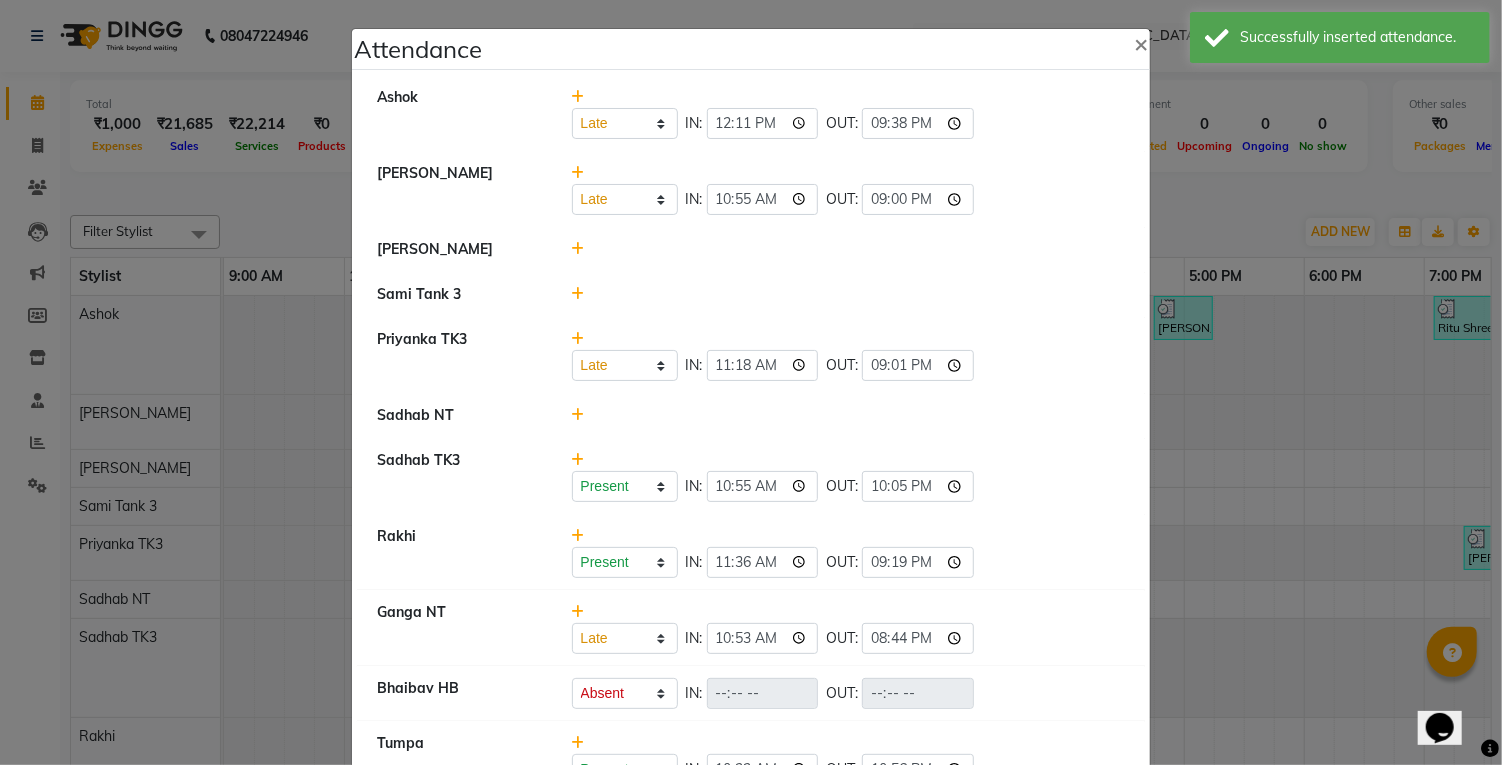 scroll, scrollTop: 0, scrollLeft: 0, axis: both 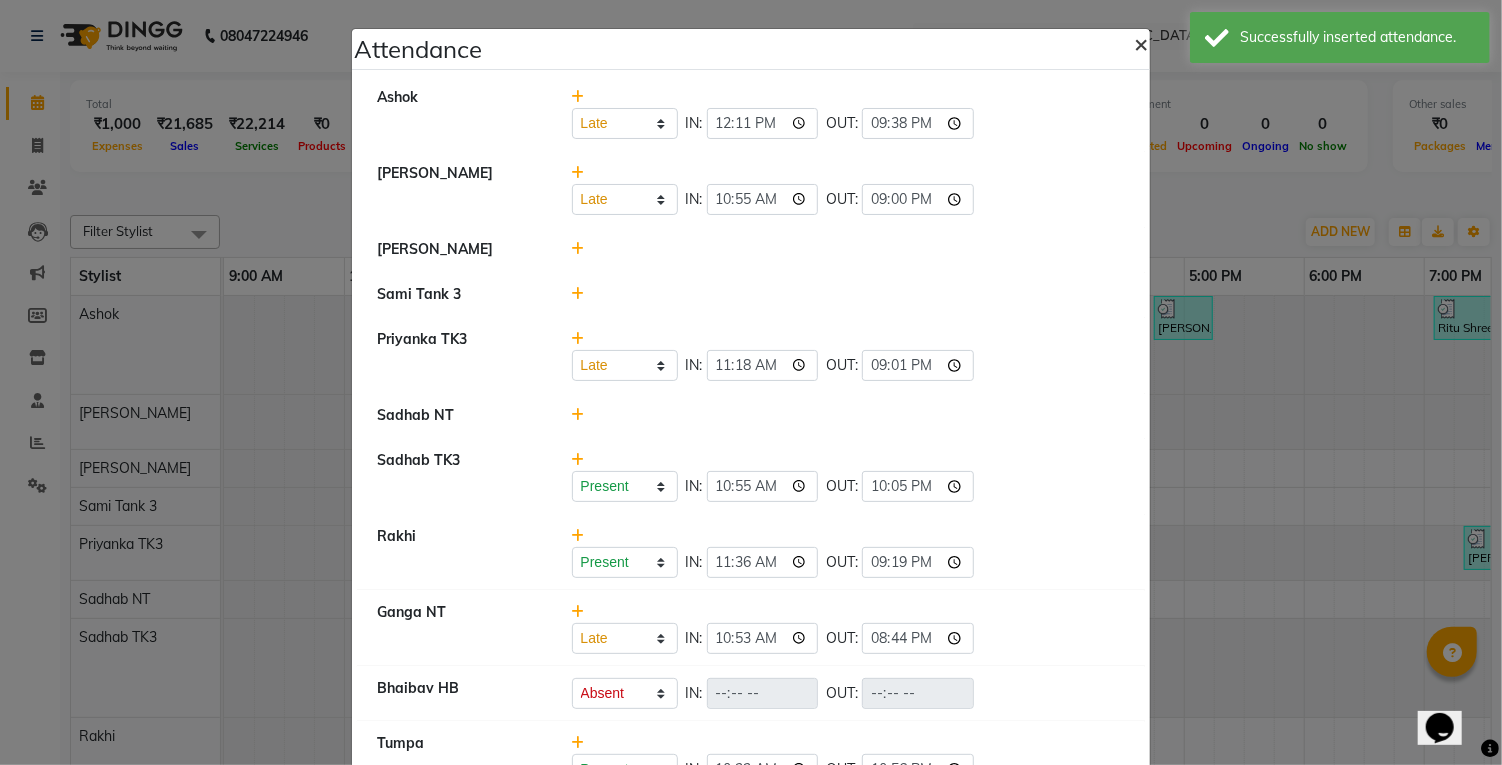 click on "×" 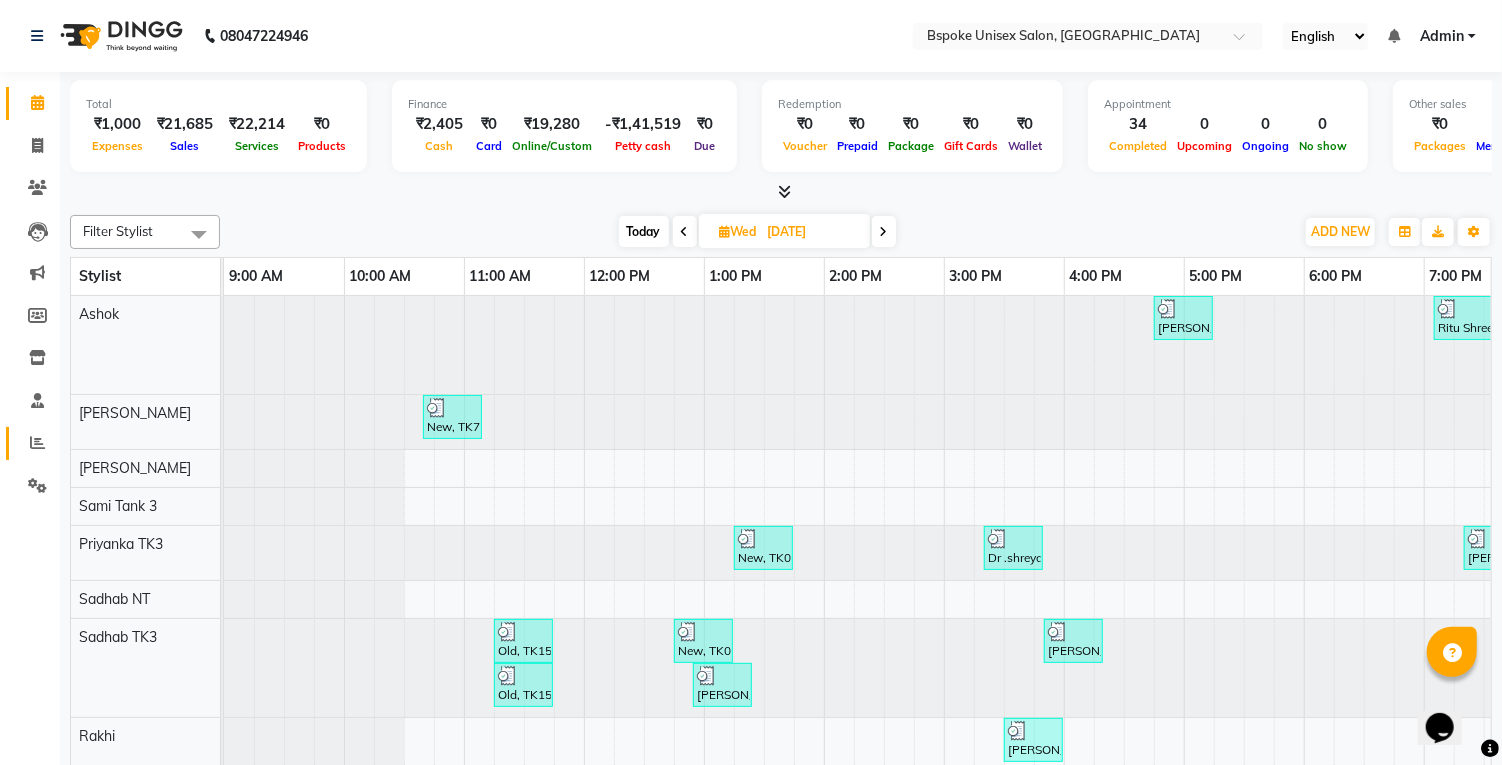 click 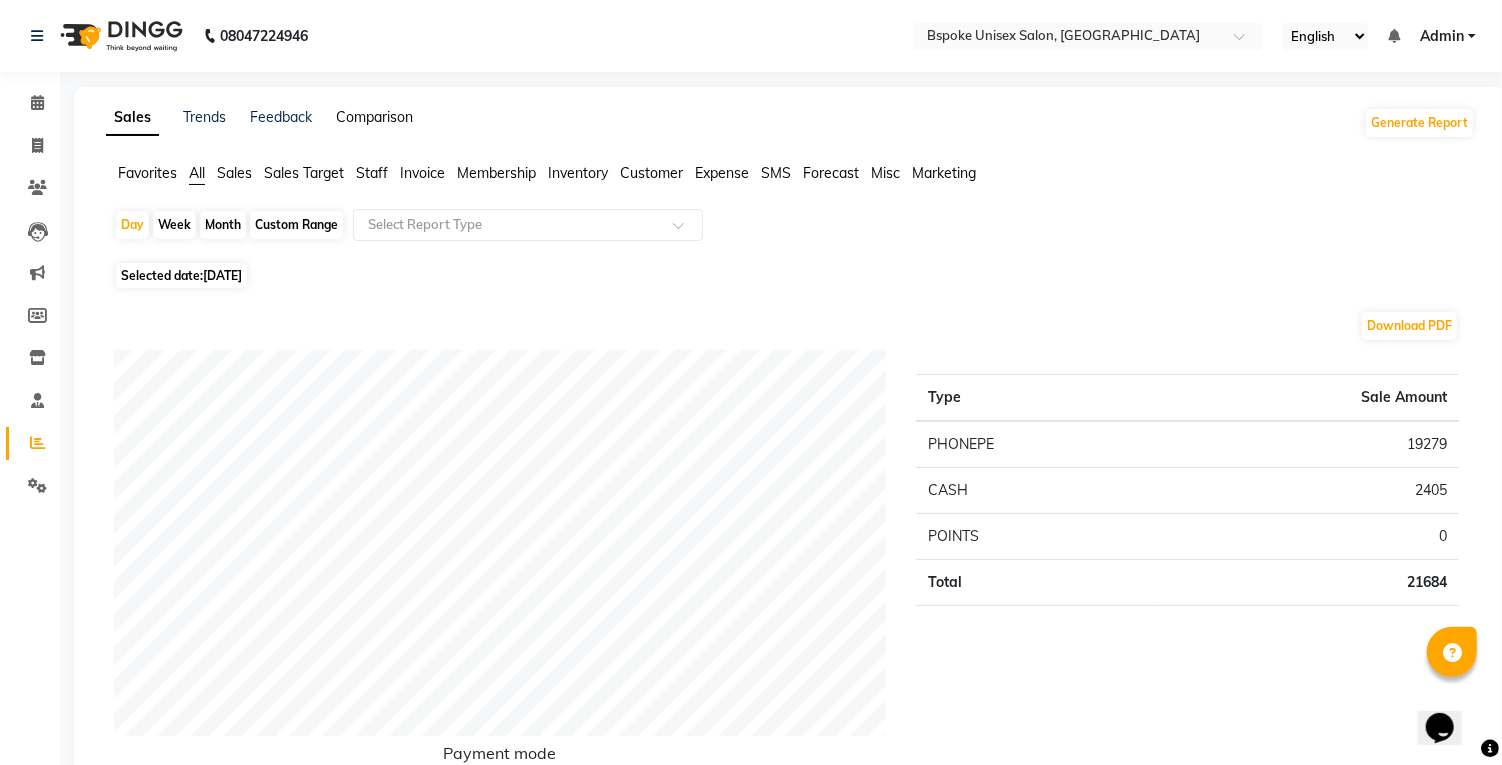click on "Comparison" 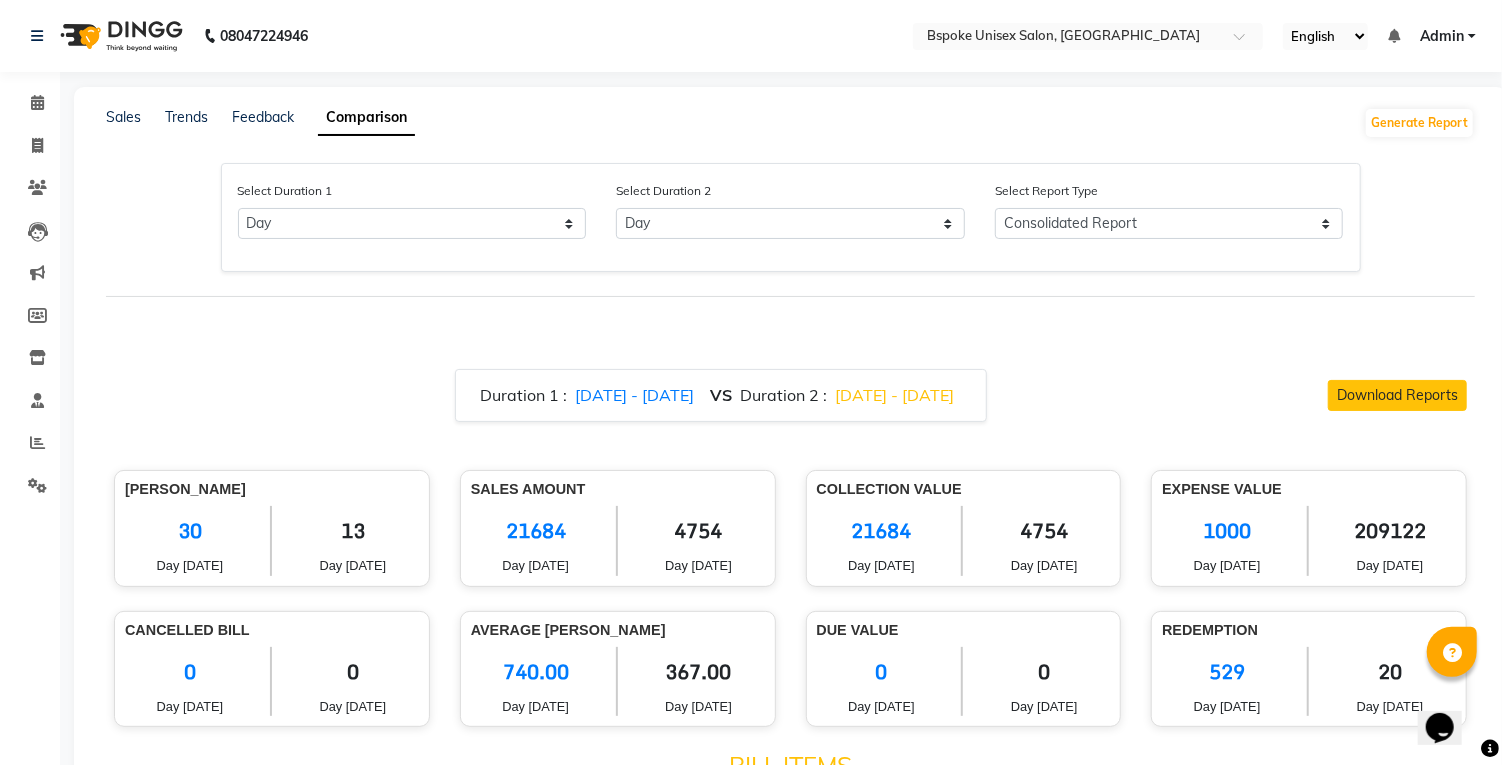click on "[DATE] - [DATE]" 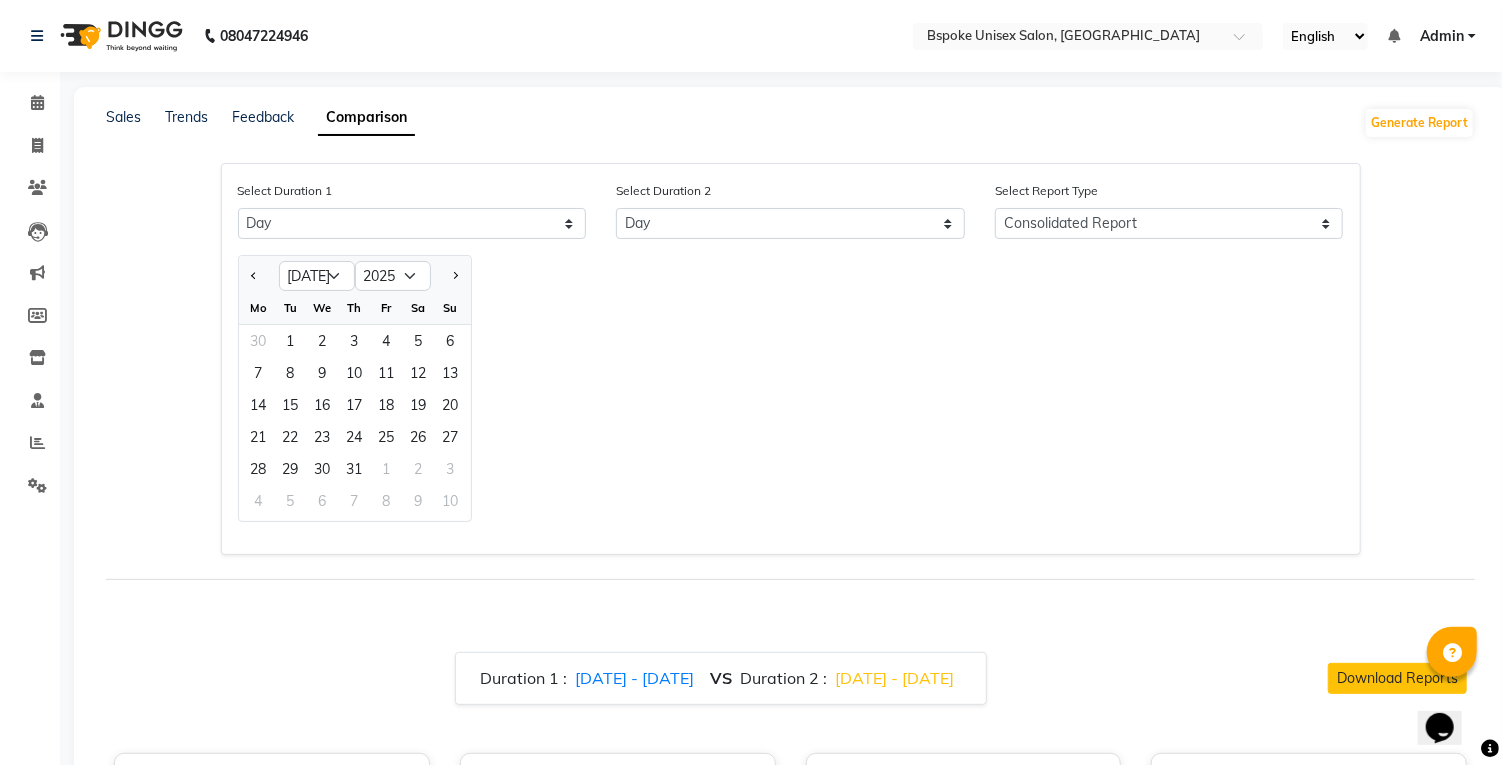 click 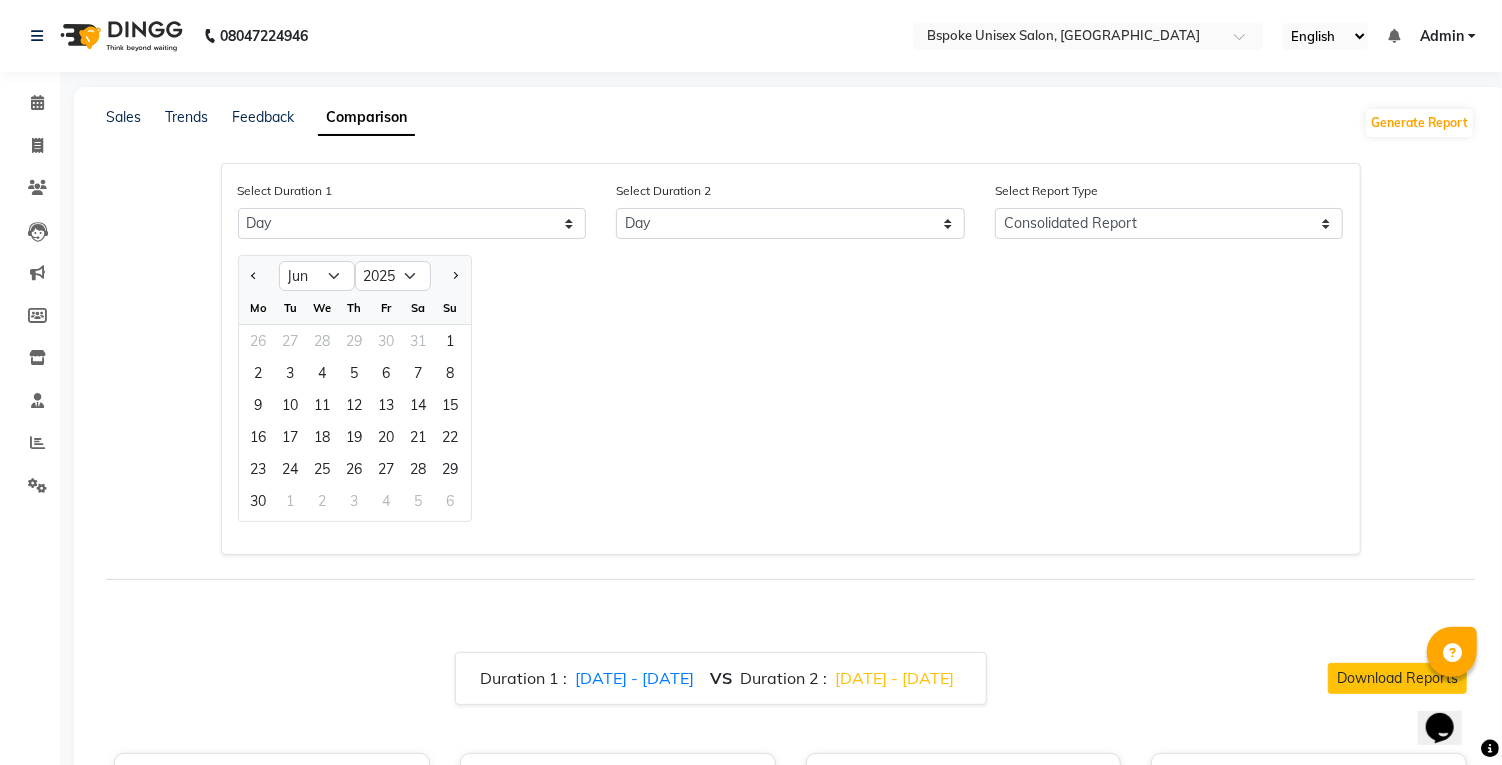 click on "1" 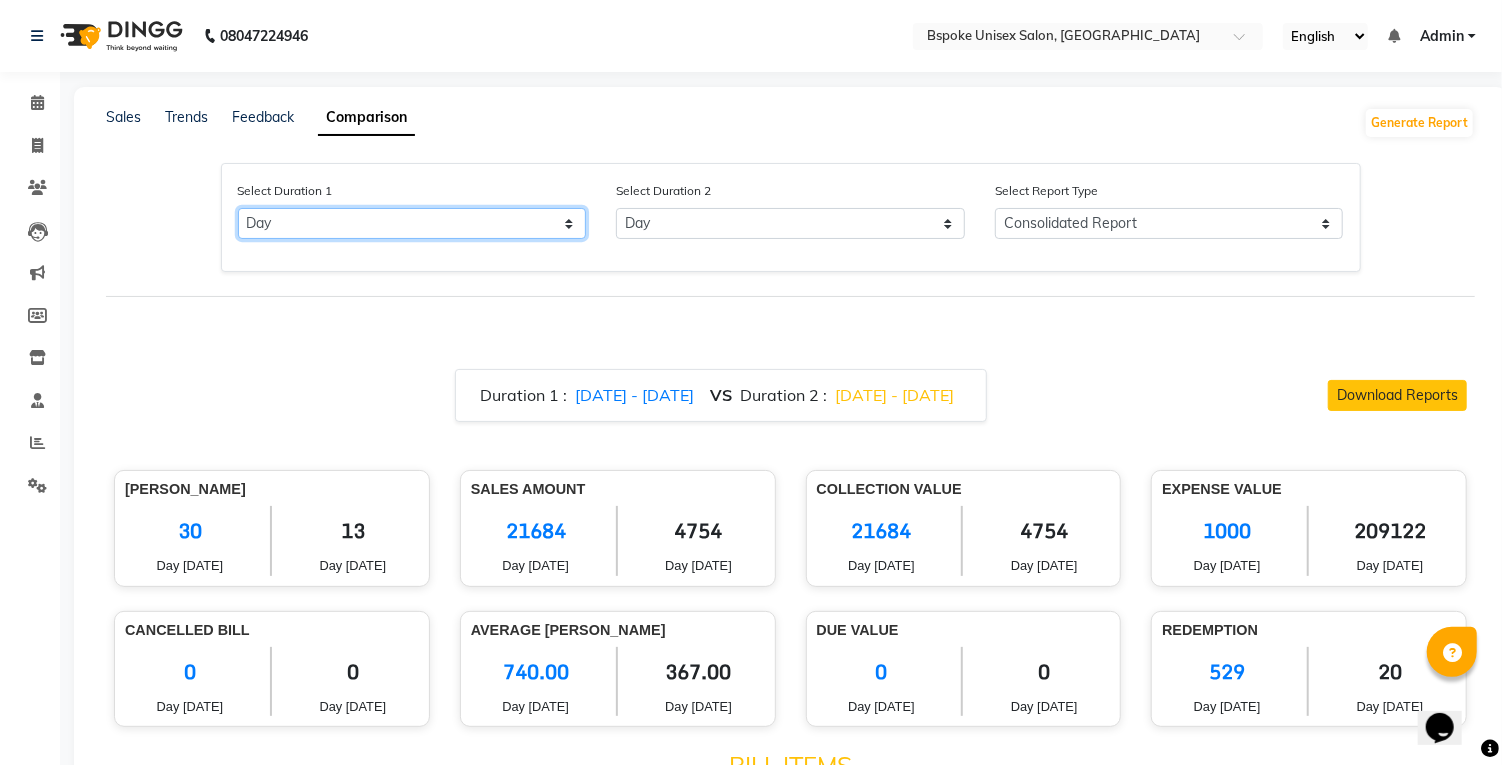 click on "Select Day Month Week Custom" 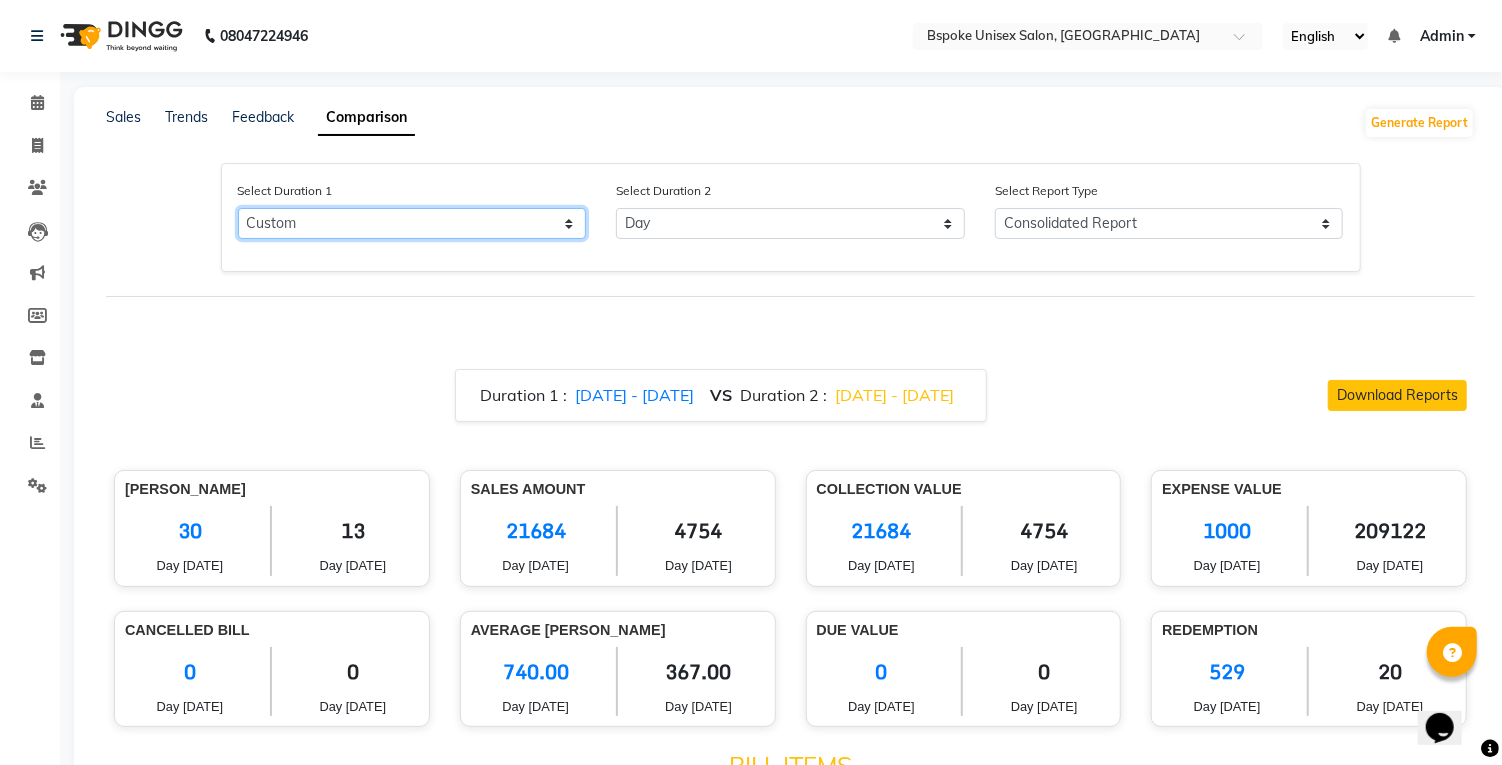 select on "7" 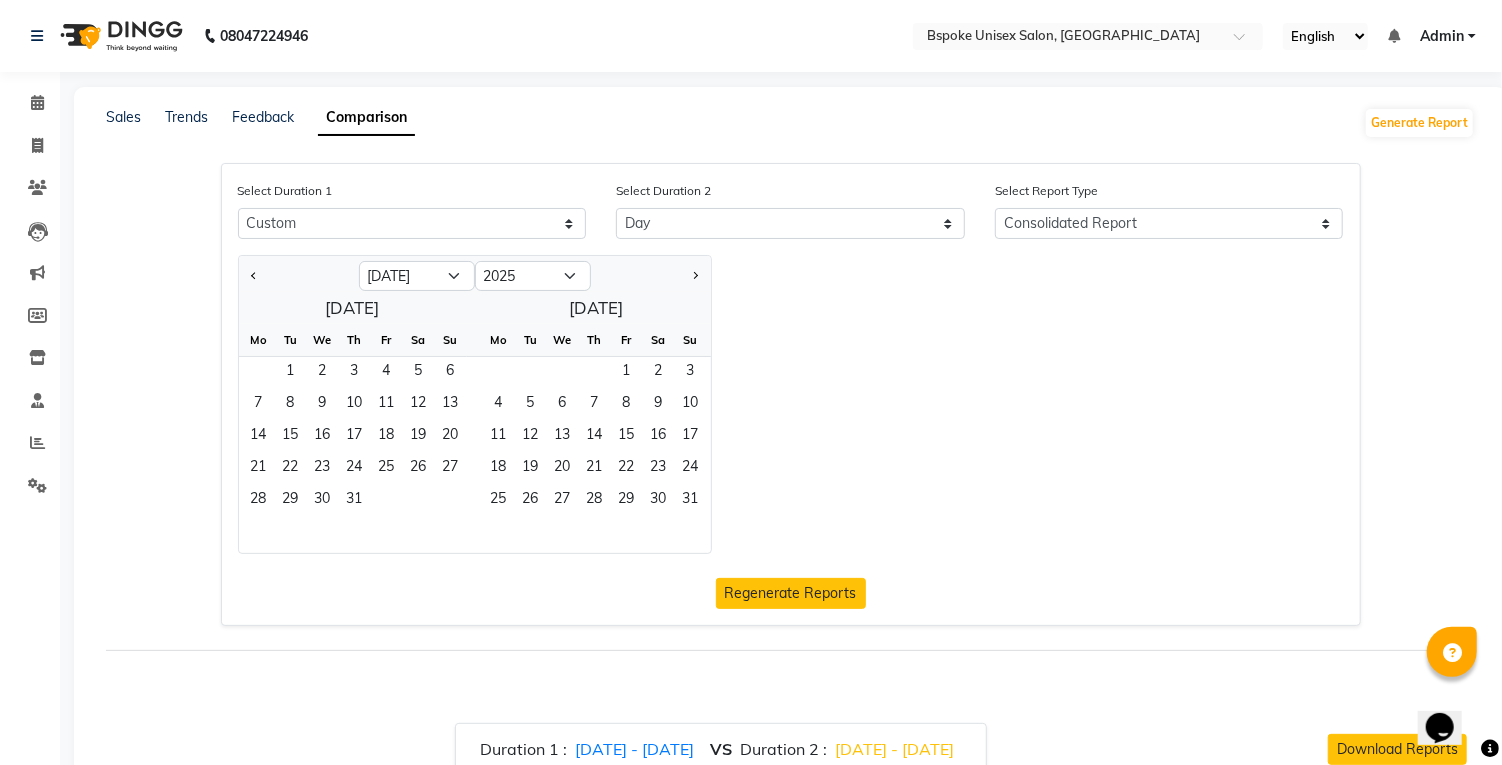 click 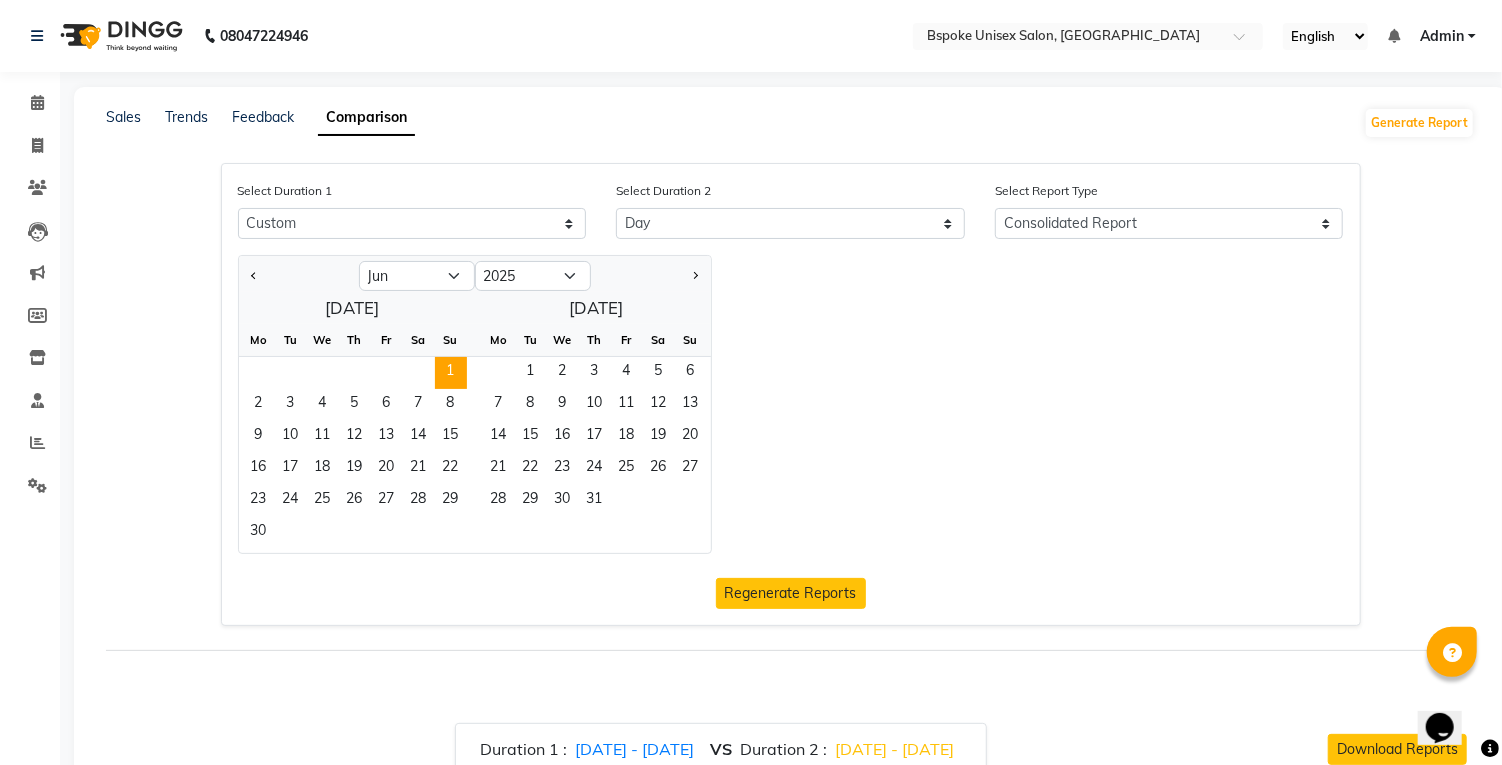 click on "11" 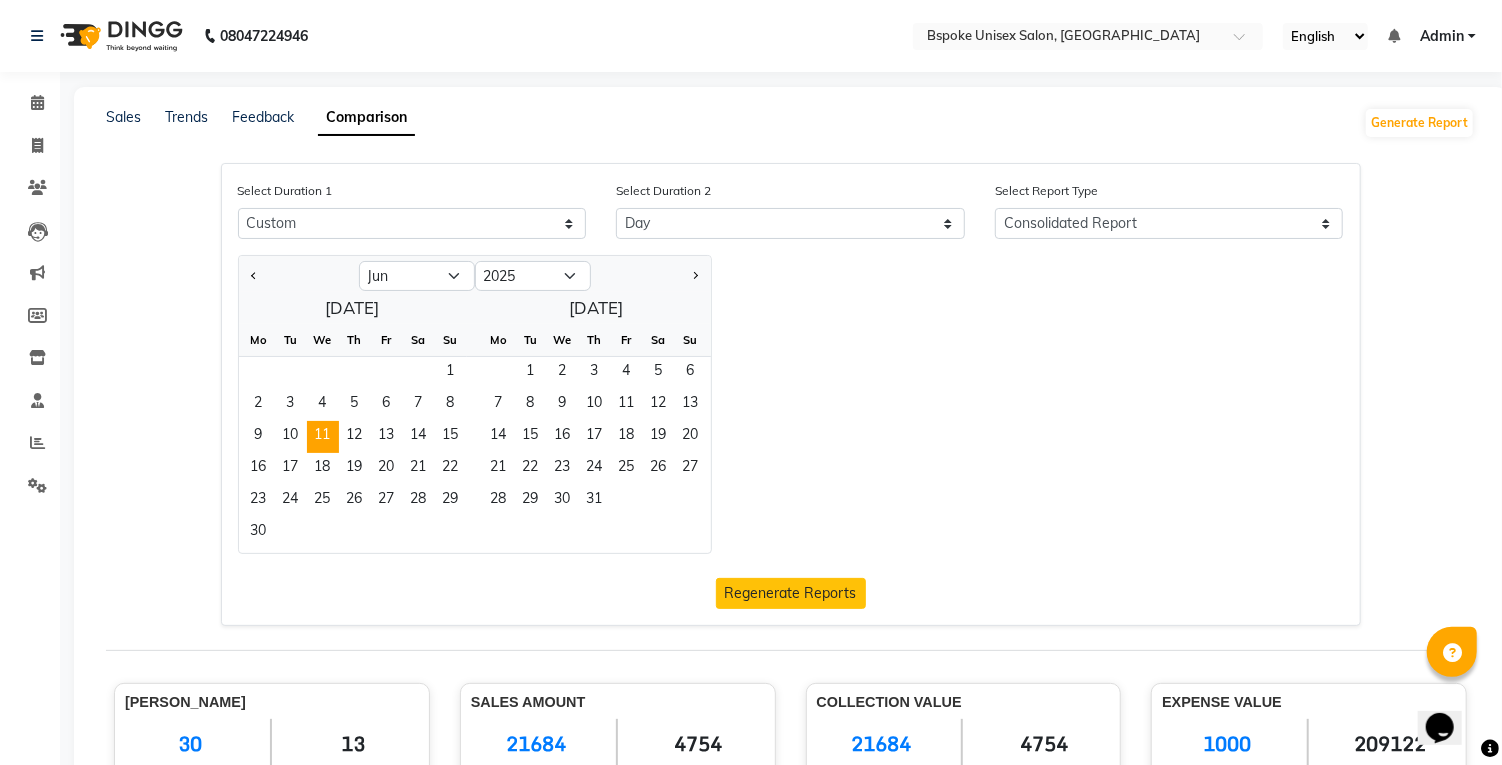 click on "1" 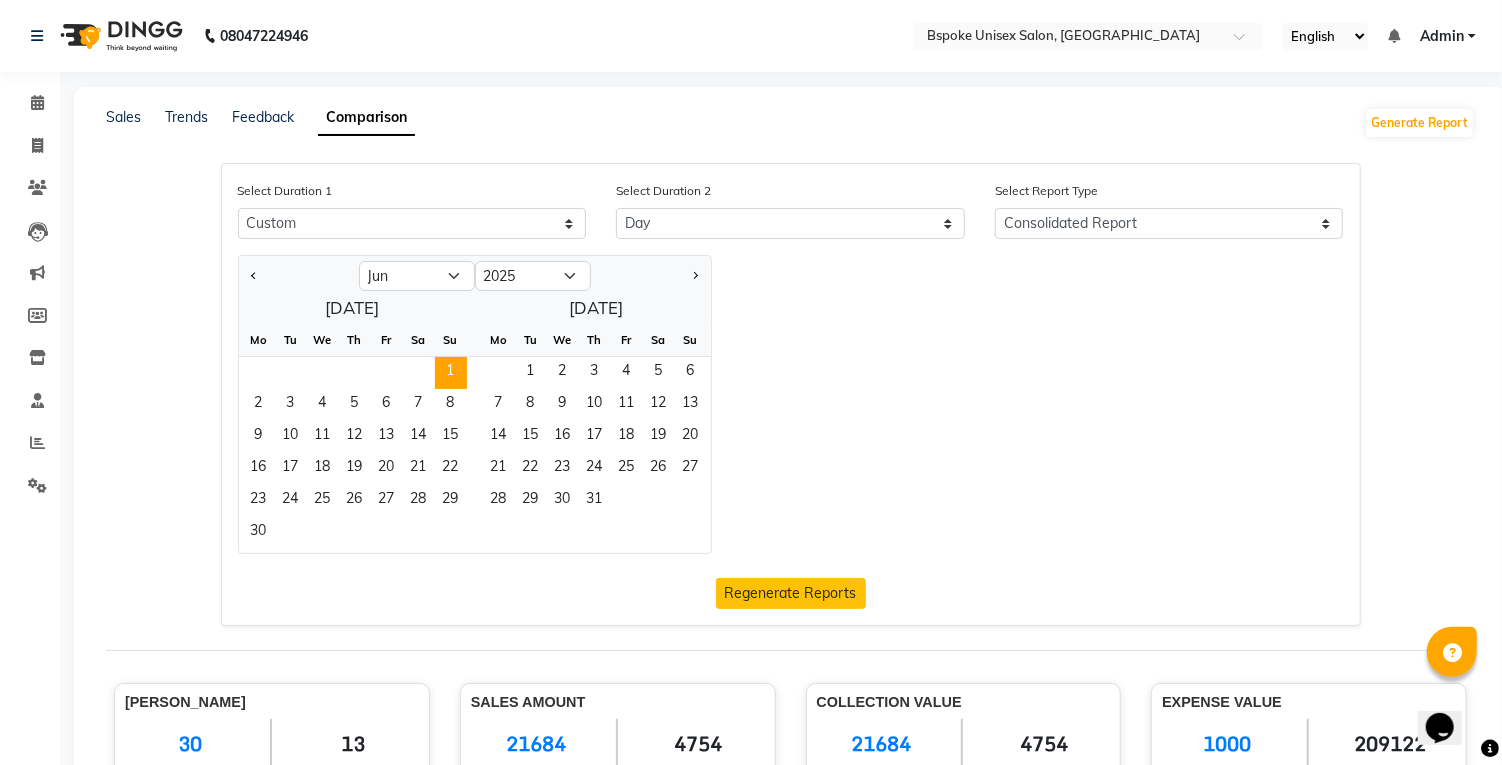 click on "11" 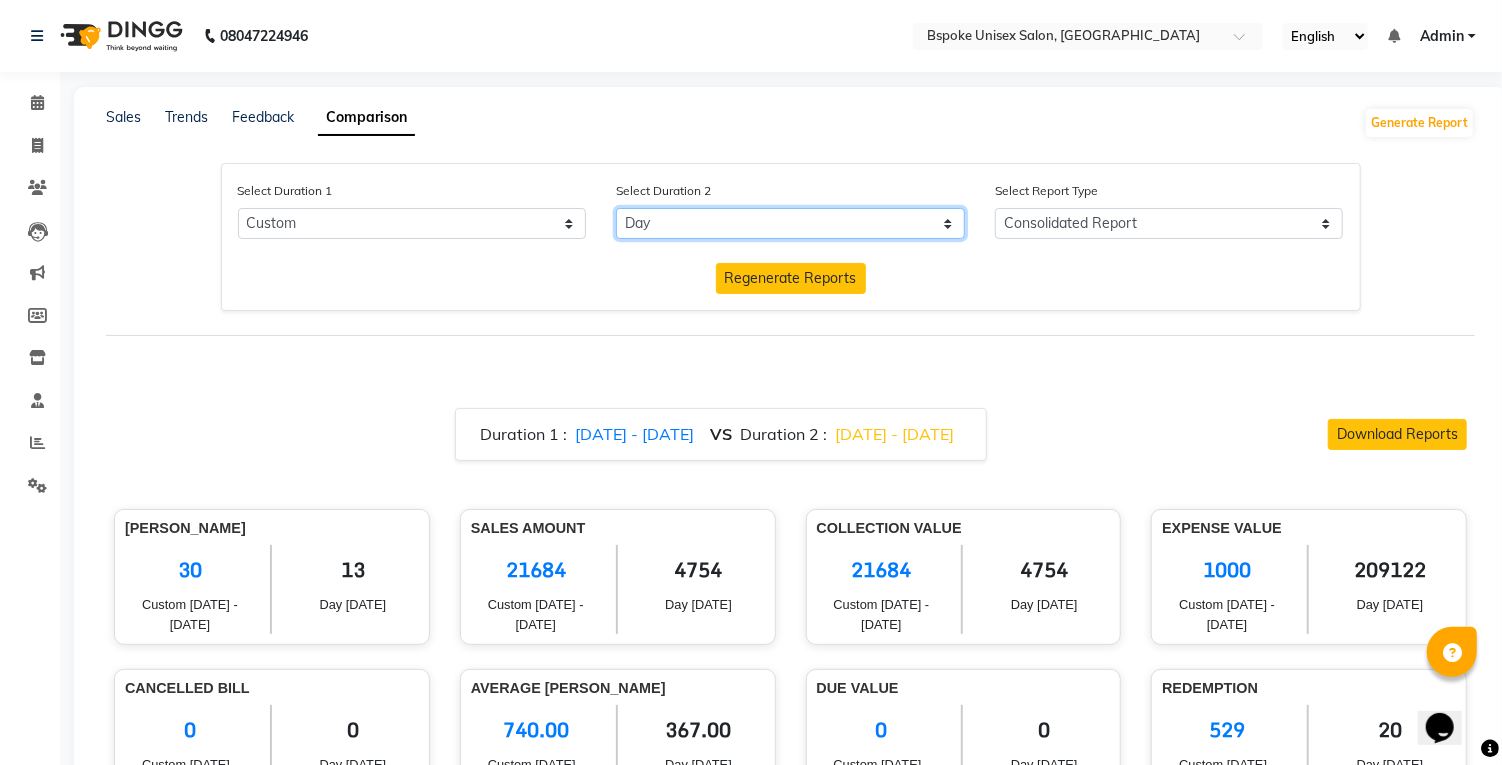 click on "Select Day Month Week Custom" 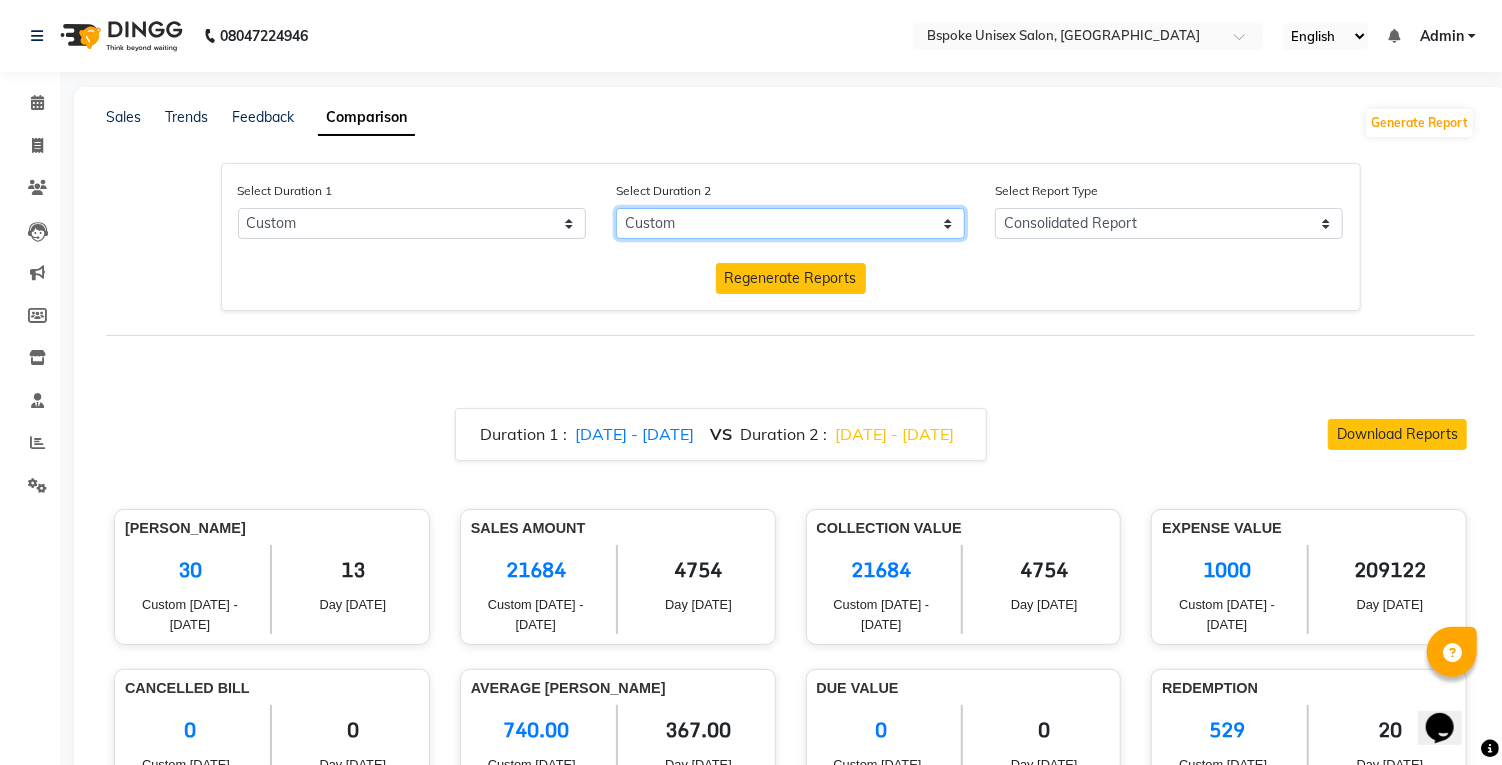 select on "7" 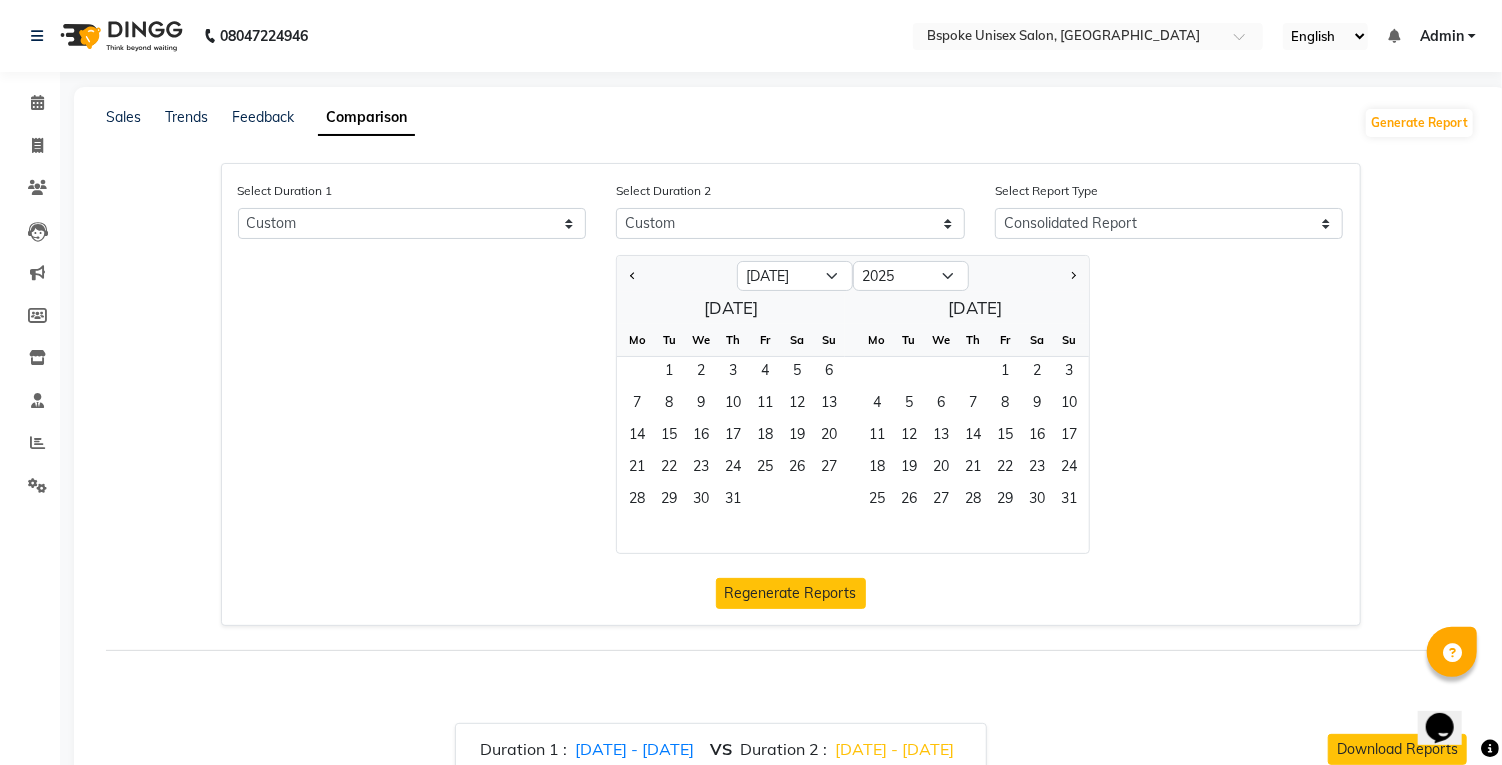 click on "1" 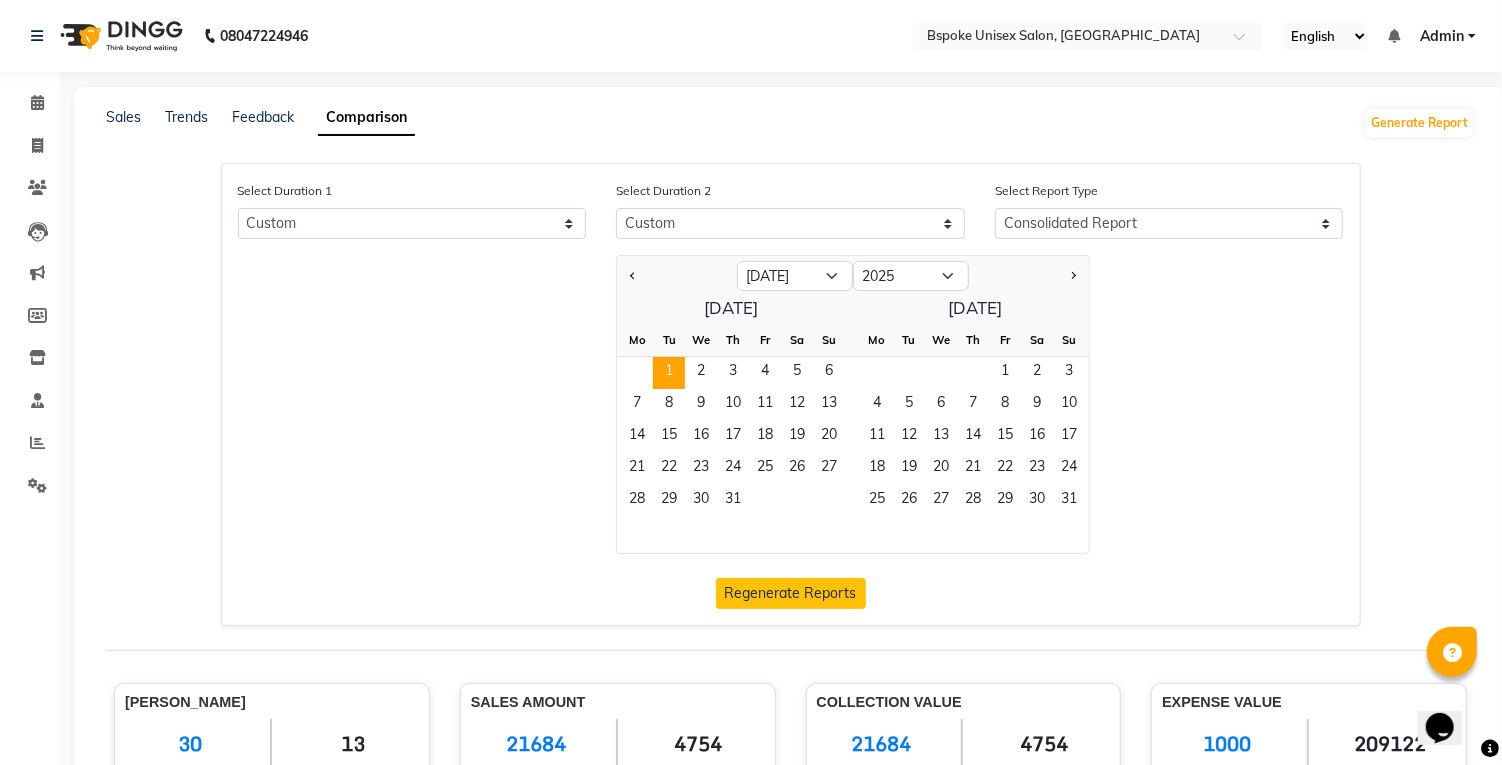 click on "11" 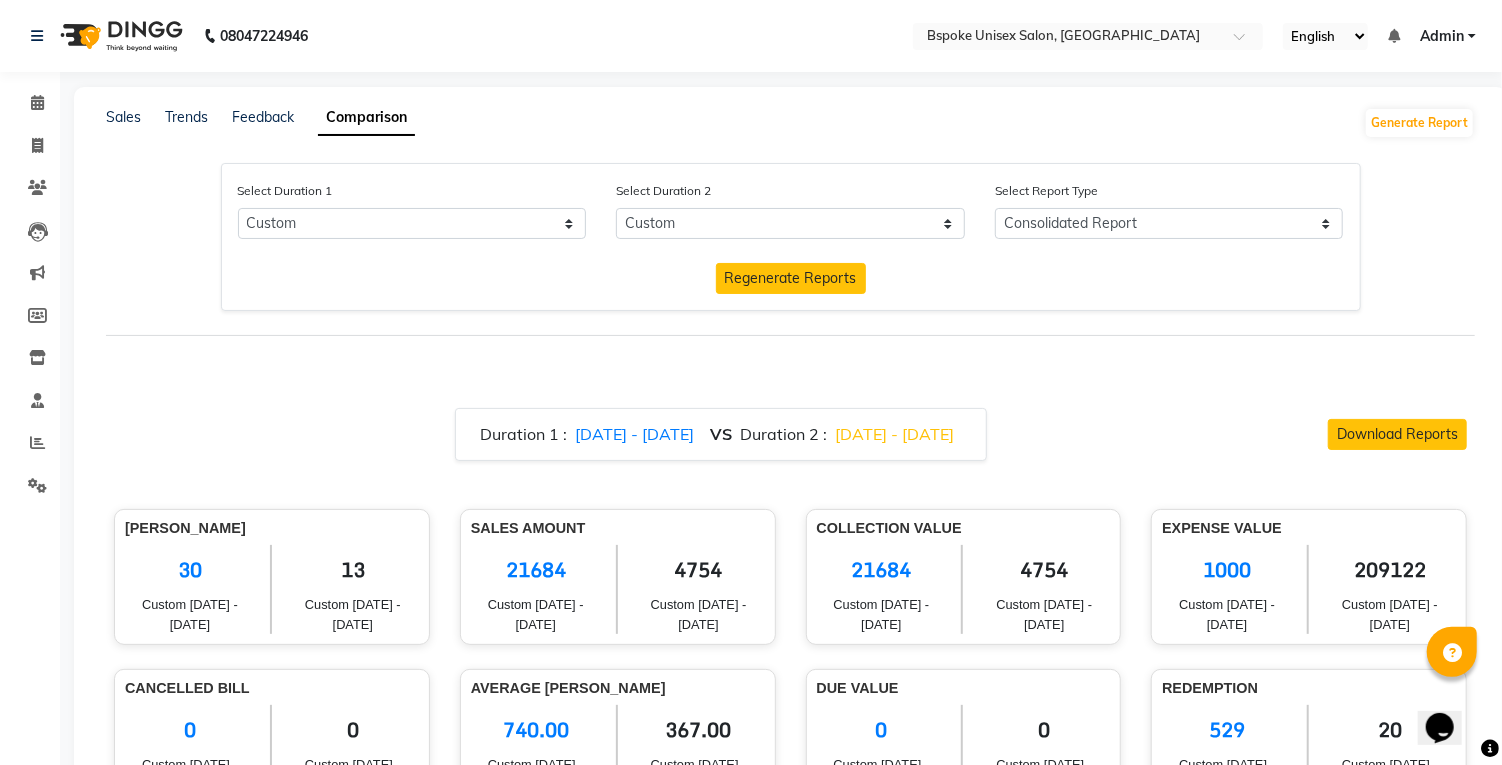 click on "Regenerate Reports" 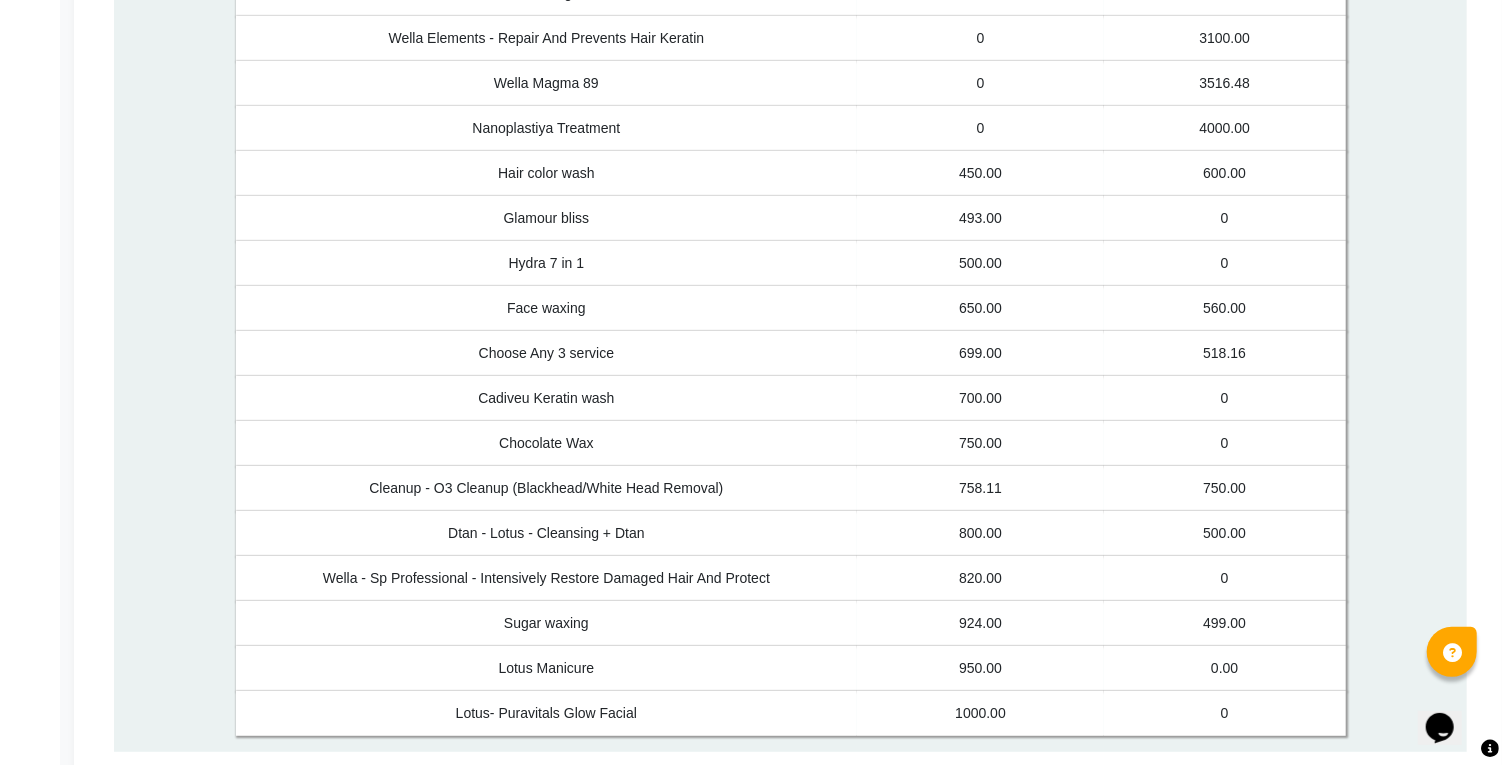 scroll, scrollTop: 4515, scrollLeft: 0, axis: vertical 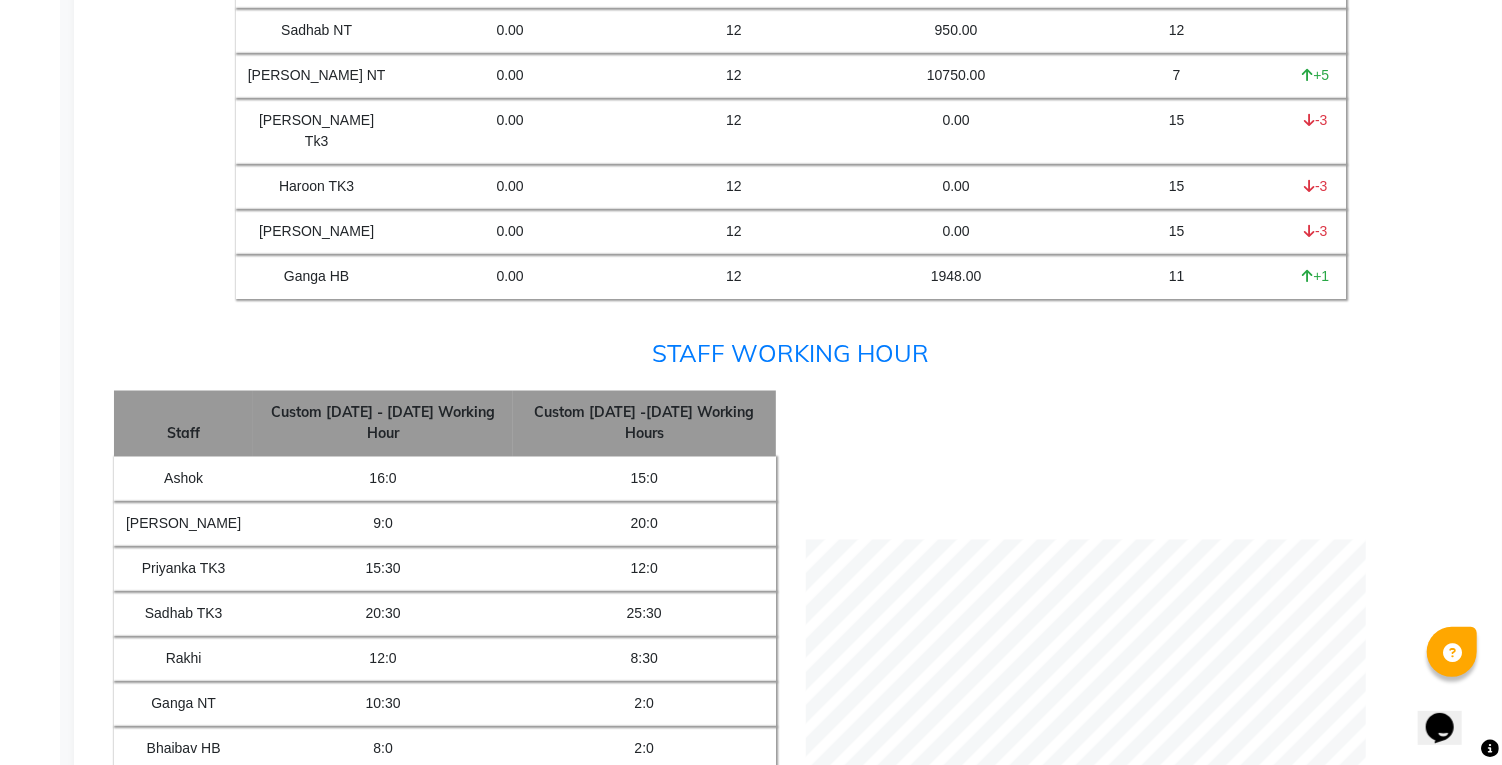 click on "Staff Working Hour" 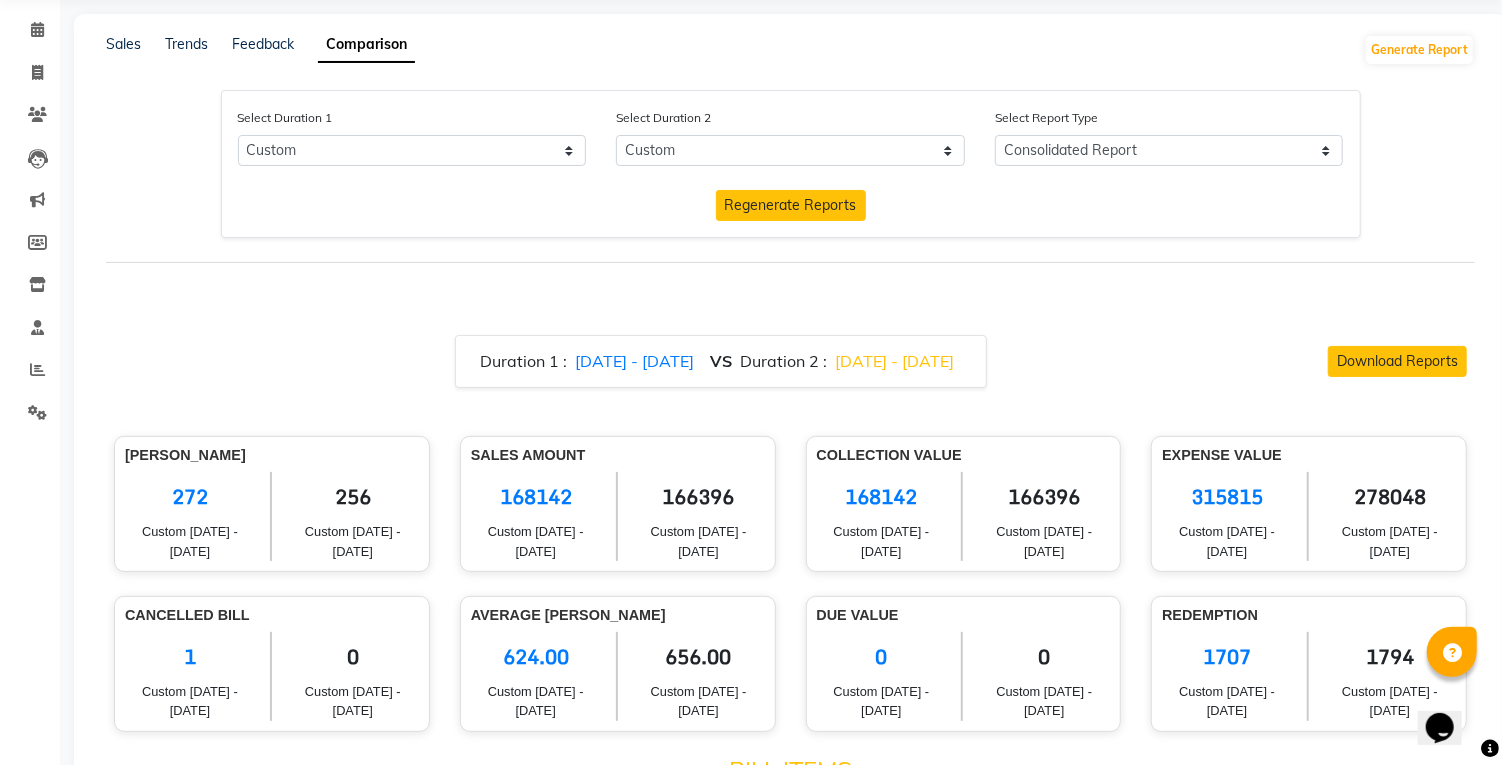 scroll, scrollTop: 74, scrollLeft: 0, axis: vertical 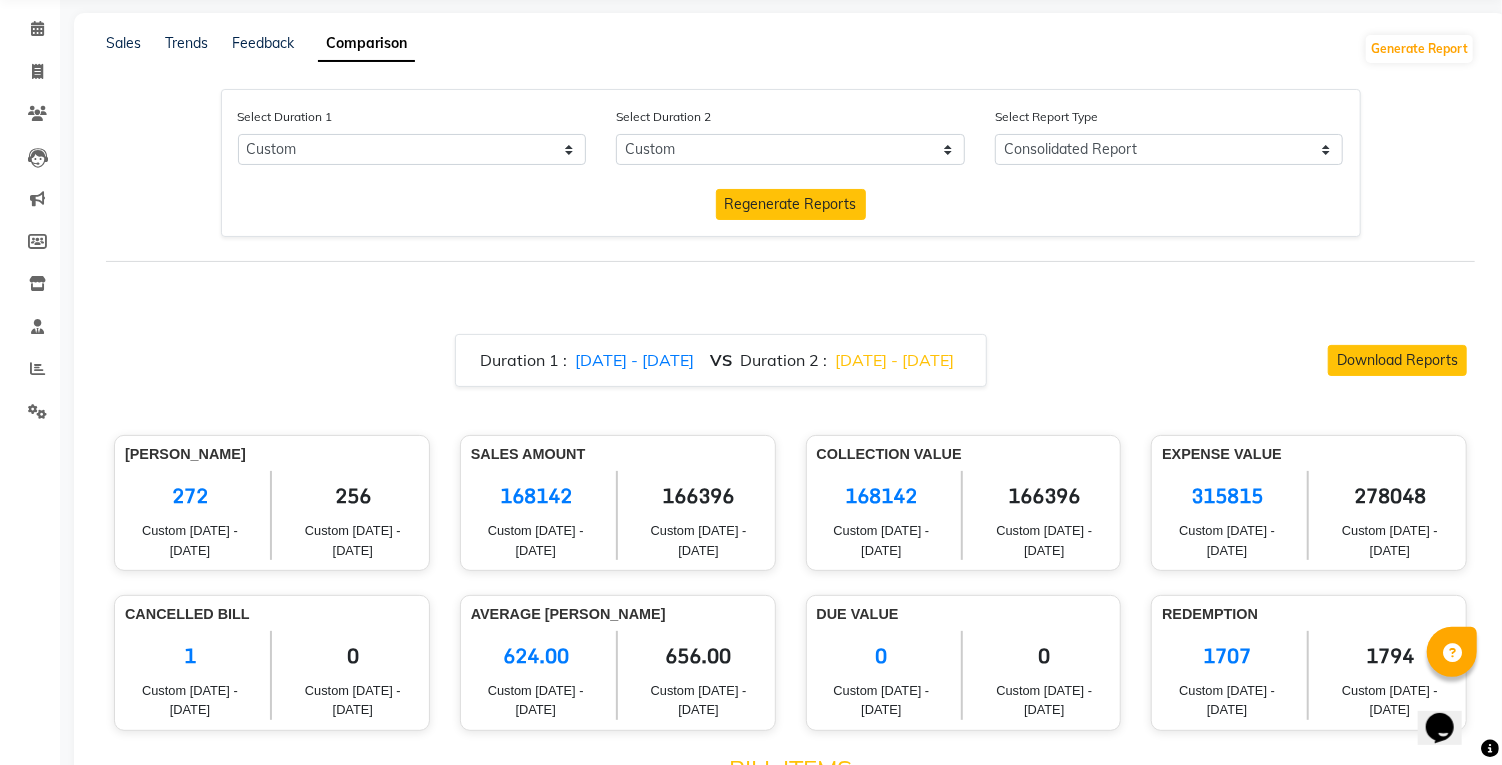 click on "[DATE] - [DATE]" 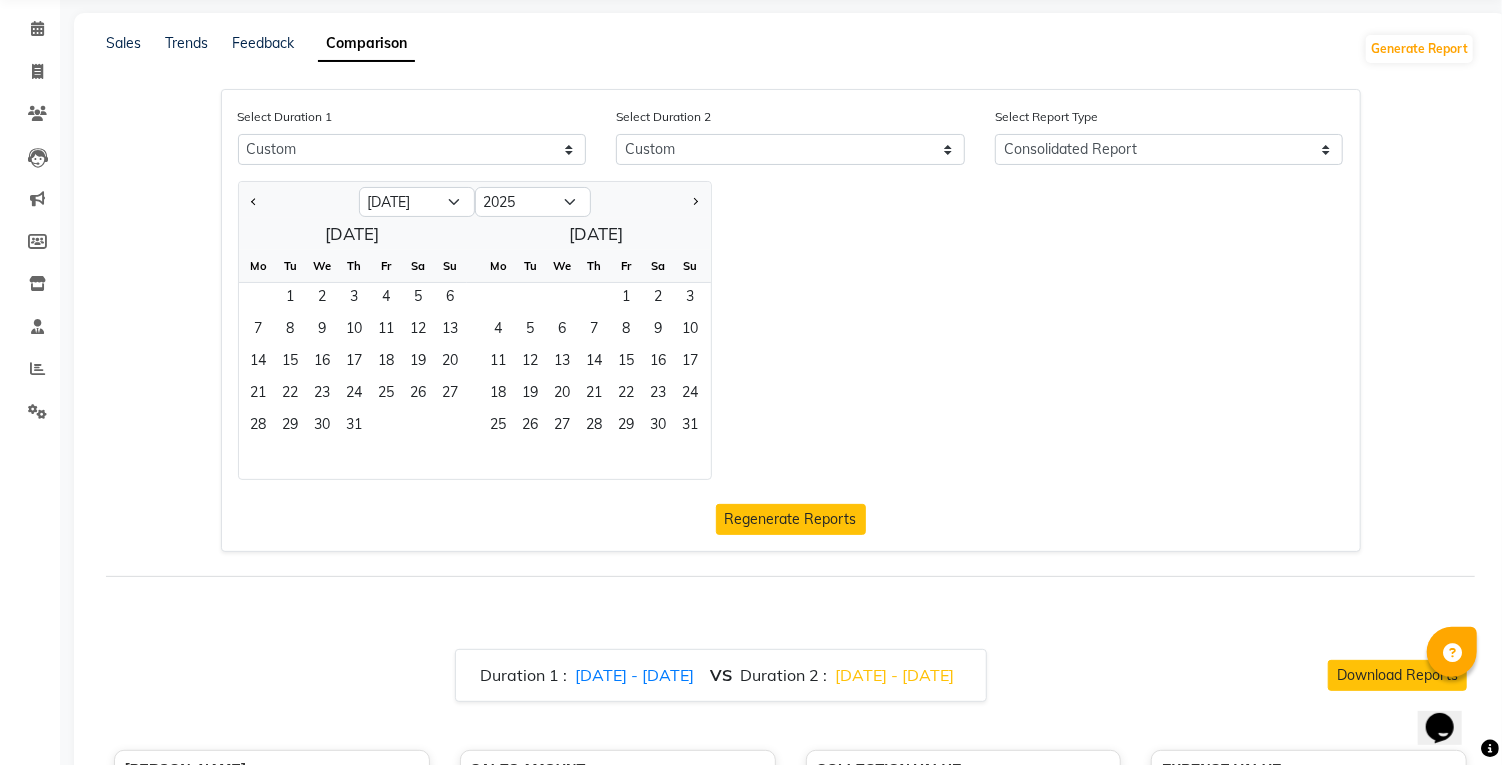 click 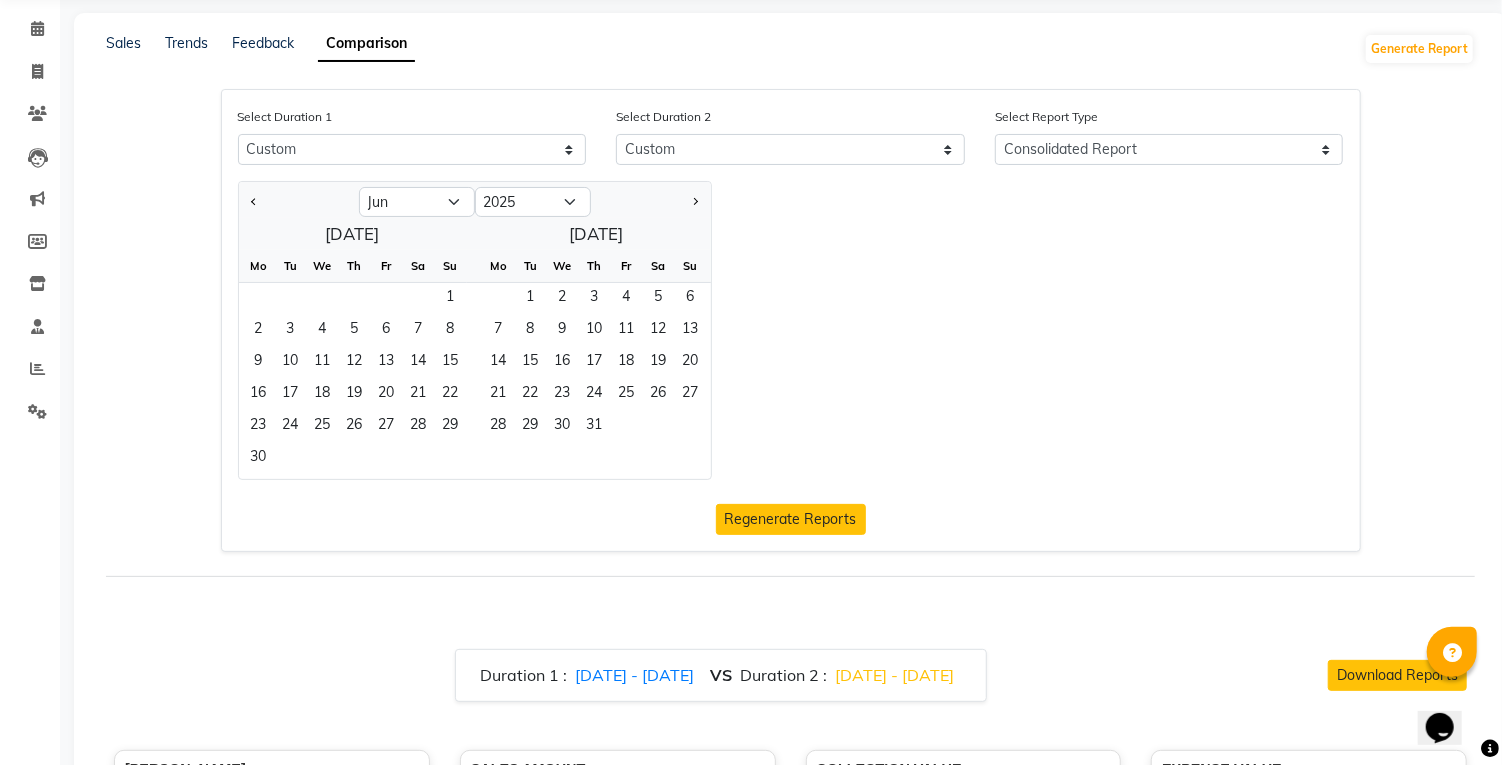 click on "1" 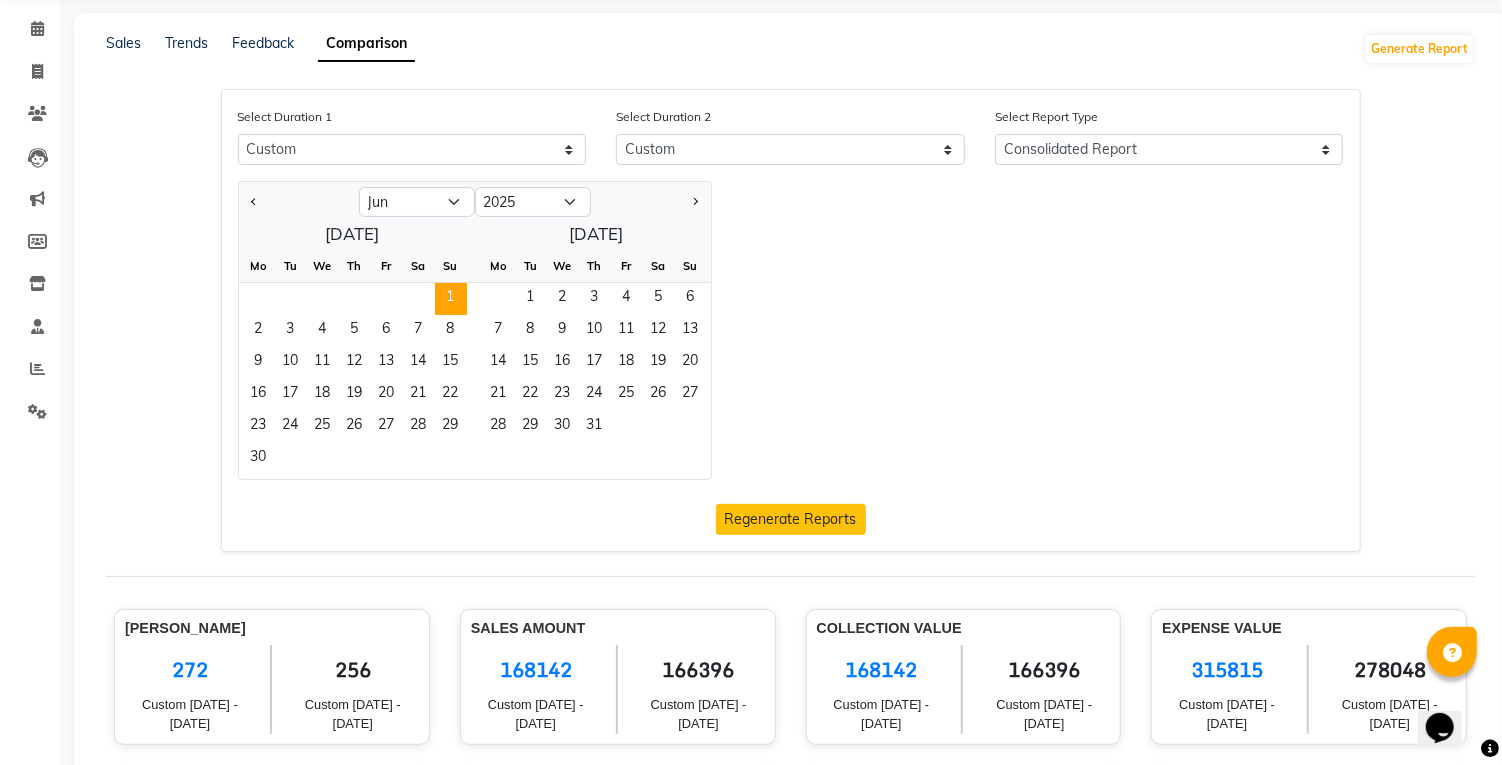 click on "15" 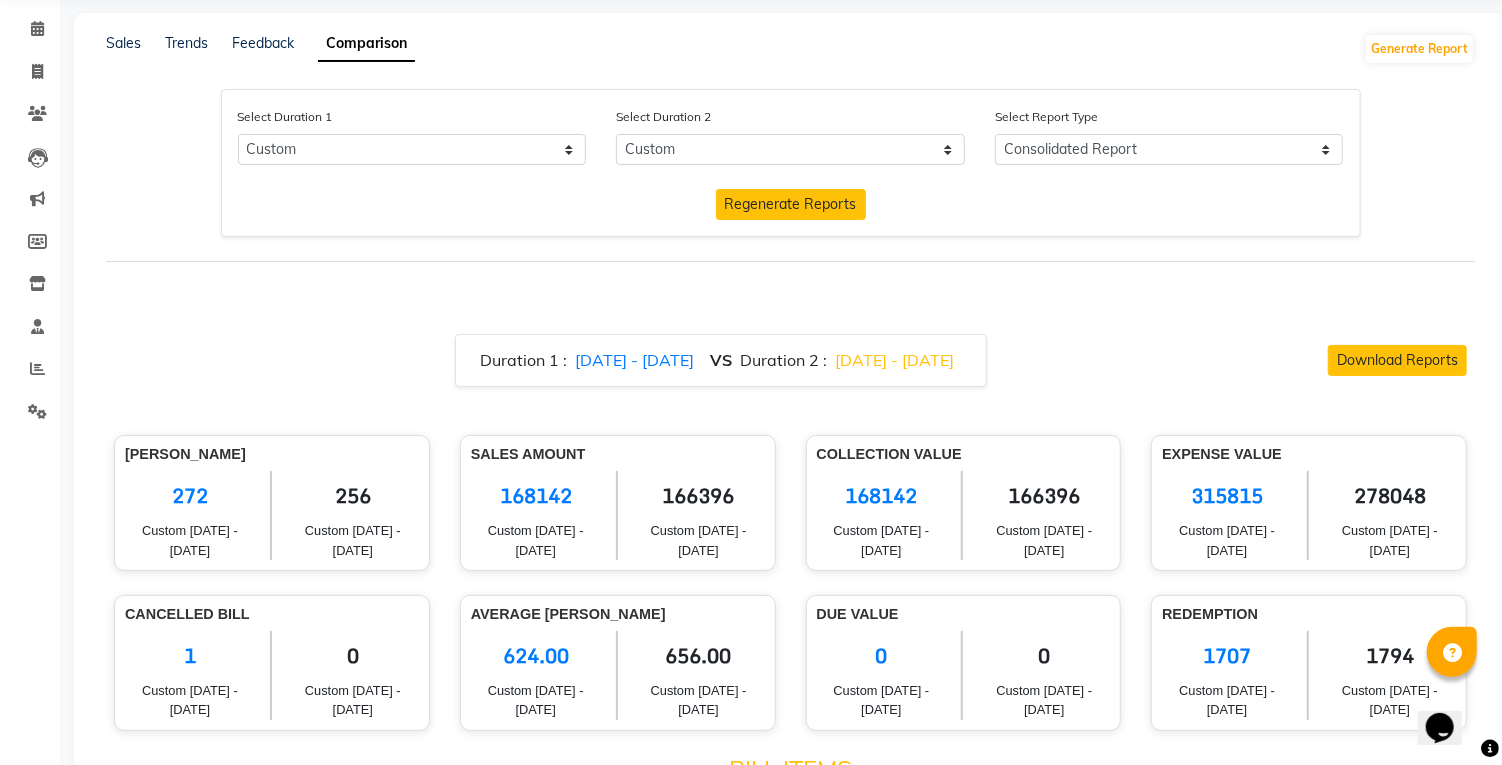 click on "Regenerate Reports" 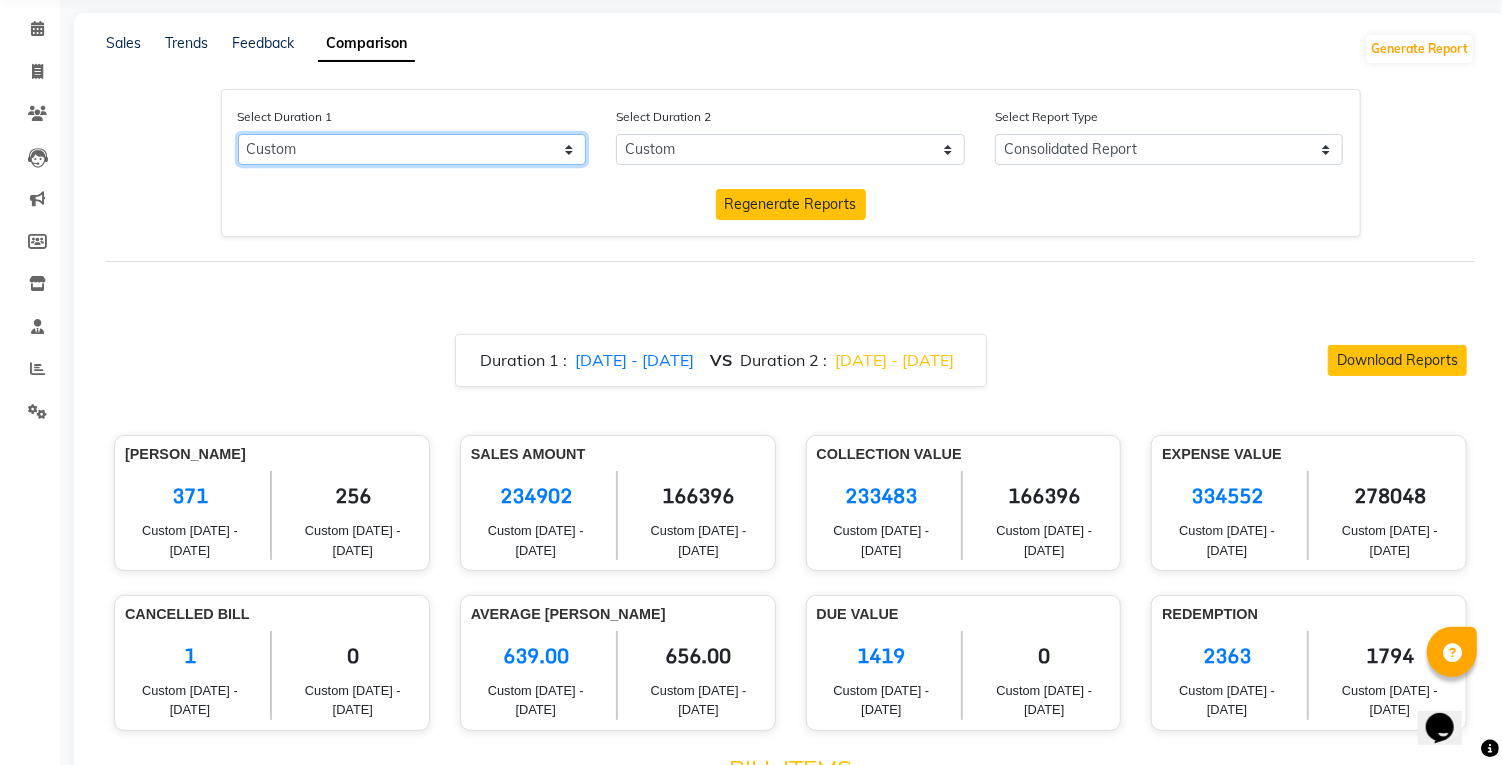 click on "Select Day Month Week Custom" 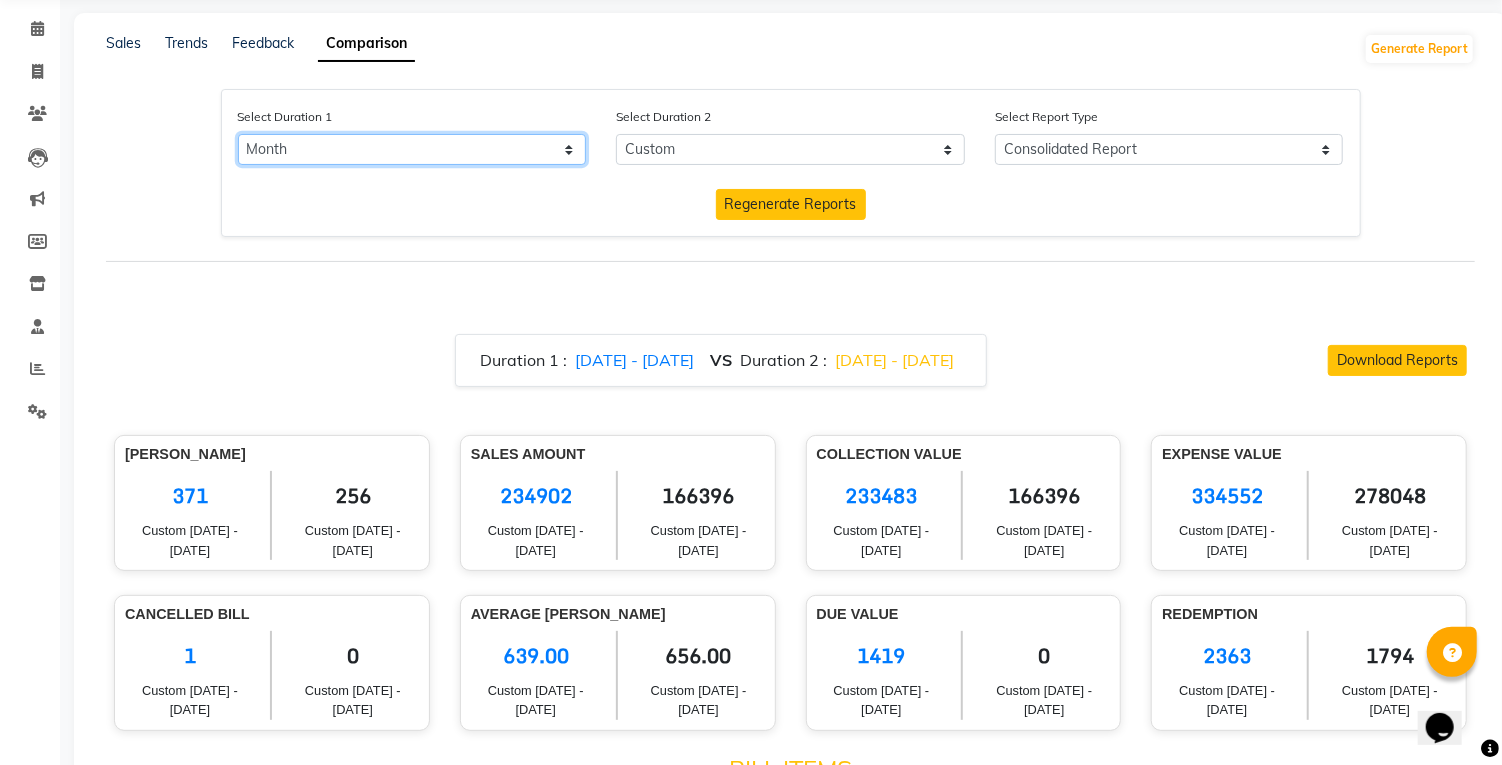 select on "7" 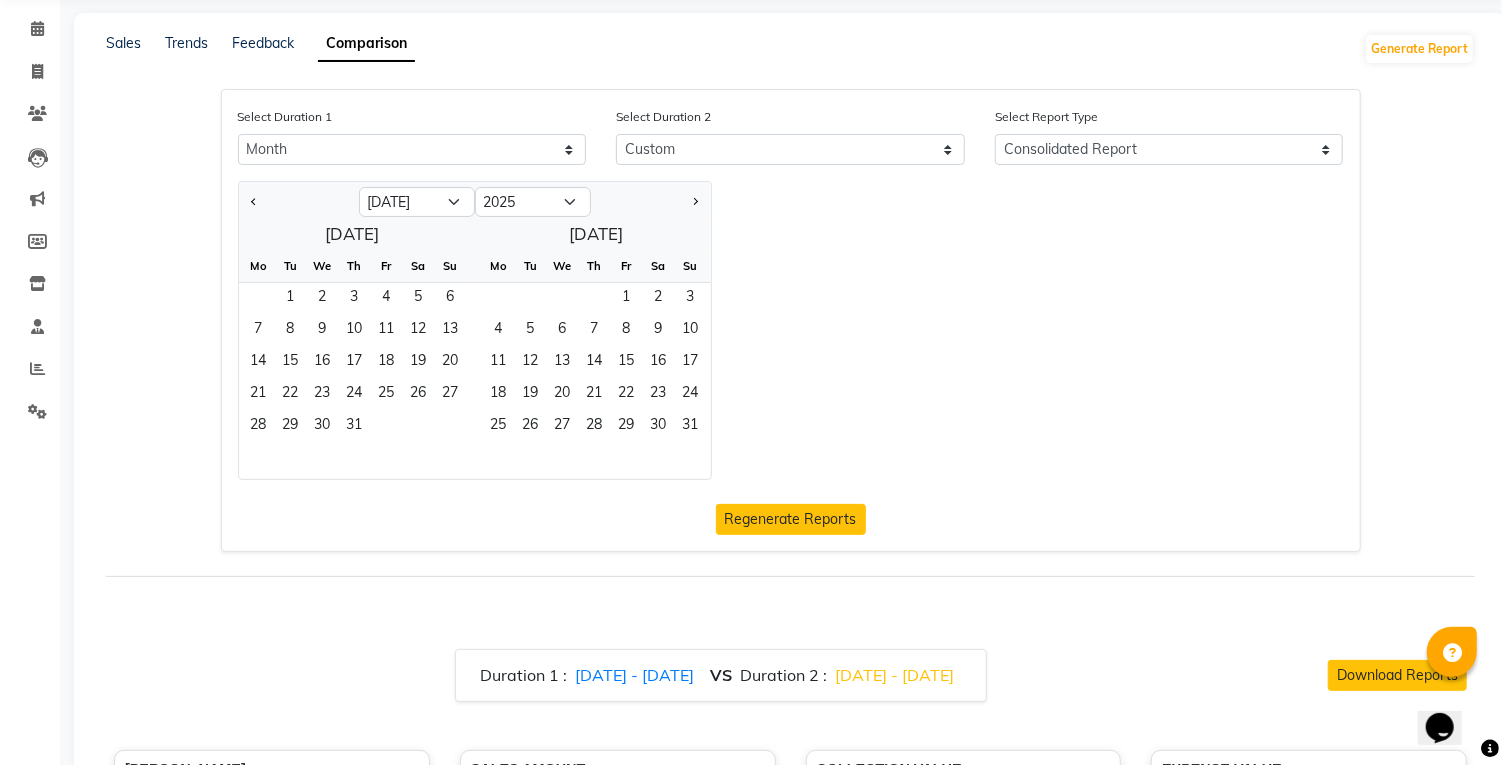 click 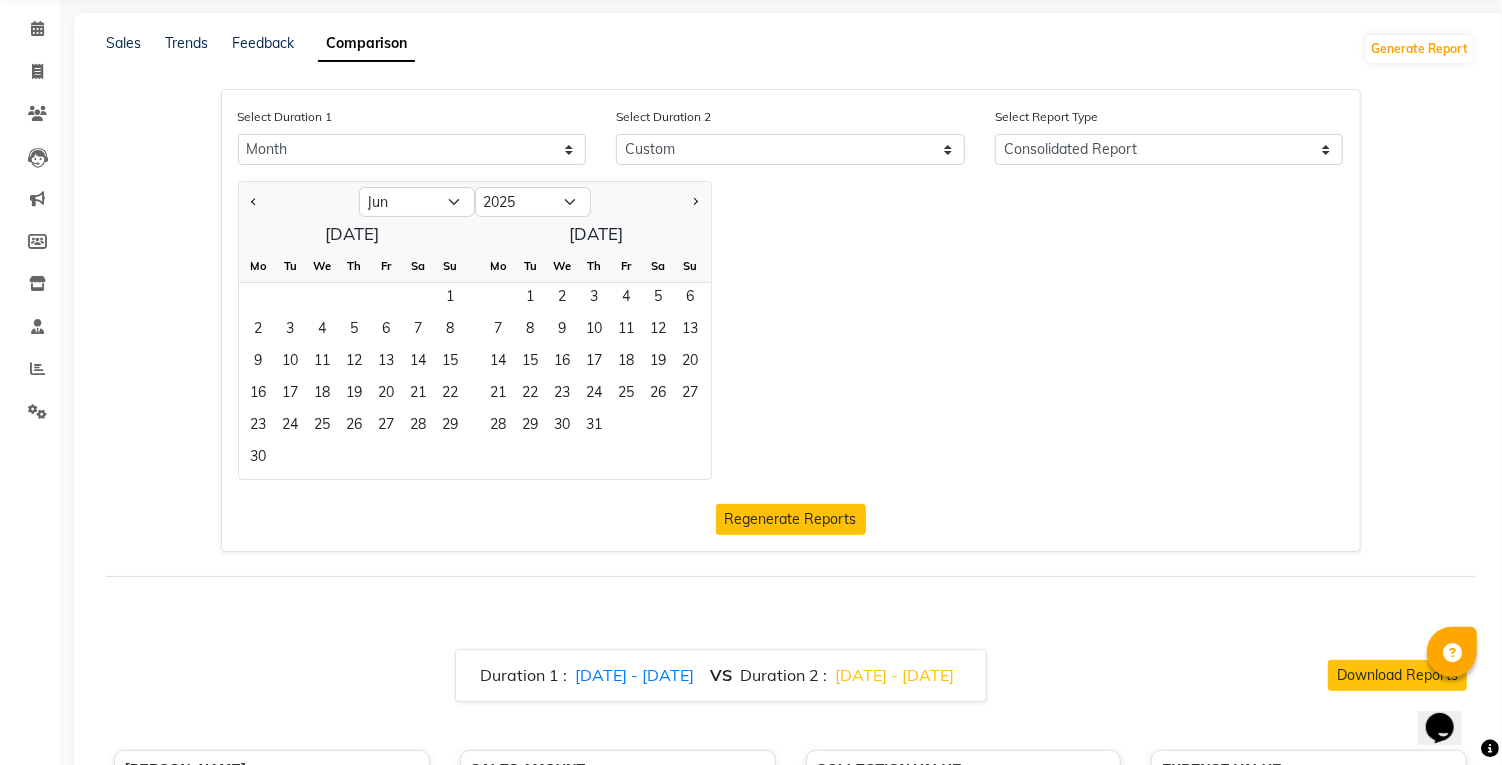 click on "1" 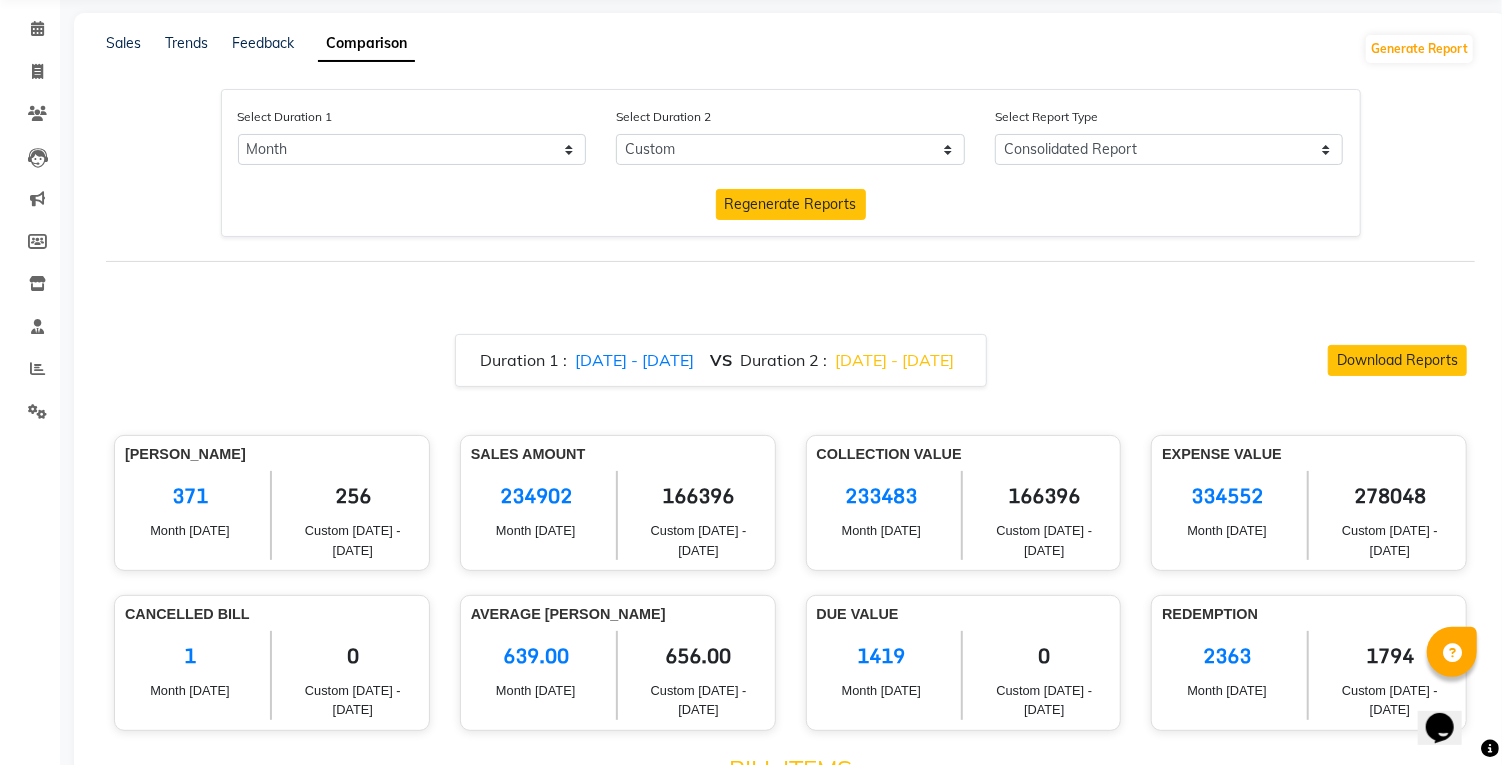 click on "Regenerate Reports" 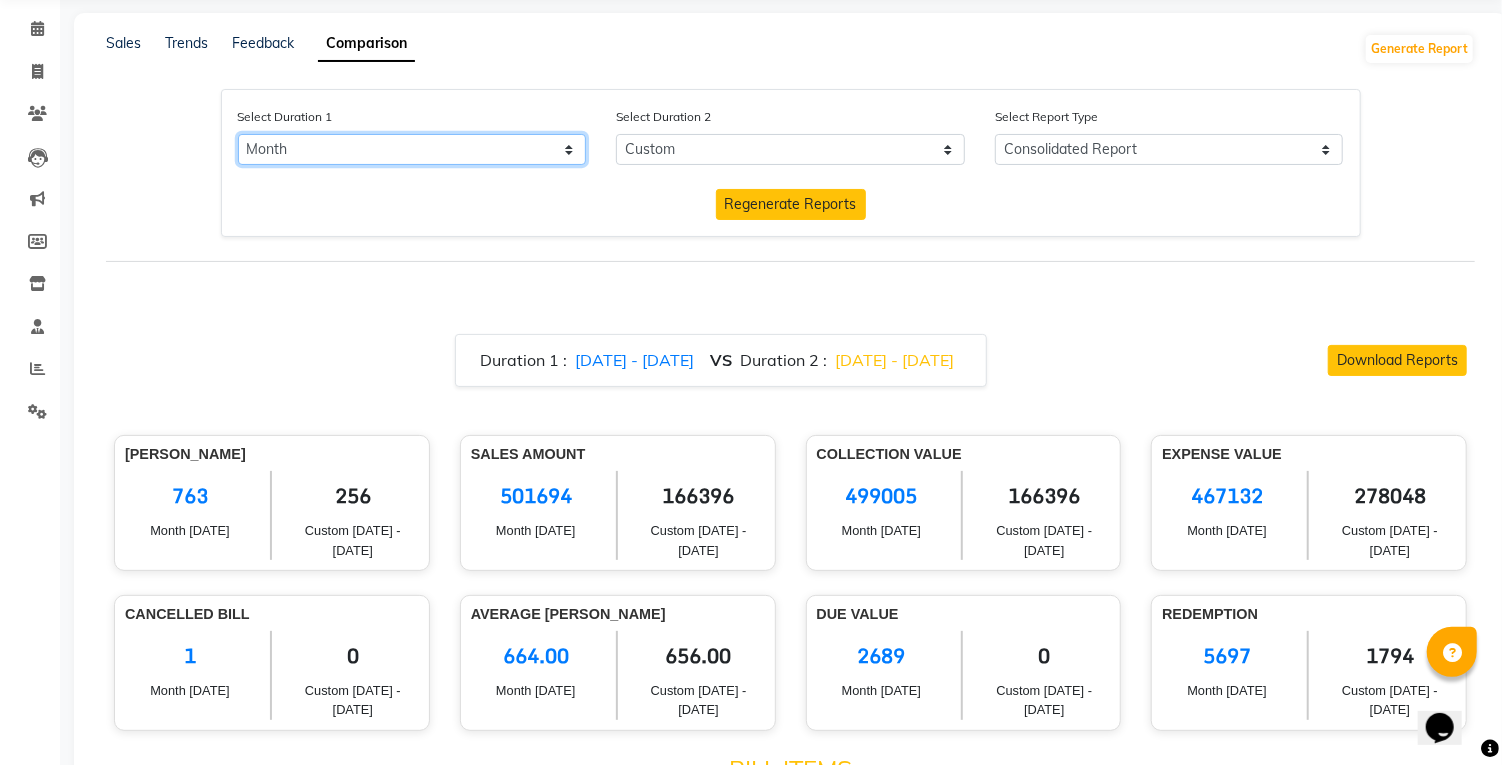 click on "Select Day Month Week Custom" 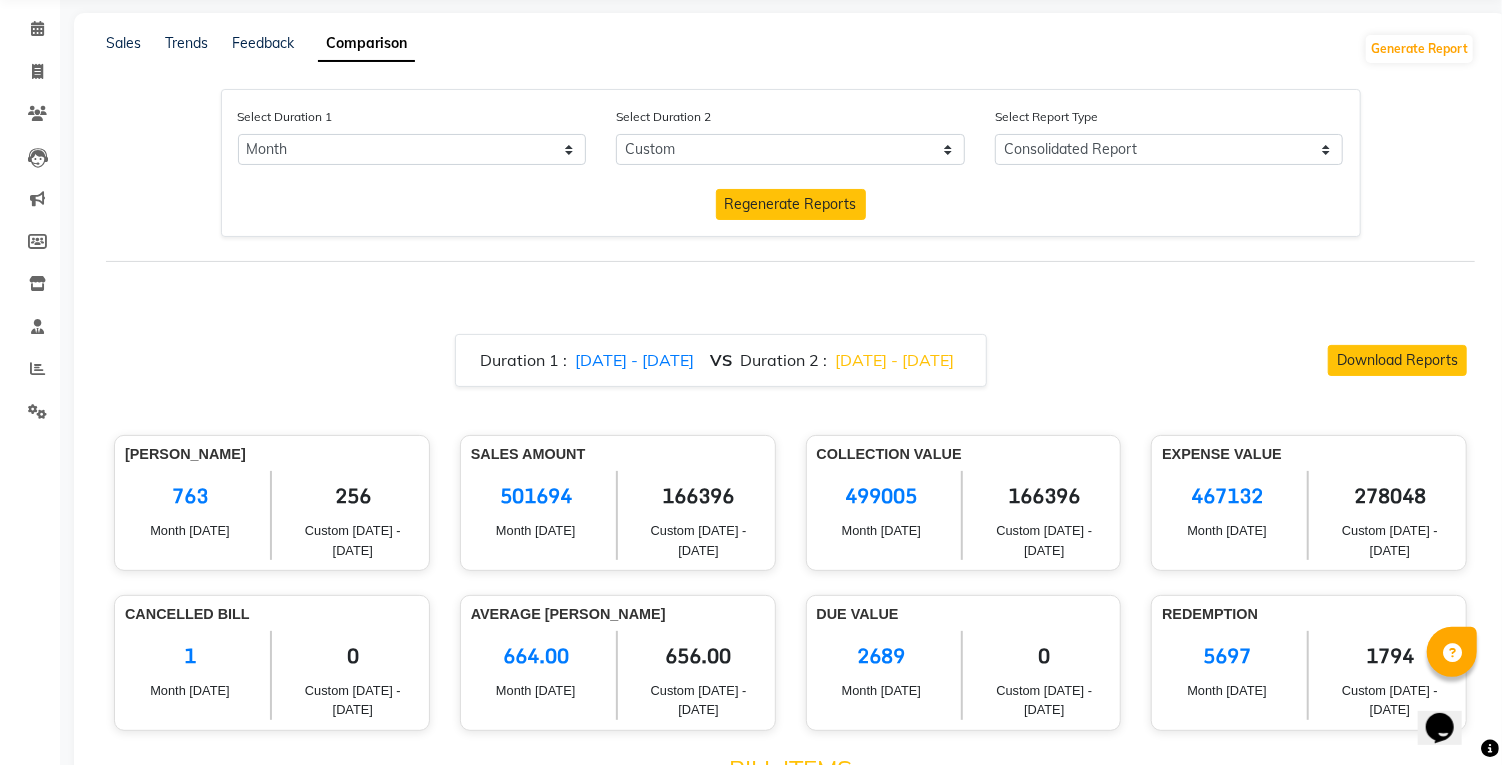 click on "[DATE] - [DATE]" 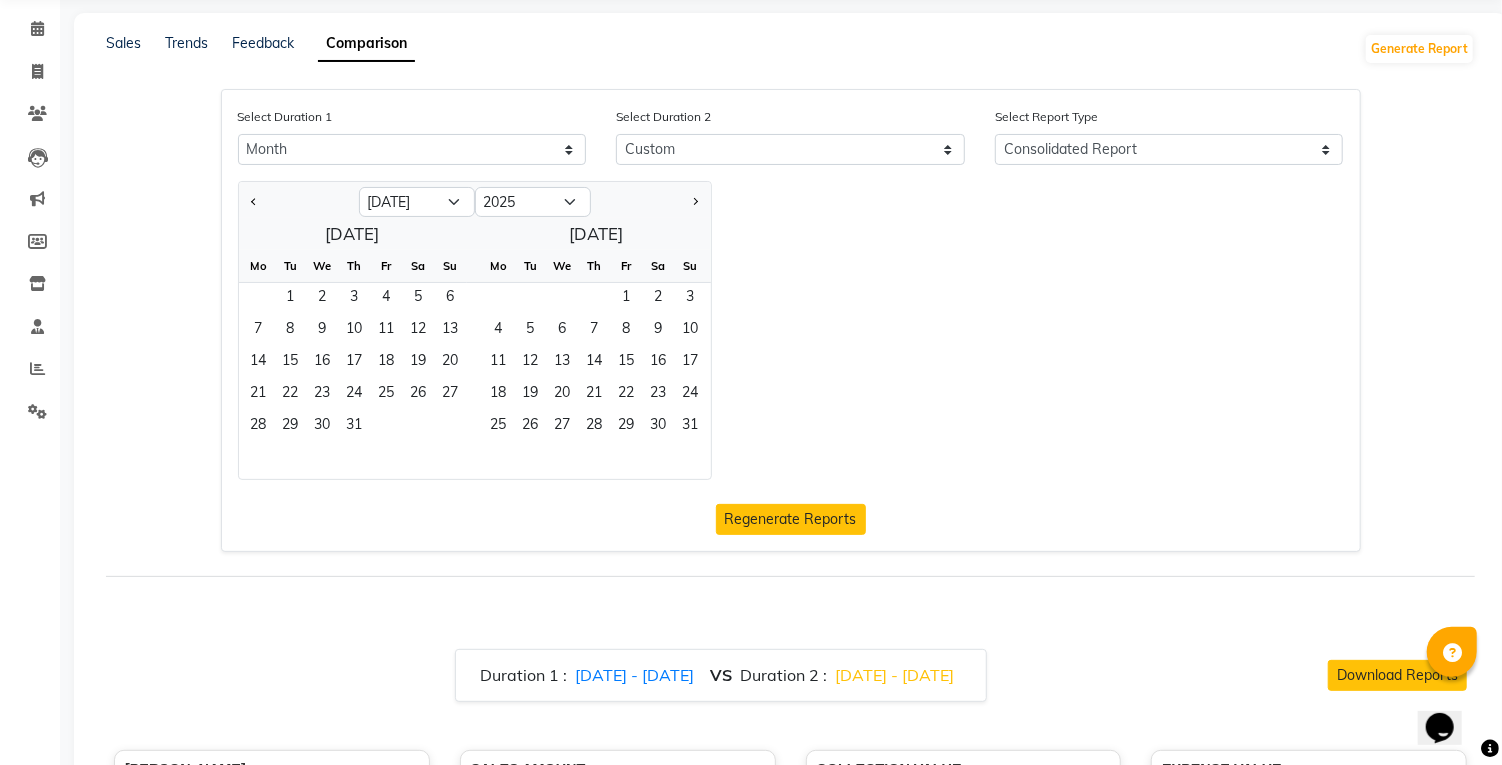 click 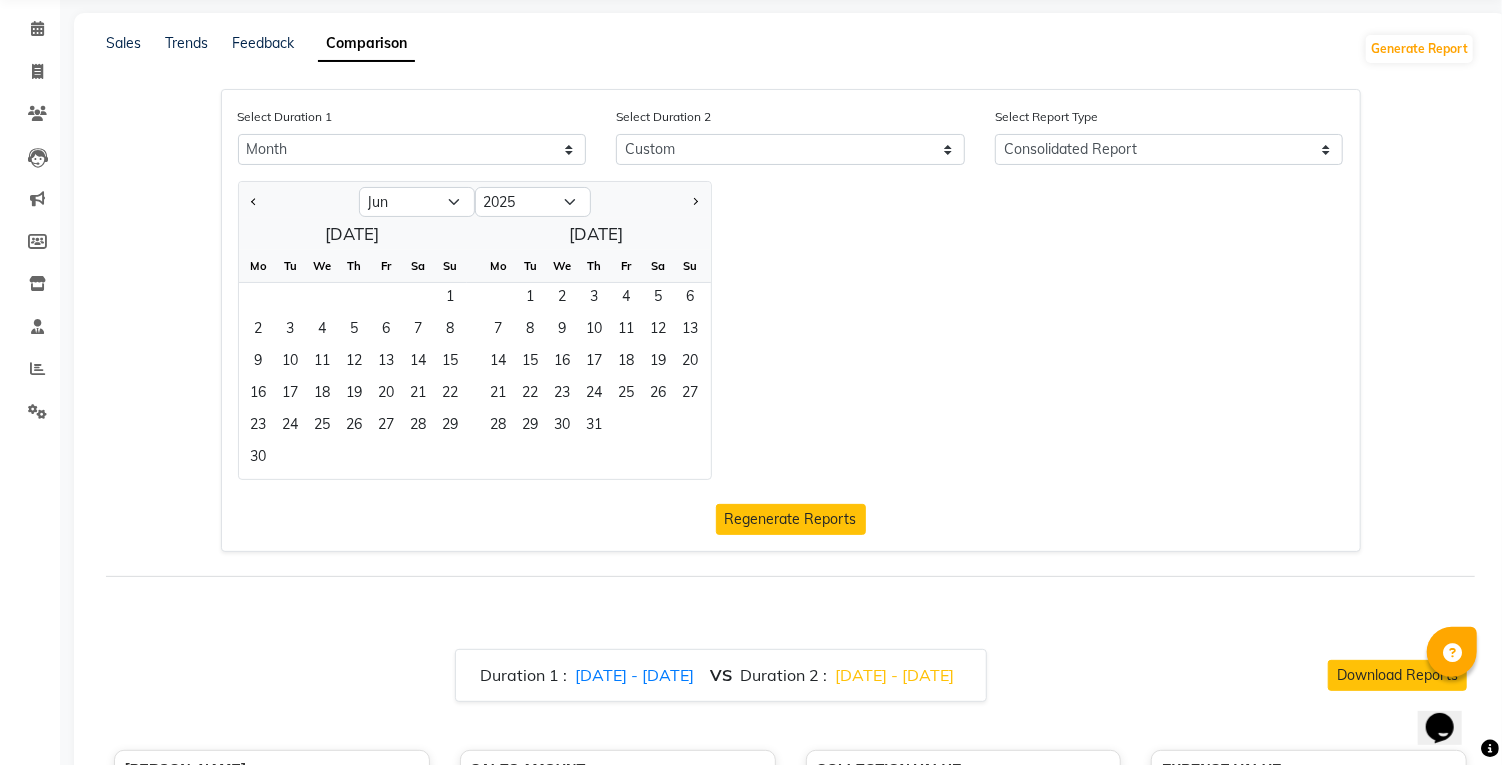 click 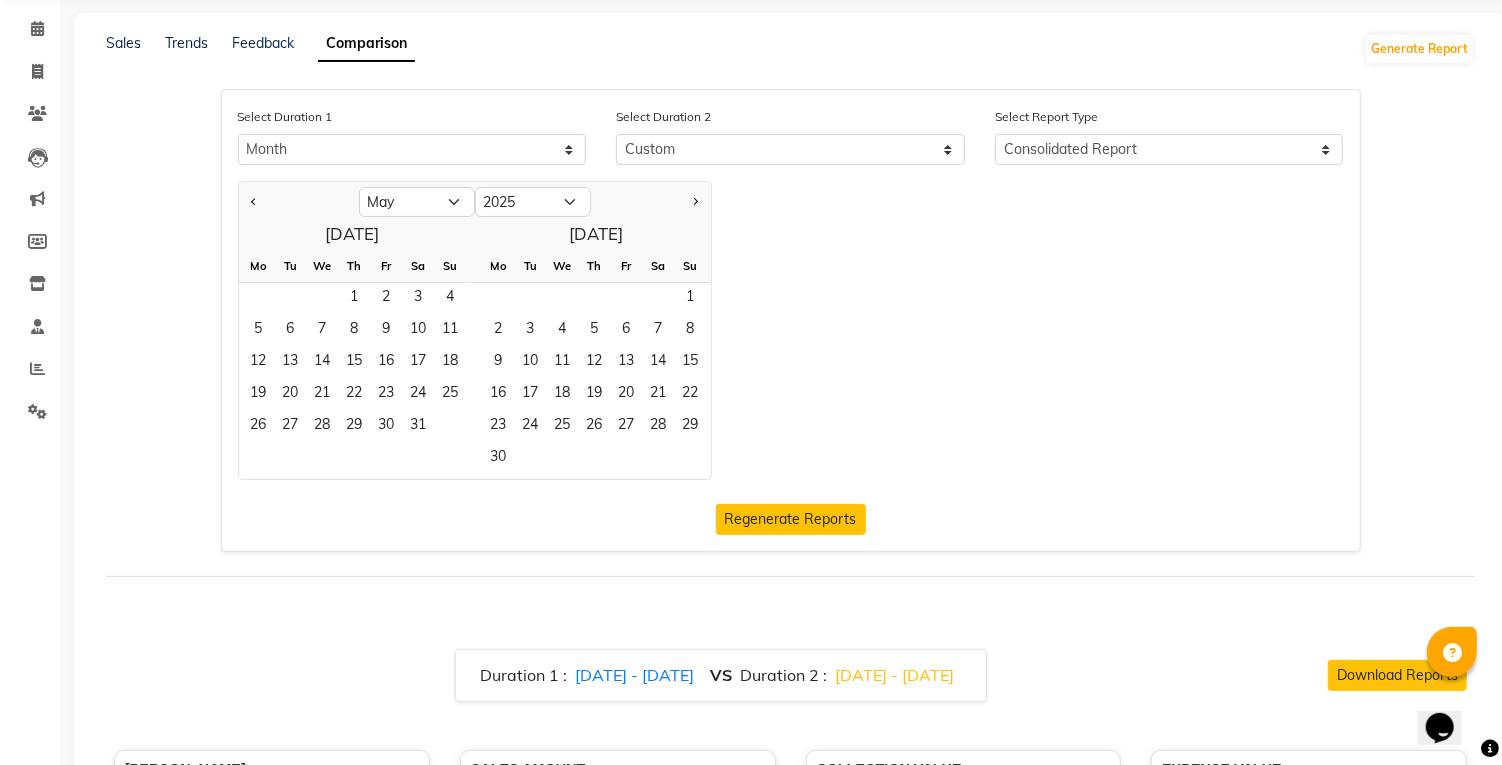 click on "2" 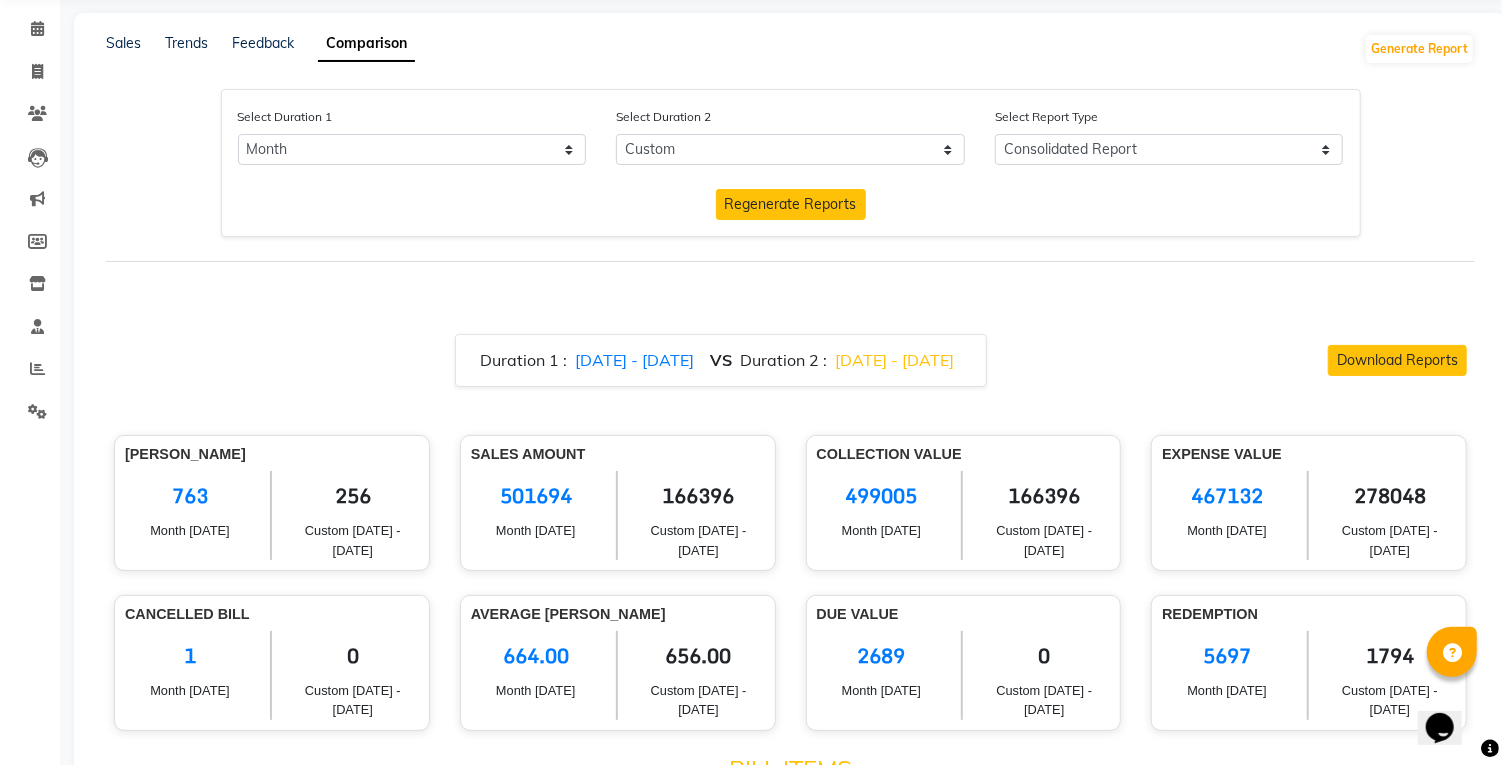 click on "Select Duration 2 Select Day Month Week Custom" 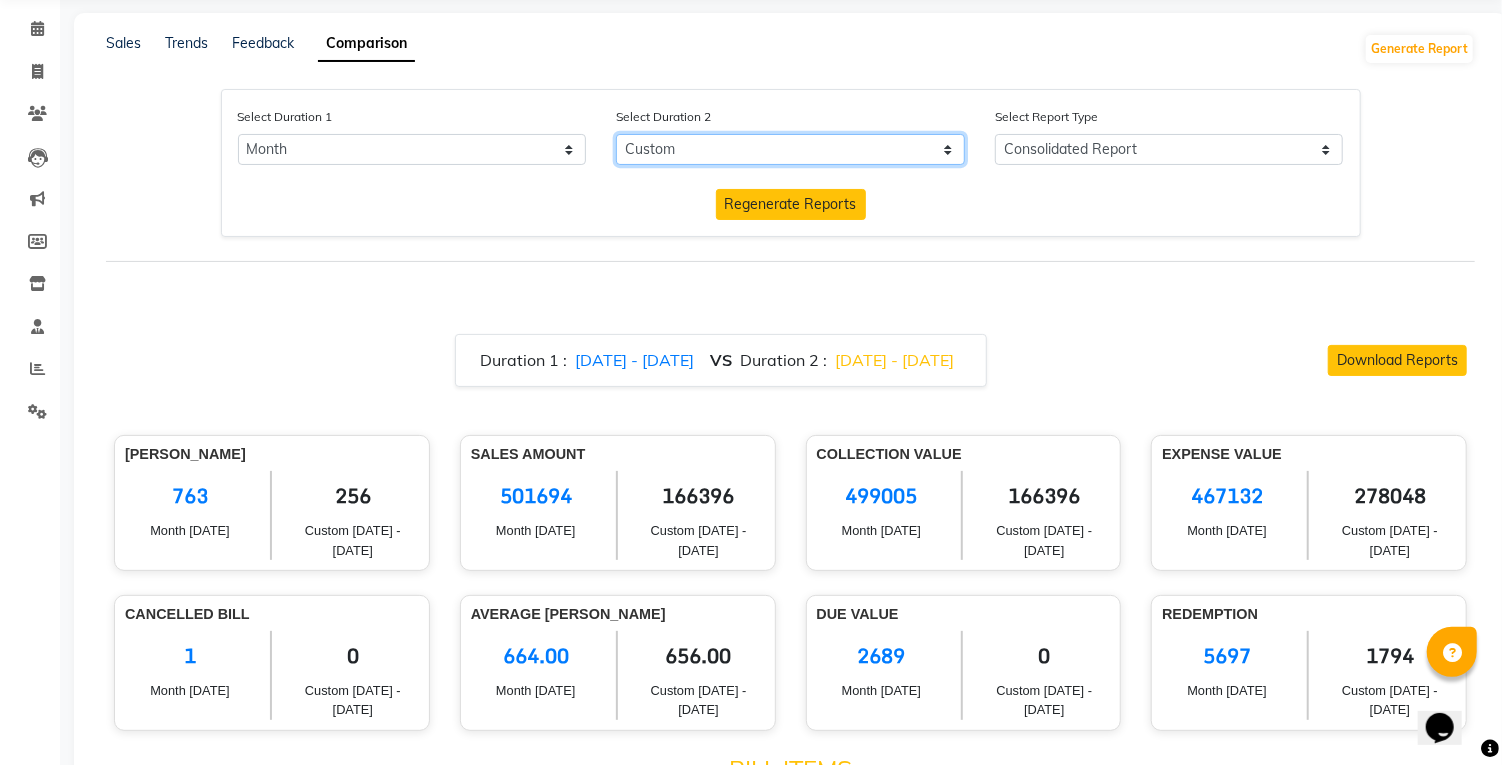 click on "Select Day Month Week Custom" 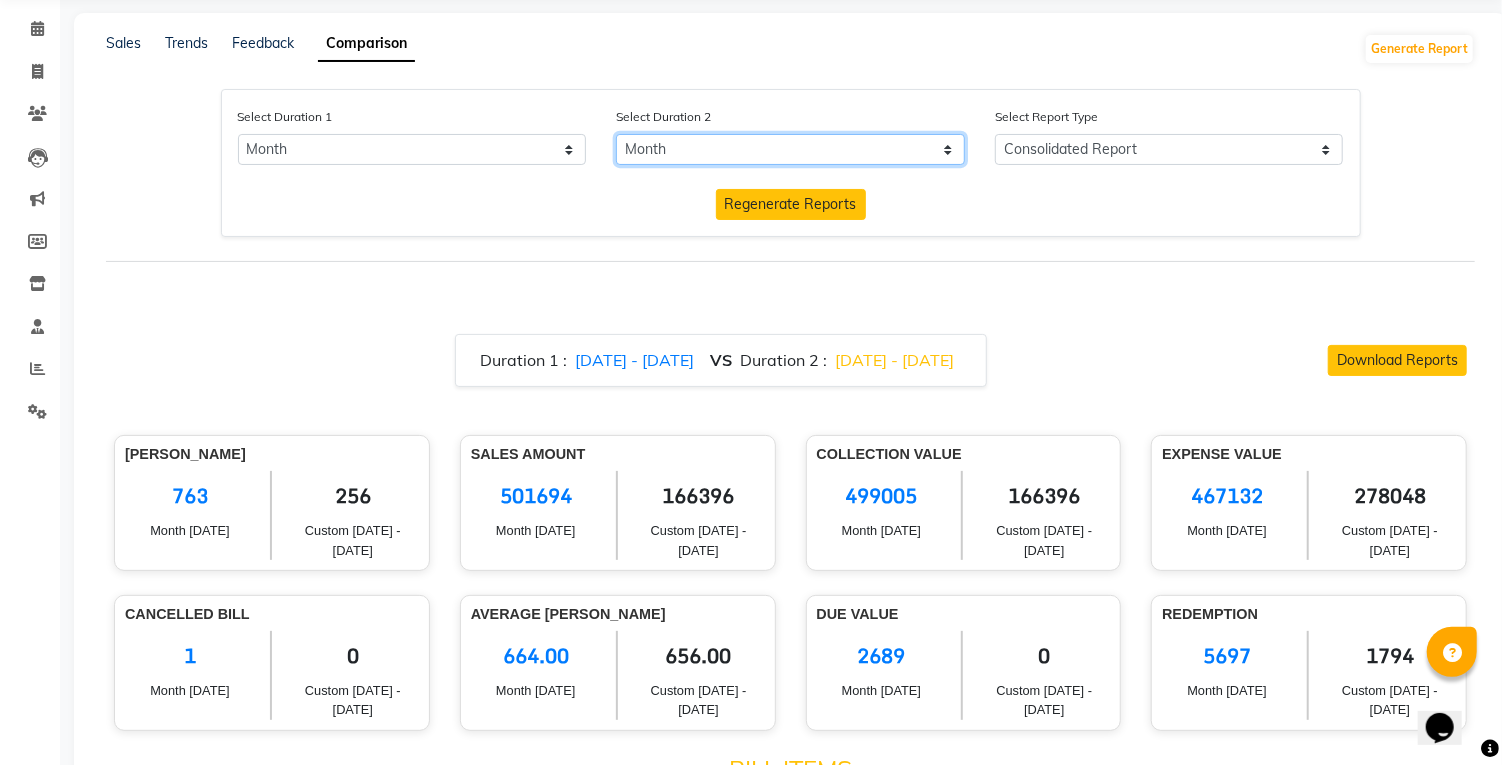 select on "7" 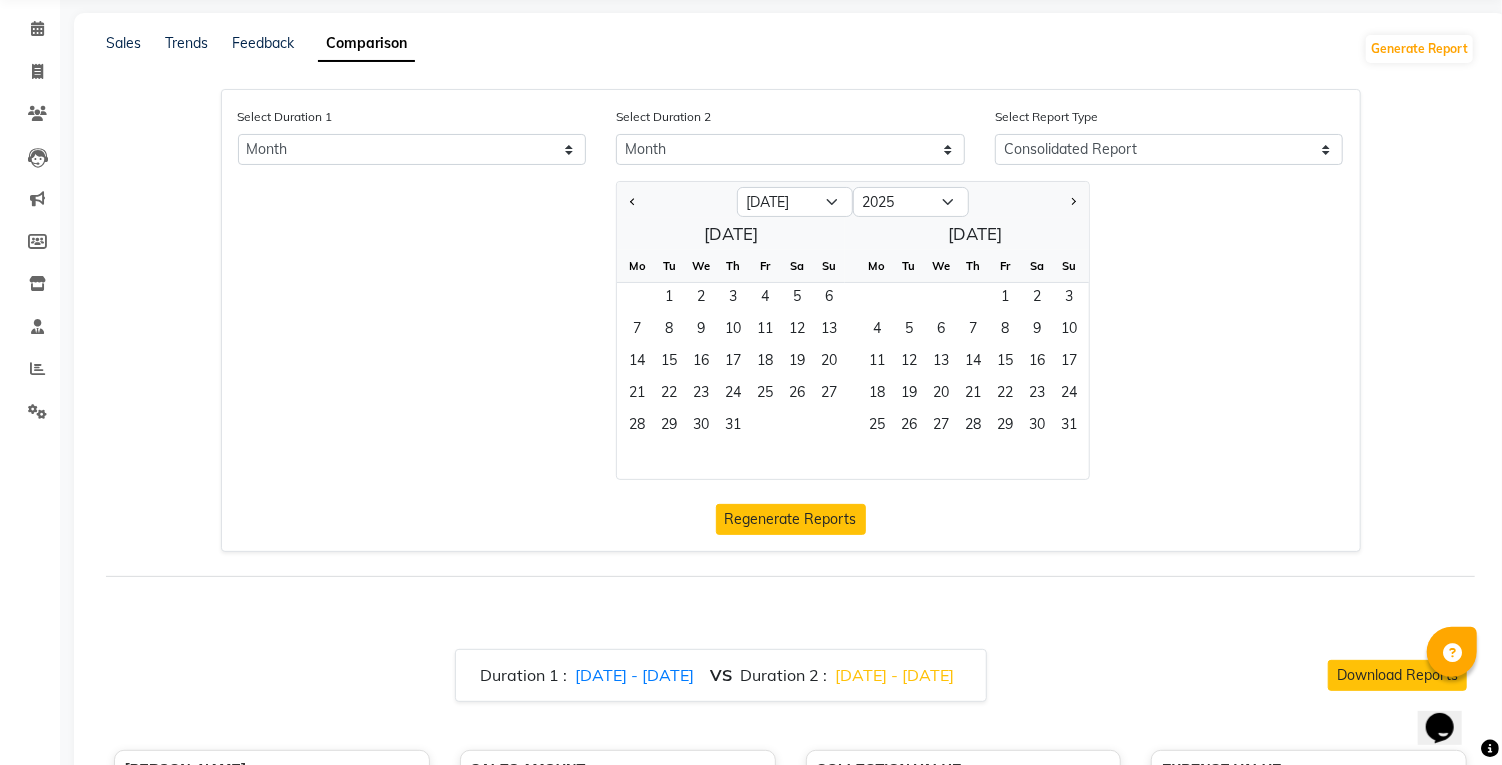 click 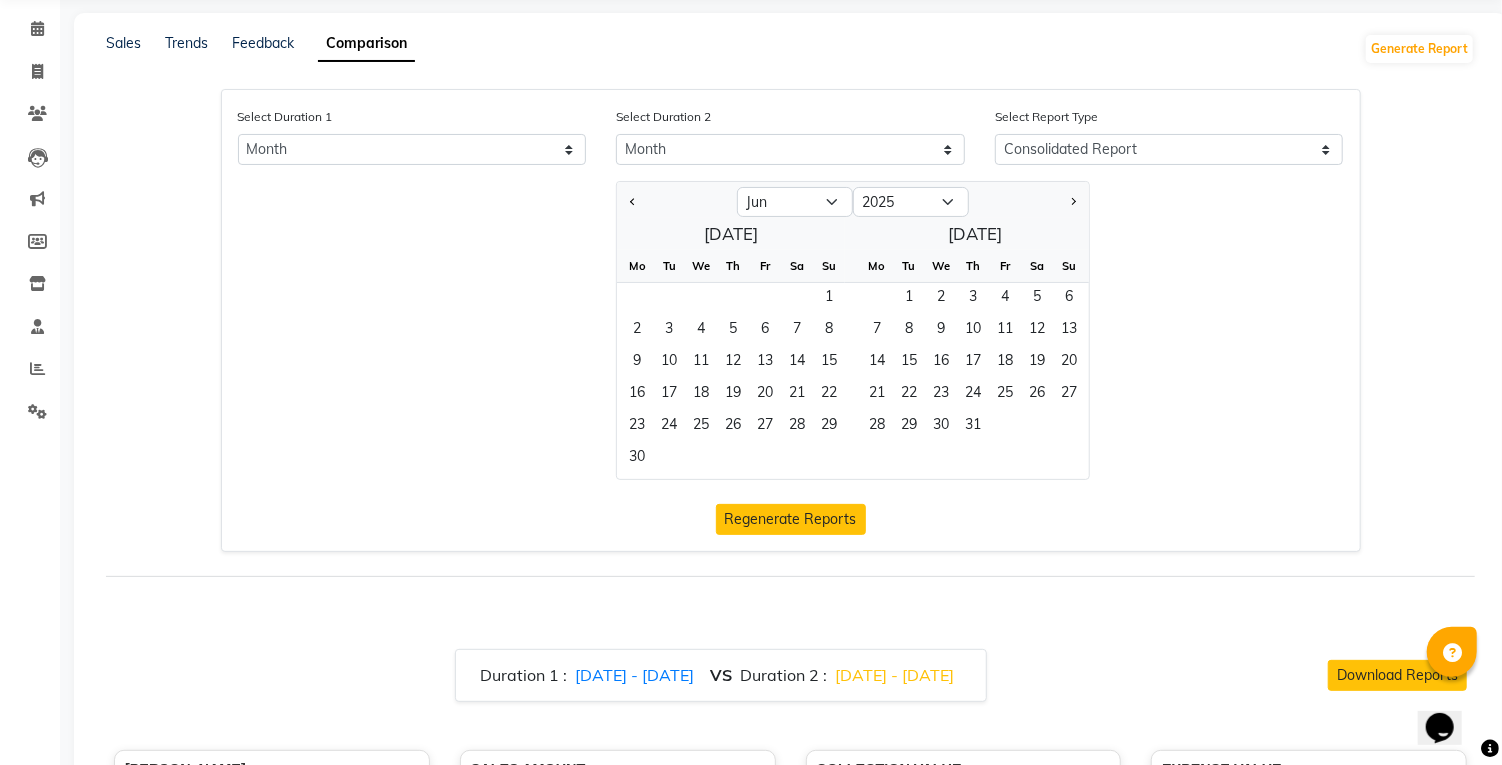 click on "1" 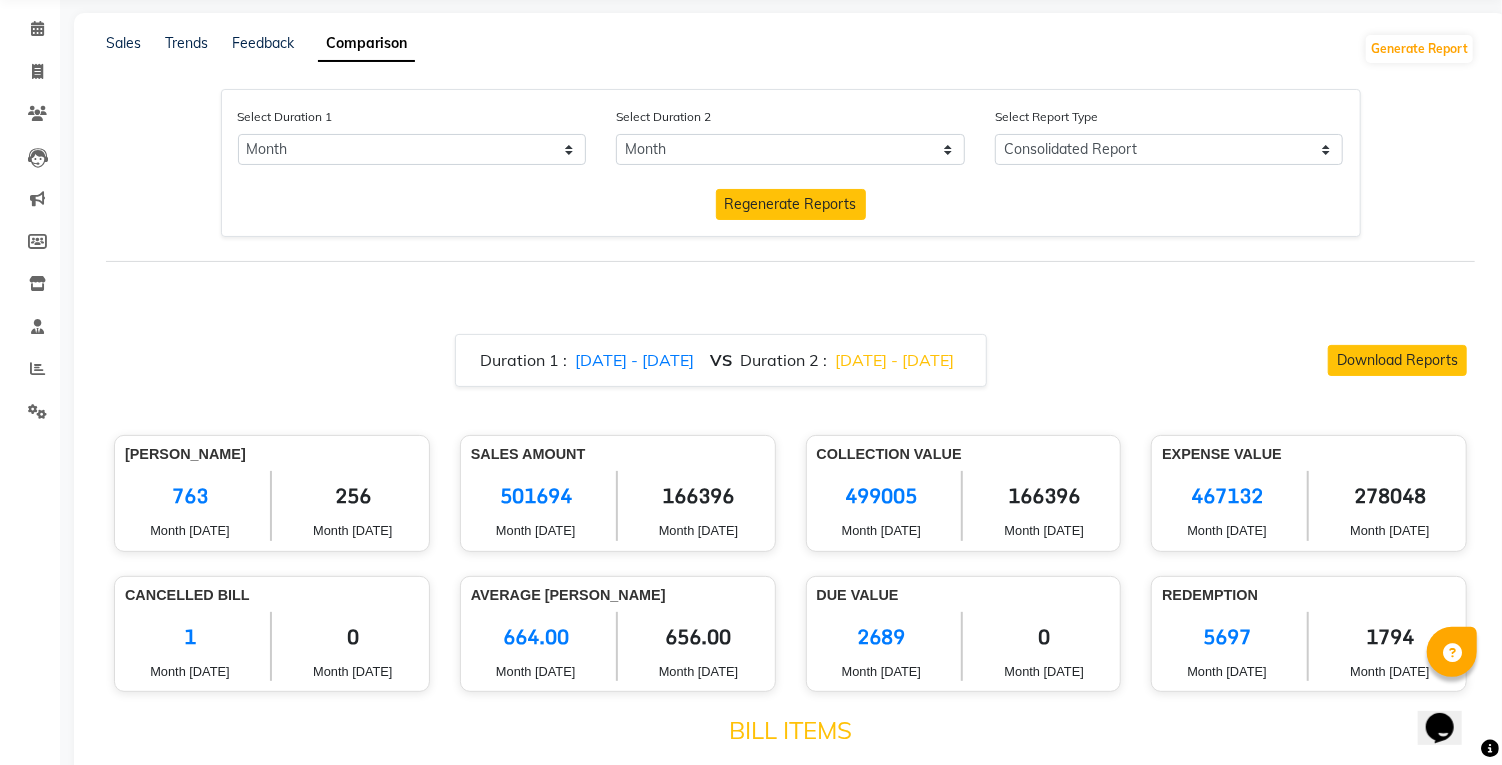 click on "Regenerate Reports" 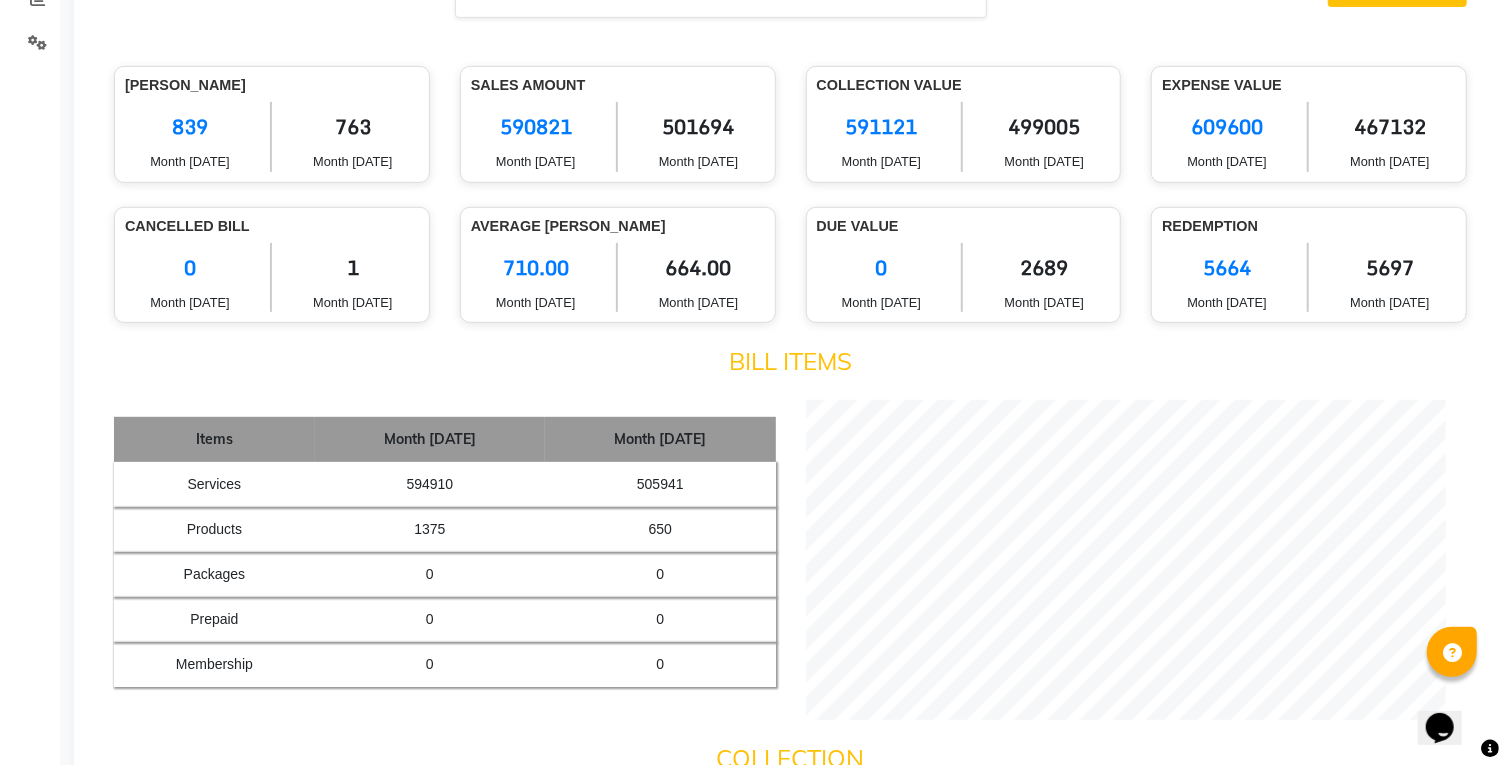 scroll, scrollTop: 0, scrollLeft: 0, axis: both 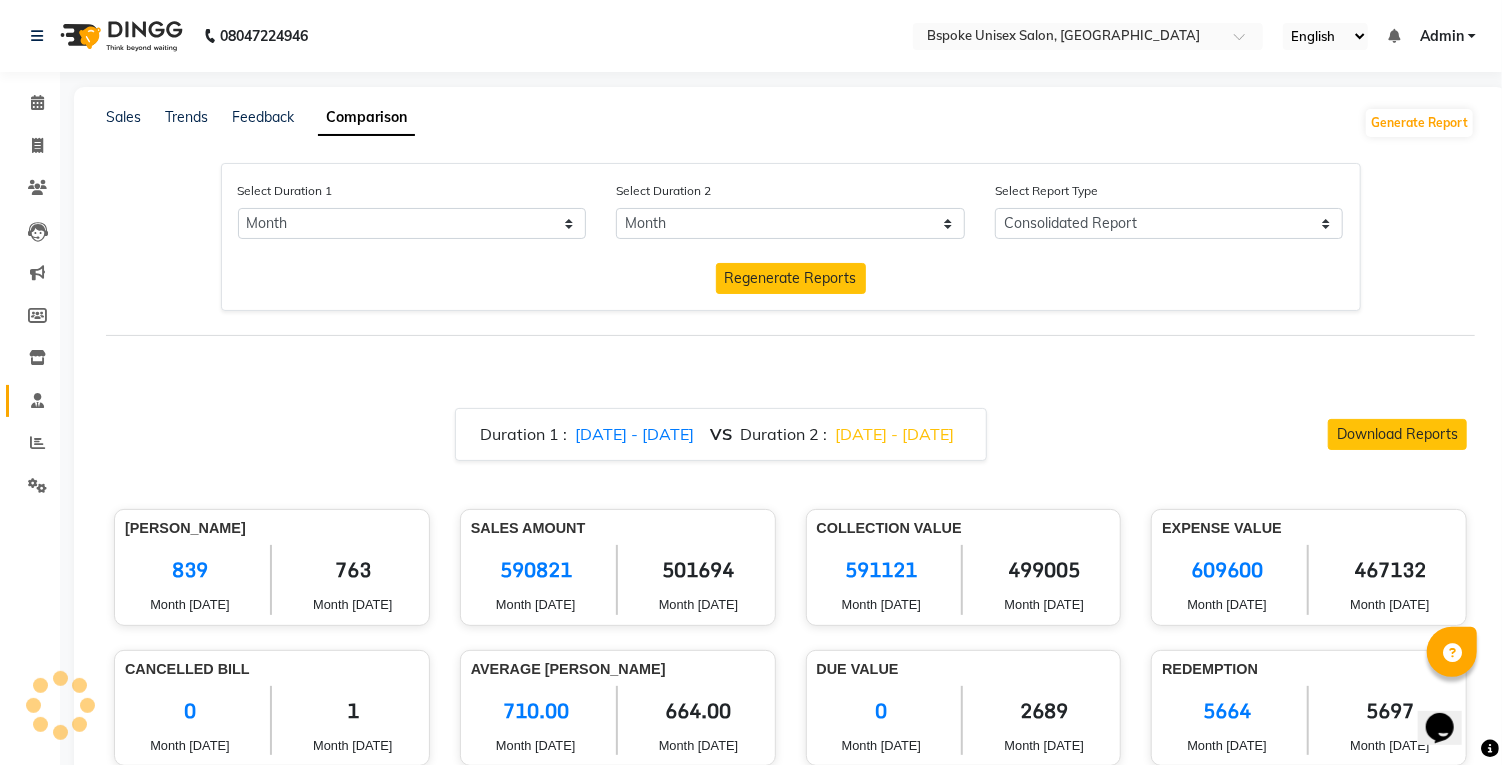 click 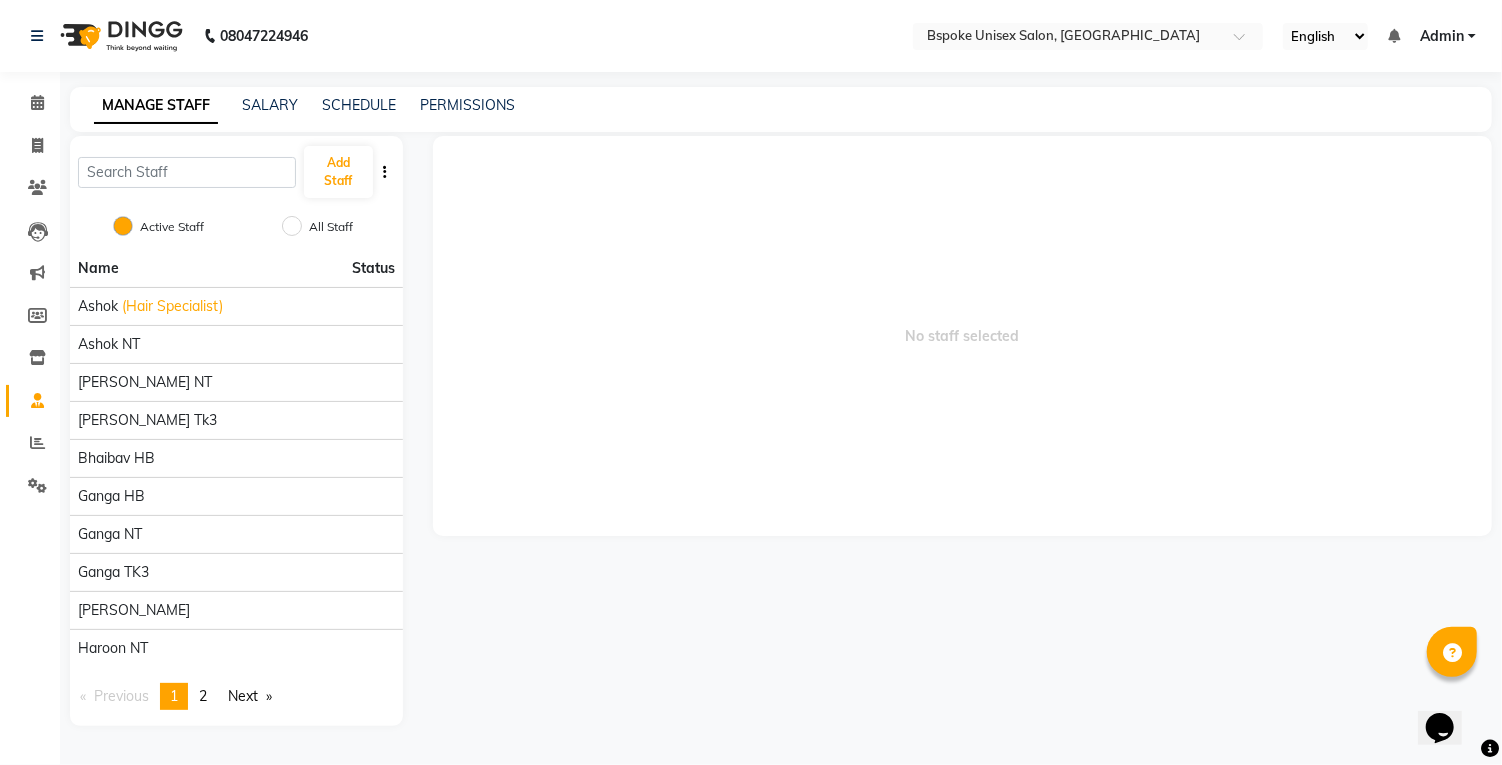 click on "page  2" at bounding box center (203, 696) 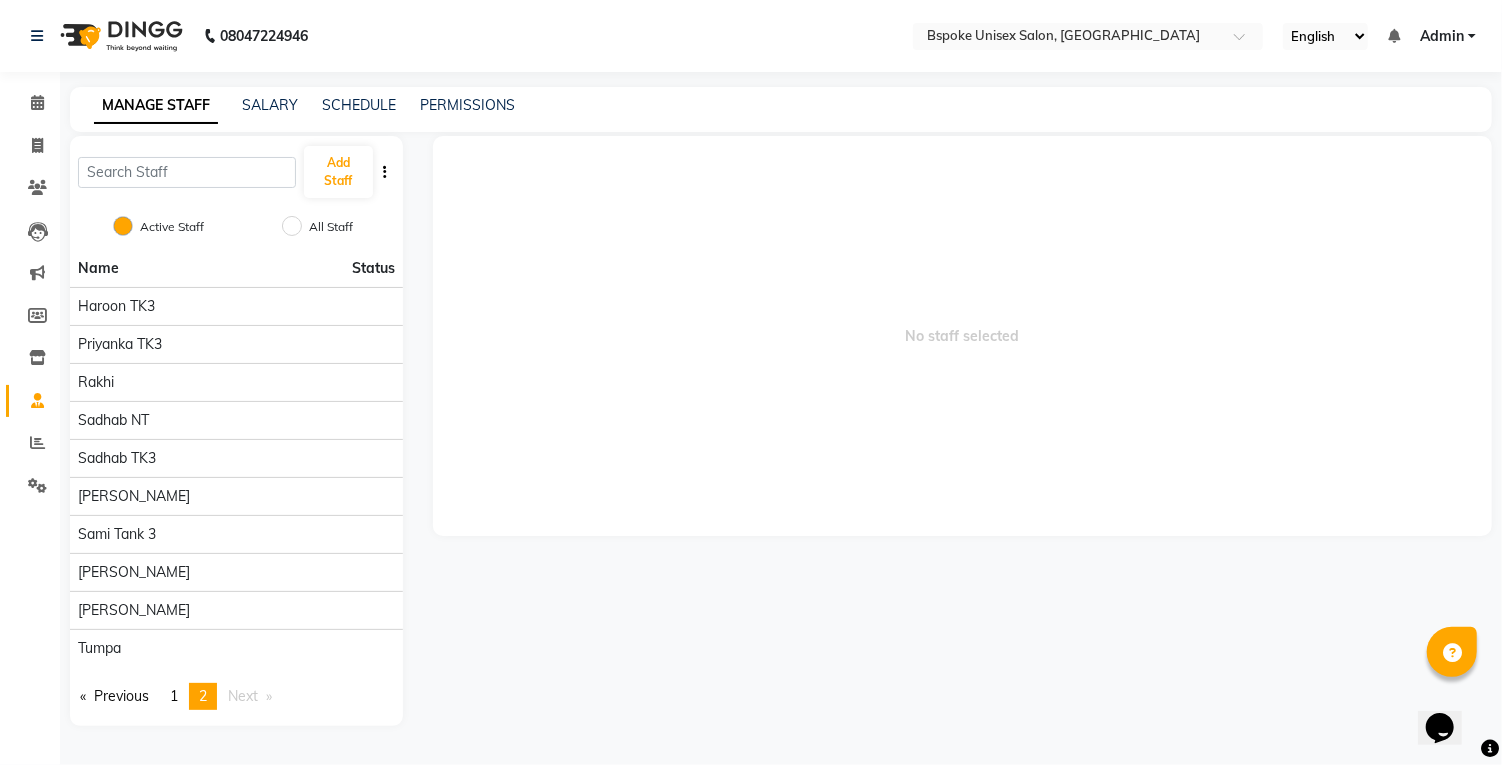 click on "Priyanka TK3" 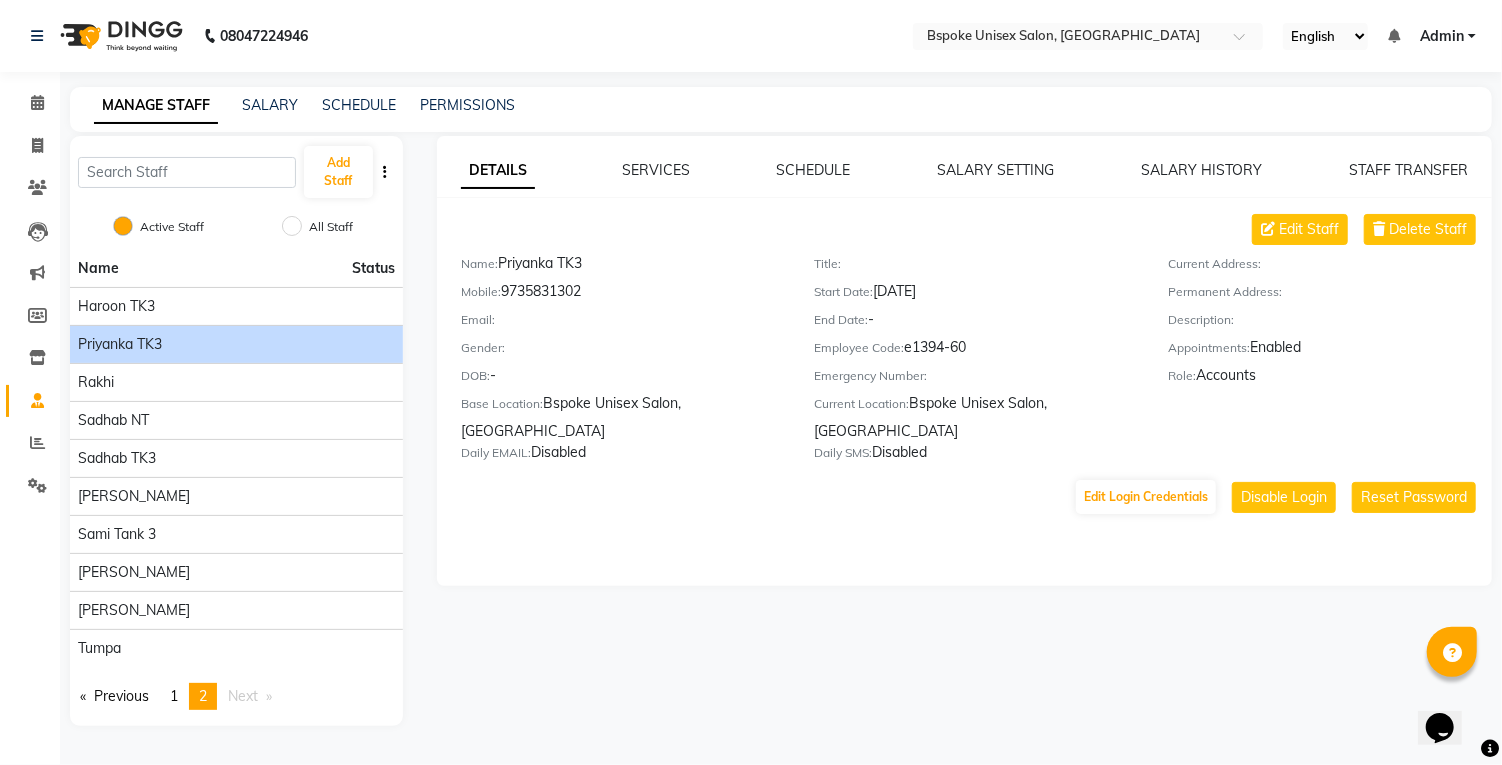 click on "[PERSON_NAME]" 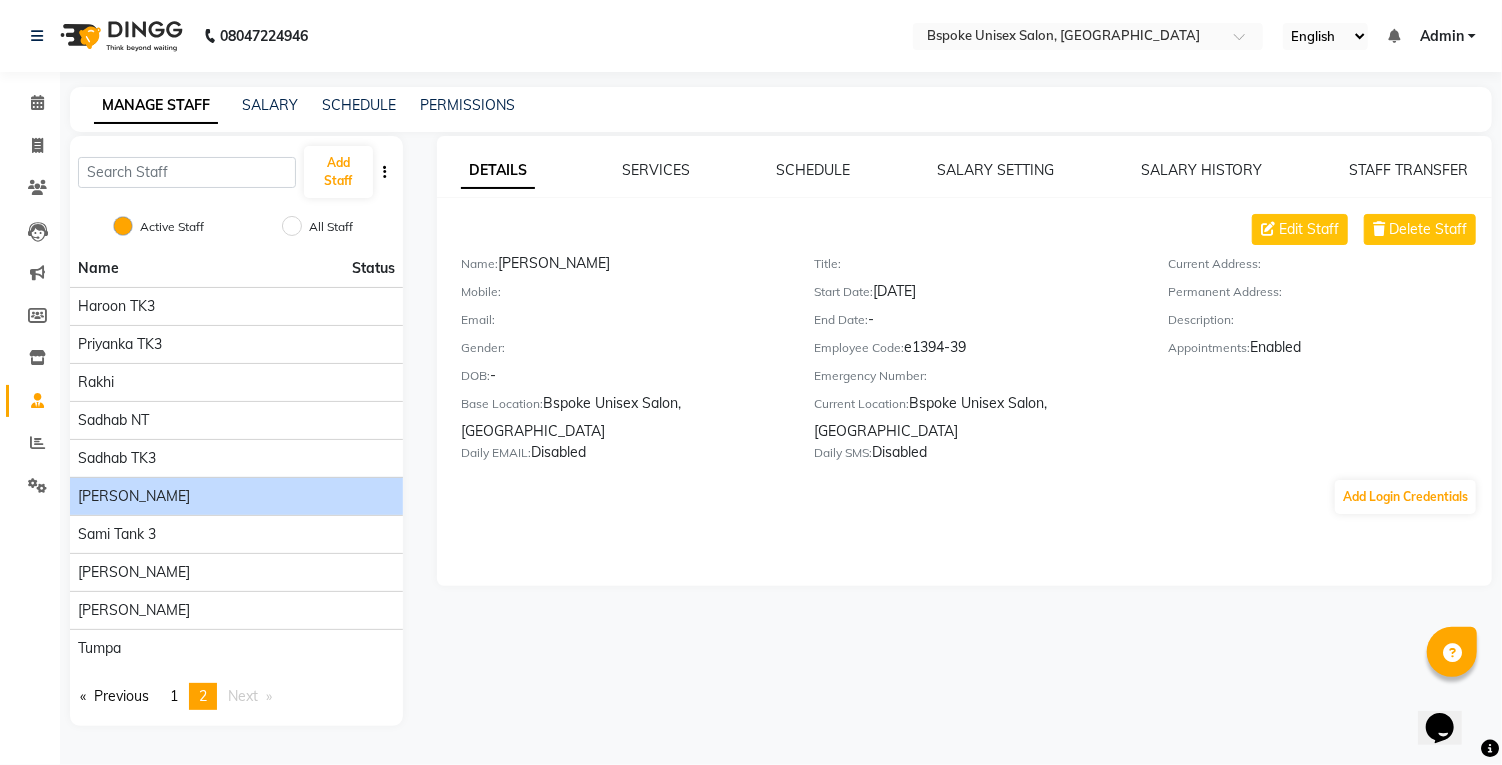 click on "Tumpa" 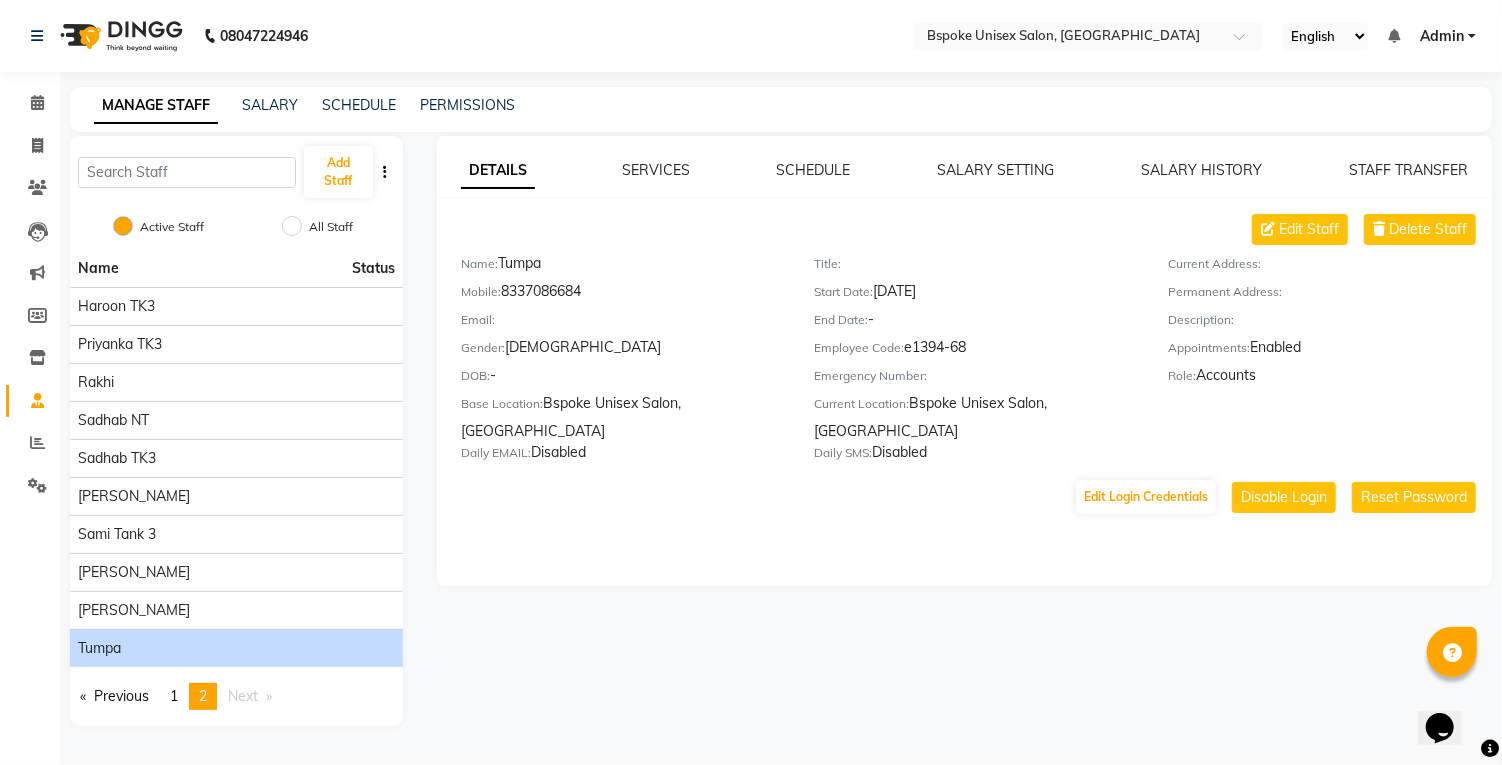 click on "Priyanka TK3" 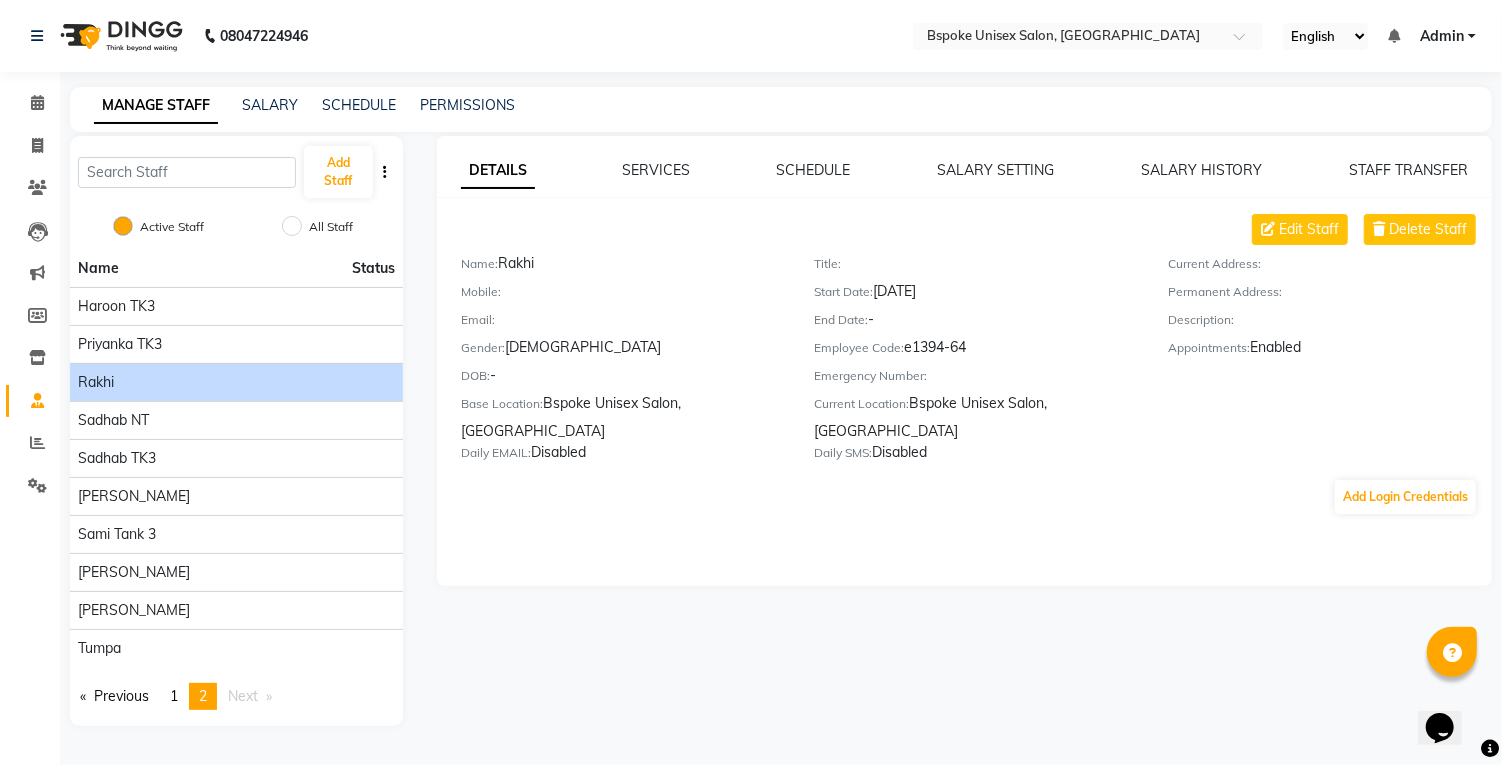 click on "1" at bounding box center [174, 696] 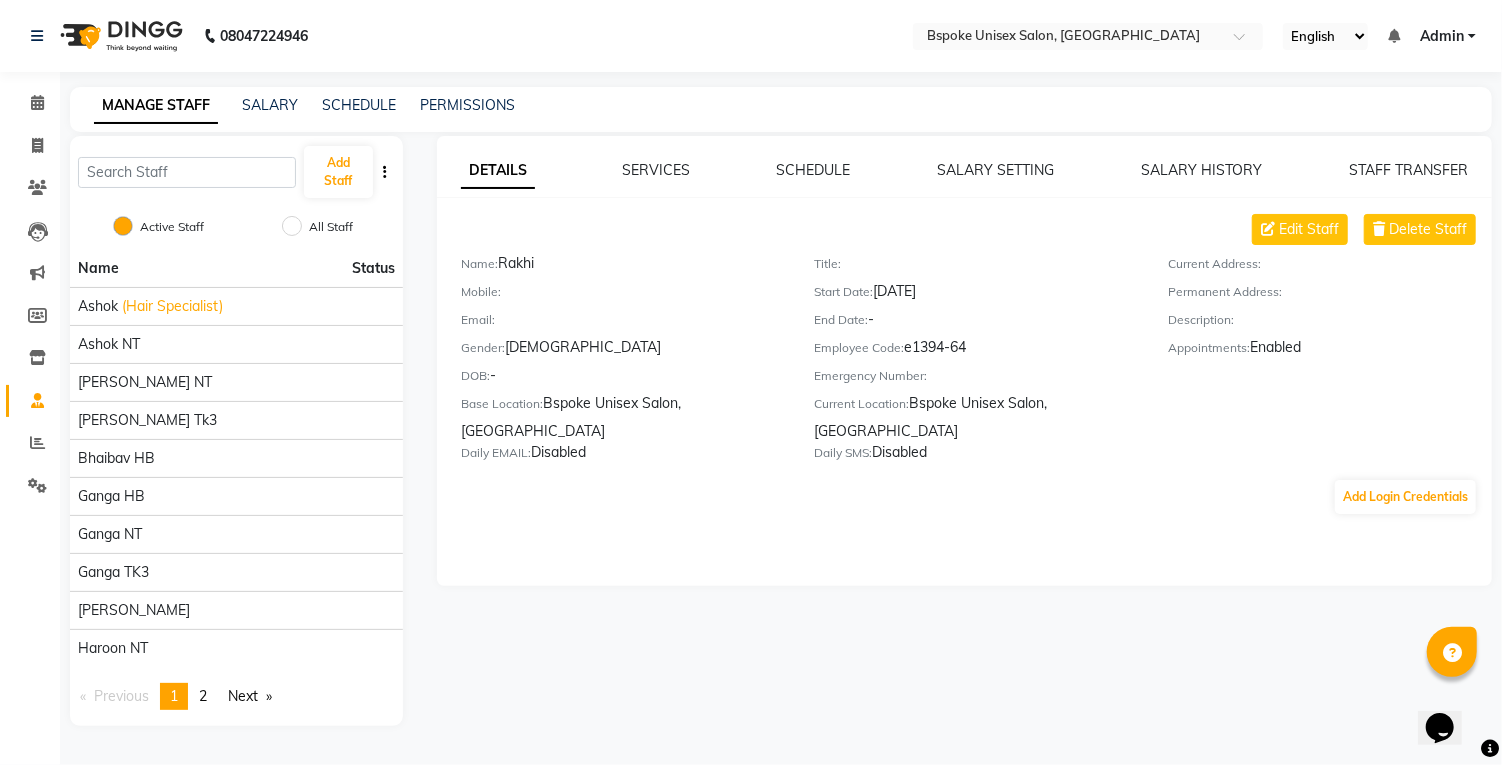 click on "Ganga NT" 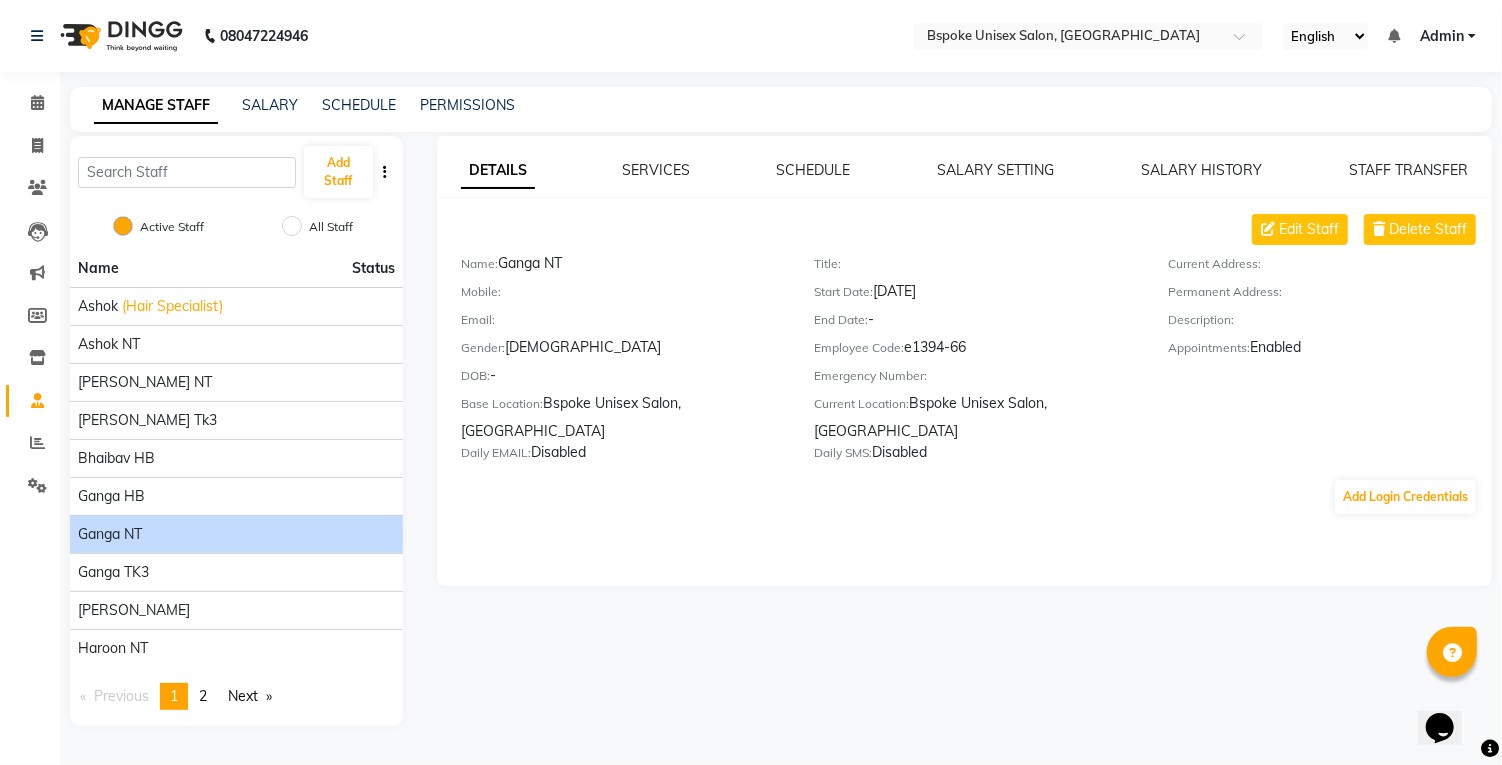 click on "Ganga NT" 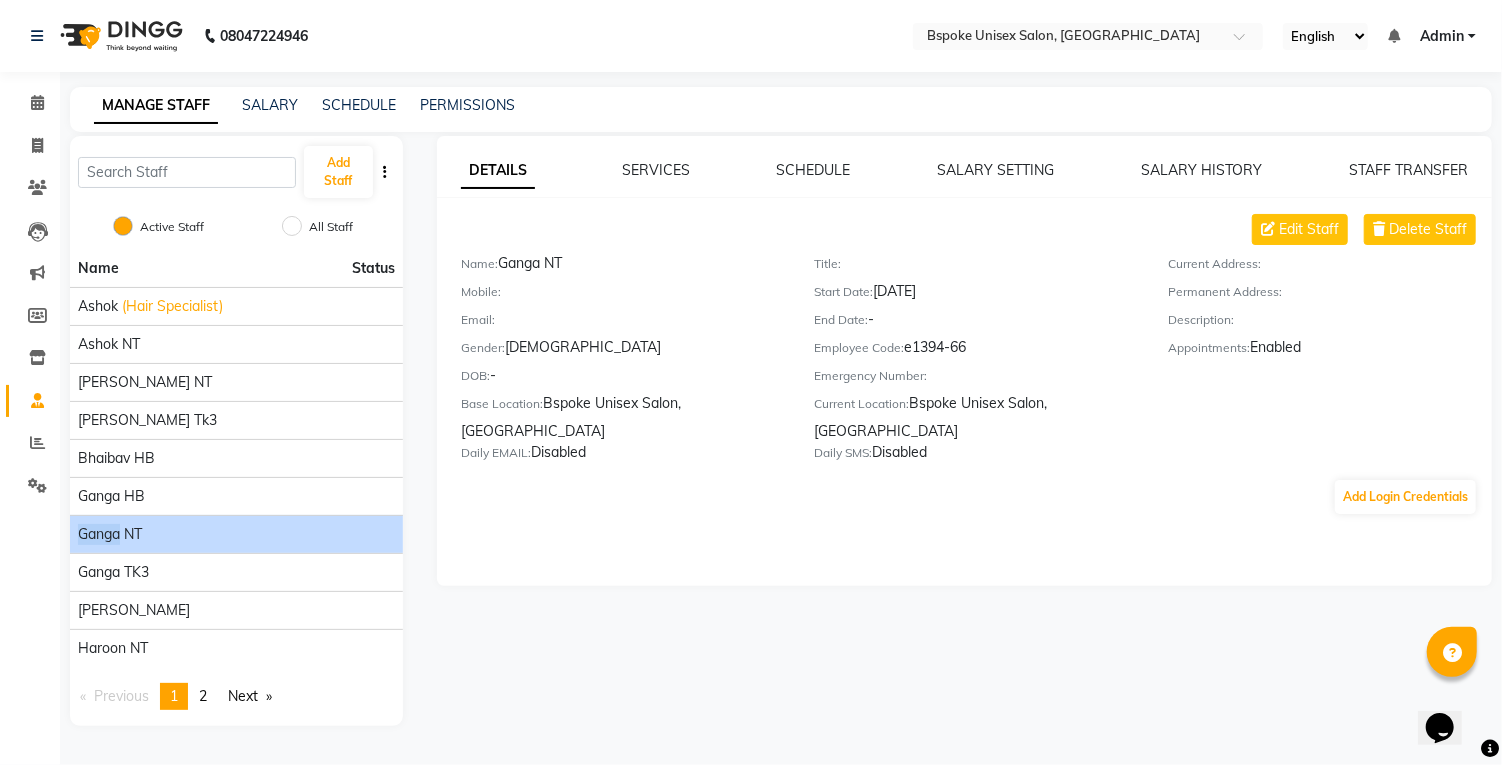 click on "2" at bounding box center (203, 696) 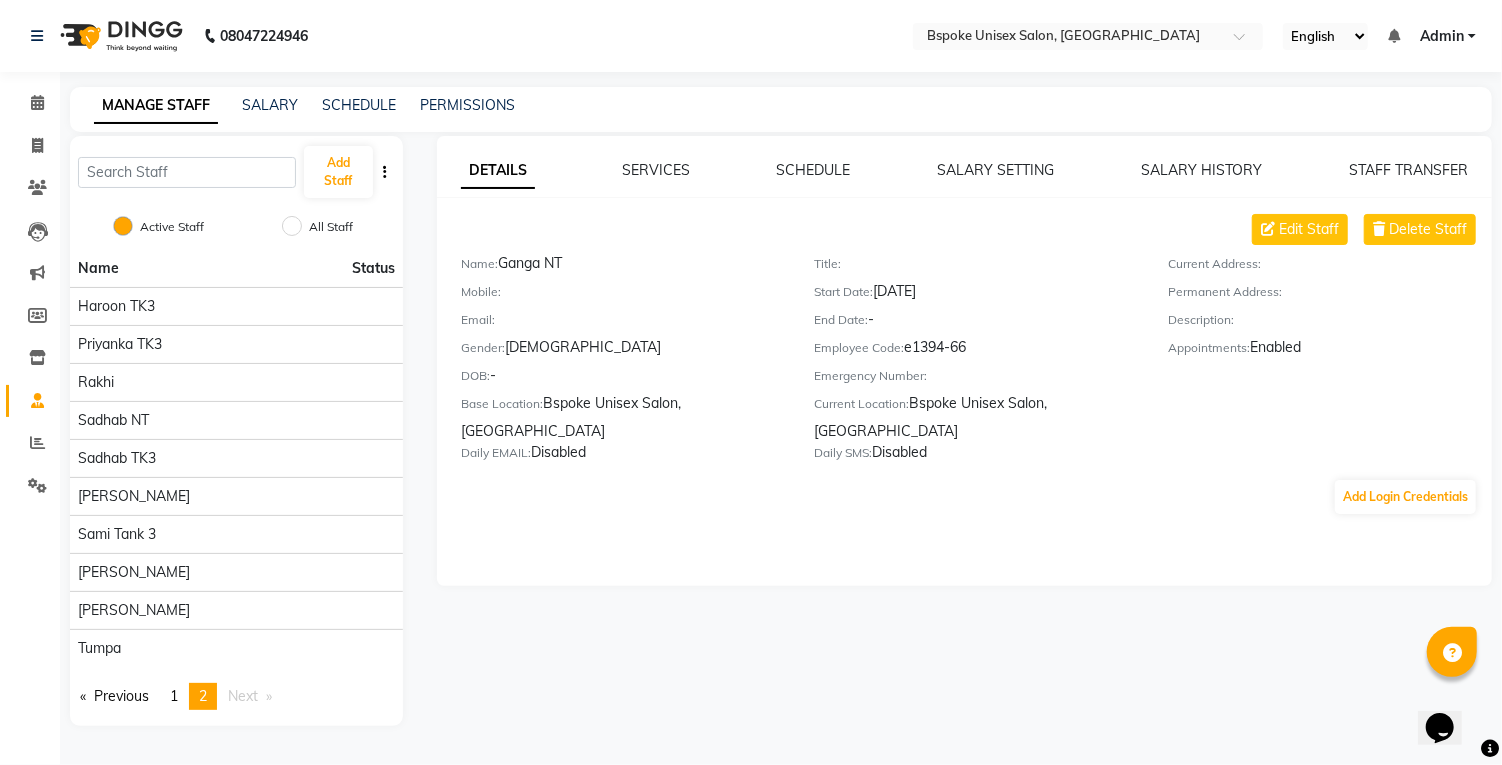 click on "Tumpa" 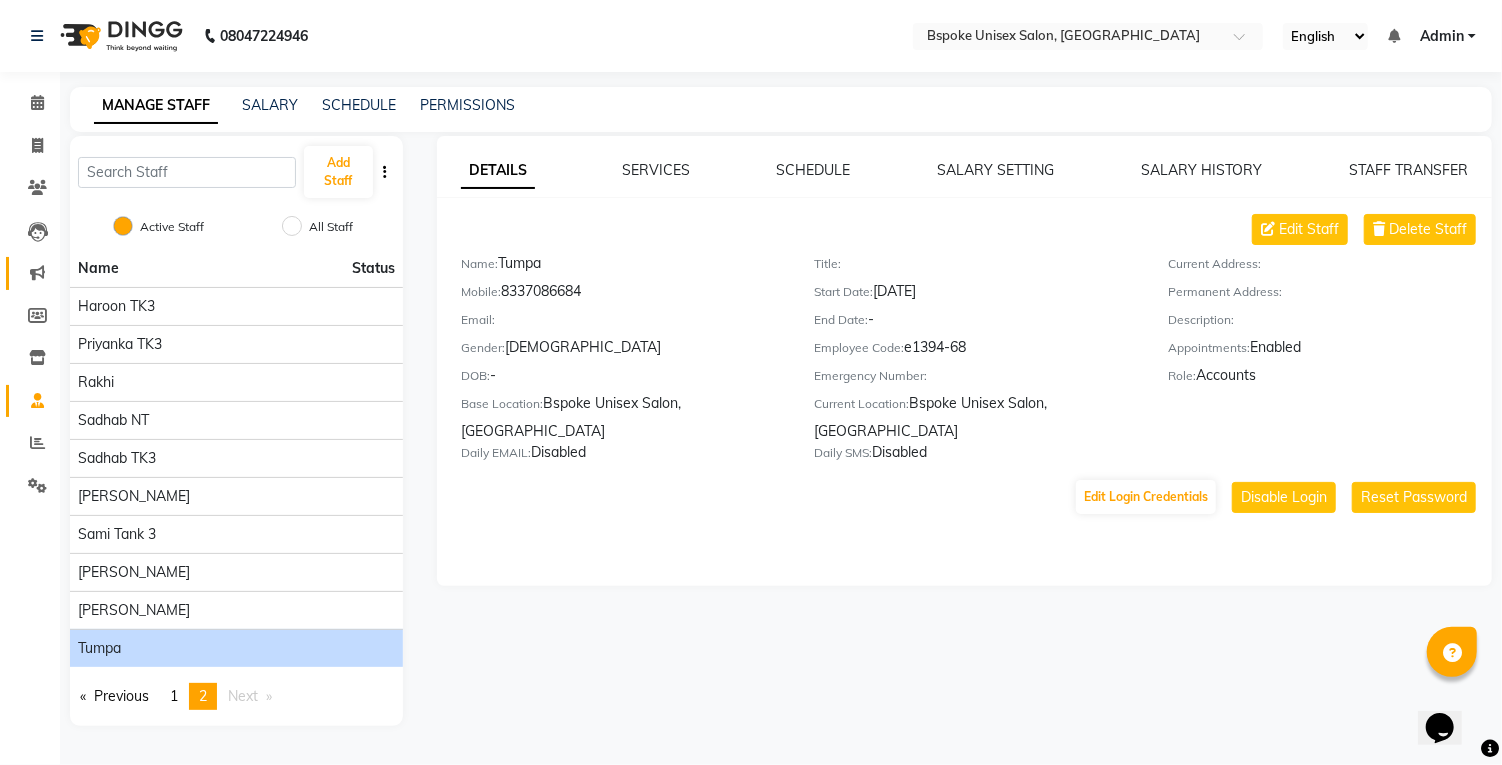 click 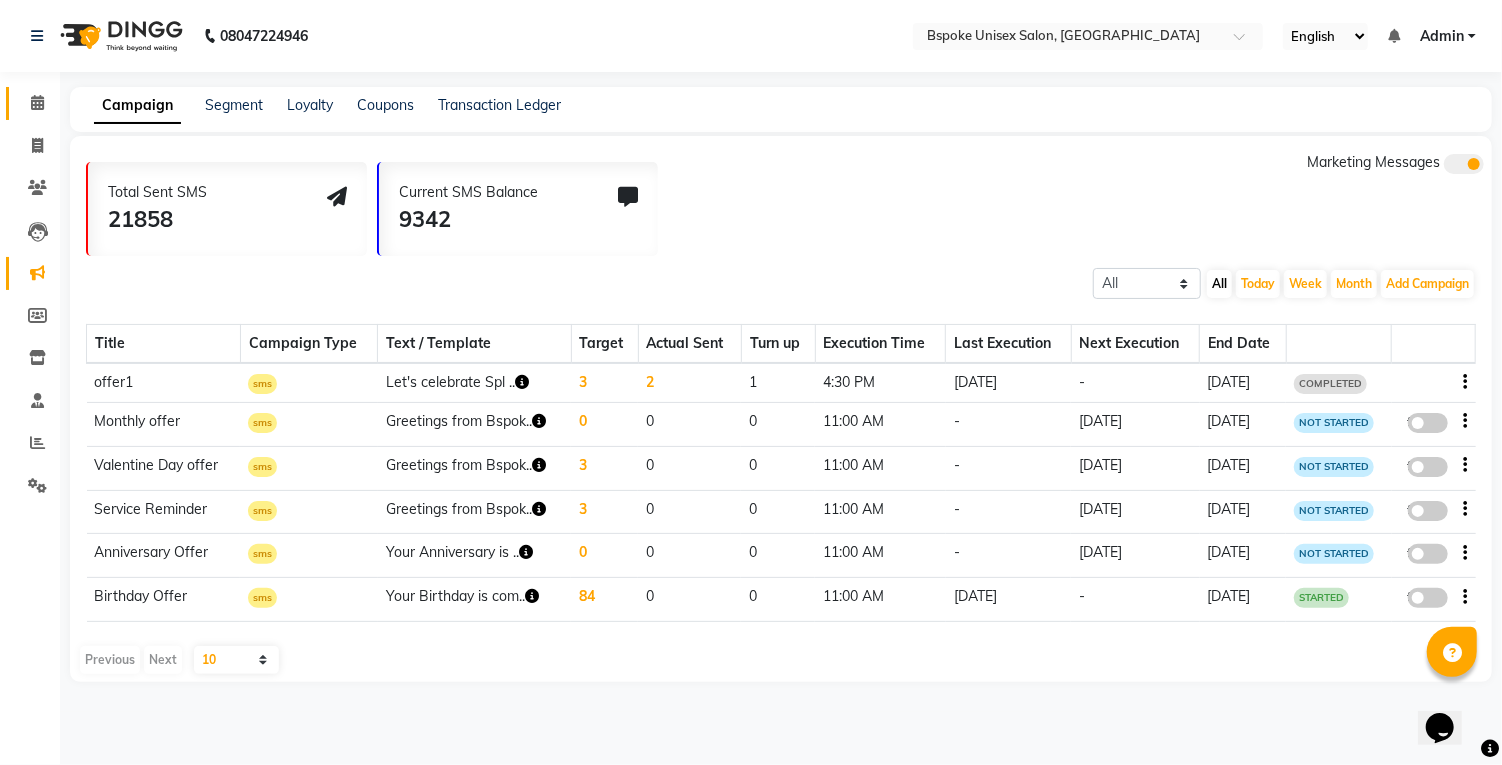 click on "Calendar" 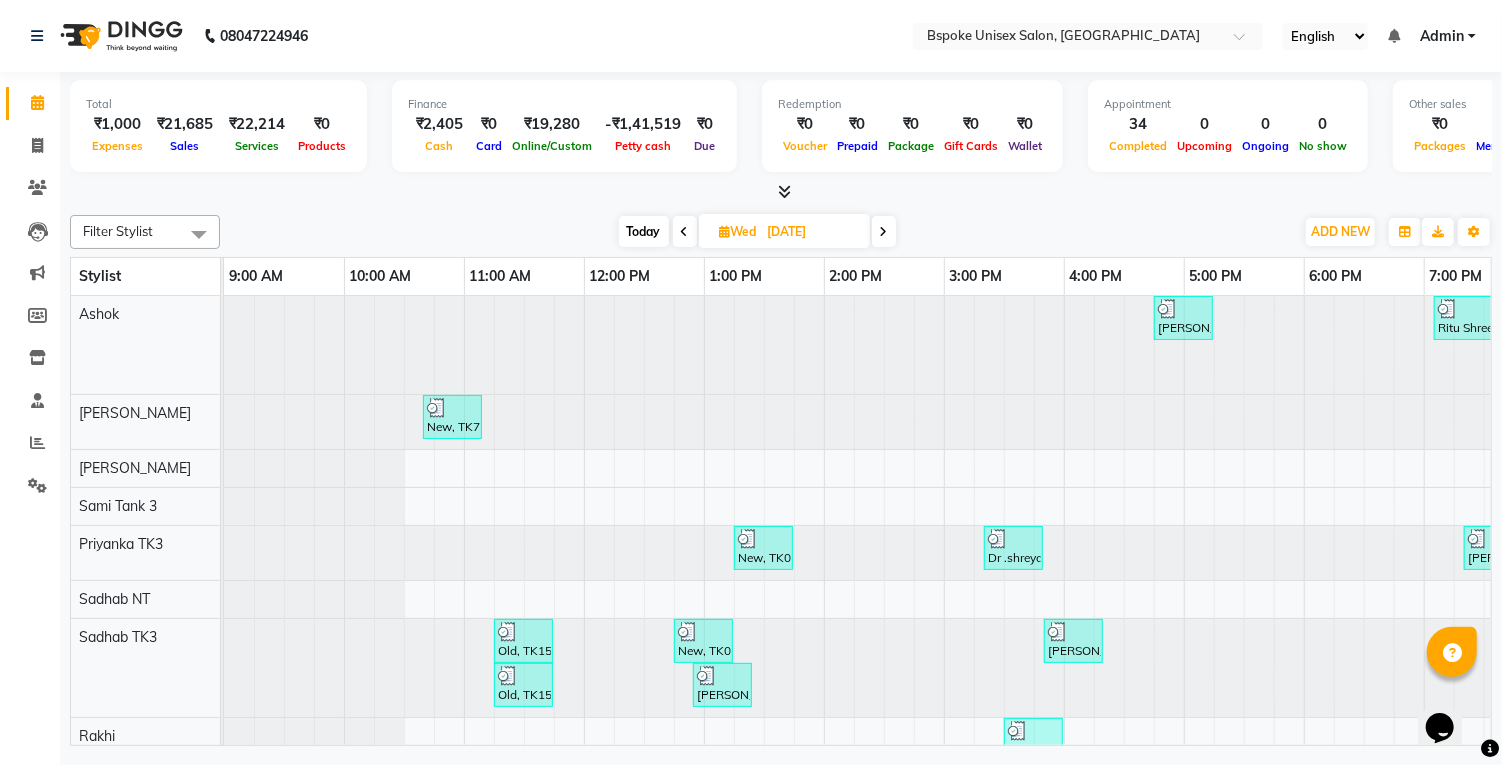 click at bounding box center [785, 191] 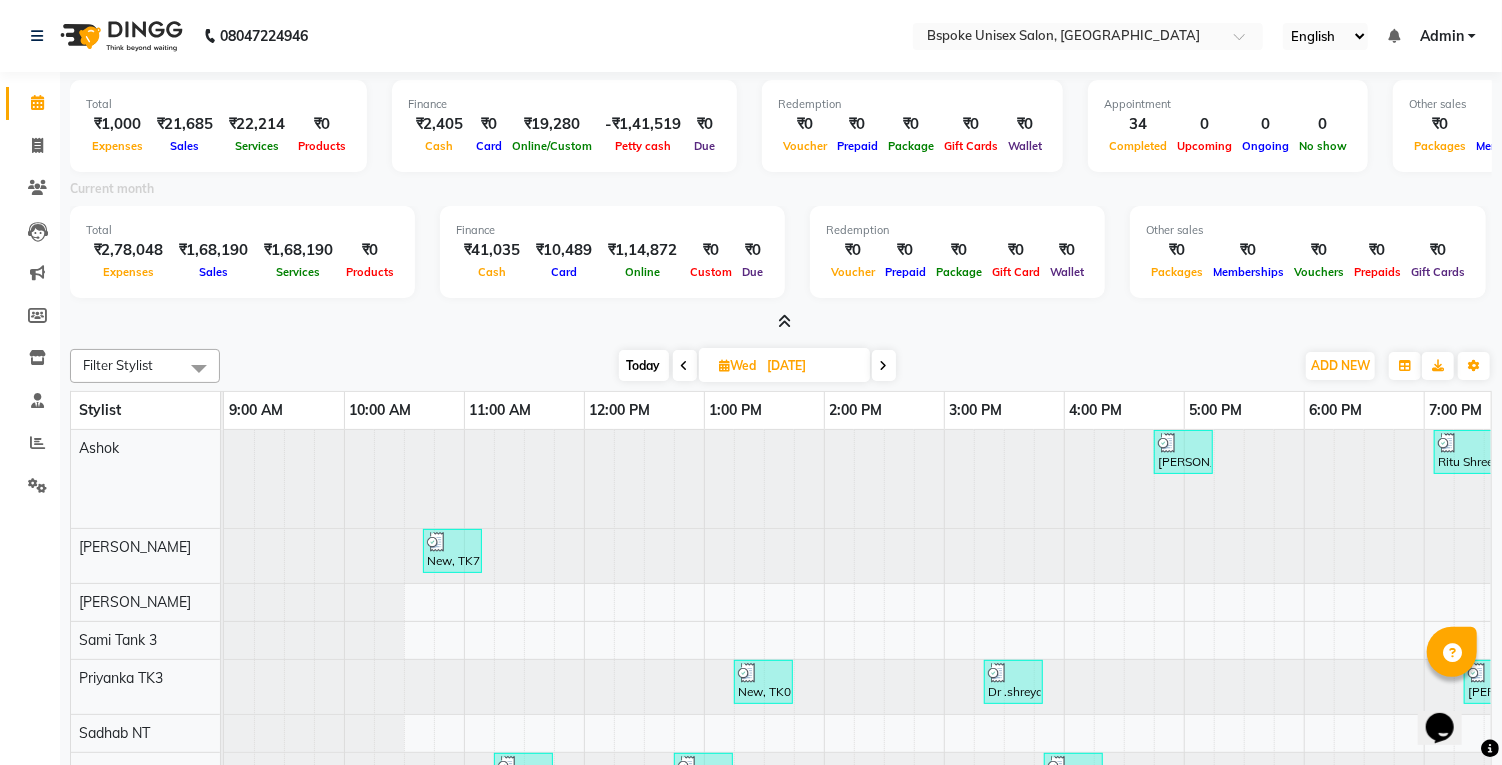 click at bounding box center [785, 321] 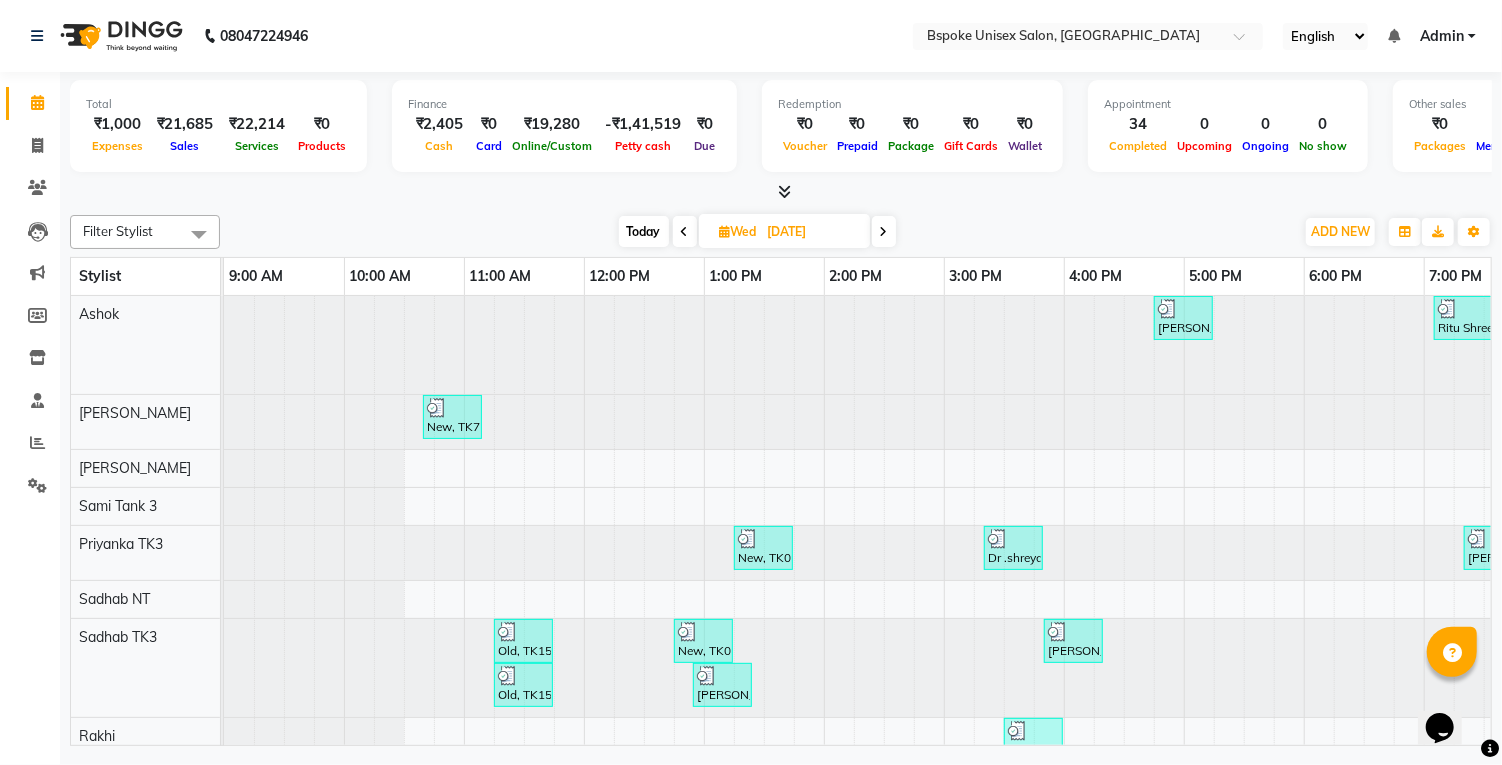 scroll, scrollTop: 483, scrollLeft: 0, axis: vertical 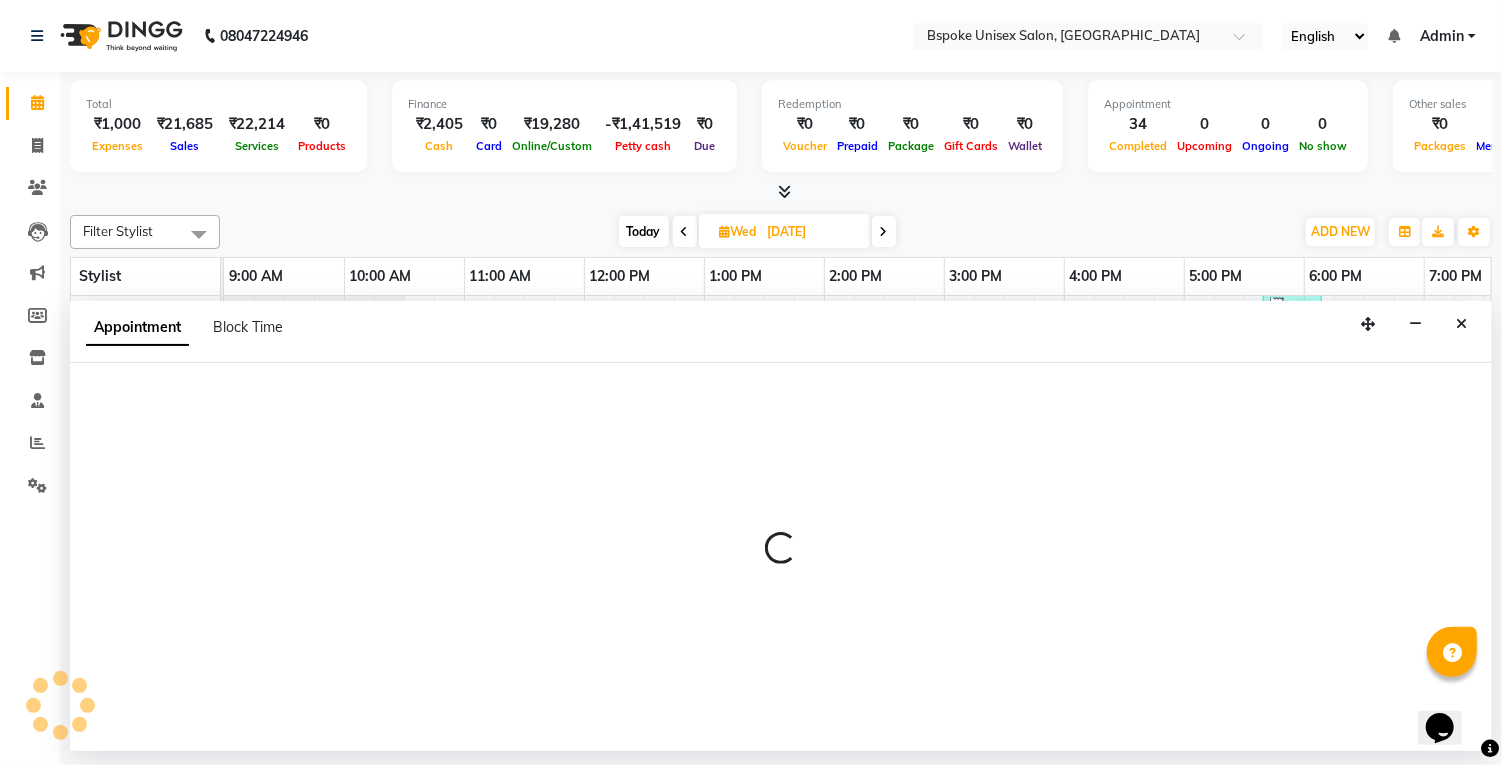 select on "61996" 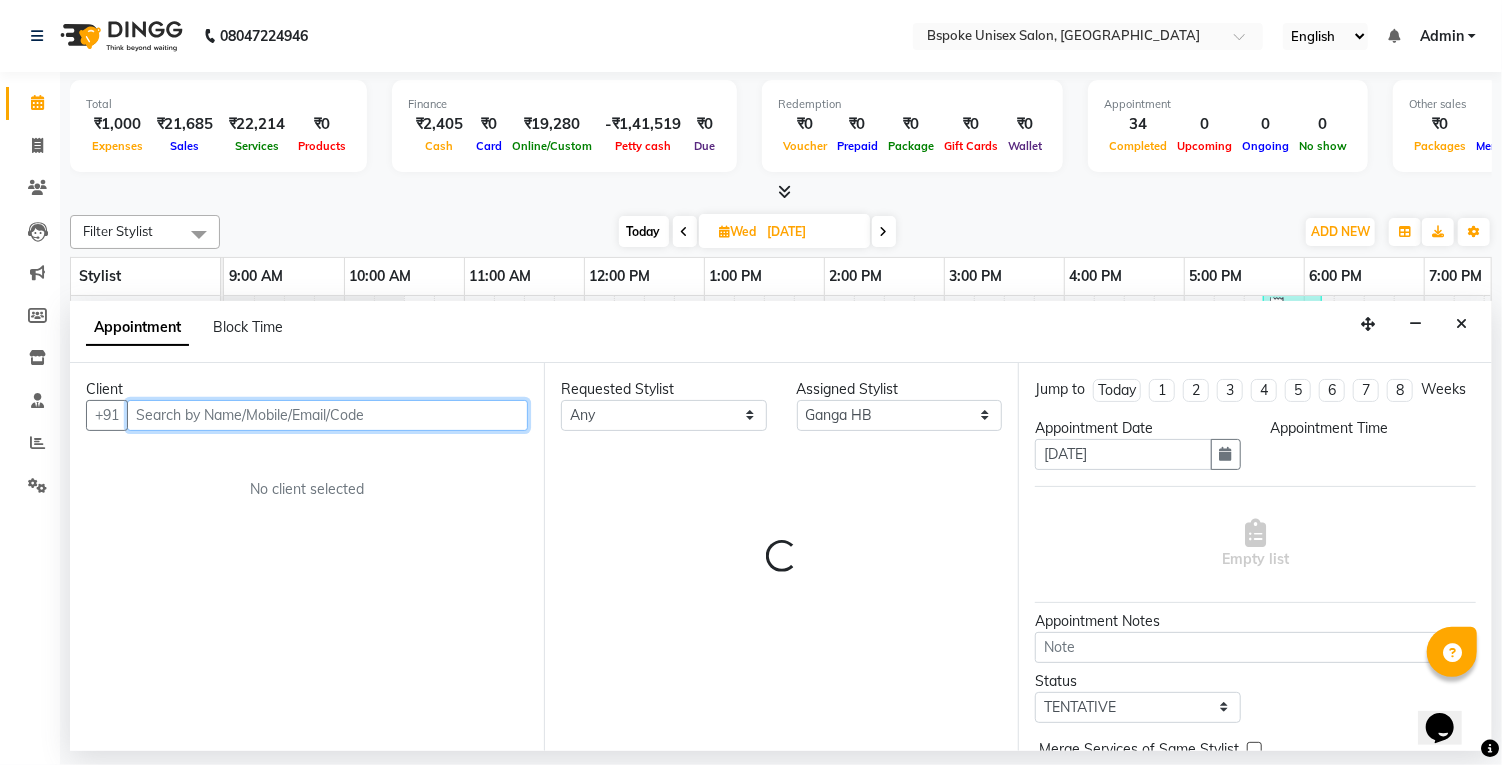 select on "1050" 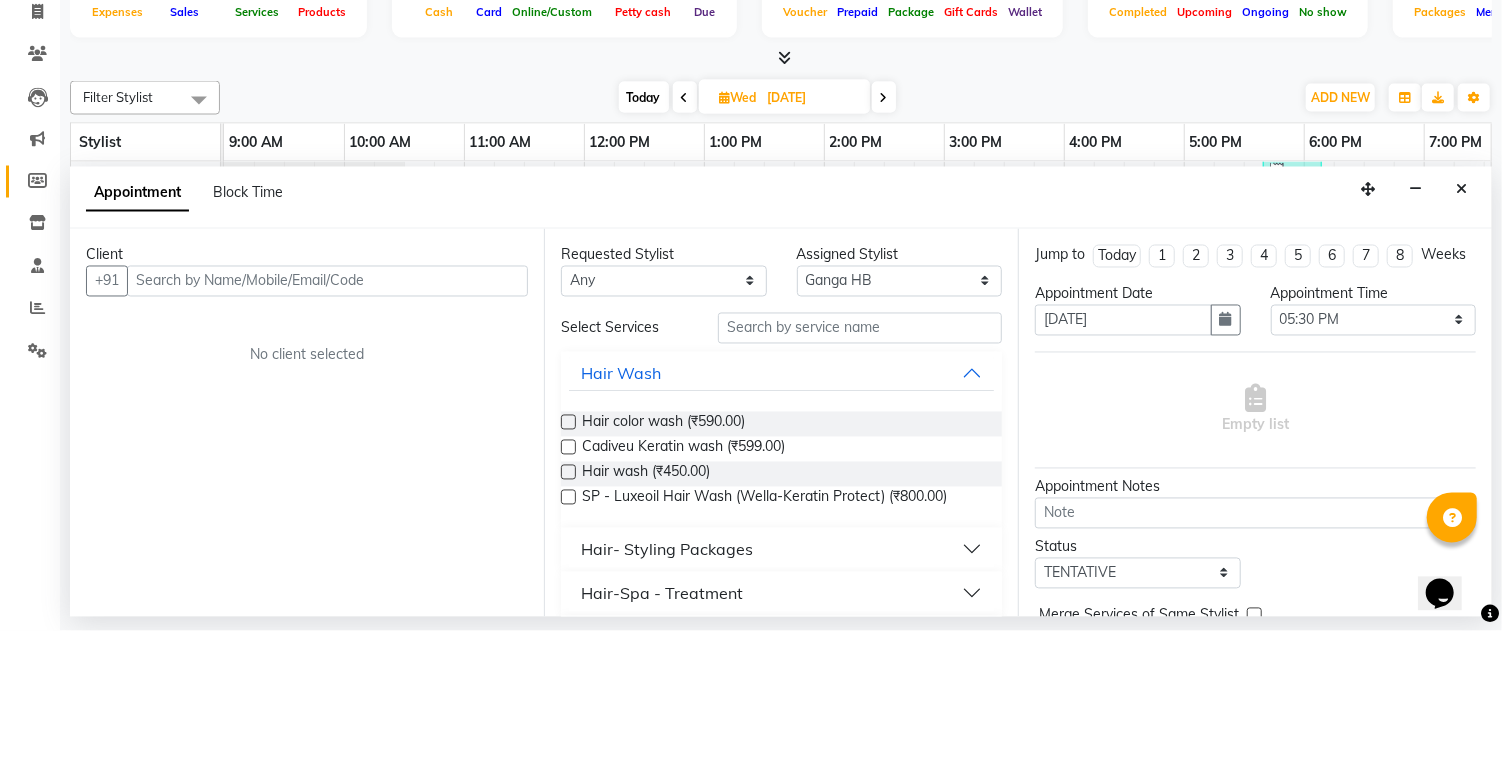 click on "Members" 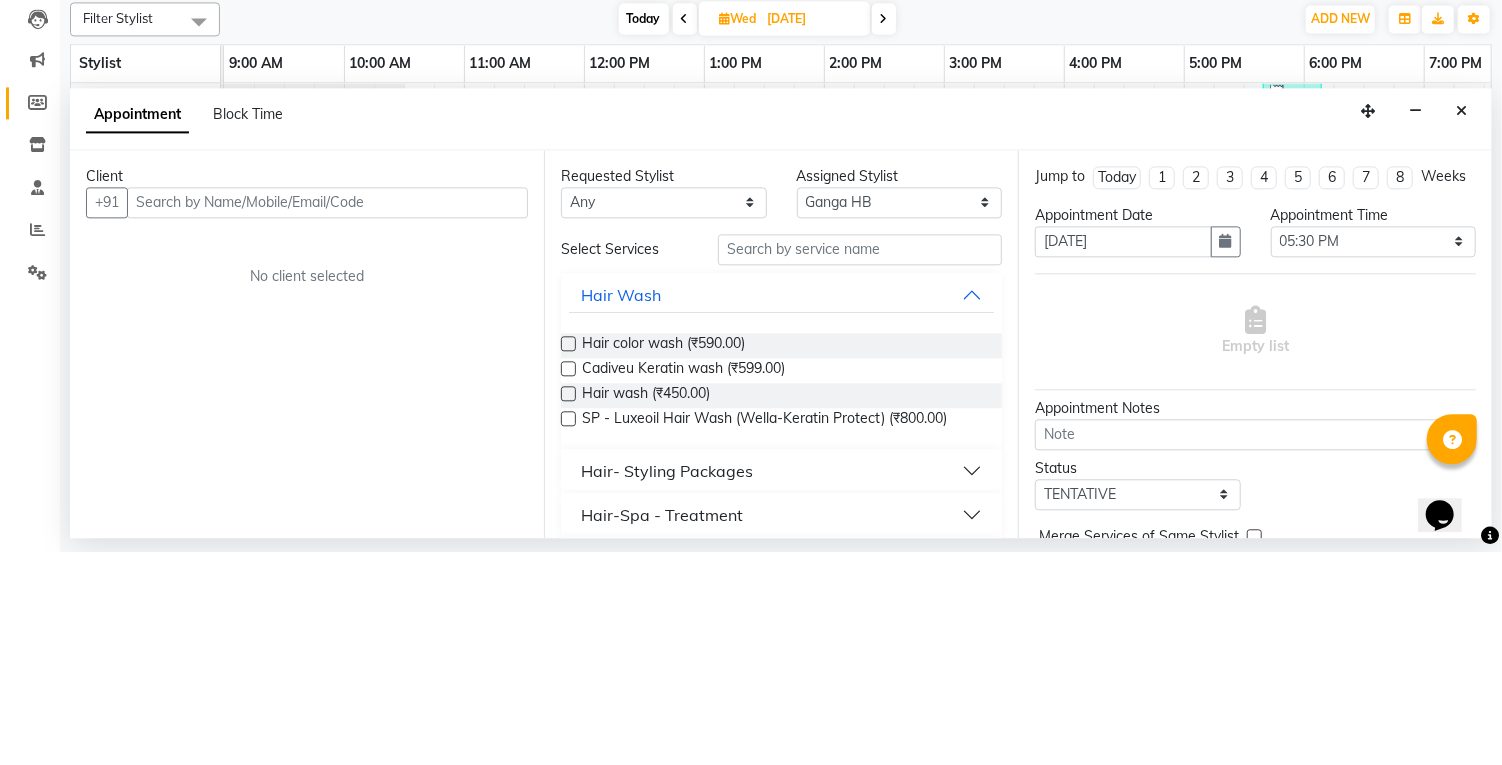 select 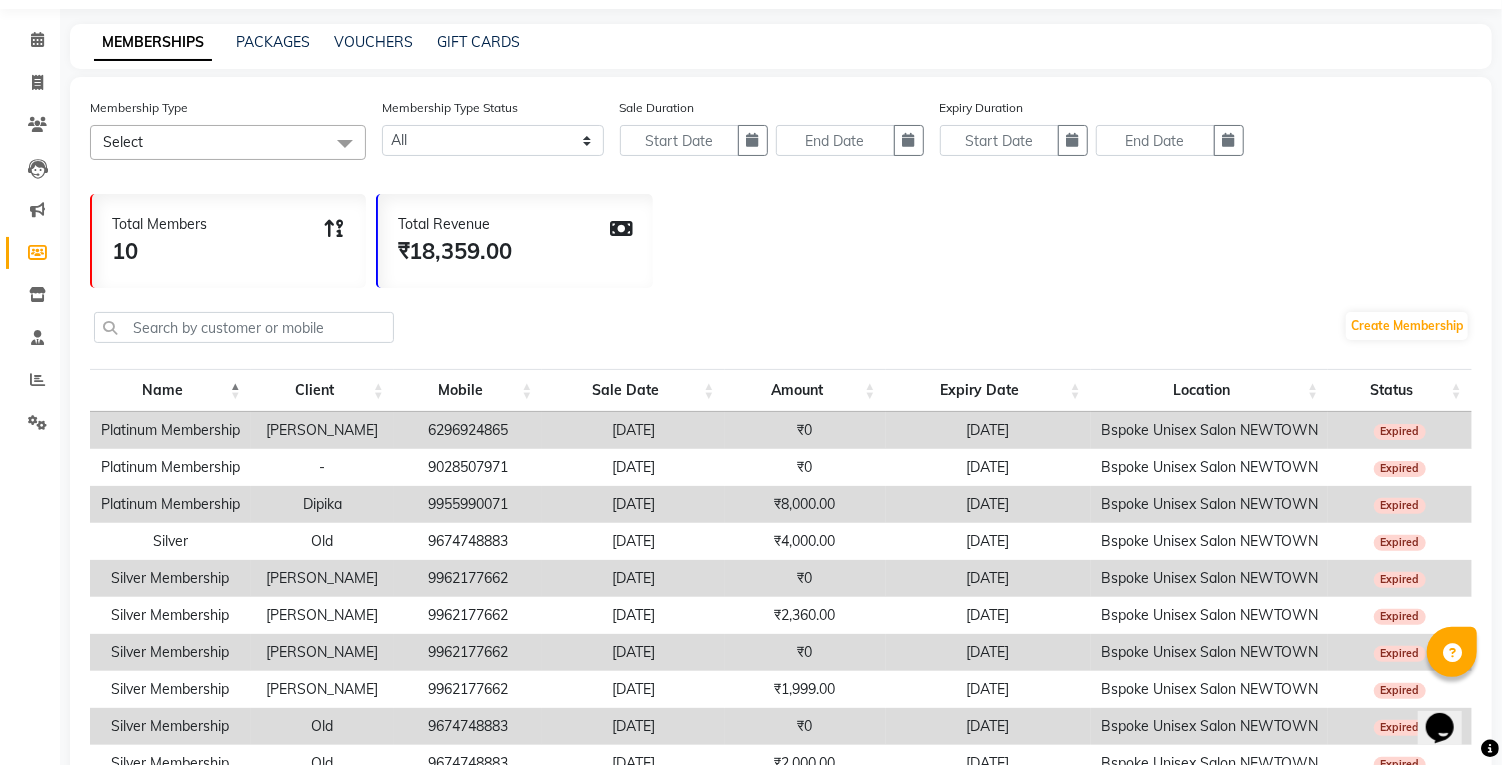 scroll, scrollTop: 0, scrollLeft: 0, axis: both 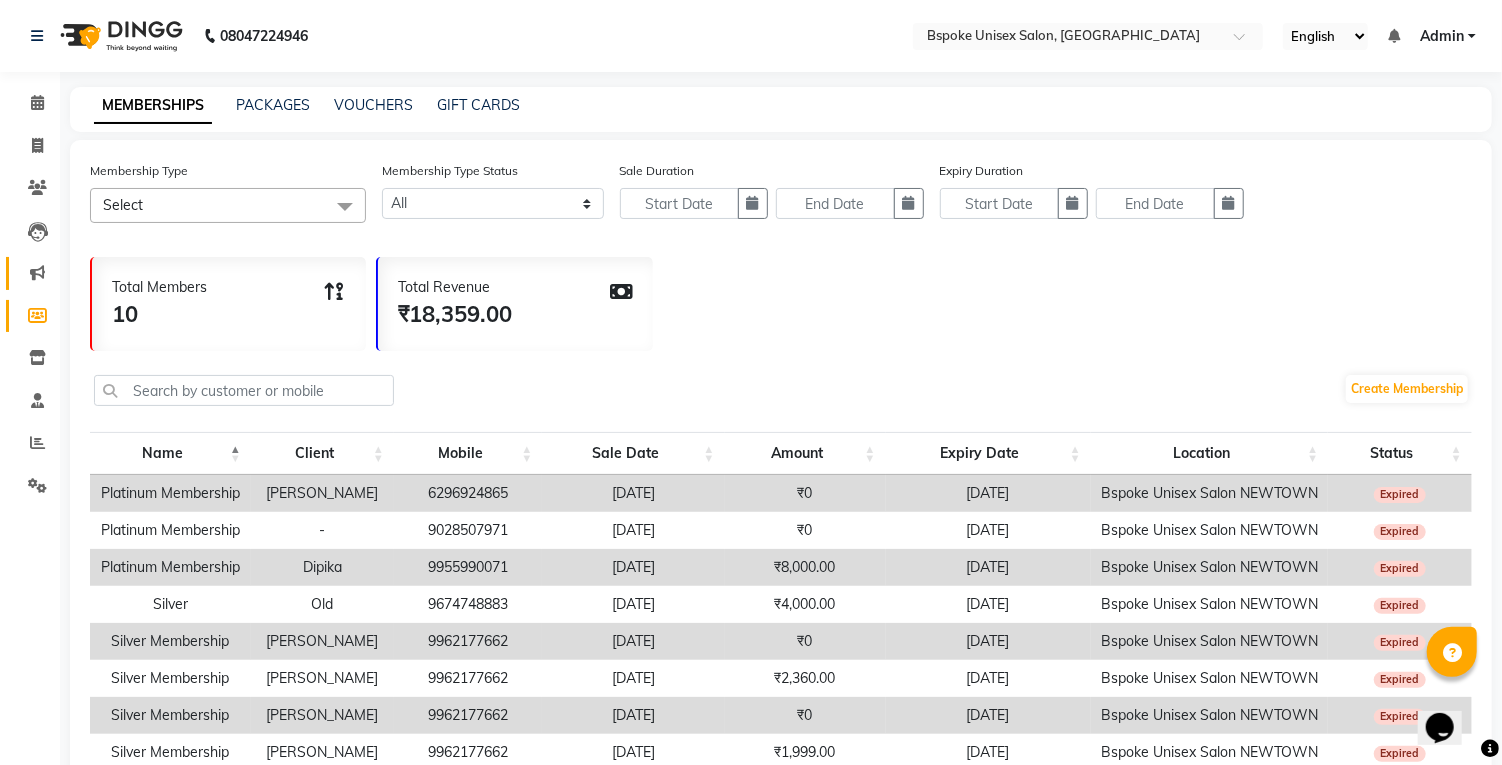 click 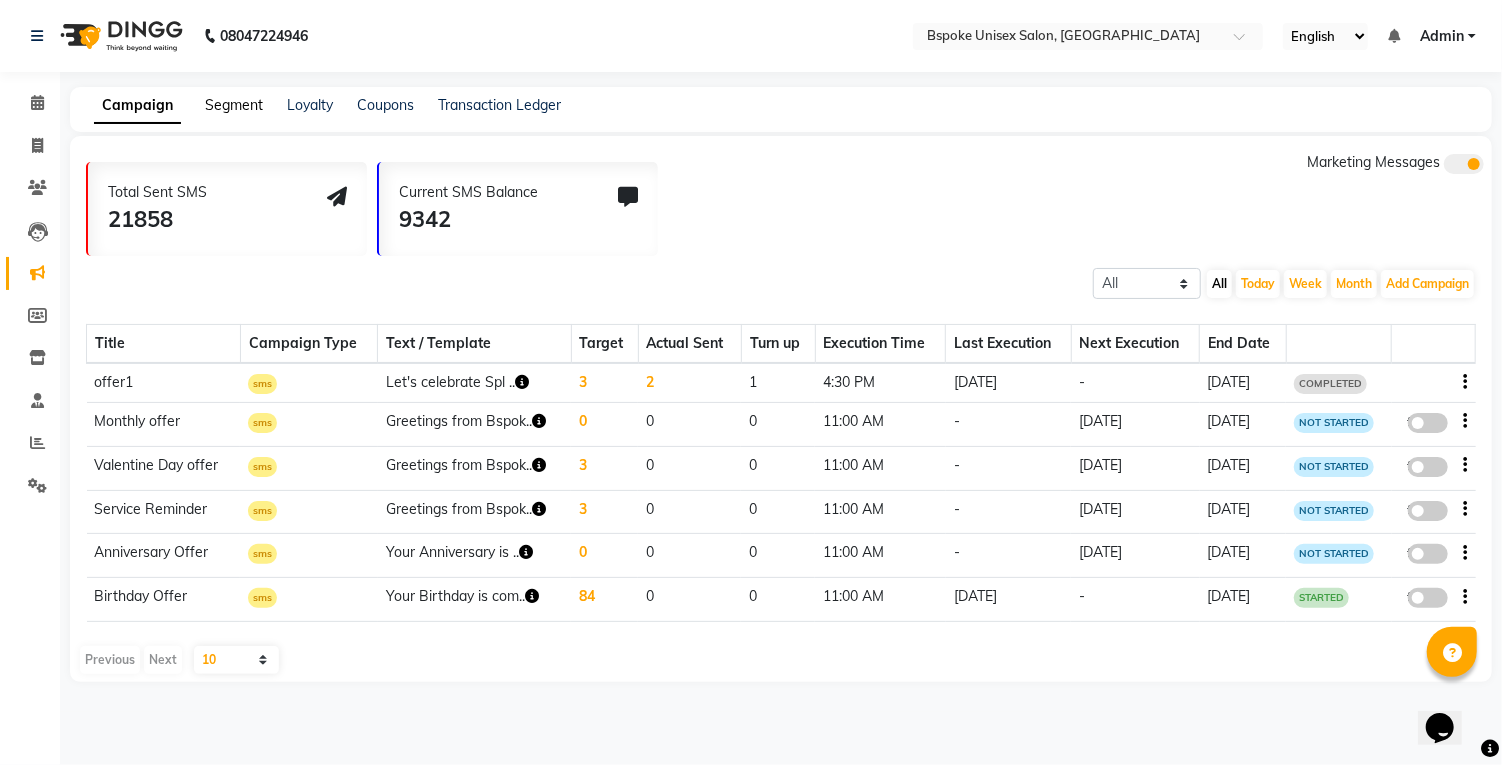 click on "Segment" 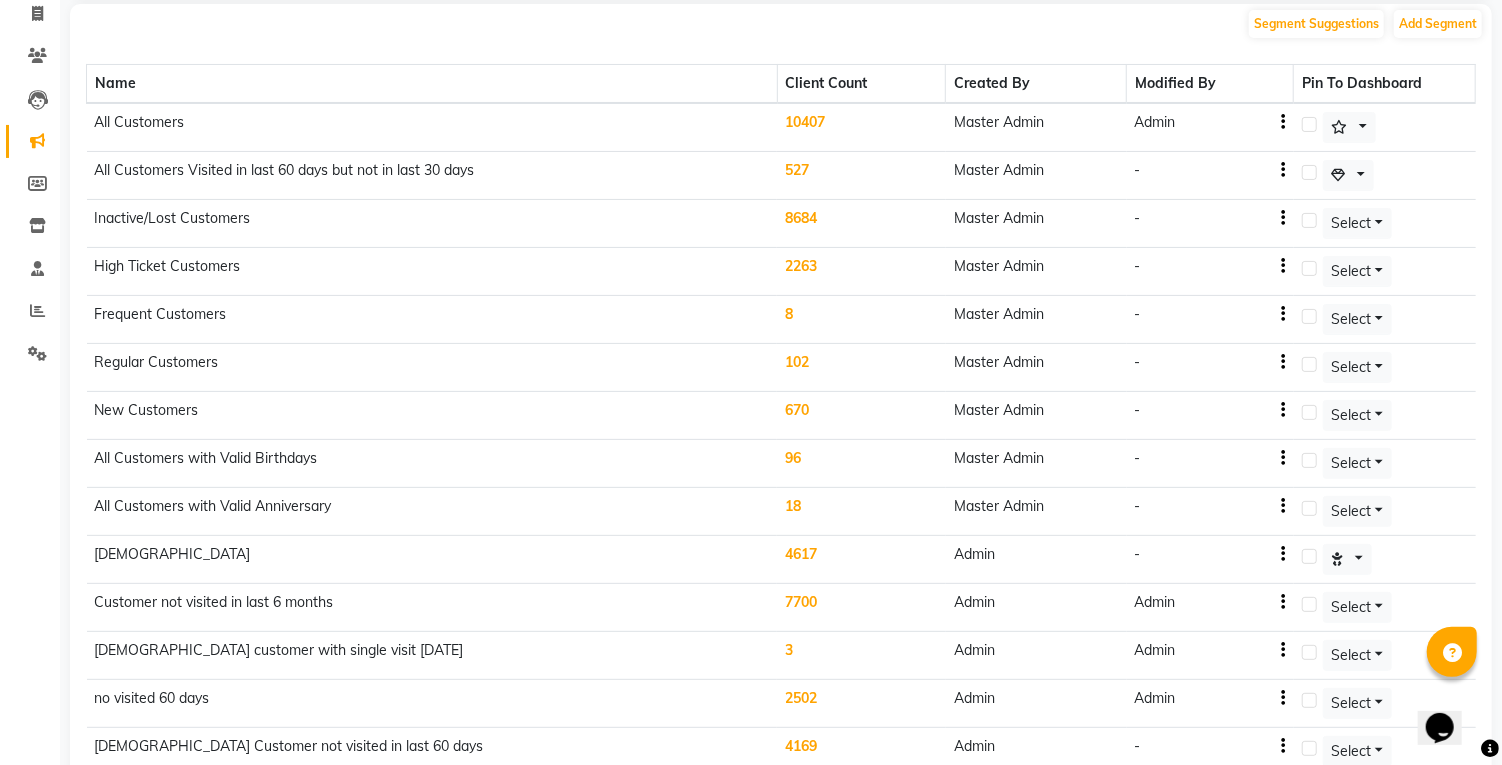 scroll, scrollTop: 130, scrollLeft: 0, axis: vertical 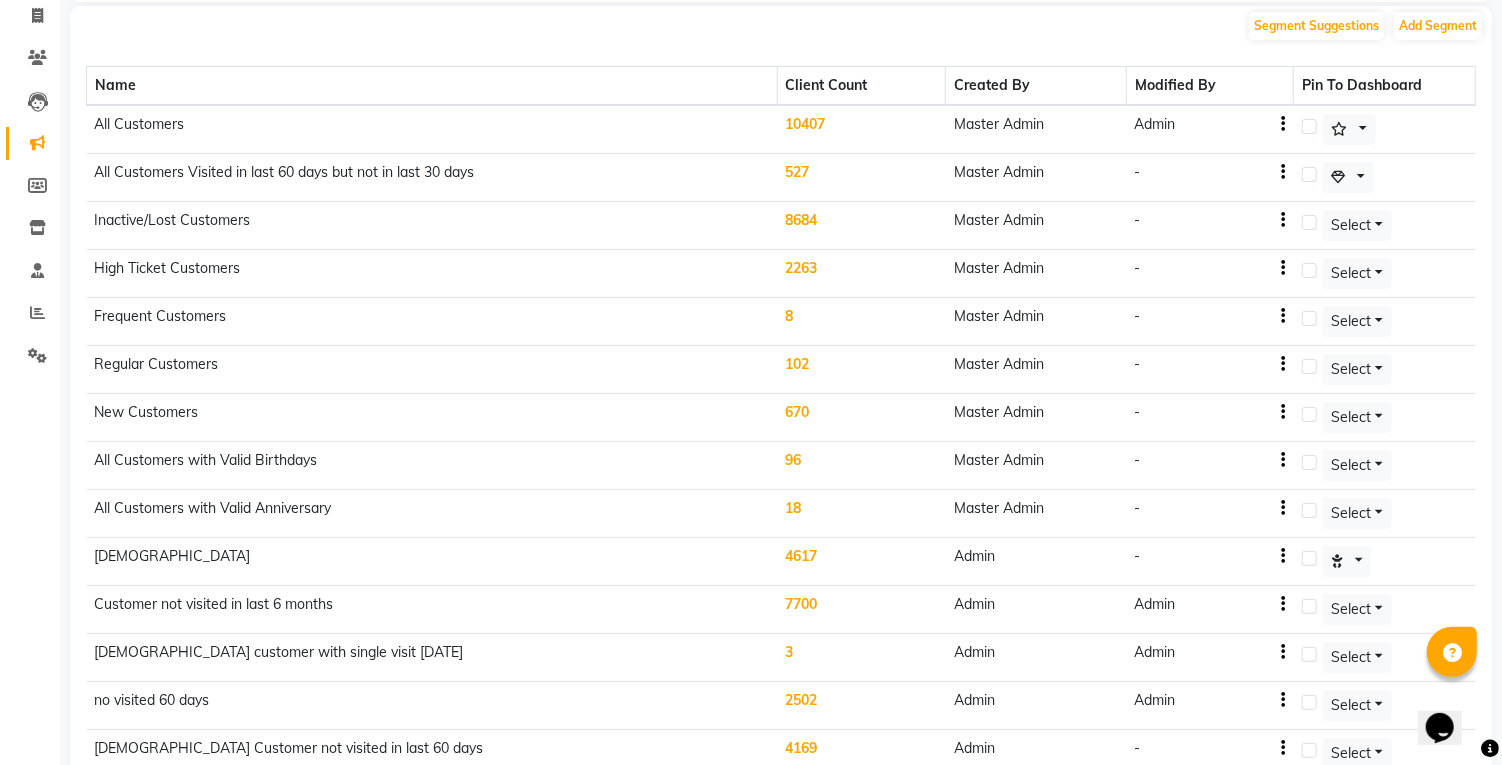 click on "102" 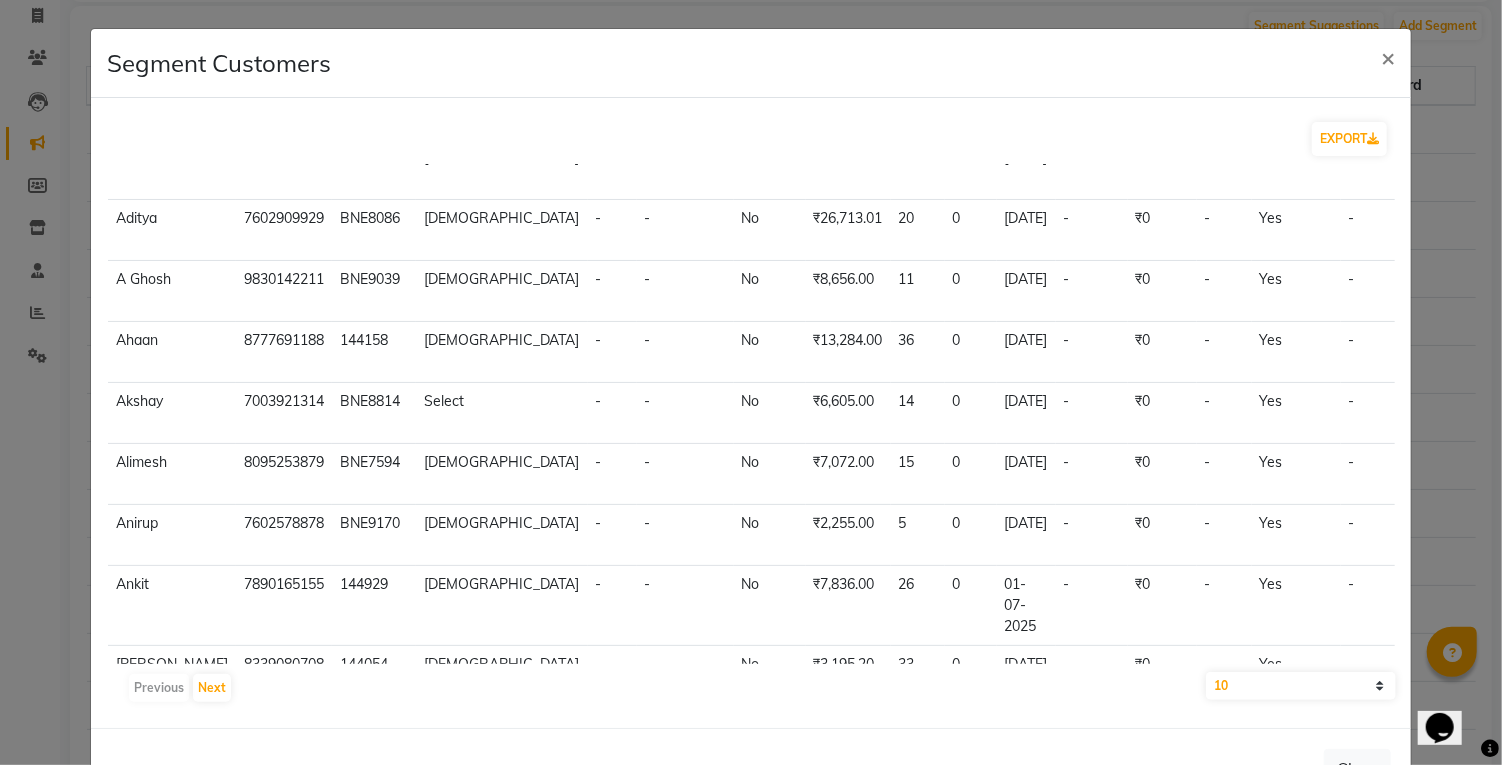 scroll, scrollTop: 178, scrollLeft: 0, axis: vertical 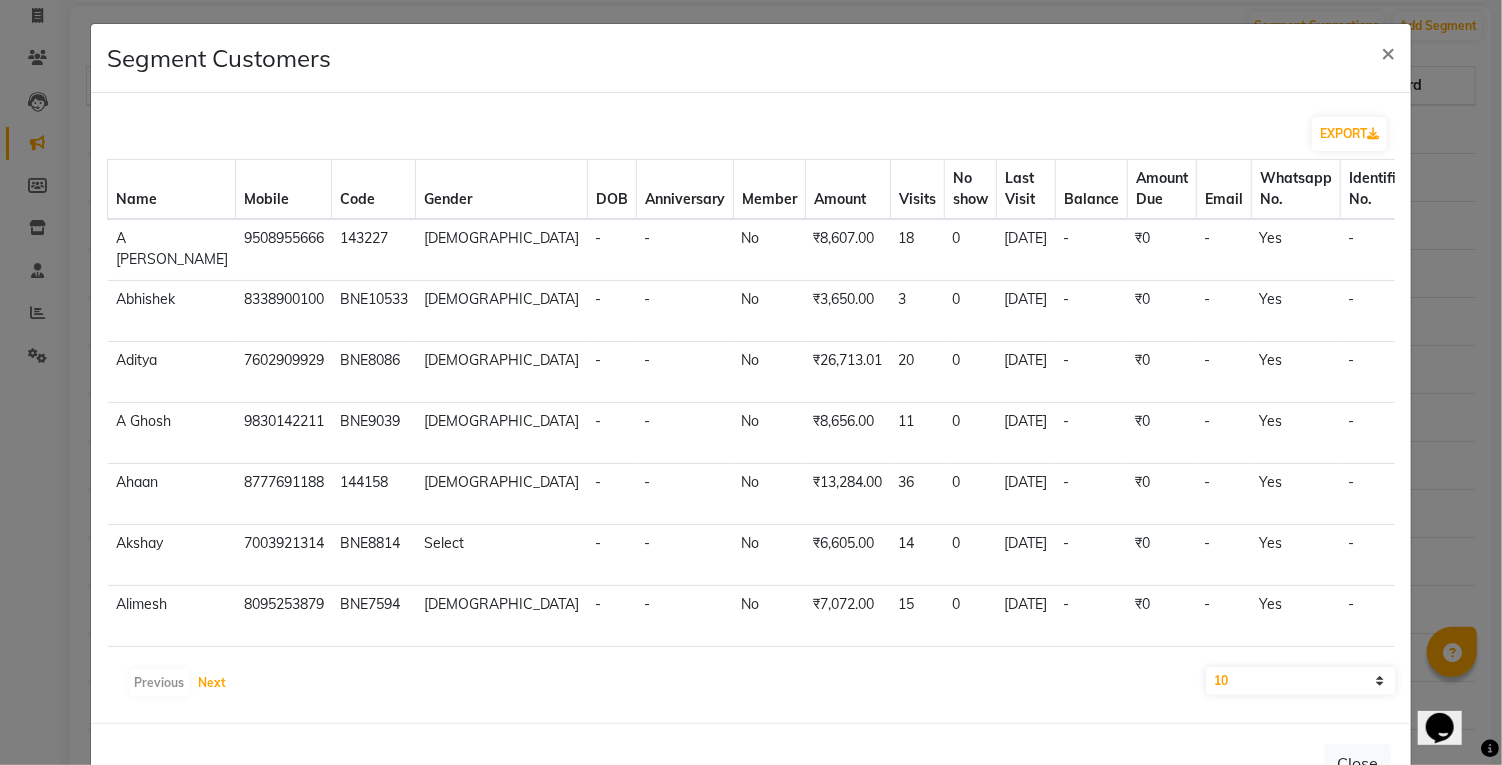 click on "Next" 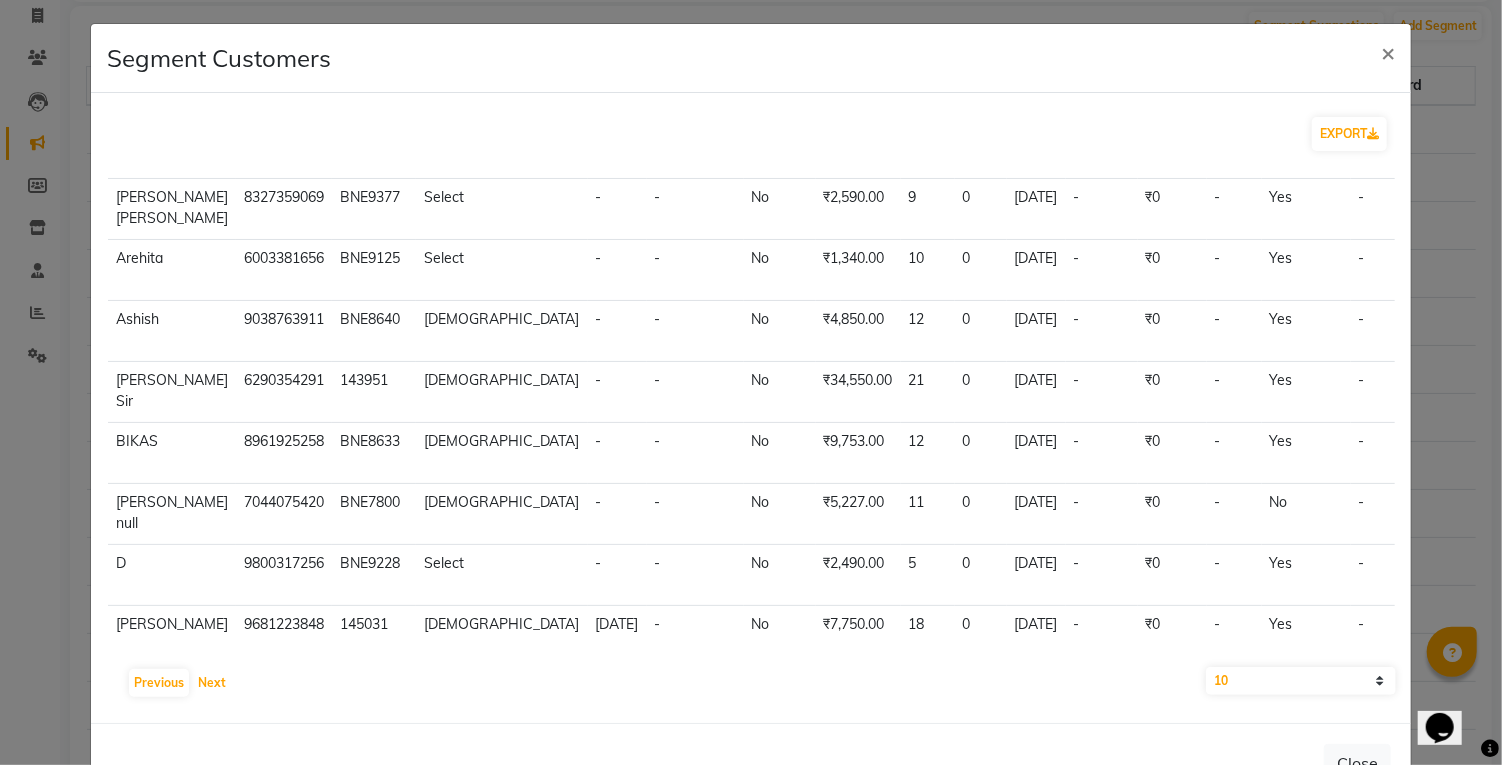 scroll, scrollTop: 0, scrollLeft: 0, axis: both 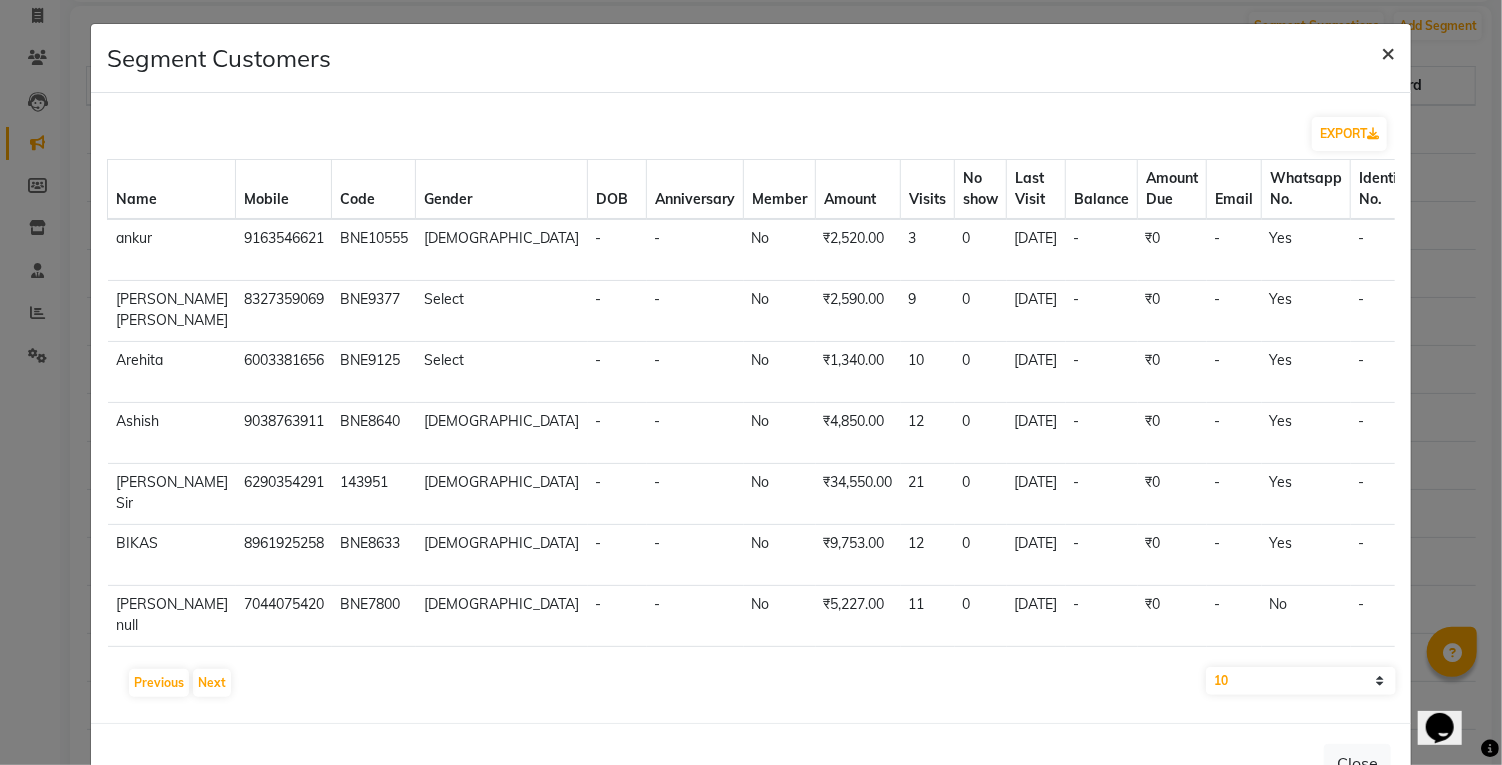 click on "×" 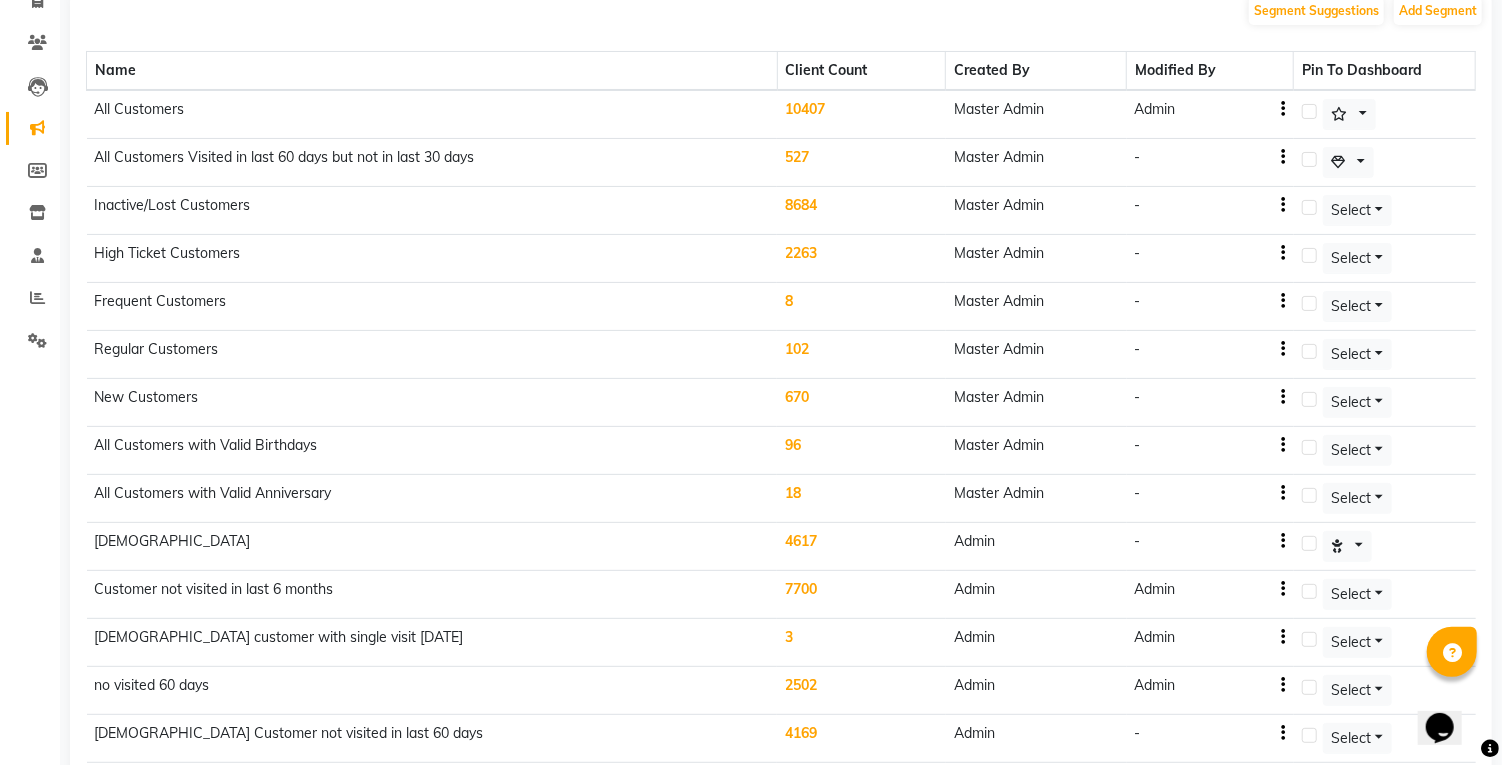 scroll, scrollTop: 537, scrollLeft: 0, axis: vertical 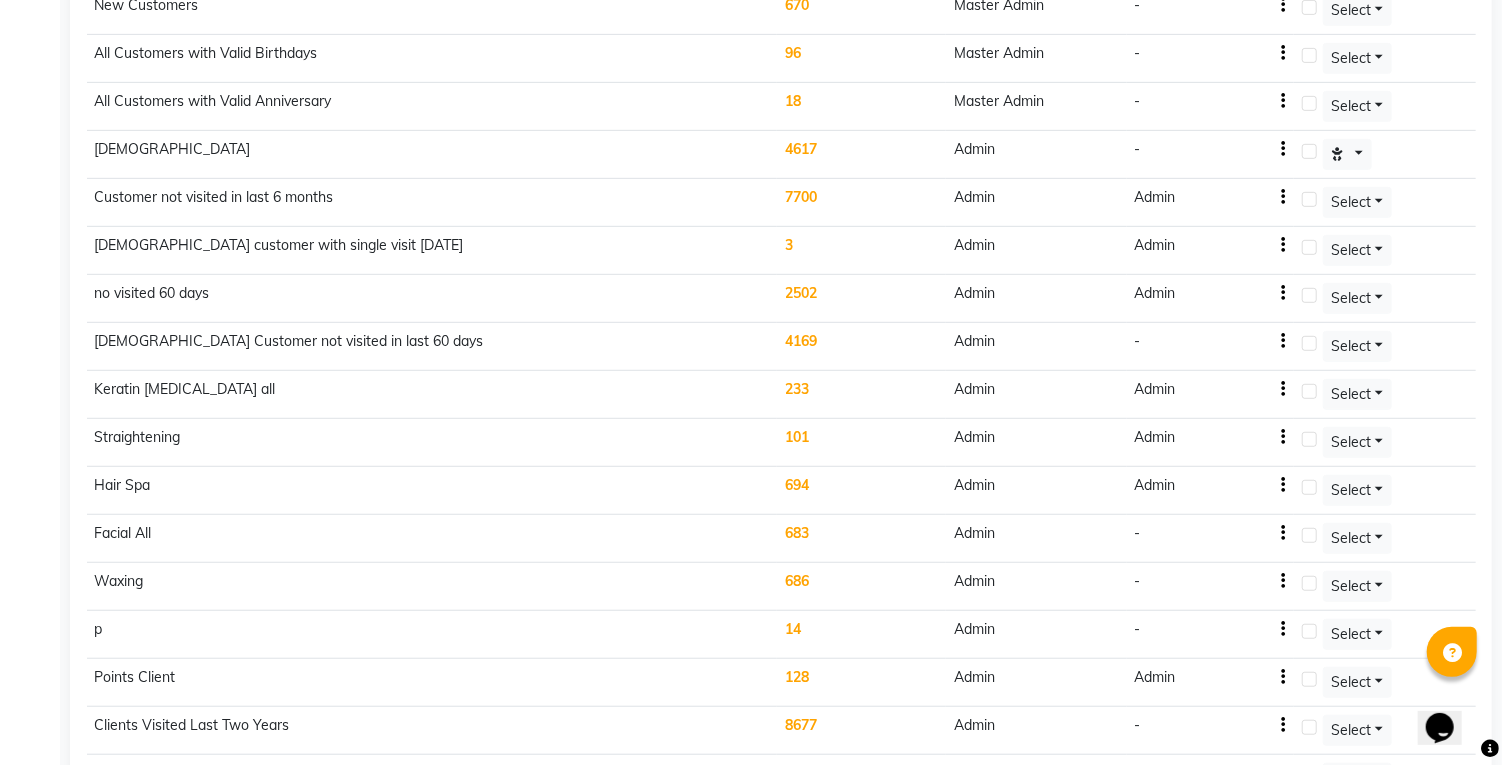 click at bounding box center (1350, -278) 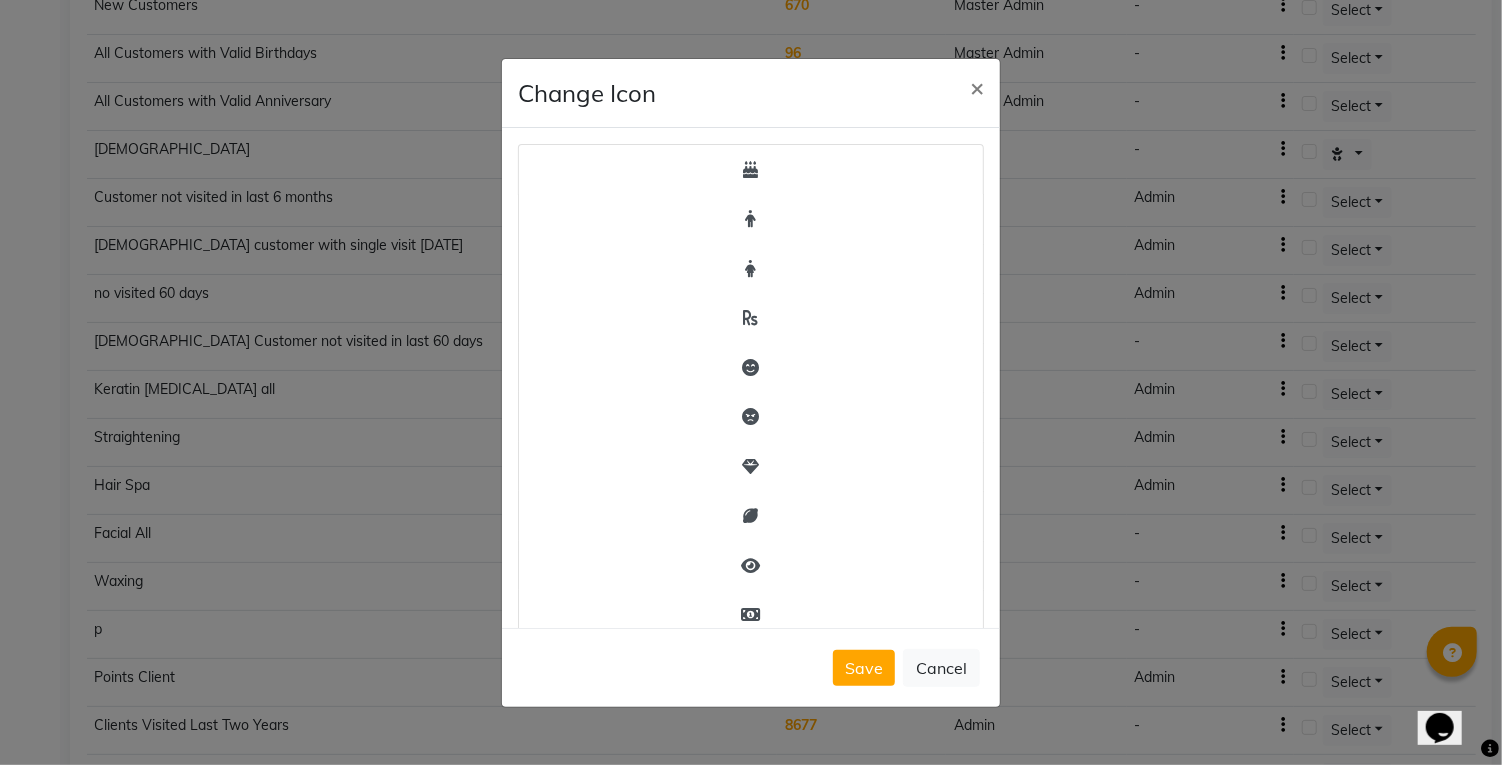 click on "×" 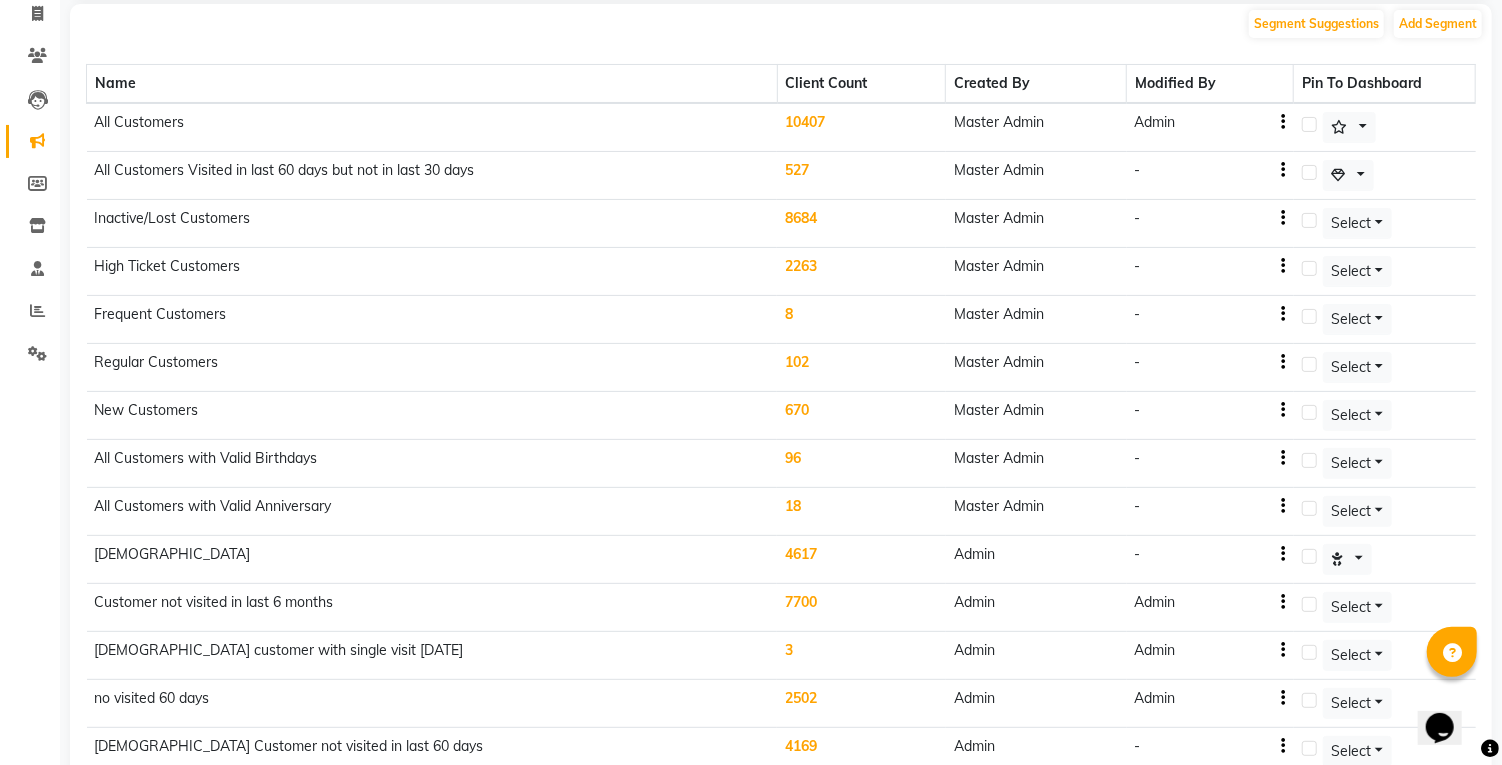 scroll, scrollTop: 117, scrollLeft: 0, axis: vertical 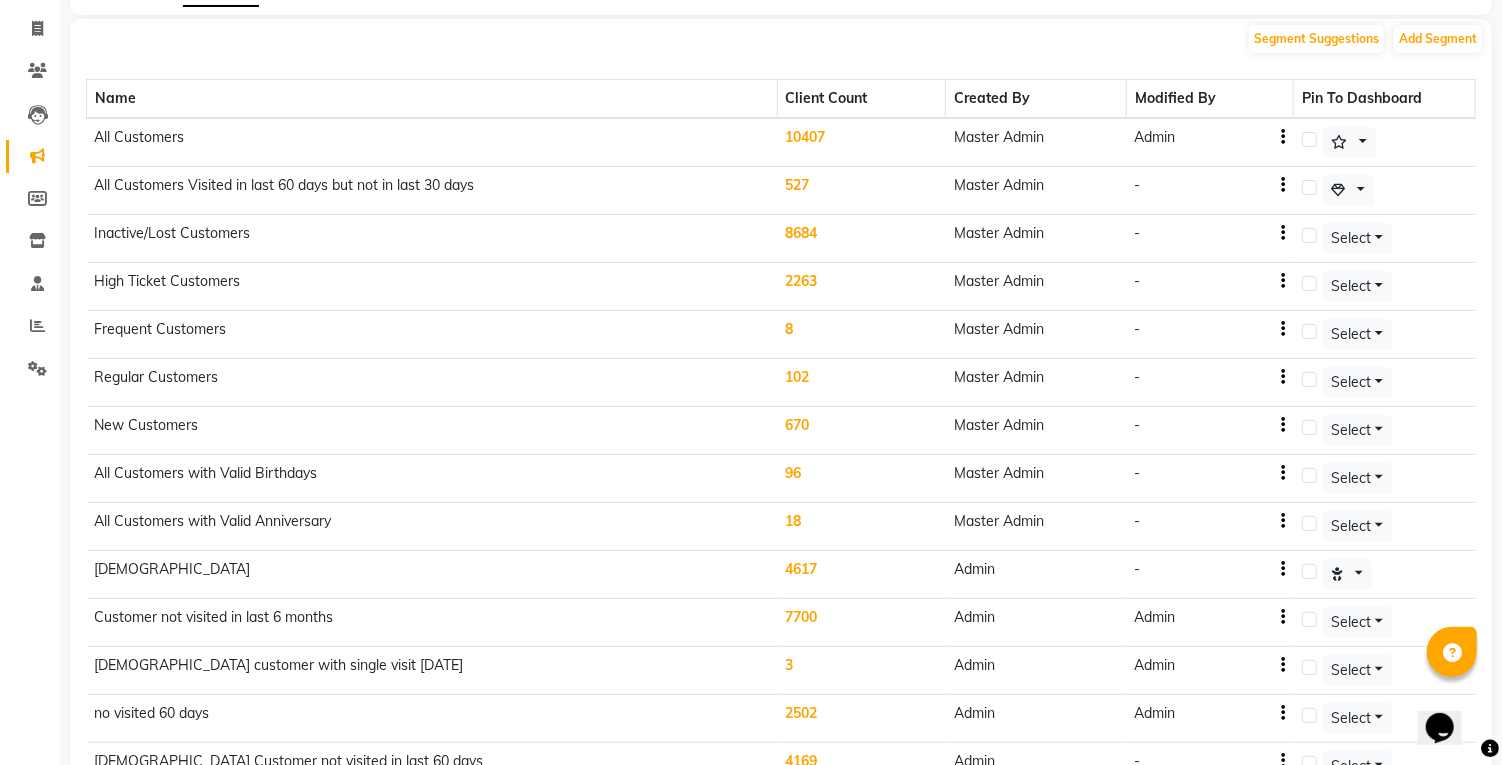 click on "Master Admin" 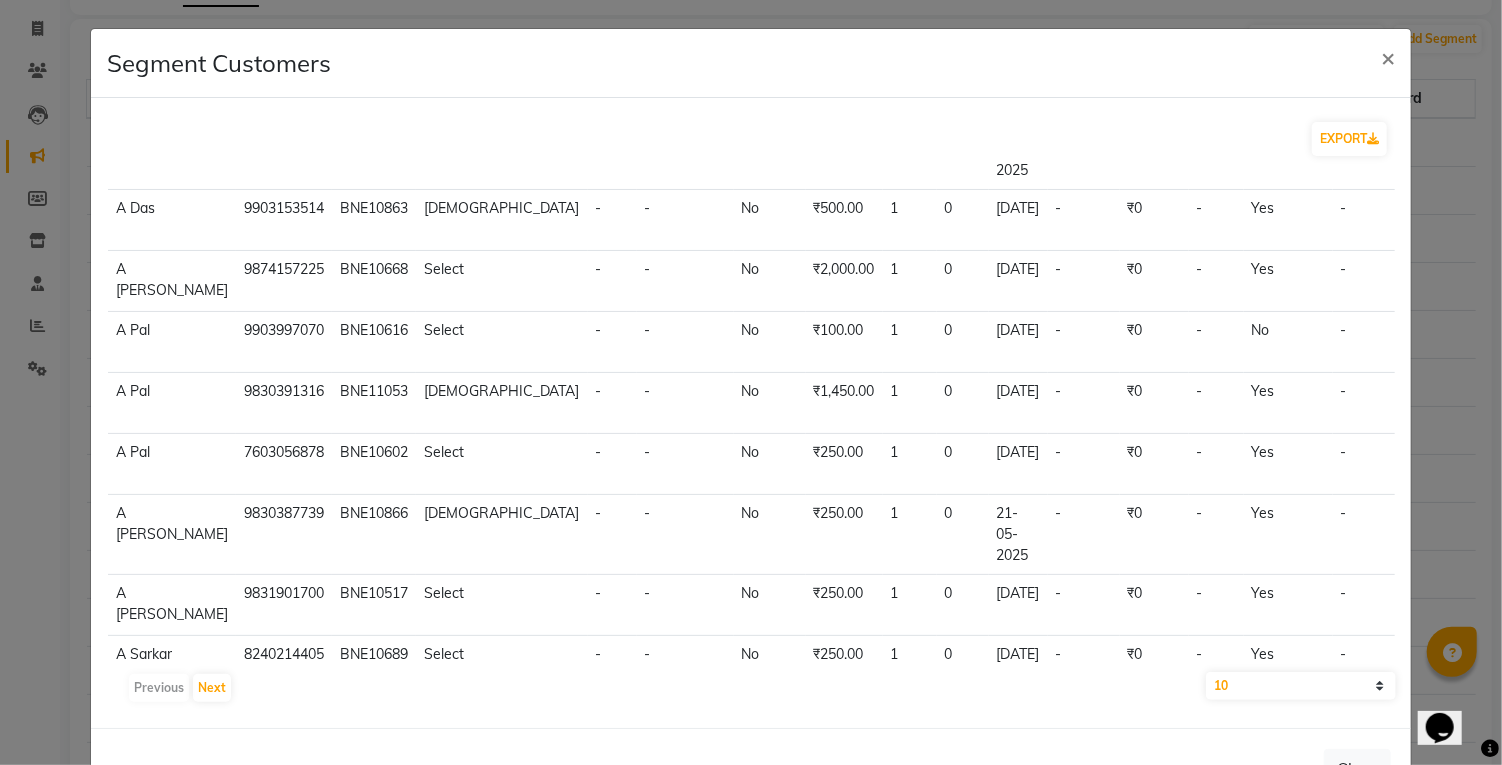 scroll, scrollTop: 0, scrollLeft: 0, axis: both 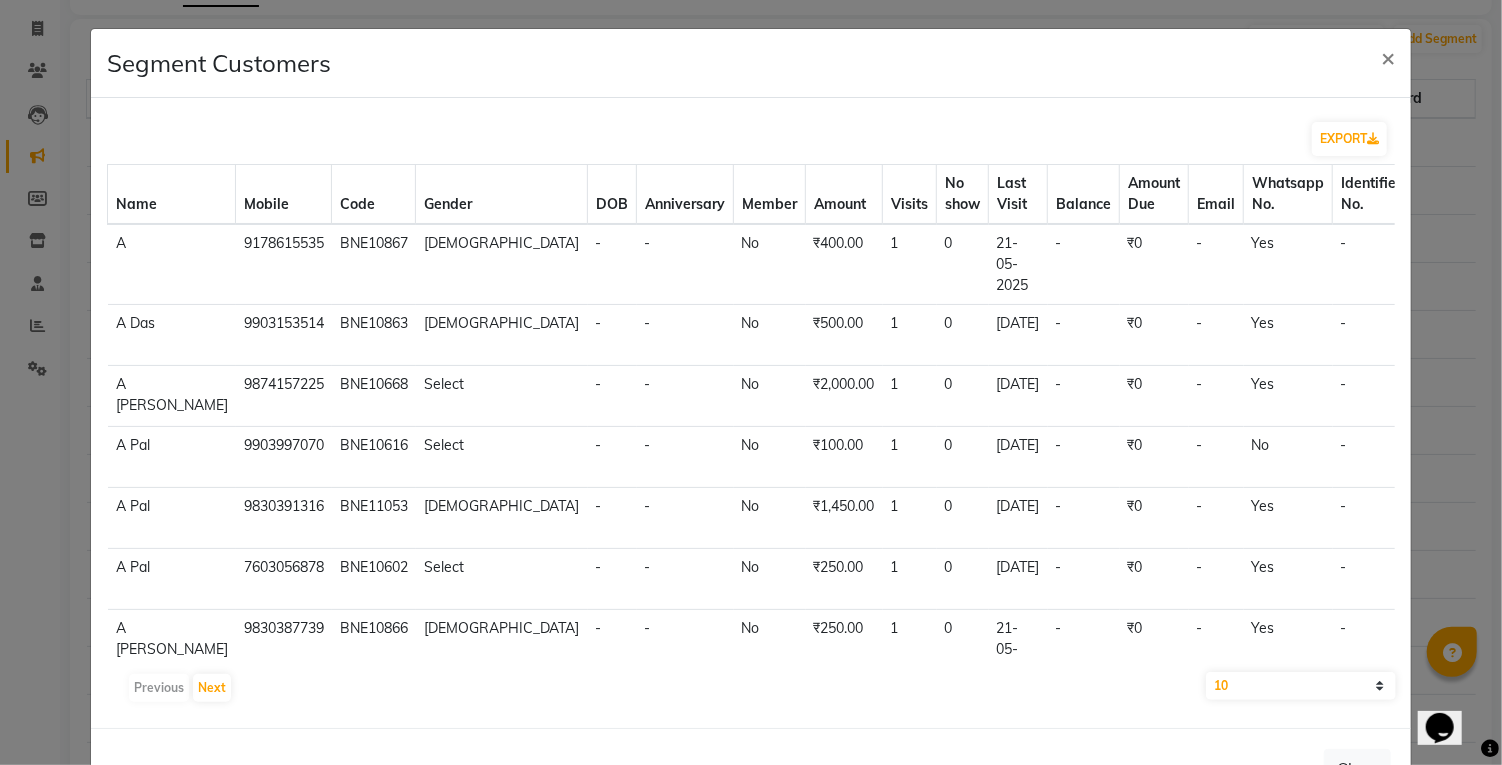 click on "×" 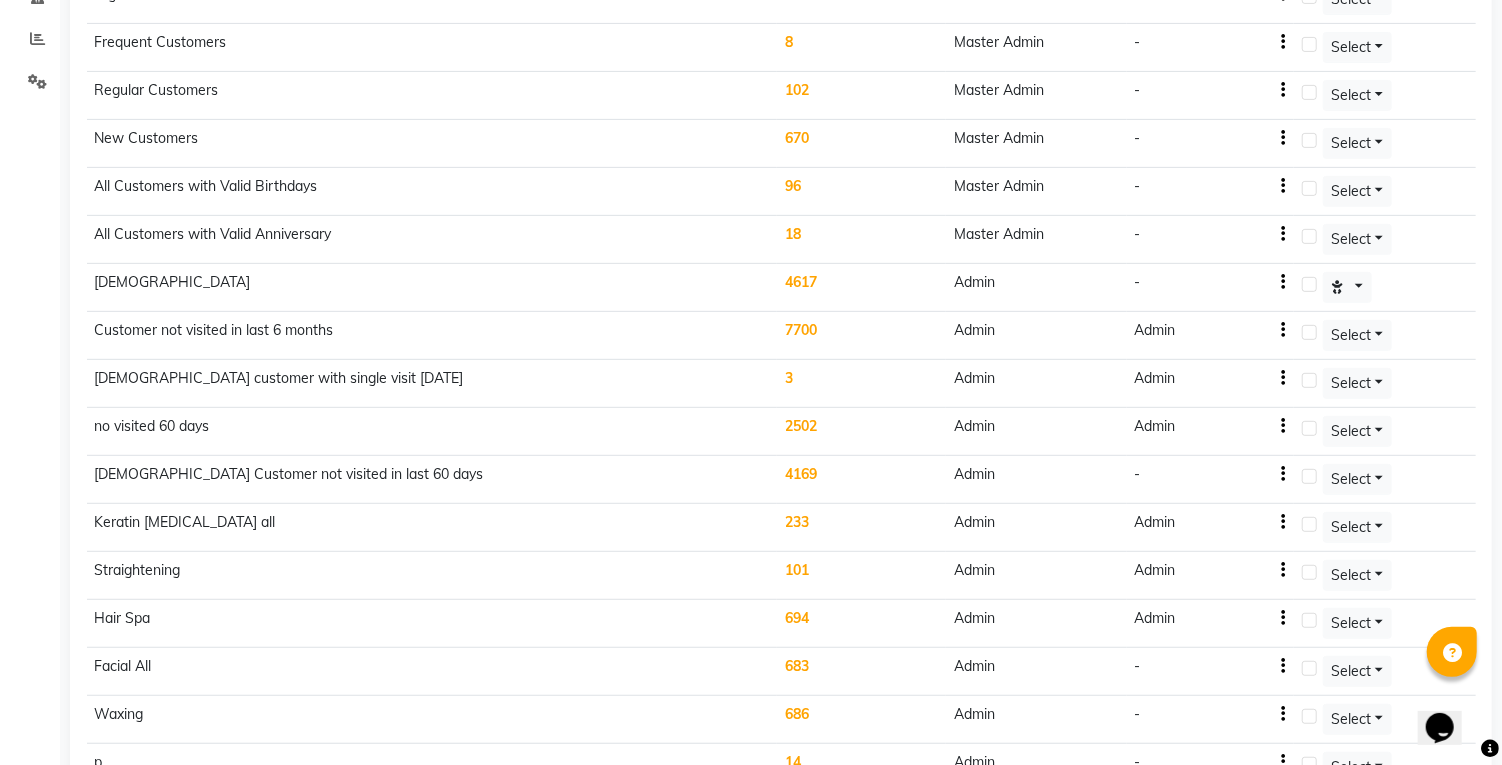 scroll, scrollTop: 537, scrollLeft: 0, axis: vertical 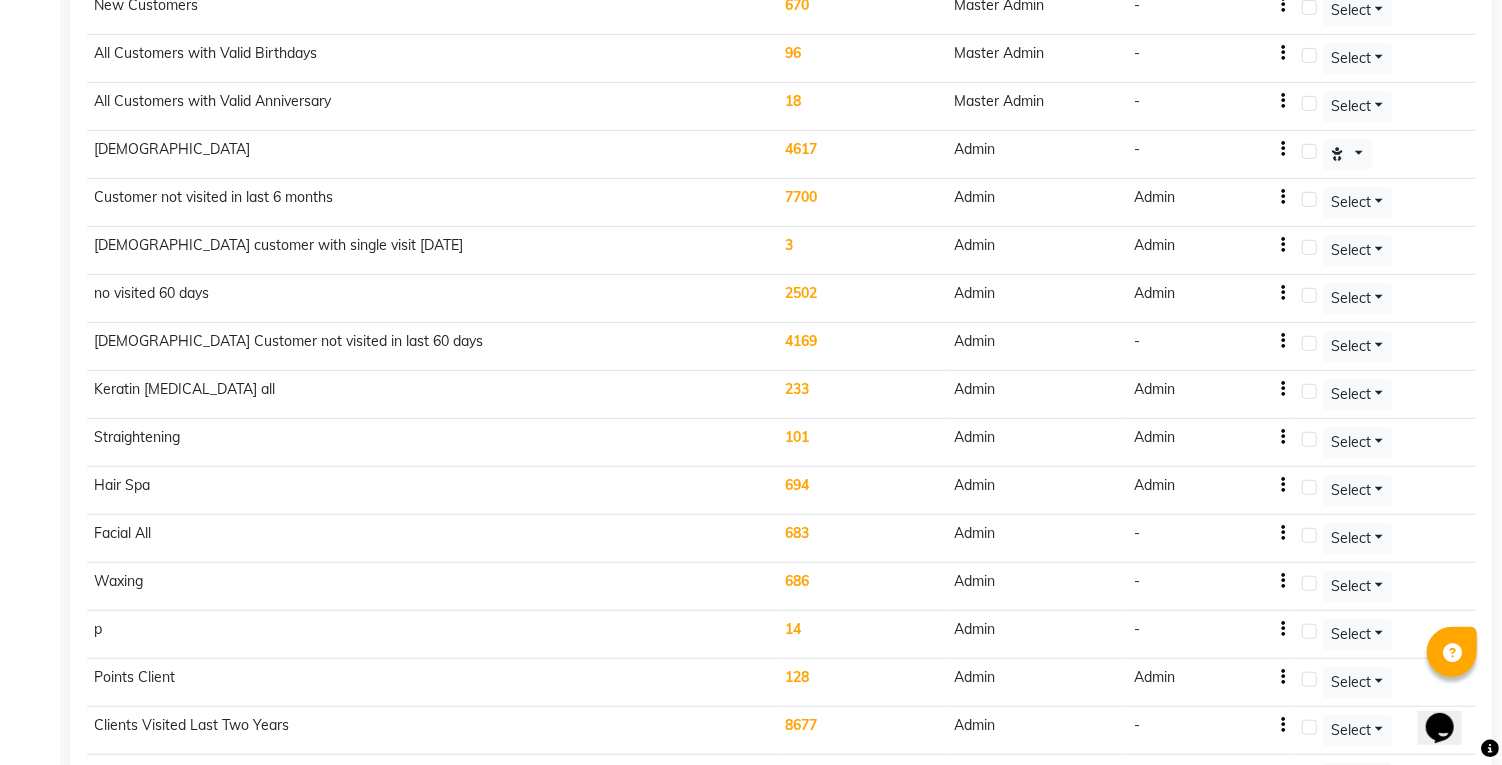 click on "128" 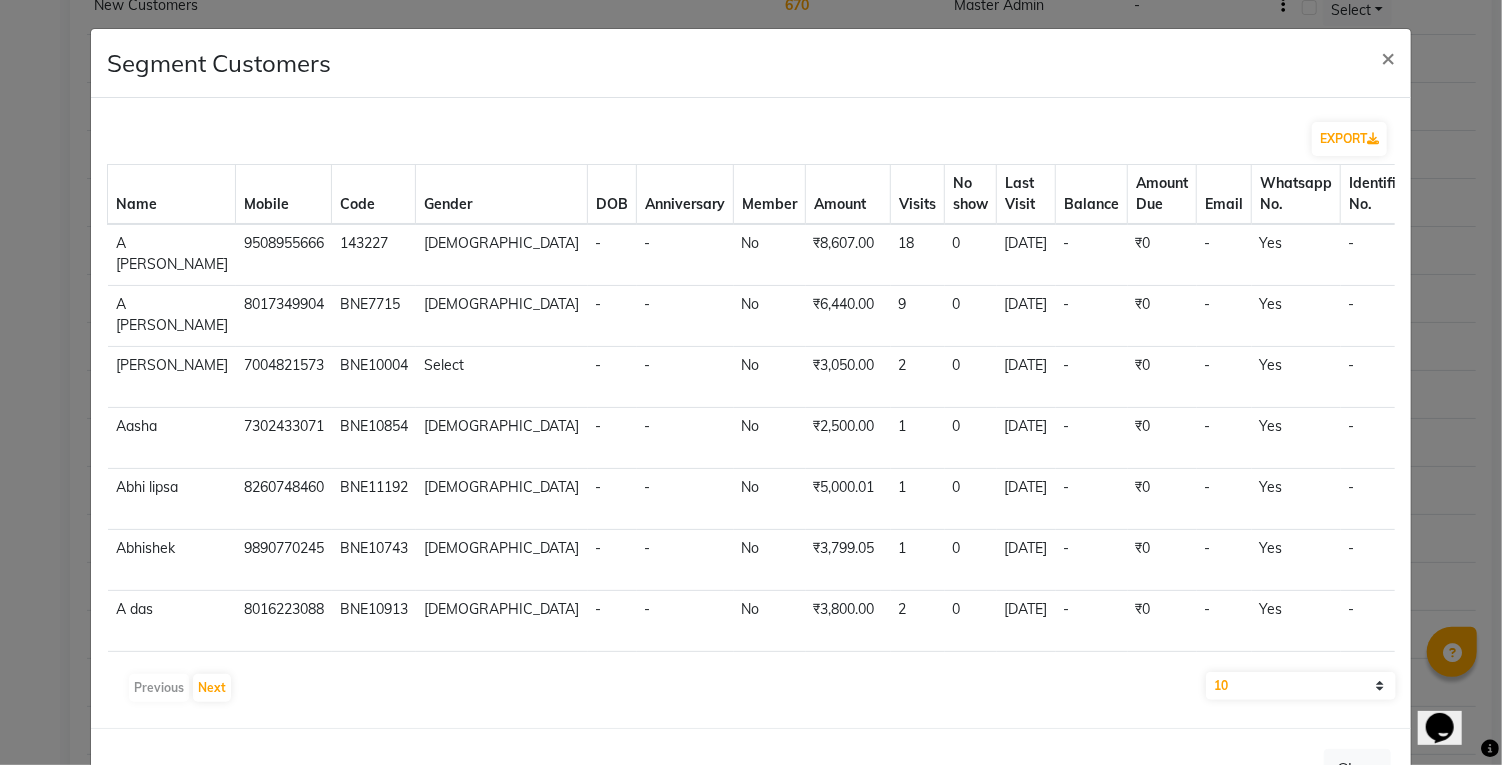 click on "view profile" 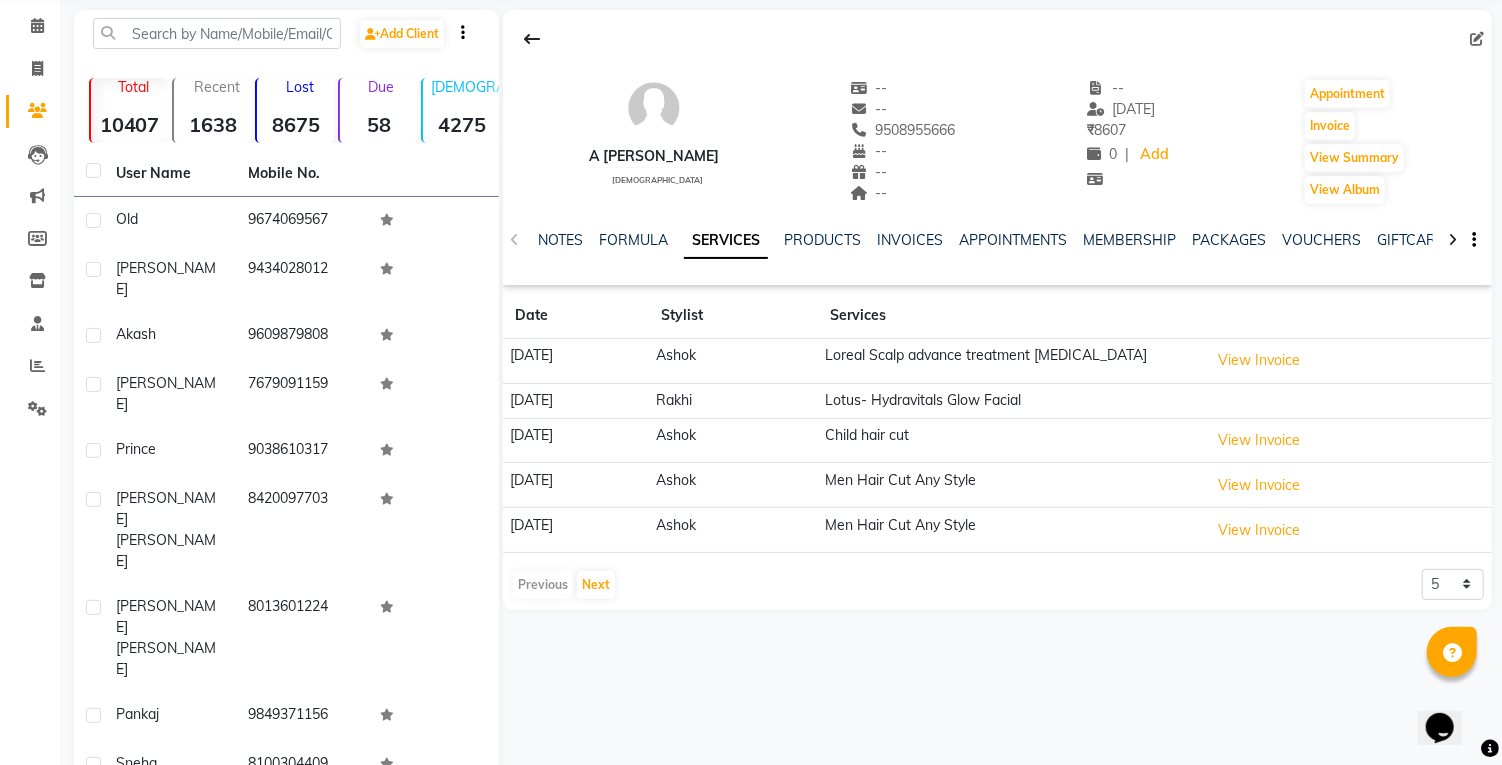 scroll, scrollTop: 78, scrollLeft: 0, axis: vertical 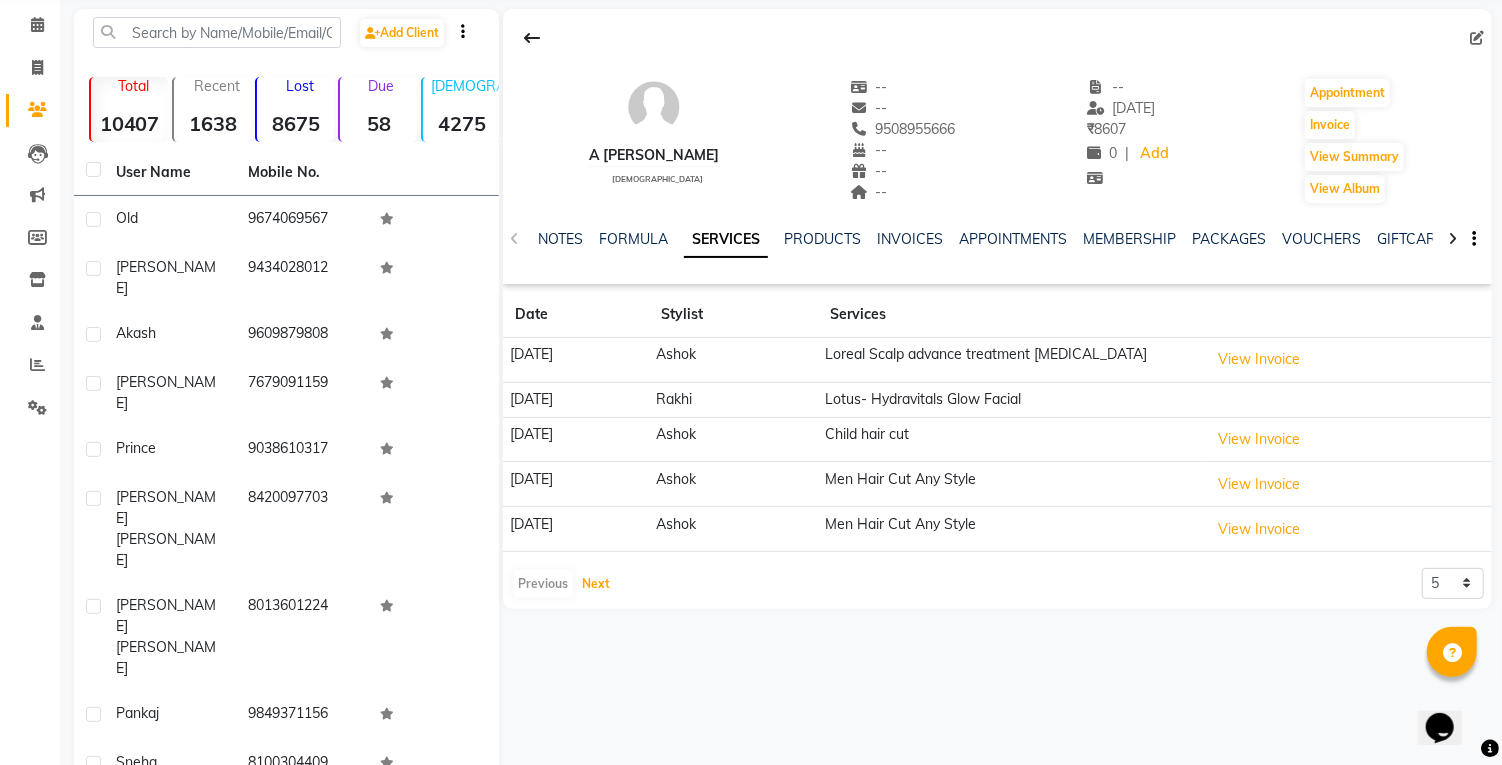 click on "Next" 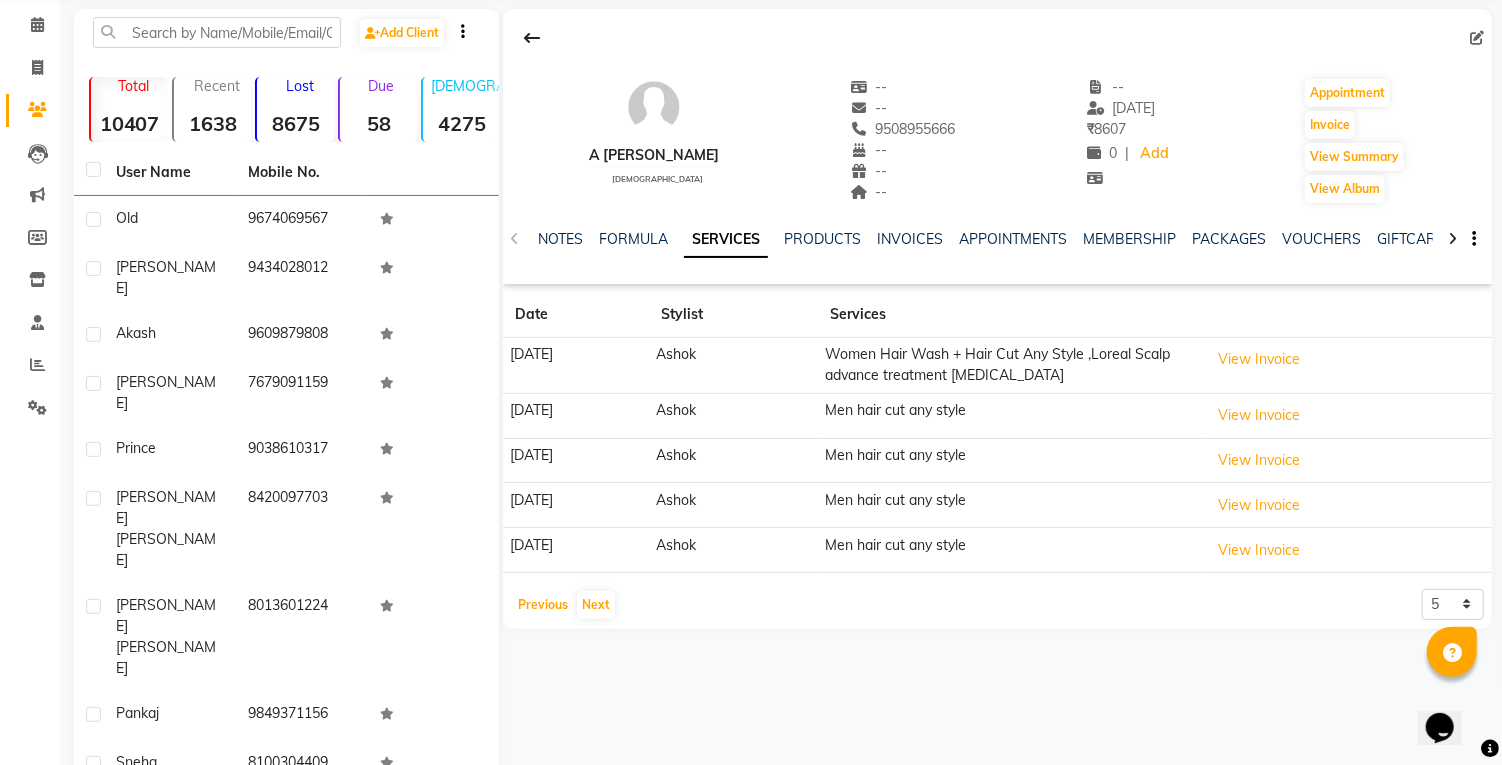 click on "Previous" 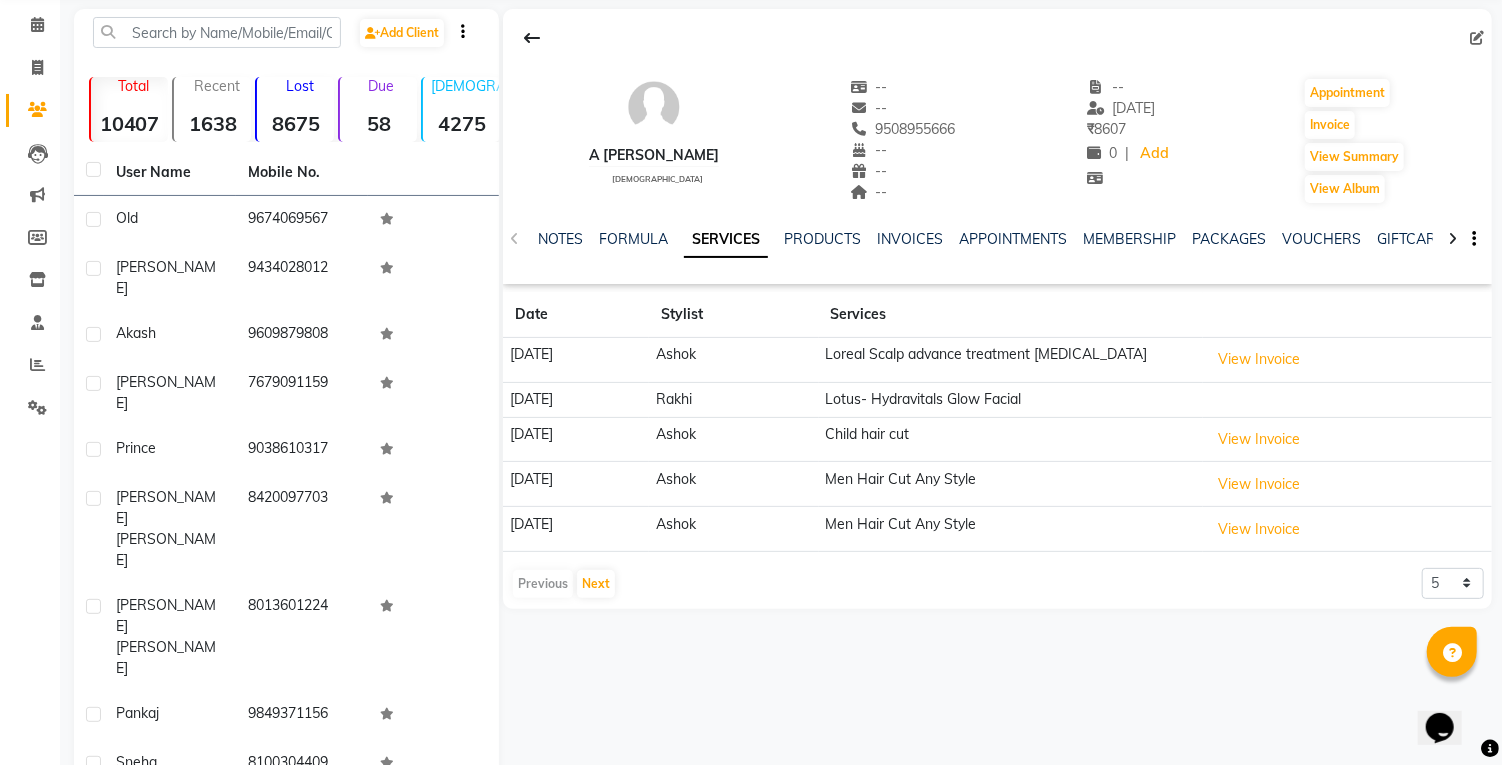 scroll, scrollTop: 0, scrollLeft: 0, axis: both 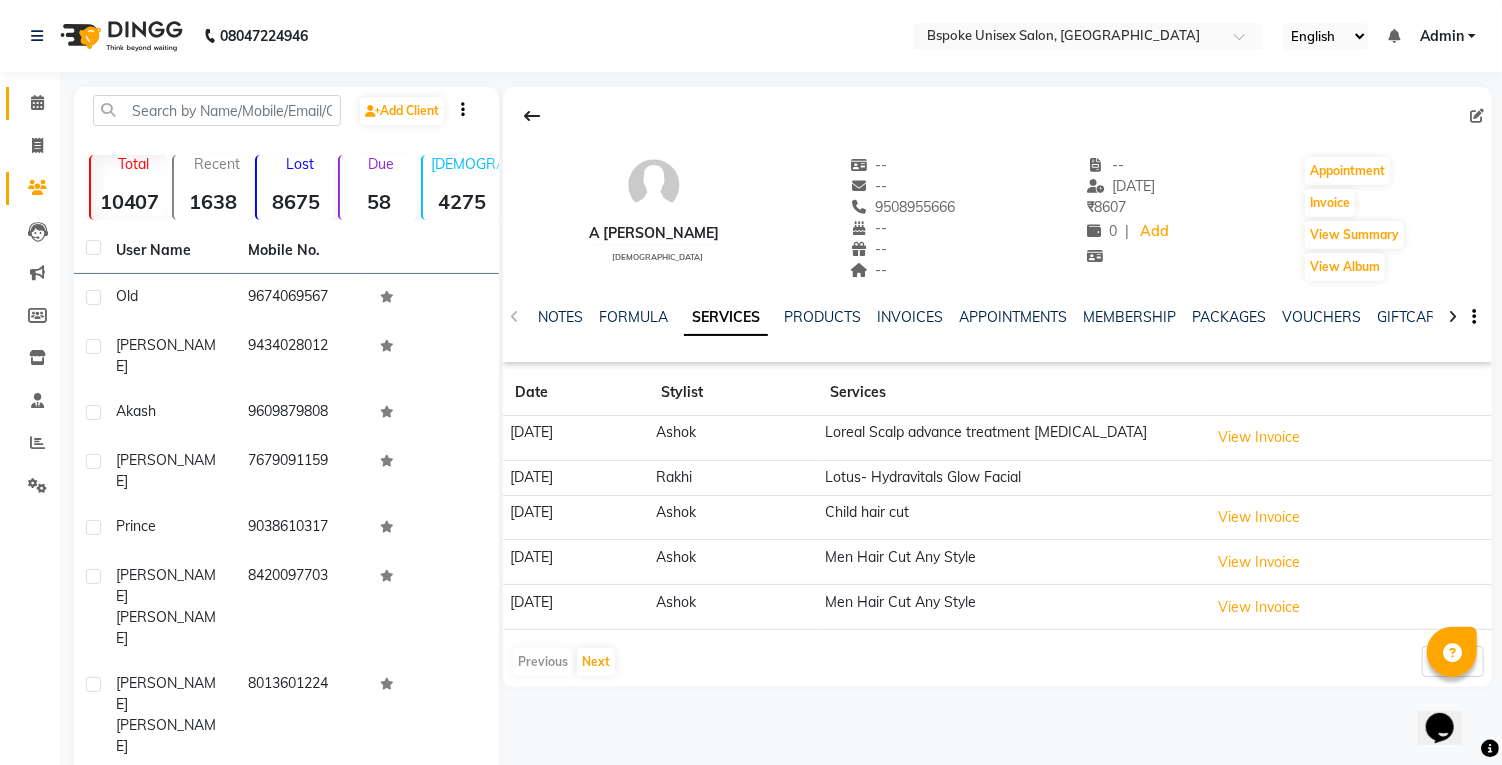 click 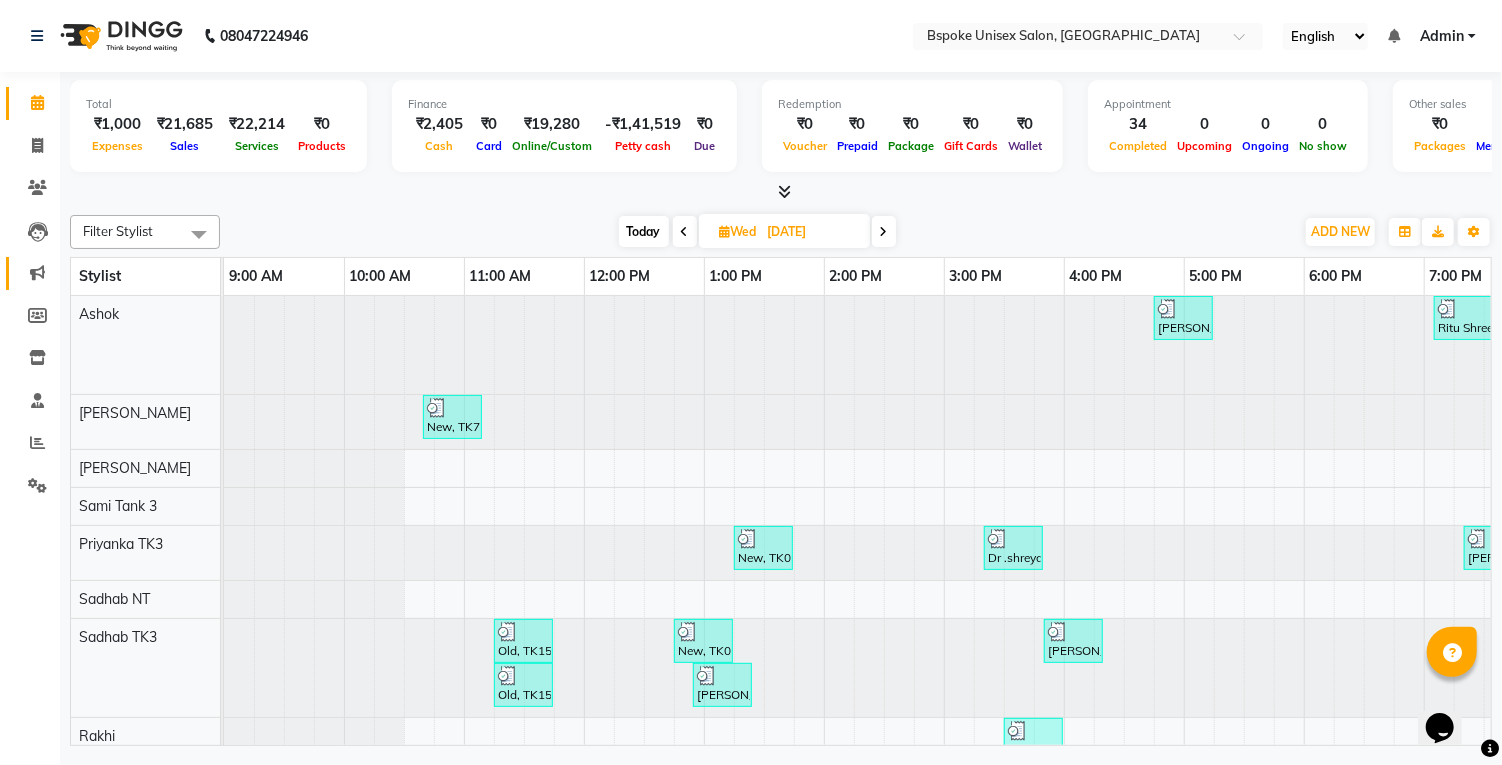 click 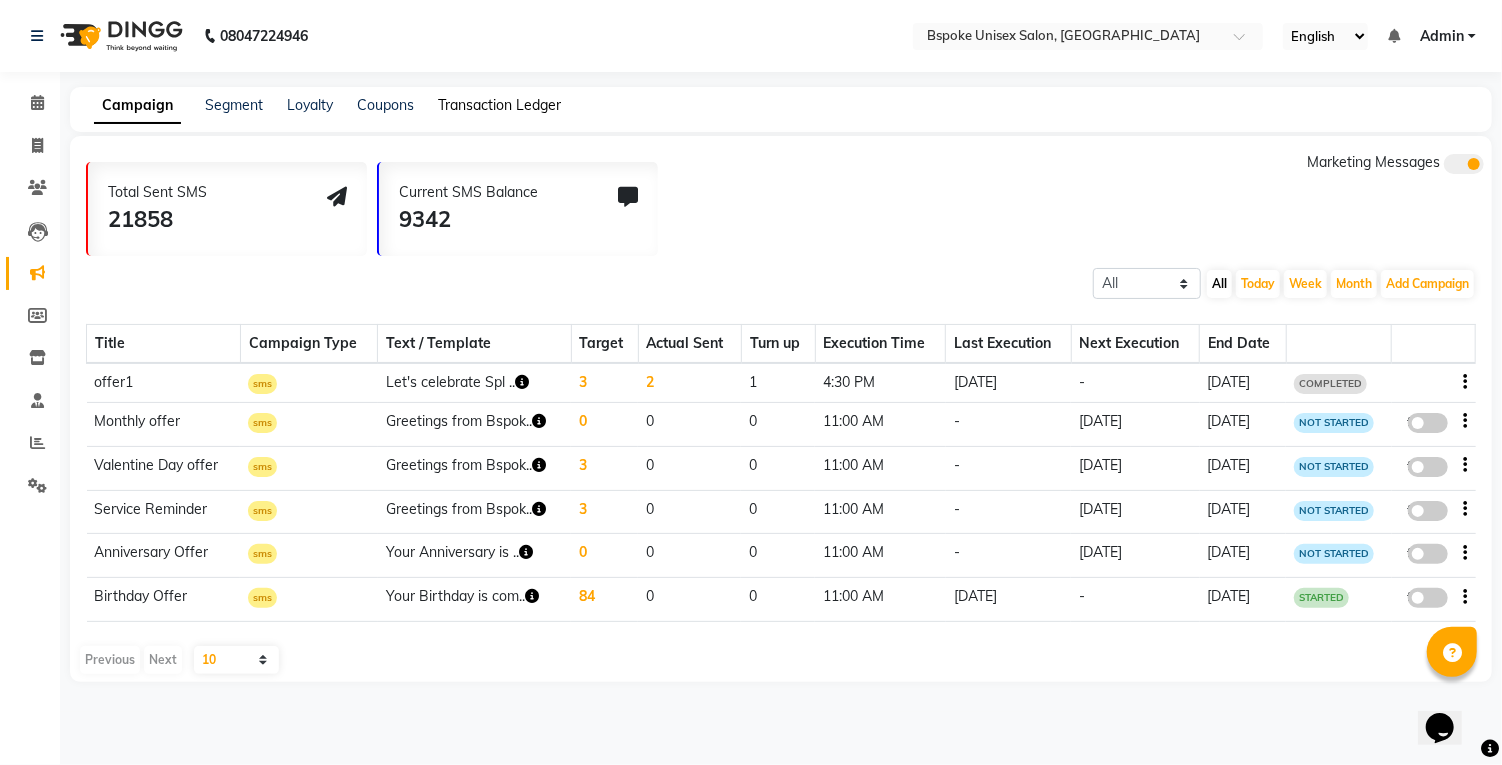 click on "Transaction Ledger" 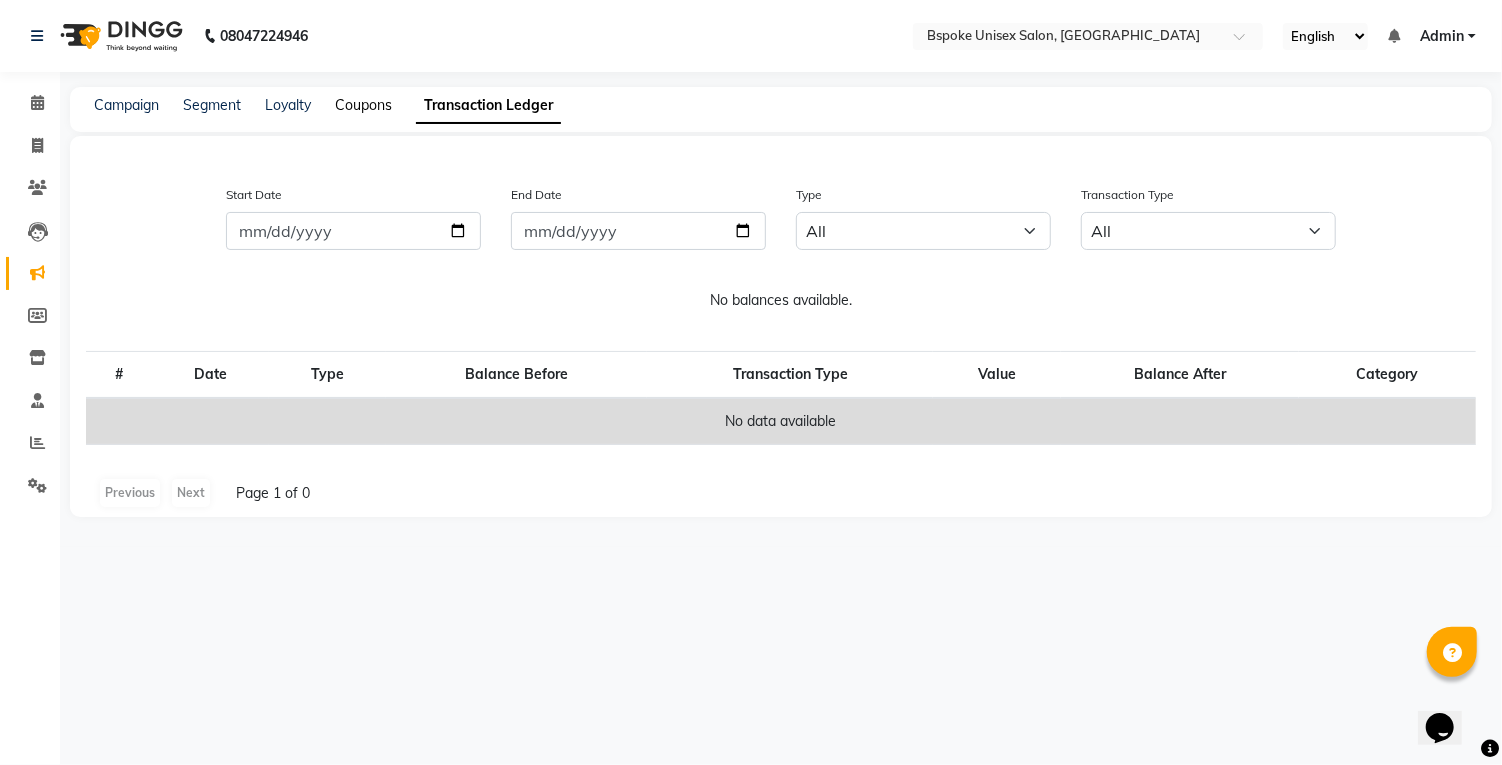 click on "Coupons" 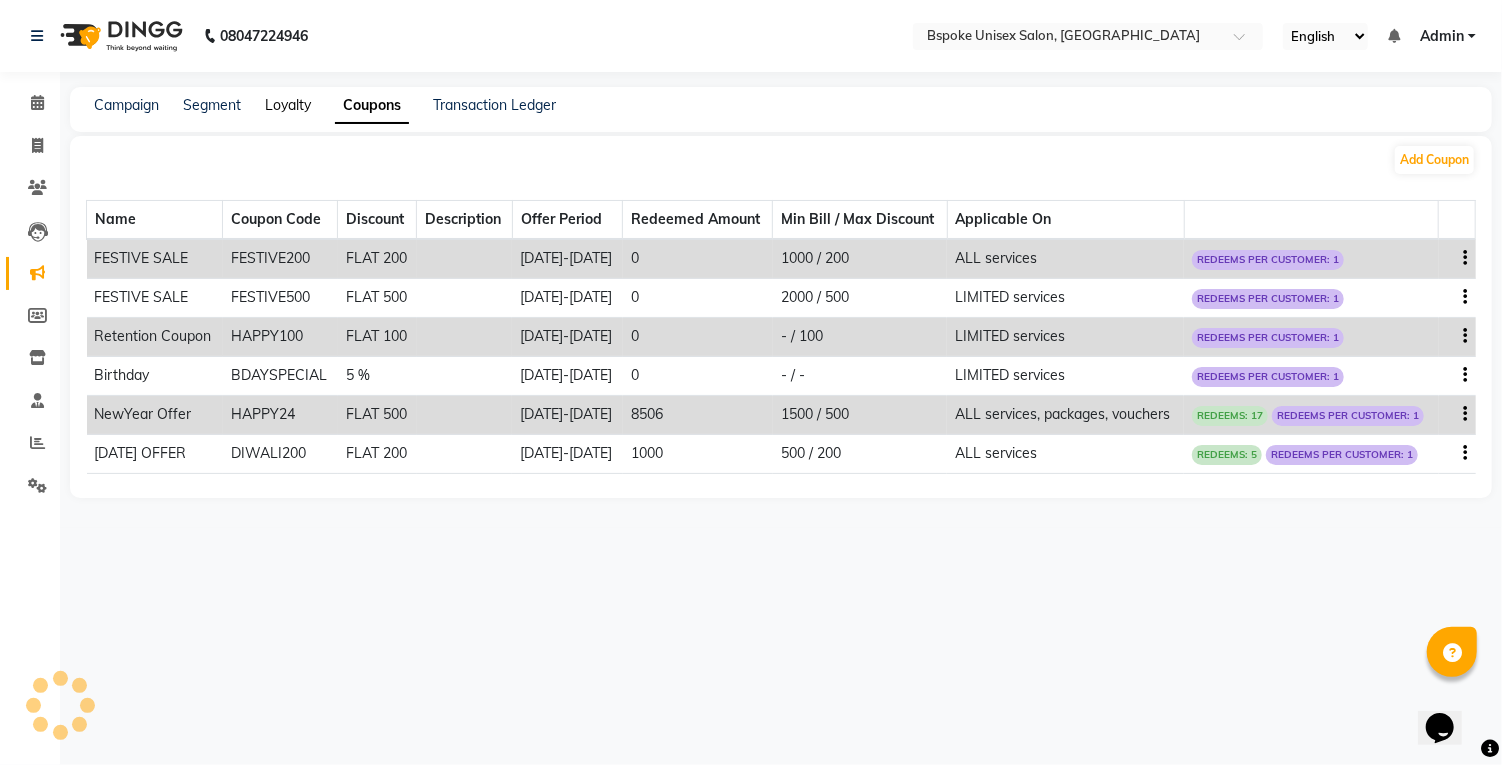 click on "Loyalty" 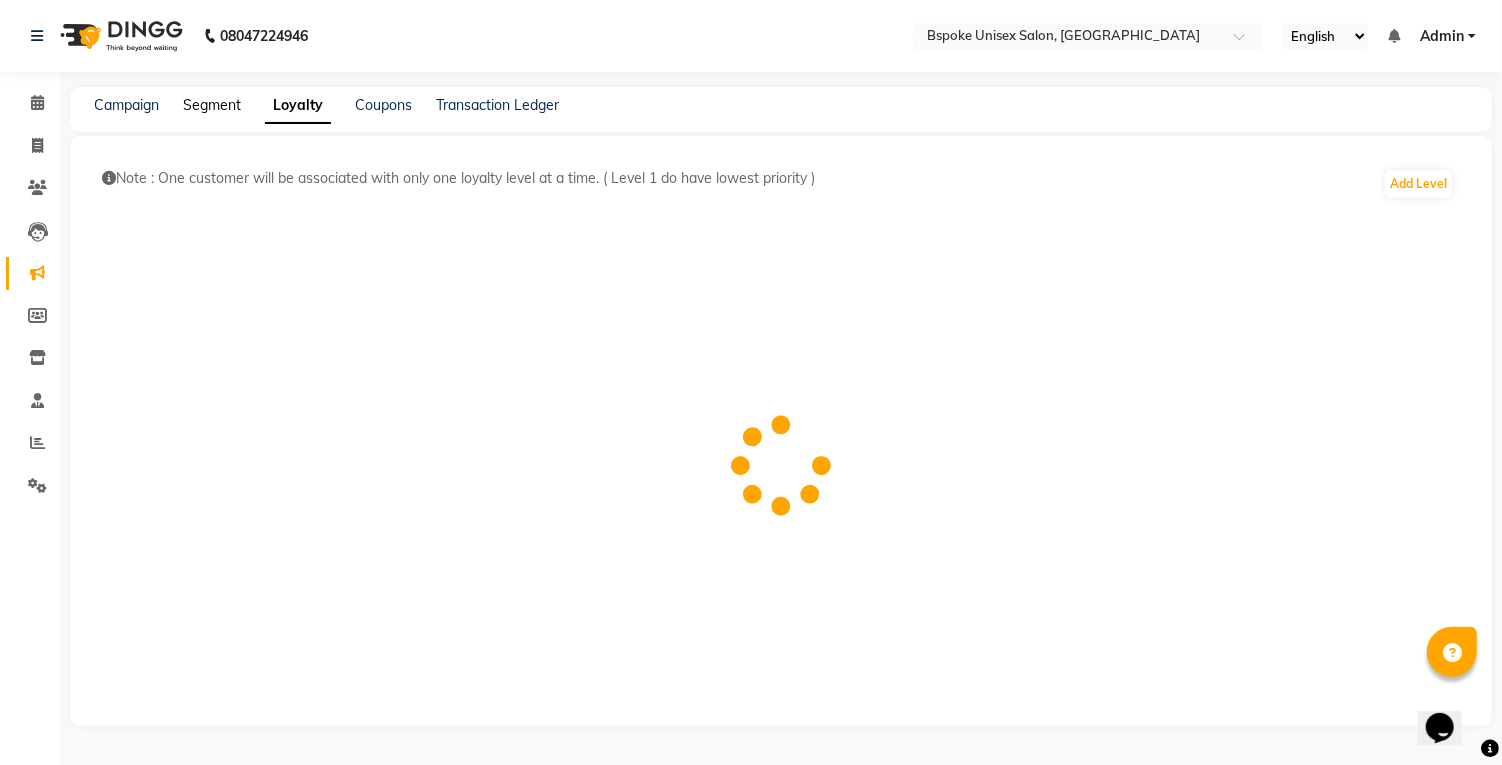 click on "Segment" 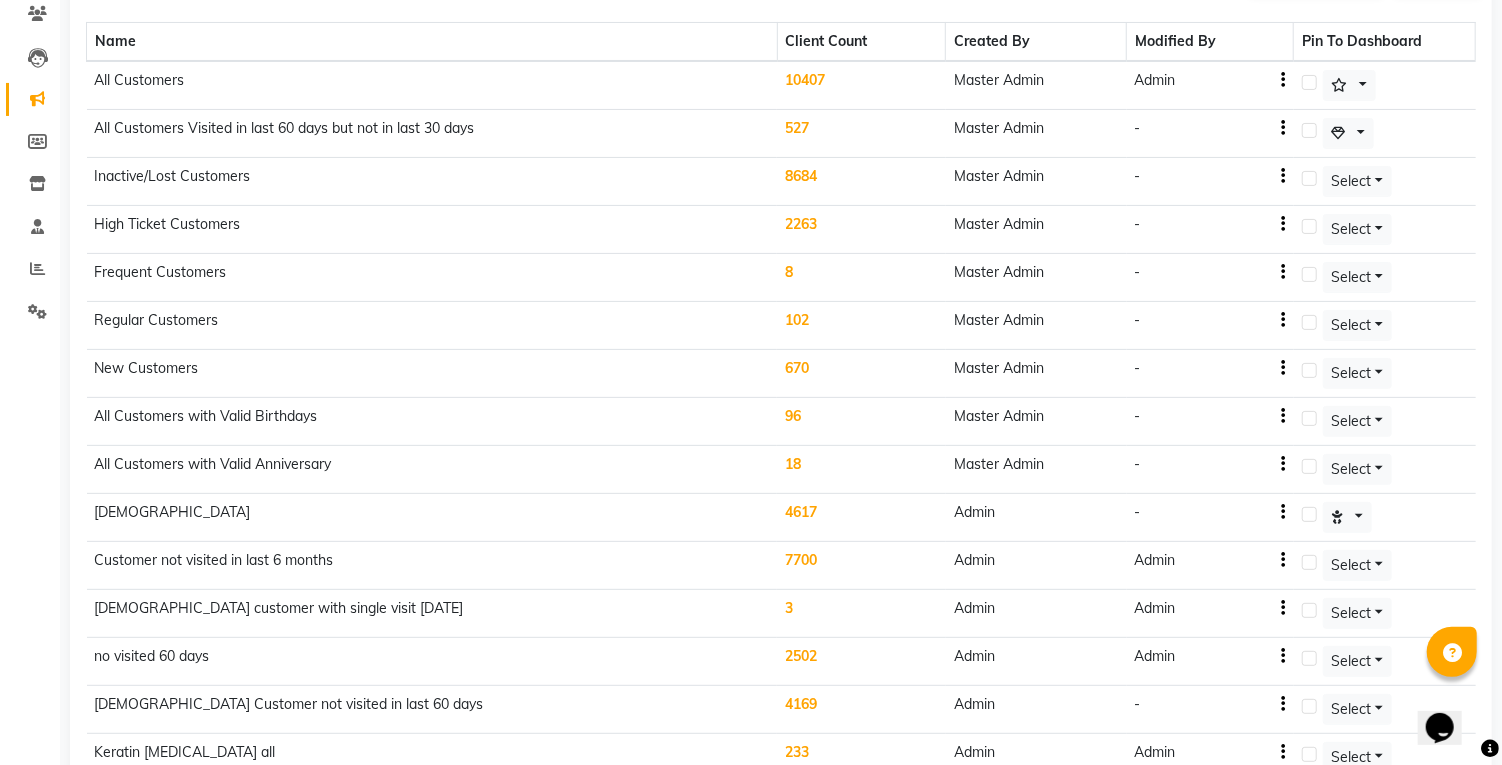 scroll, scrollTop: 0, scrollLeft: 0, axis: both 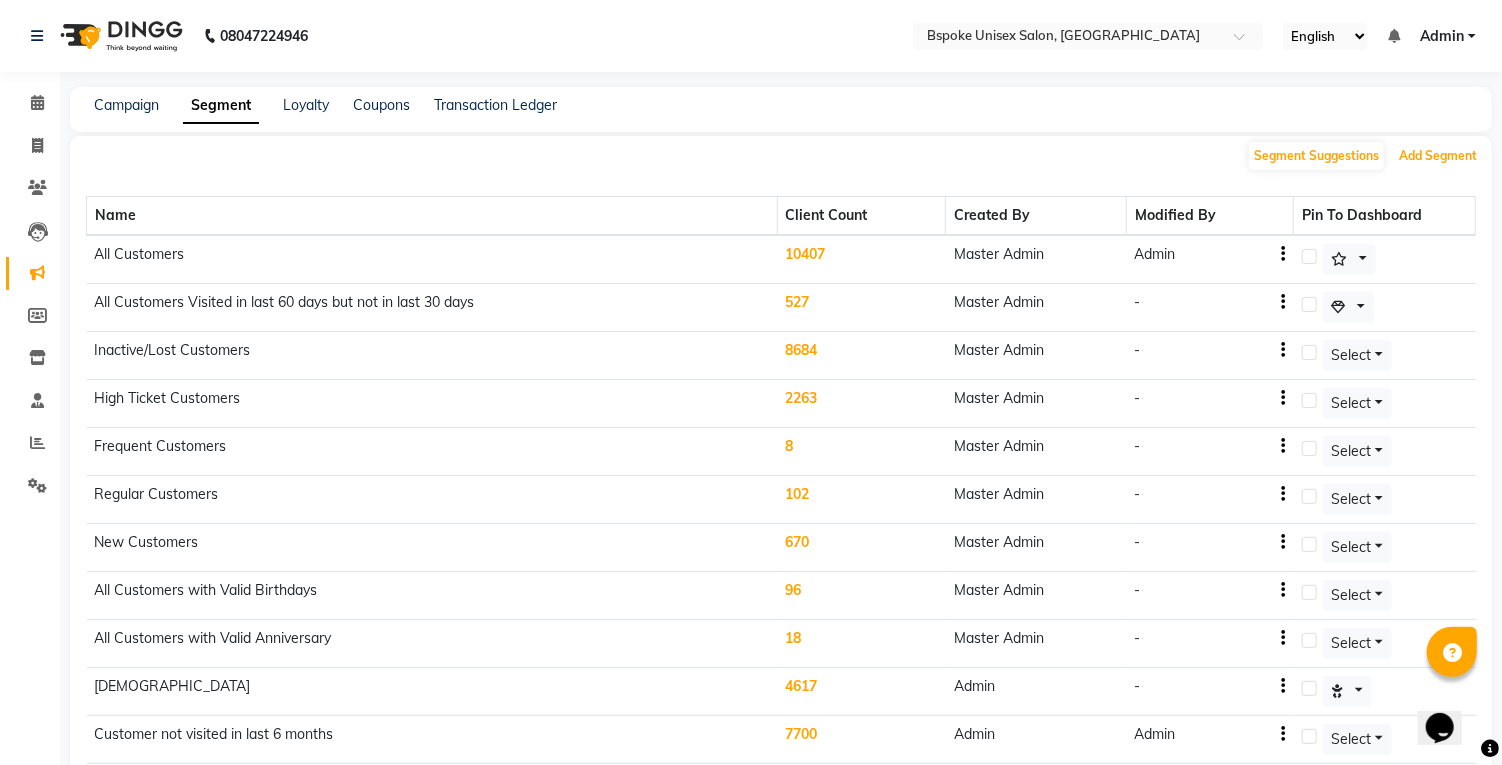 click on "Add Segment" 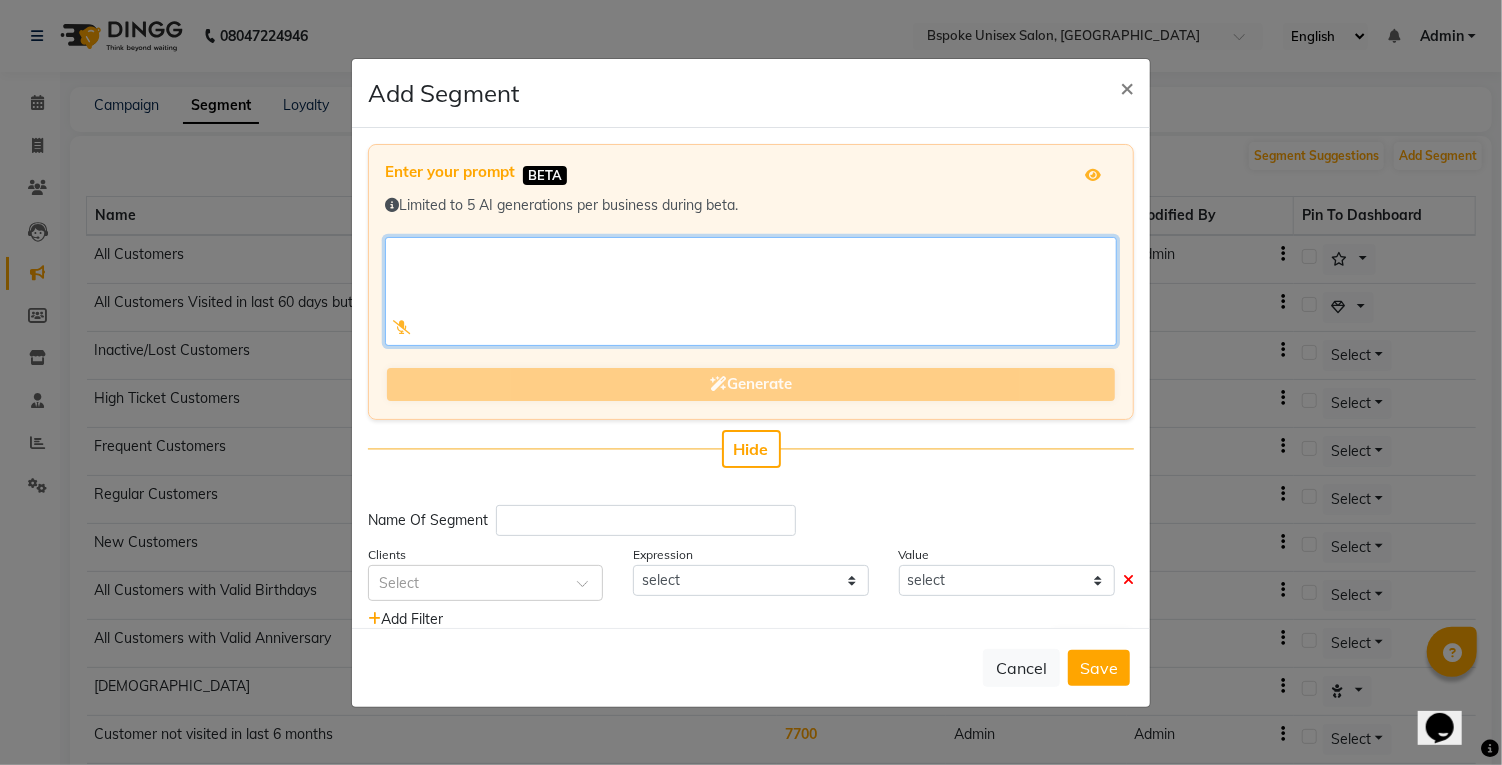 click 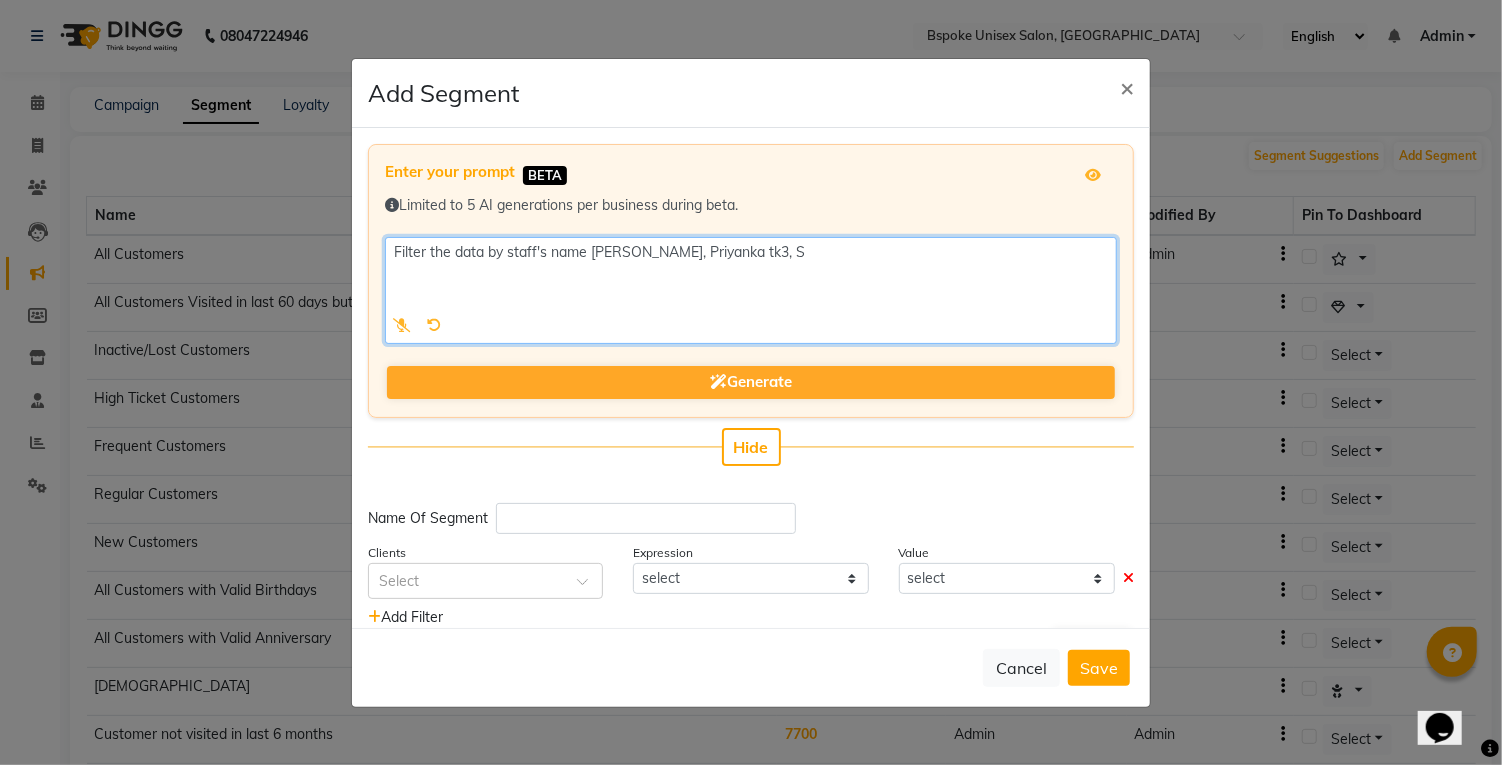 type on "Filter the data by staff's name [PERSON_NAME], Priyanka tk3, S" 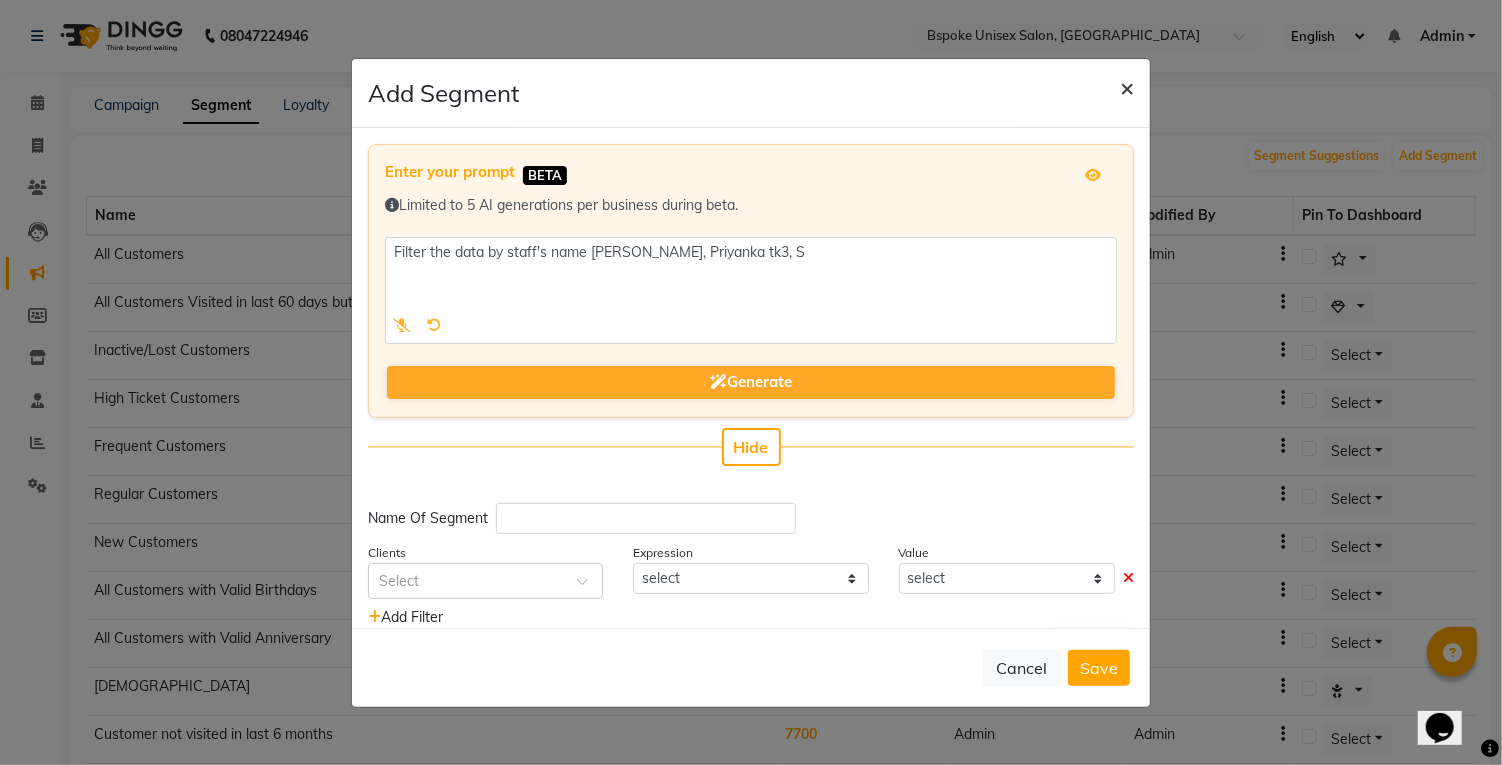 click on "×" 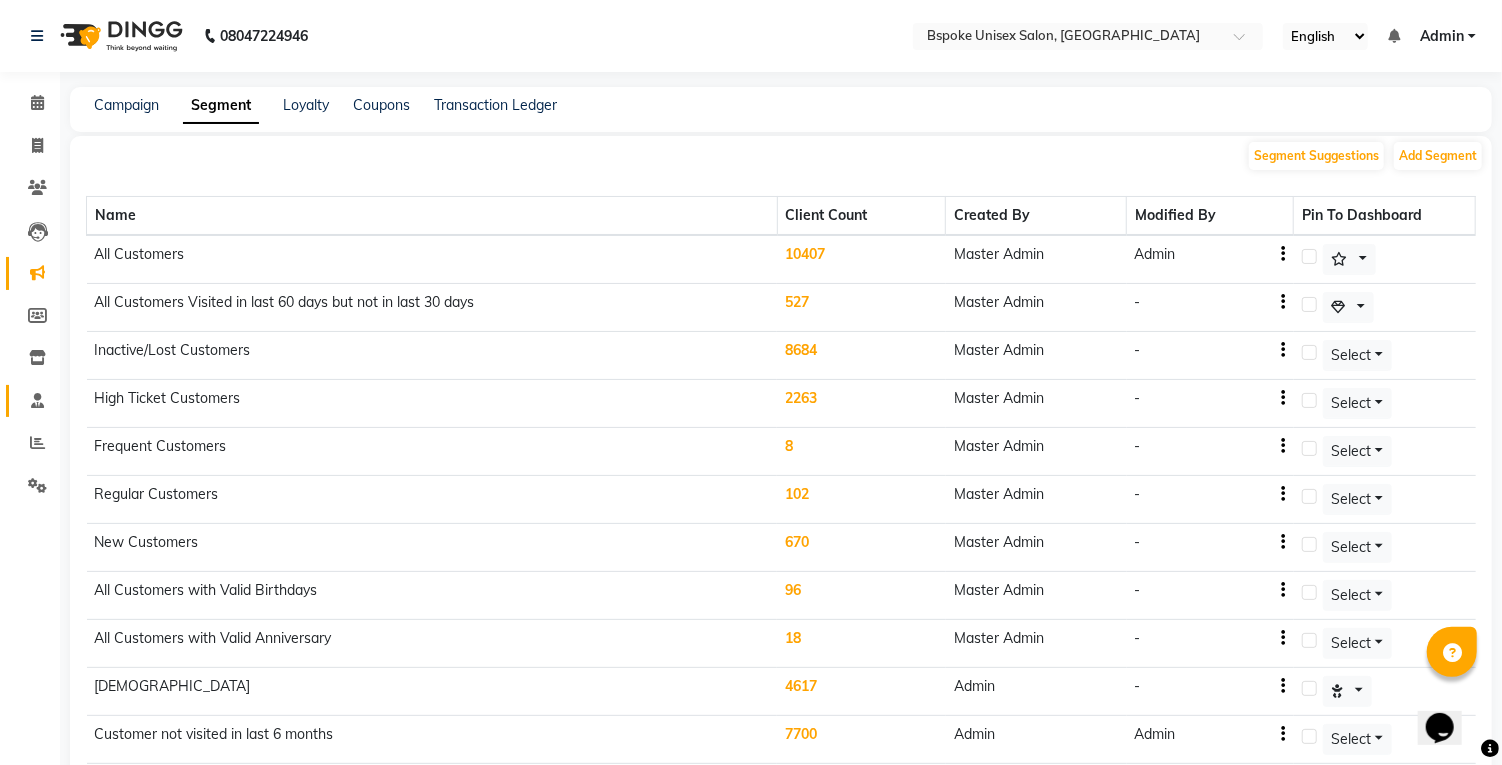 click 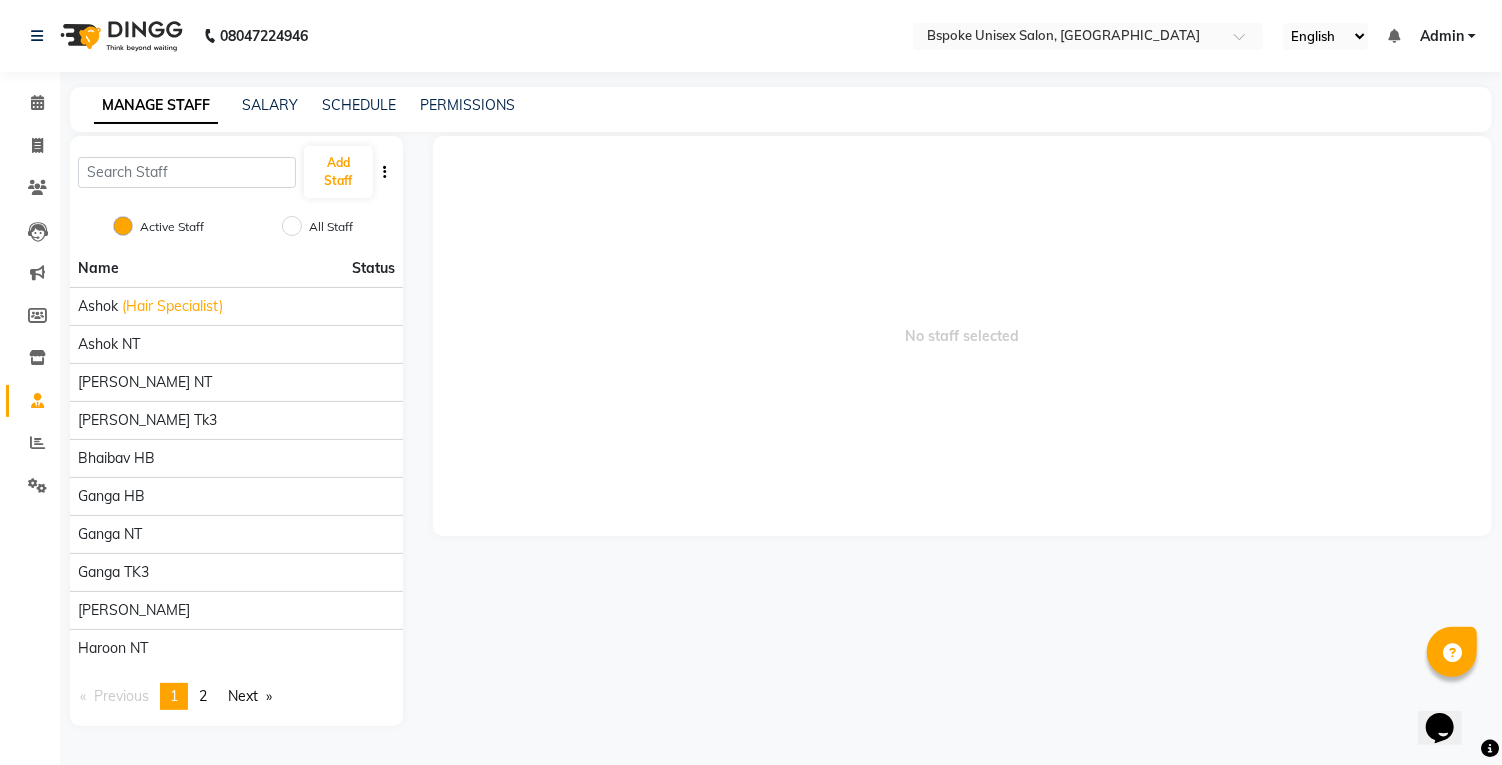 click on "page  2" at bounding box center (203, 696) 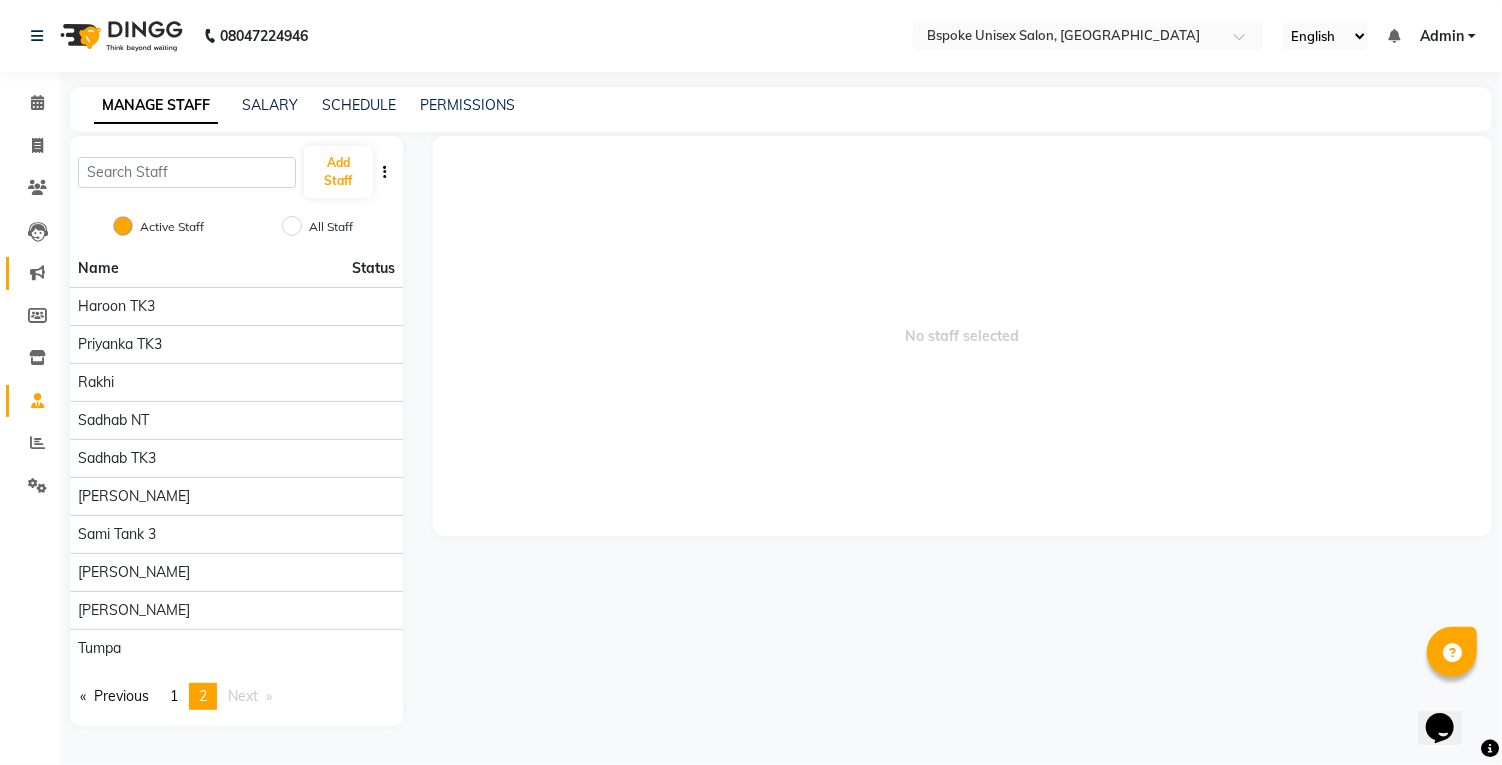 click 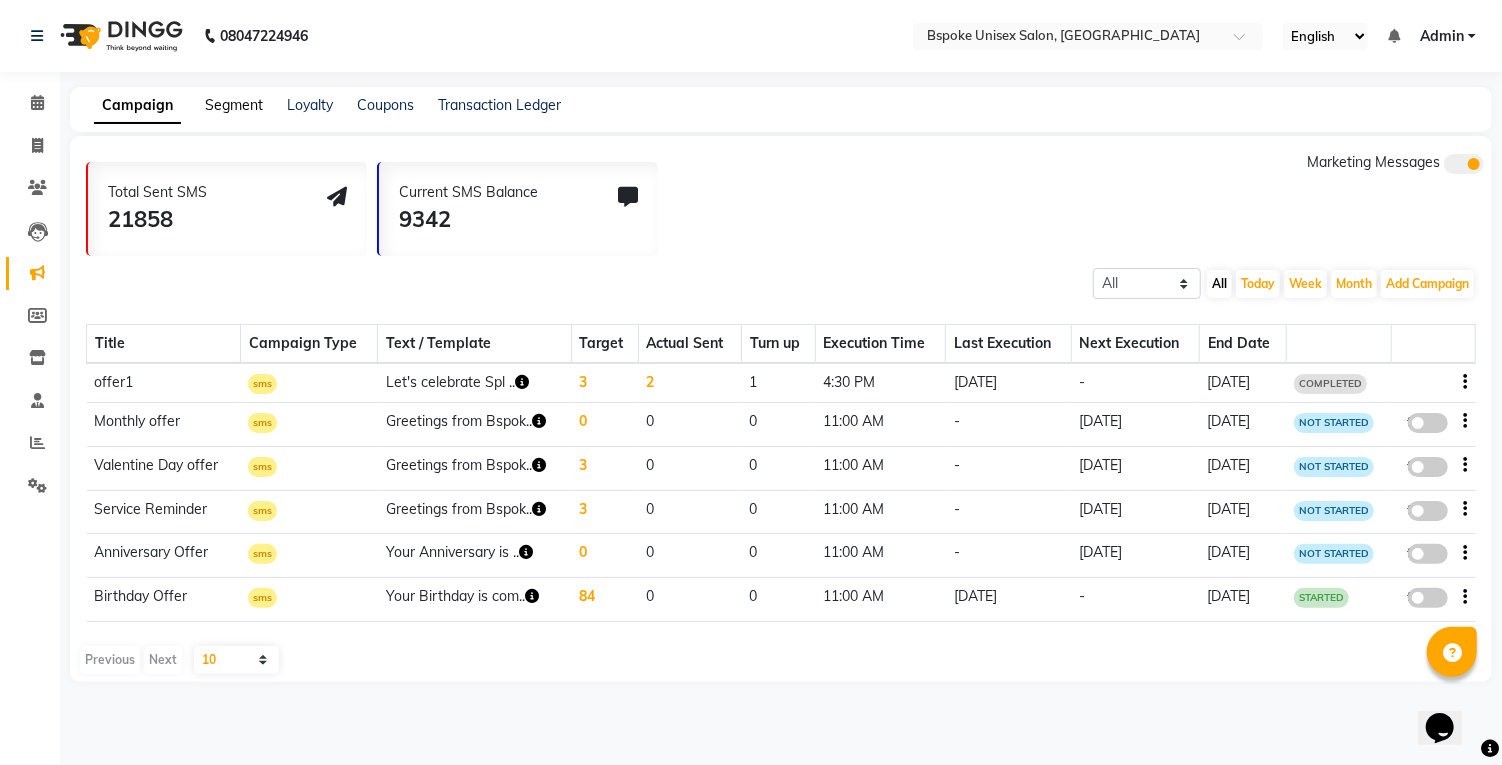 click on "Segment" 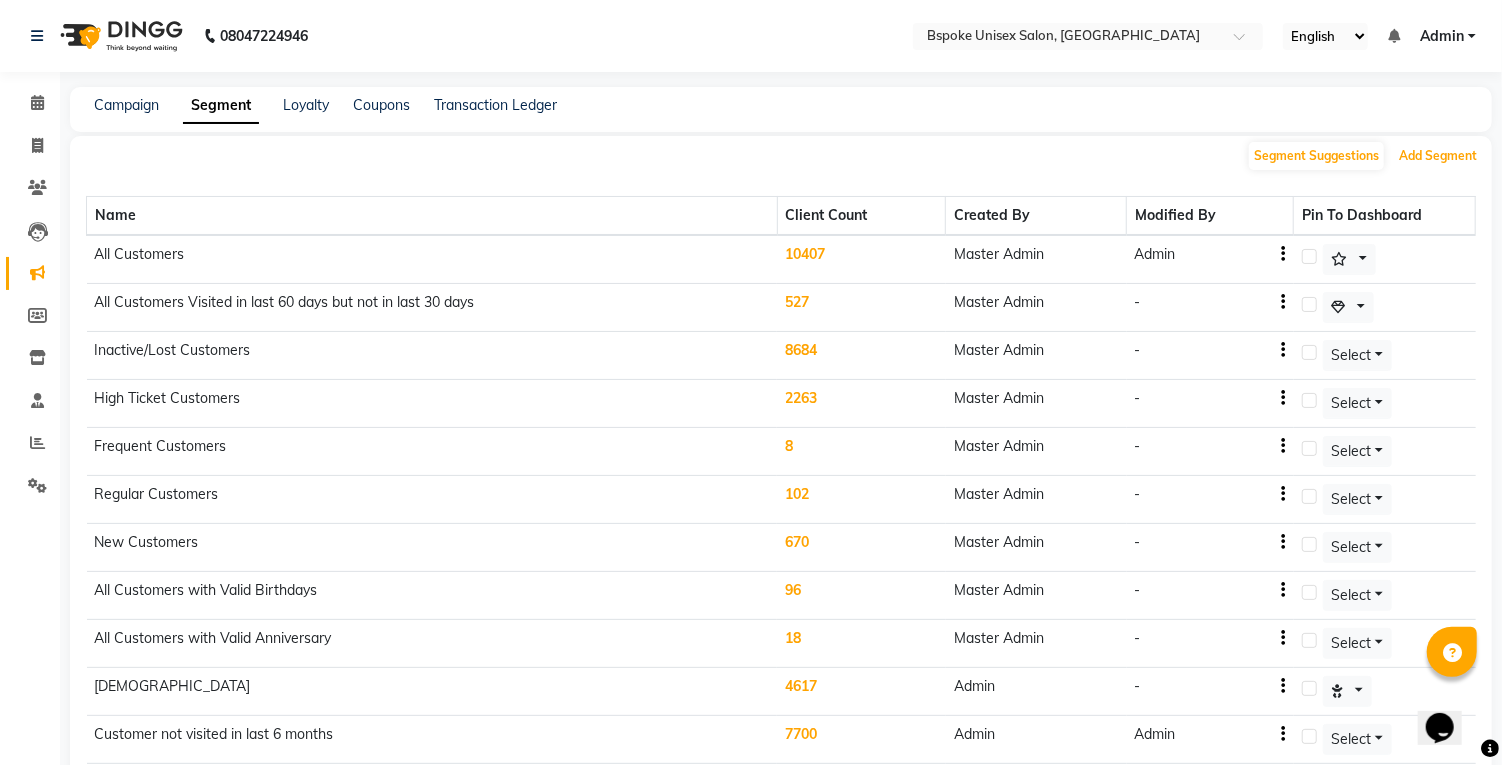 click on "Add Segment" 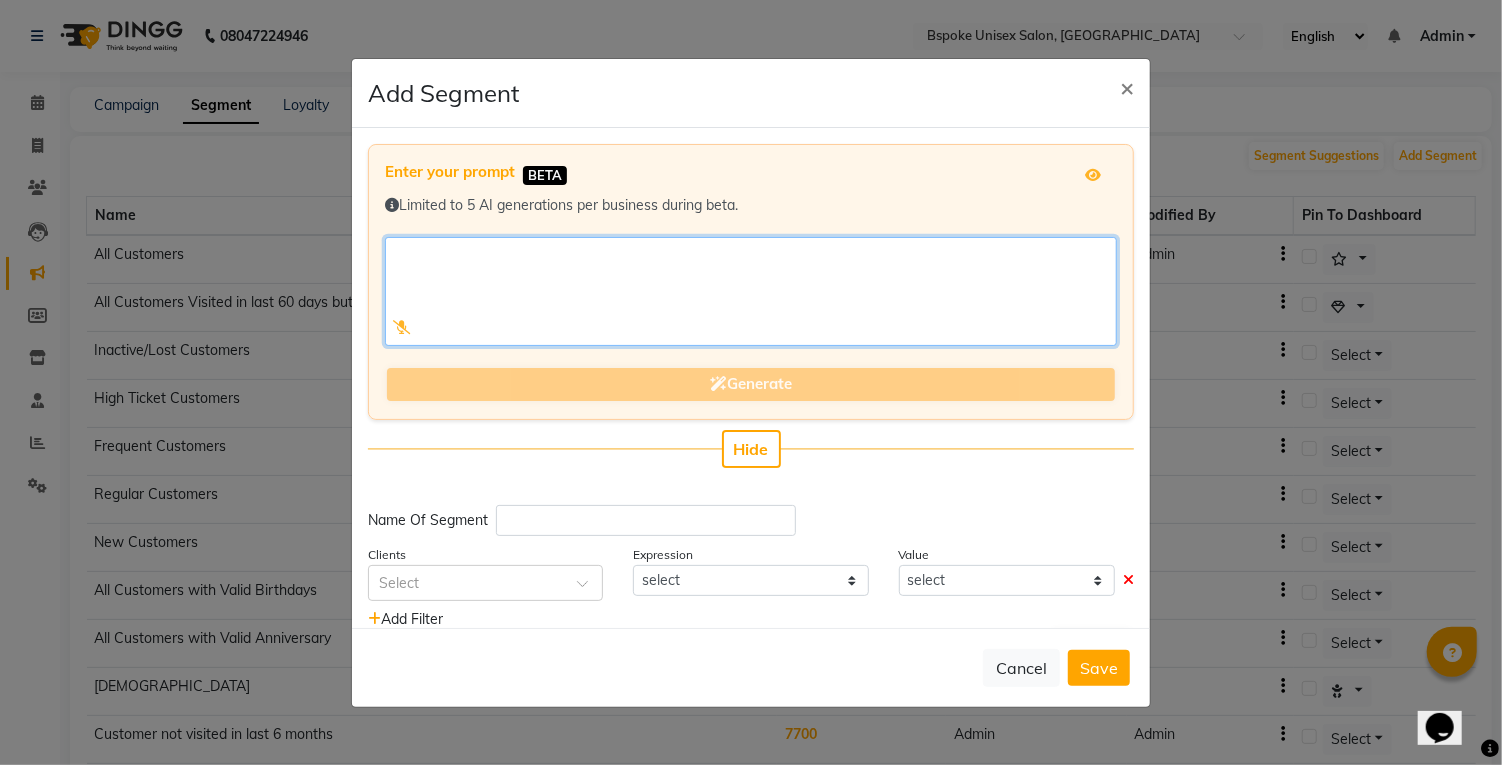 click 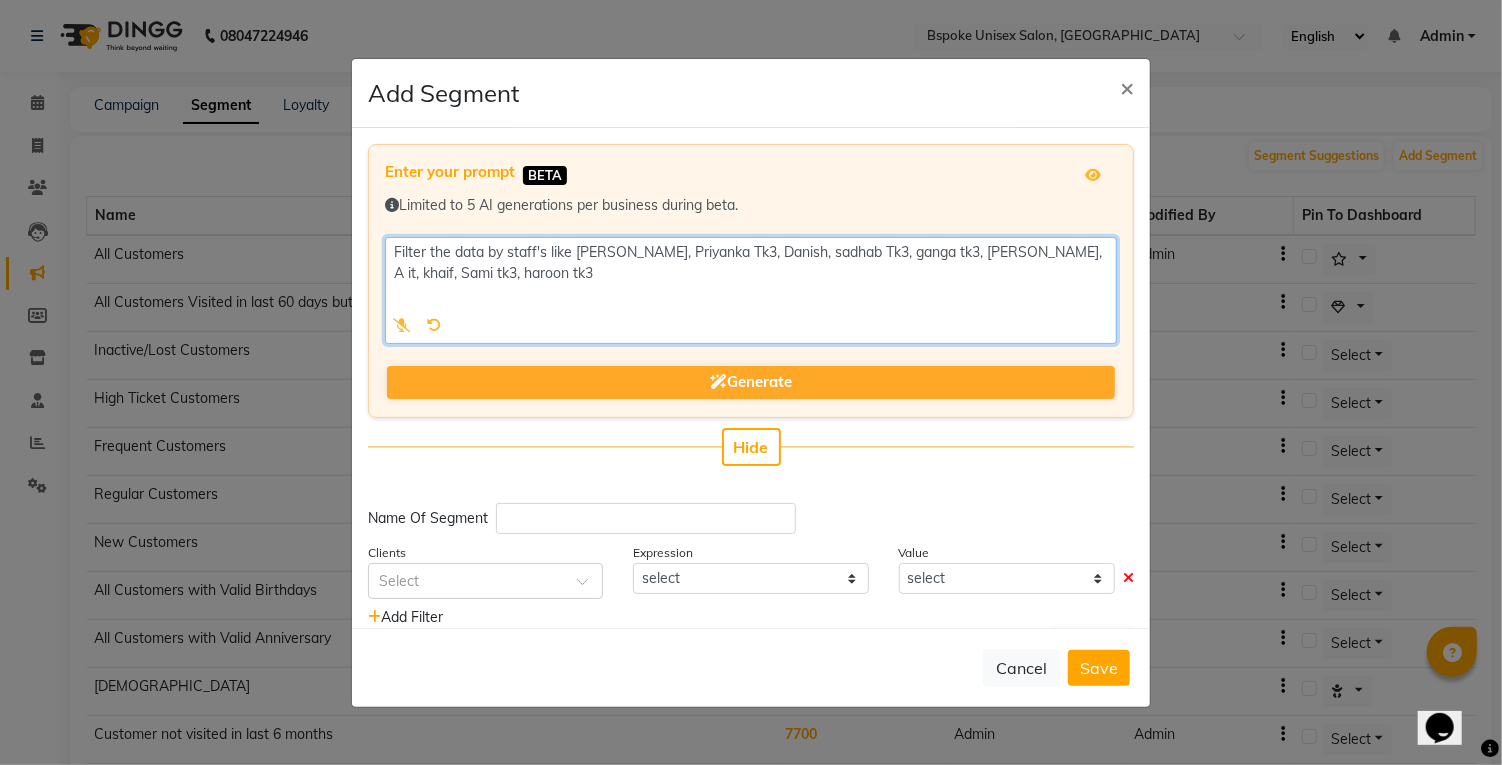 click 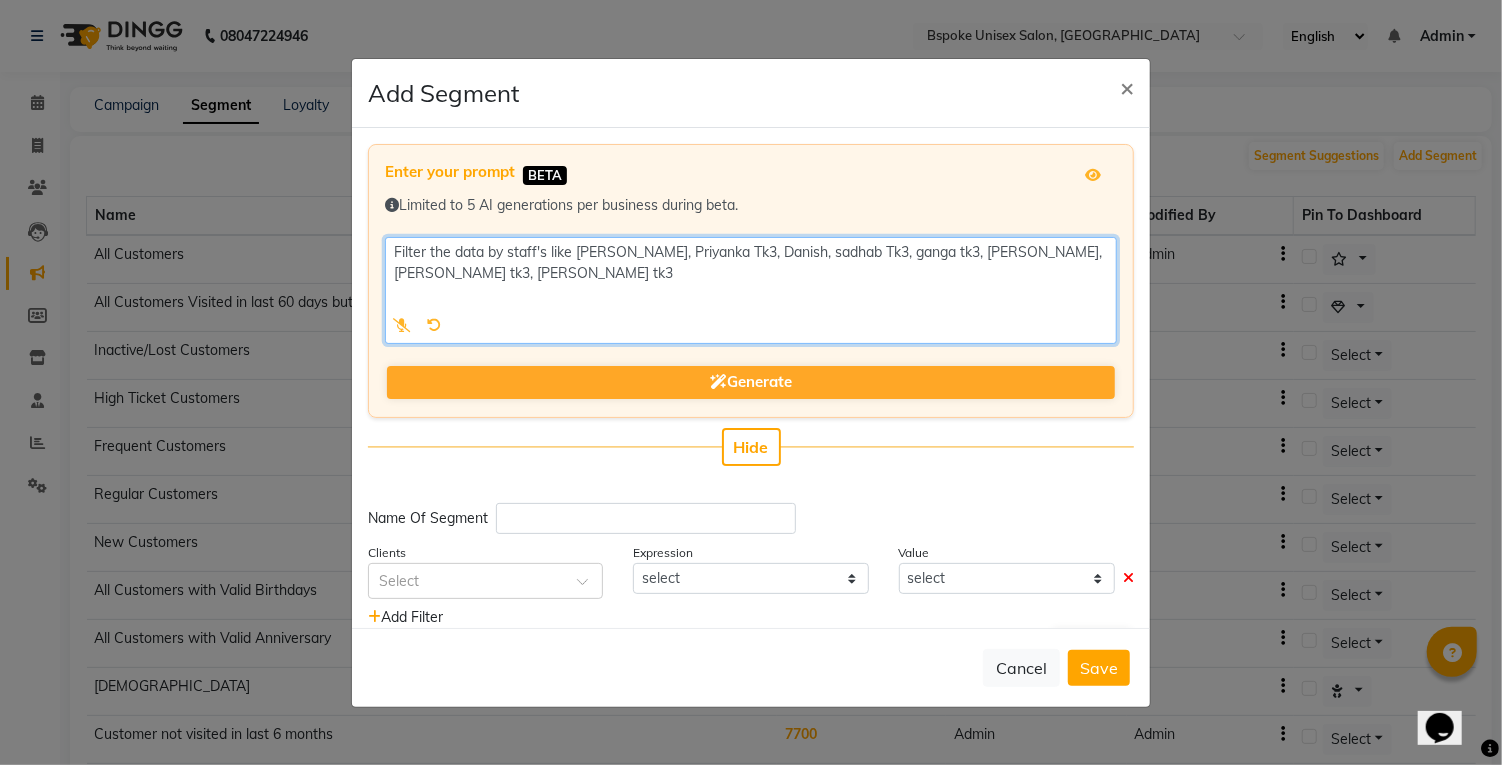 click 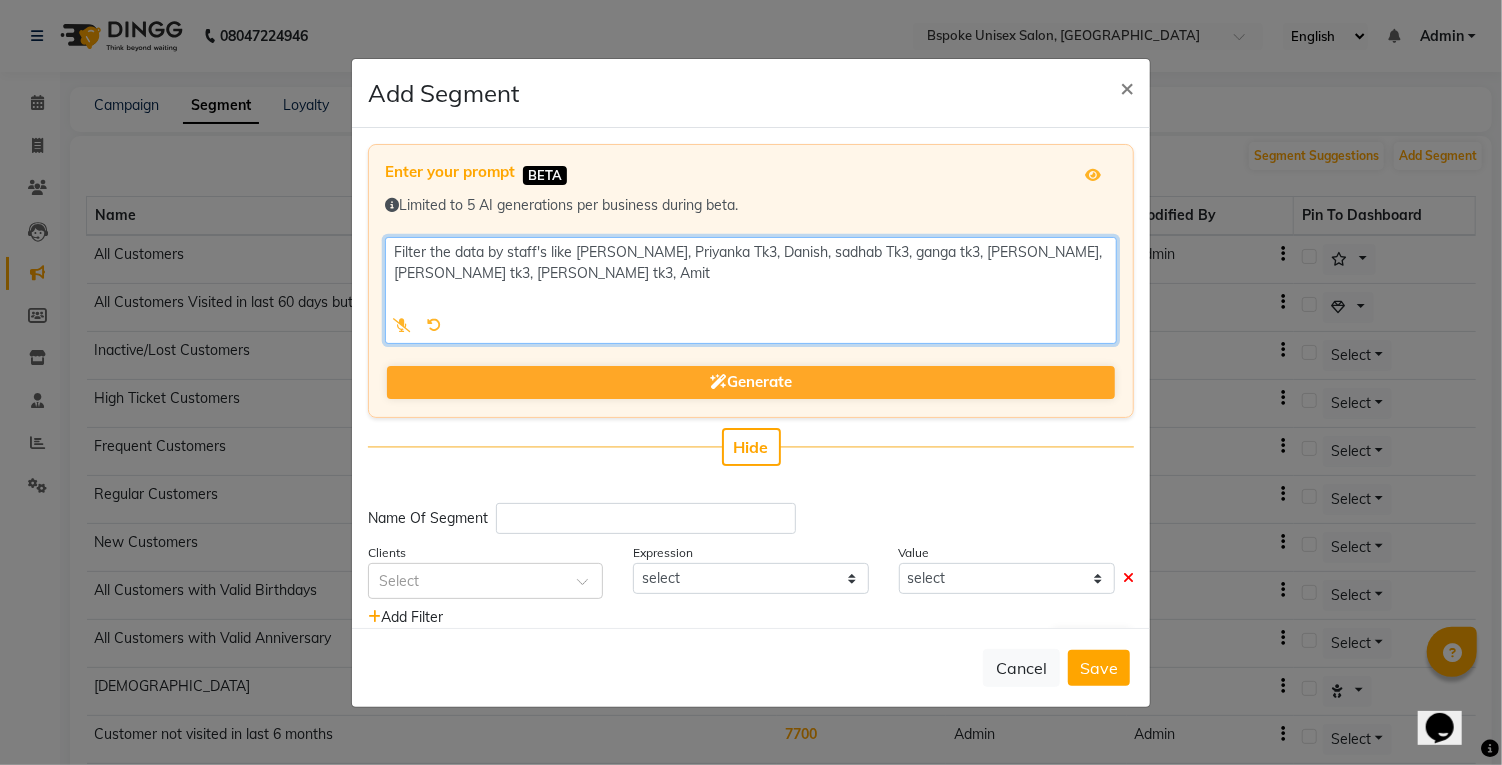 type on "Filter the data by staff's like [PERSON_NAME], Priyanka Tk3, Danish, sadhab Tk3, ganga tk3, [PERSON_NAME], [PERSON_NAME] tk3, [PERSON_NAME] tk3, Amit" 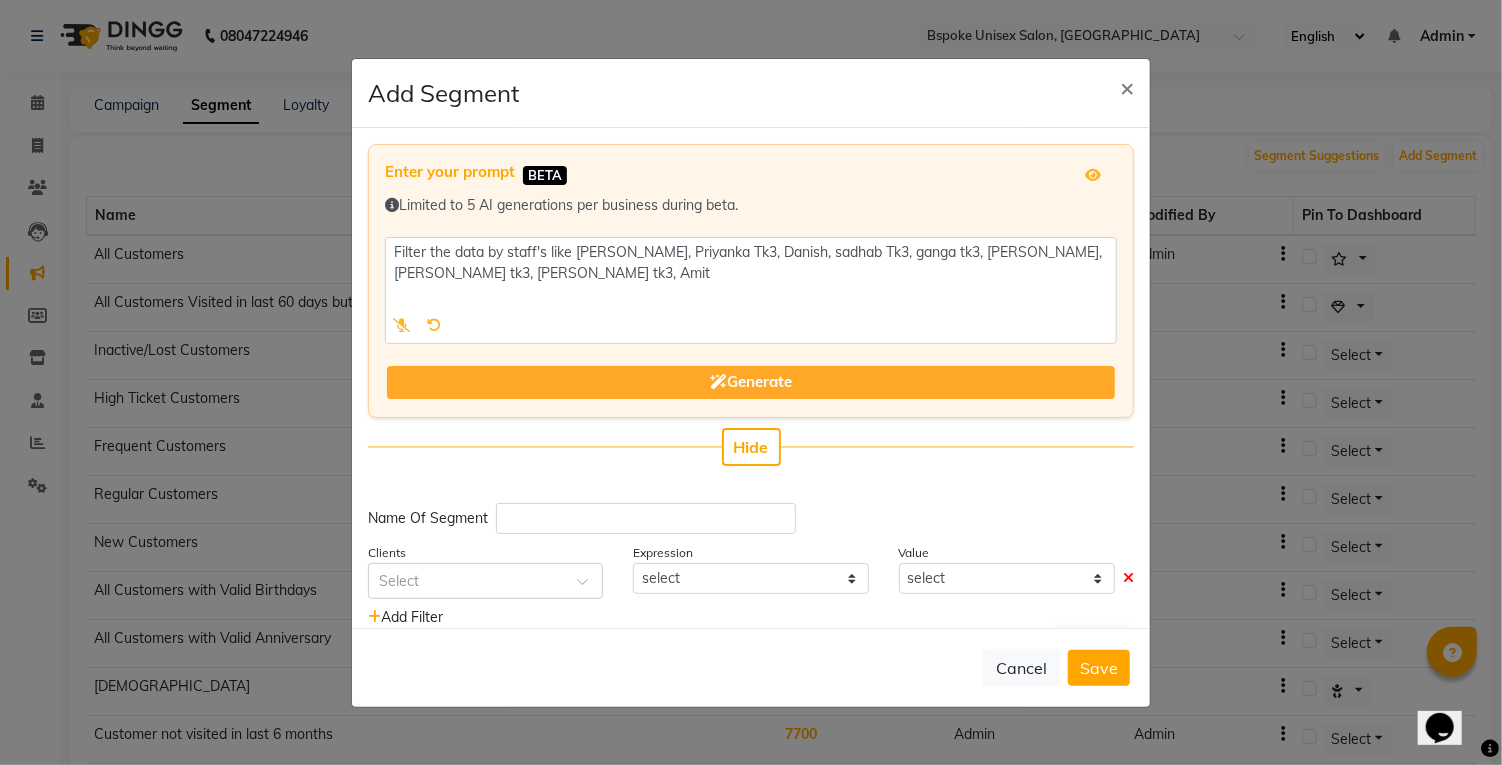 click on "Generate" 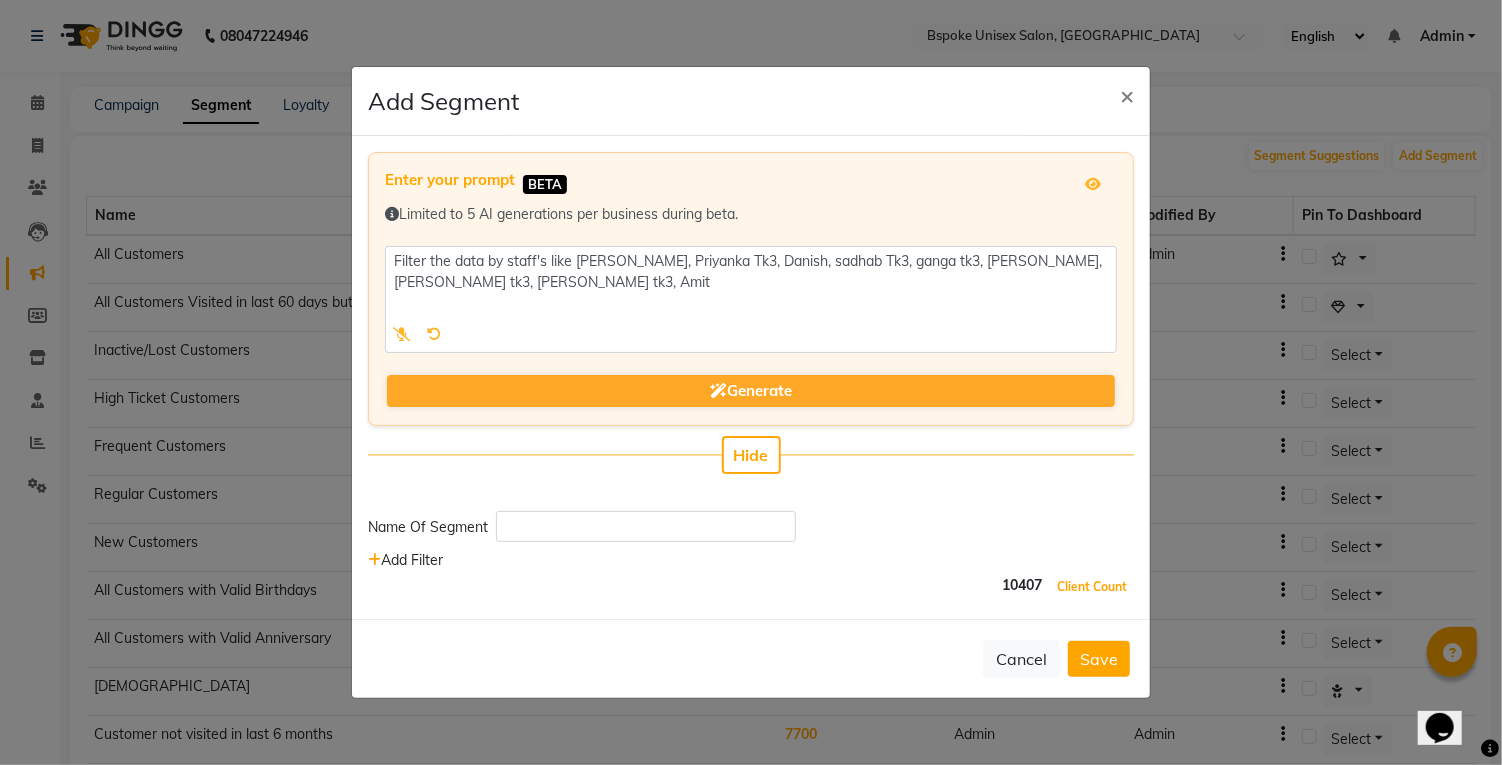 click on "Client Count" 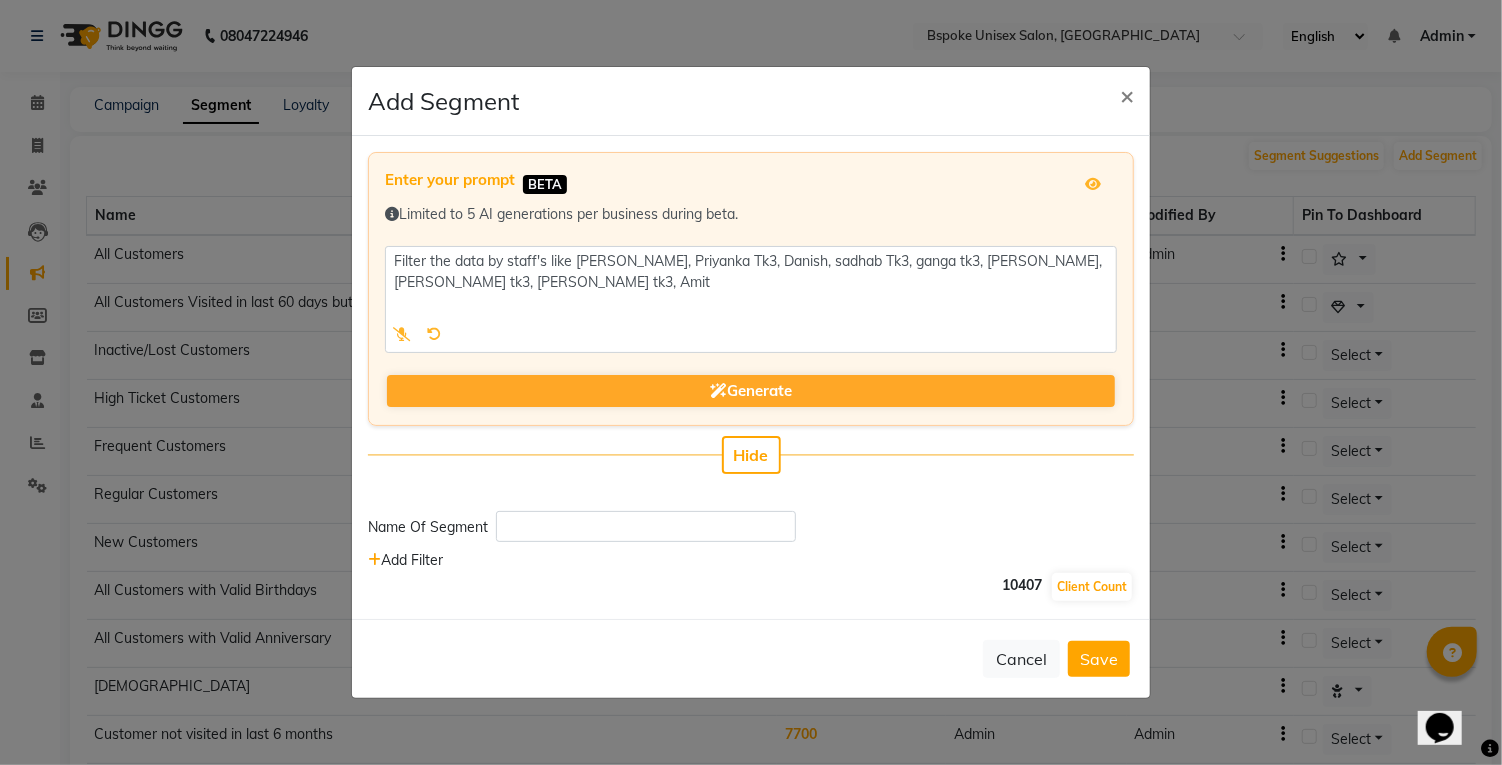 click on "10407" 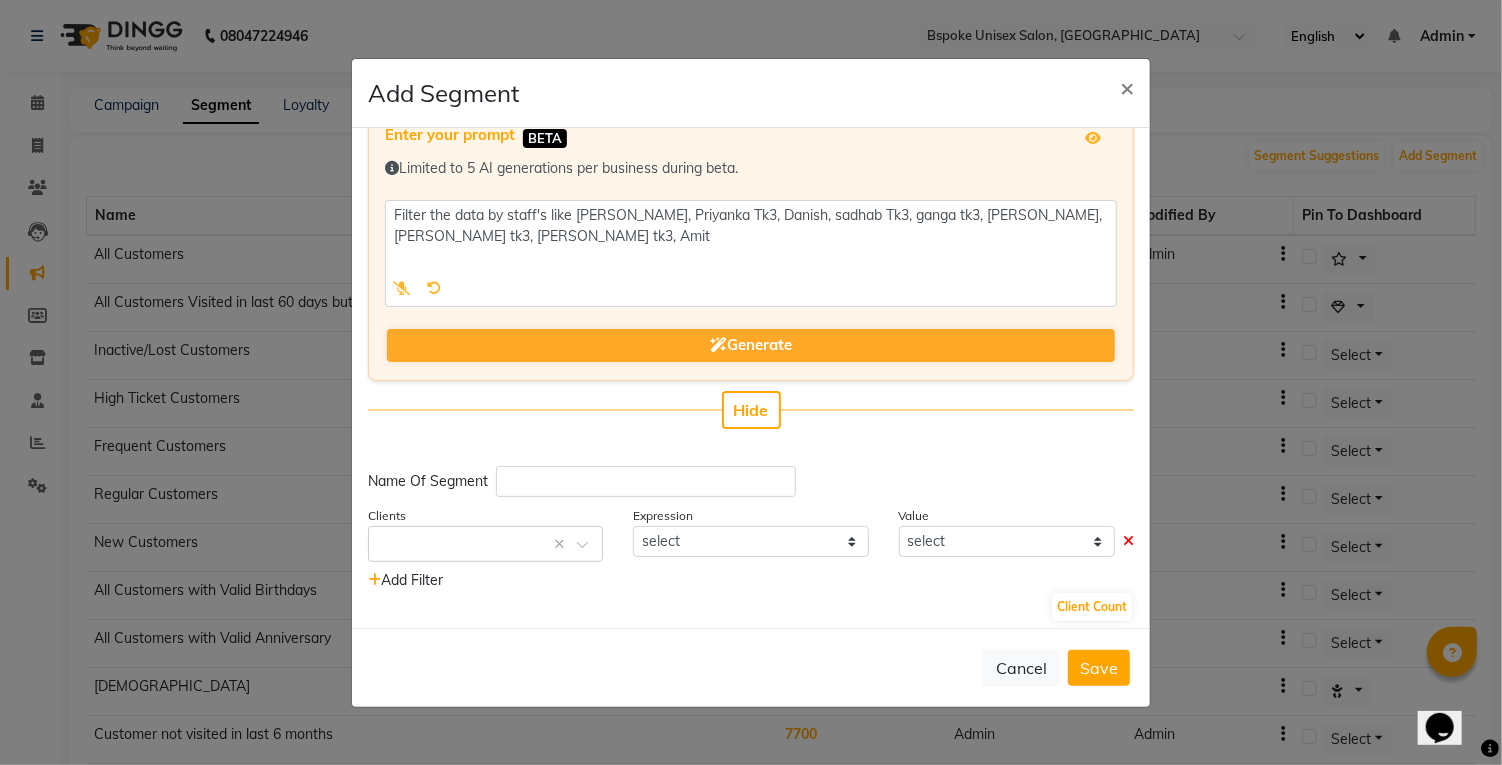 scroll, scrollTop: 47, scrollLeft: 0, axis: vertical 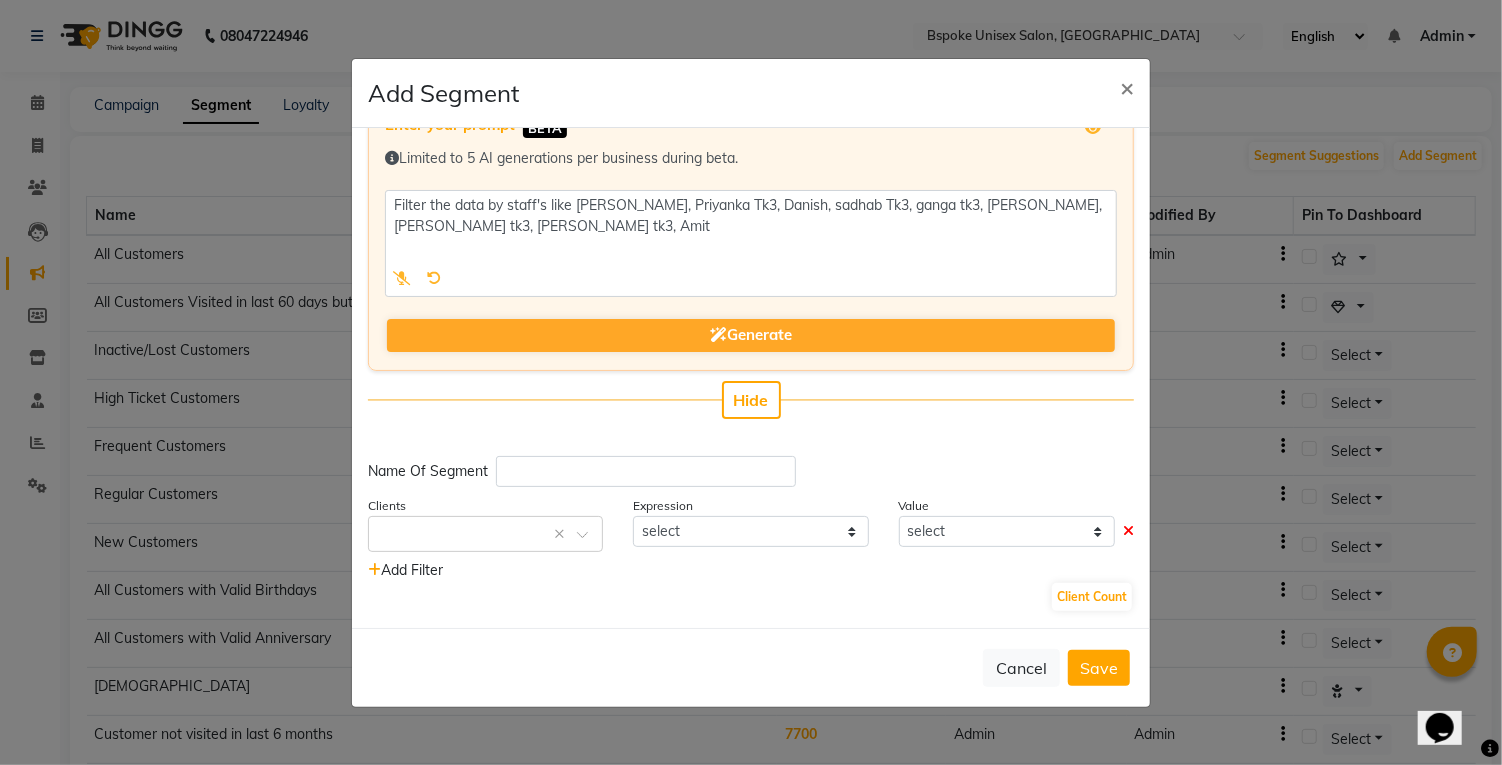 click on "Cancel" 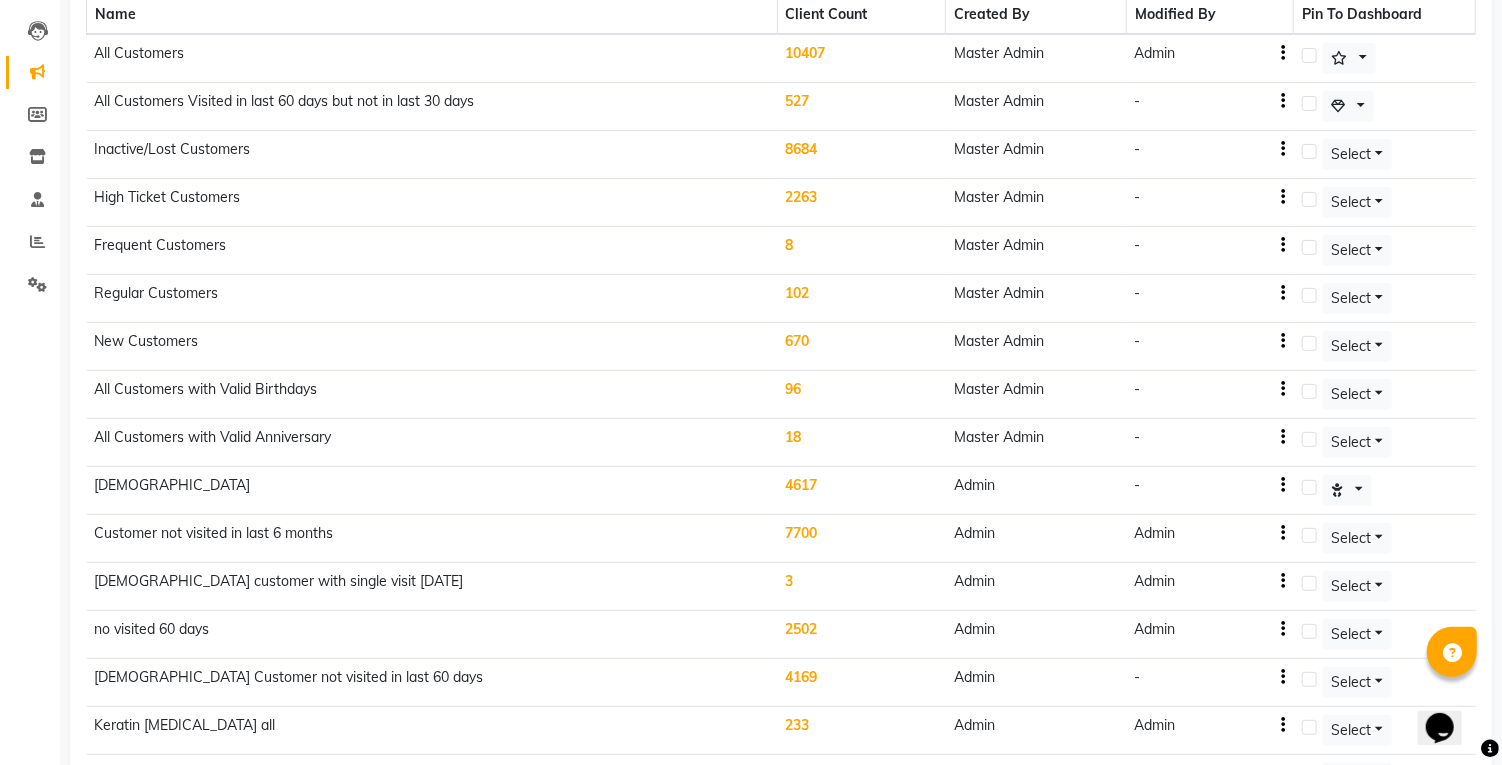 scroll, scrollTop: 199, scrollLeft: 0, axis: vertical 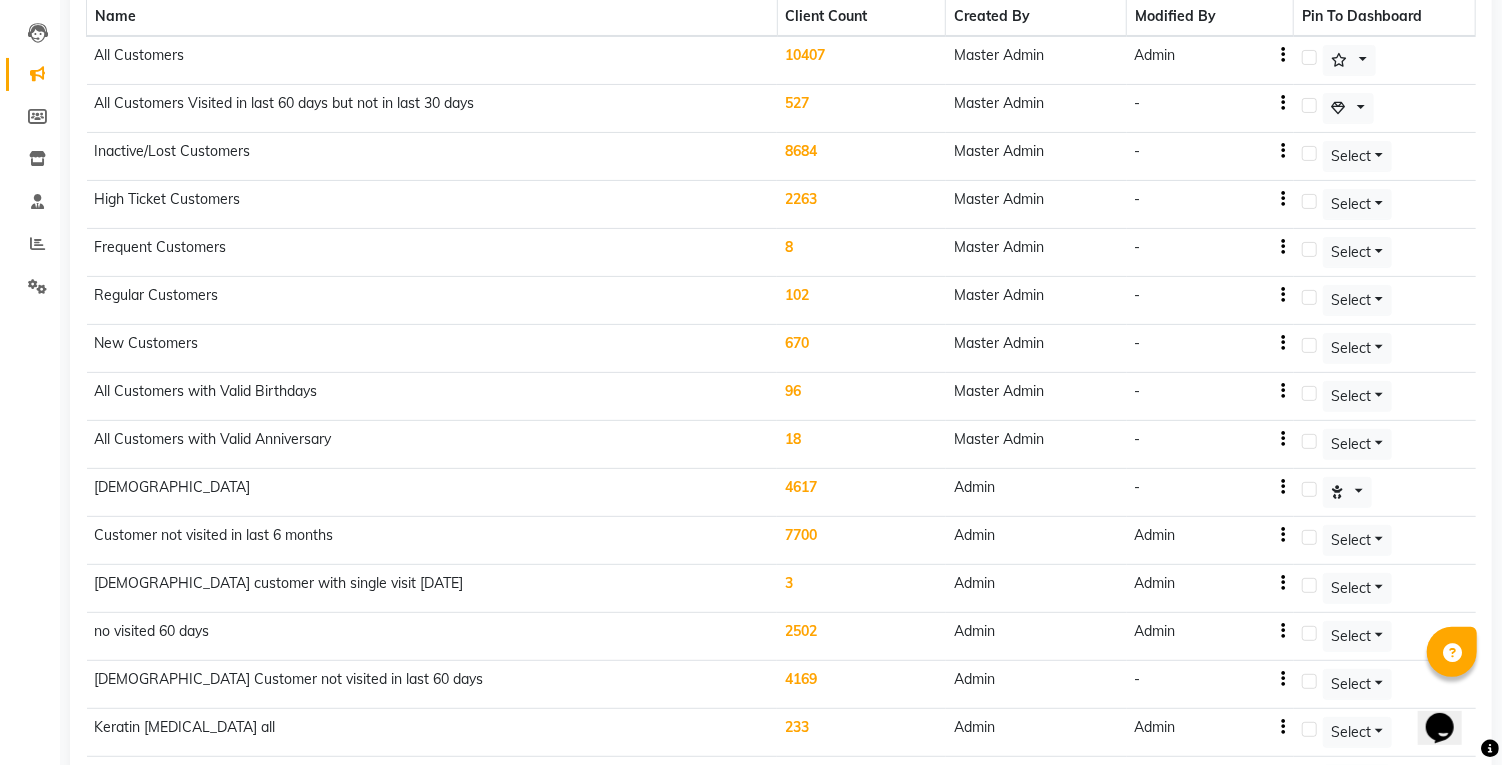 click on "8" 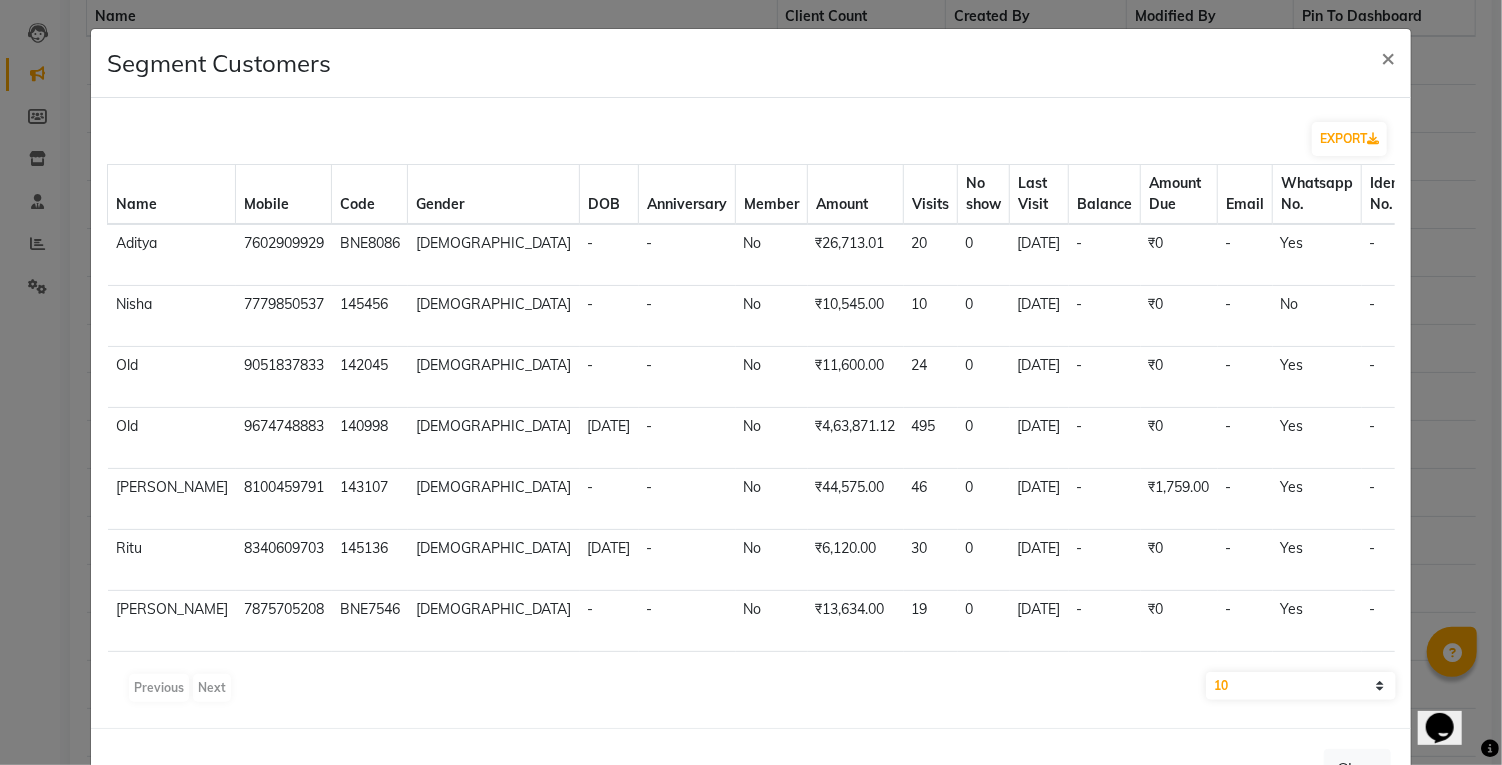 click on "[DATE]" 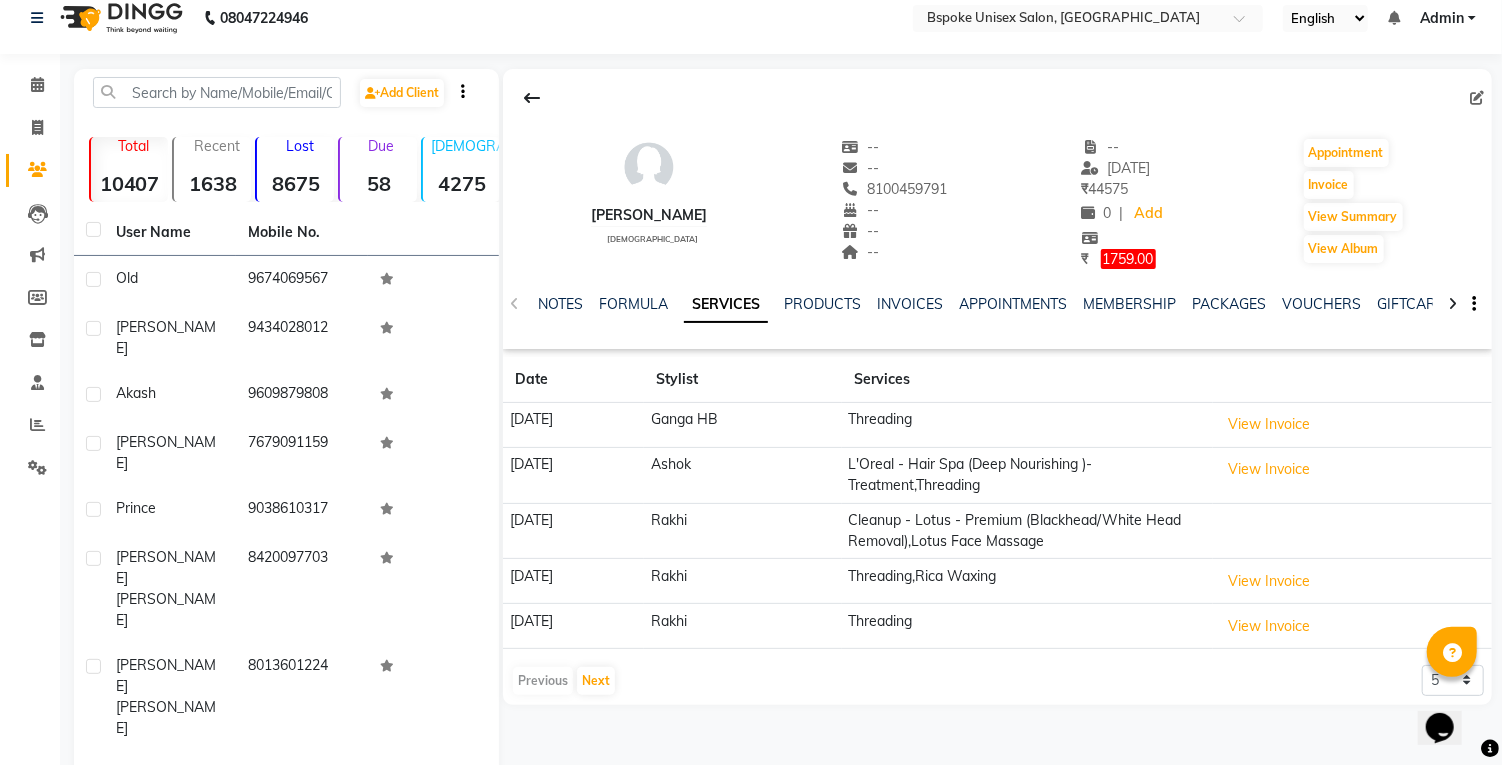 scroll, scrollTop: 19, scrollLeft: 0, axis: vertical 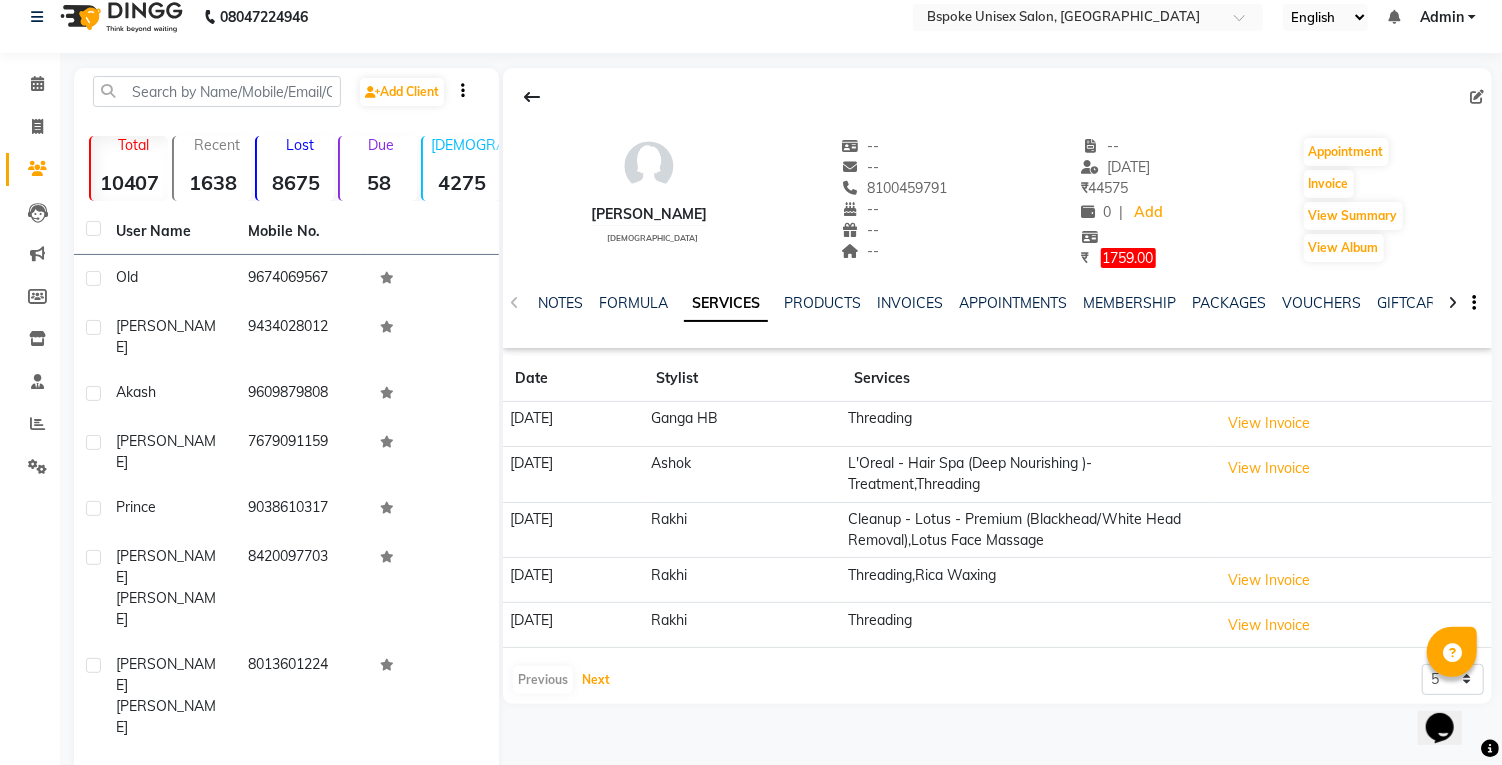 click on "Next" 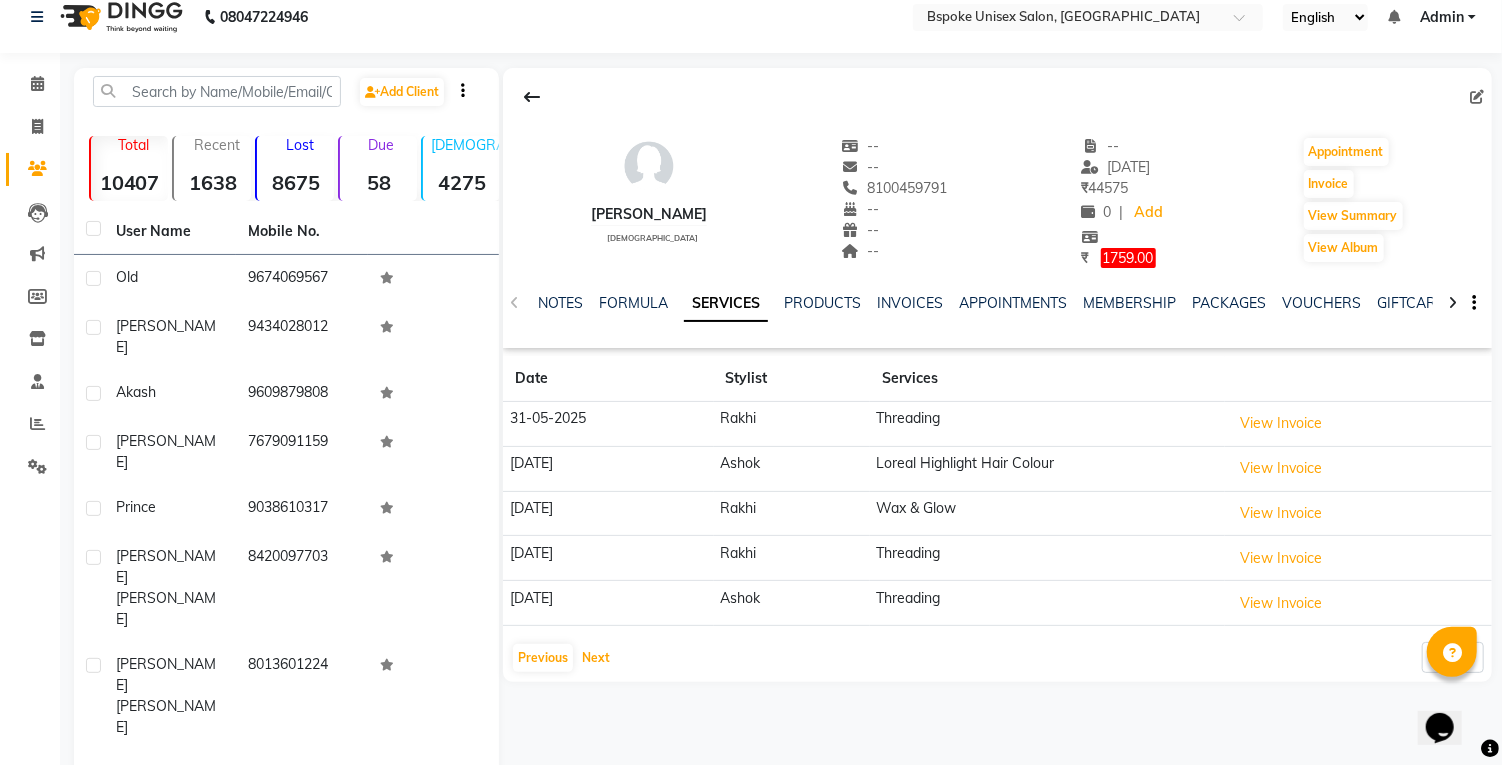 click on "Next" 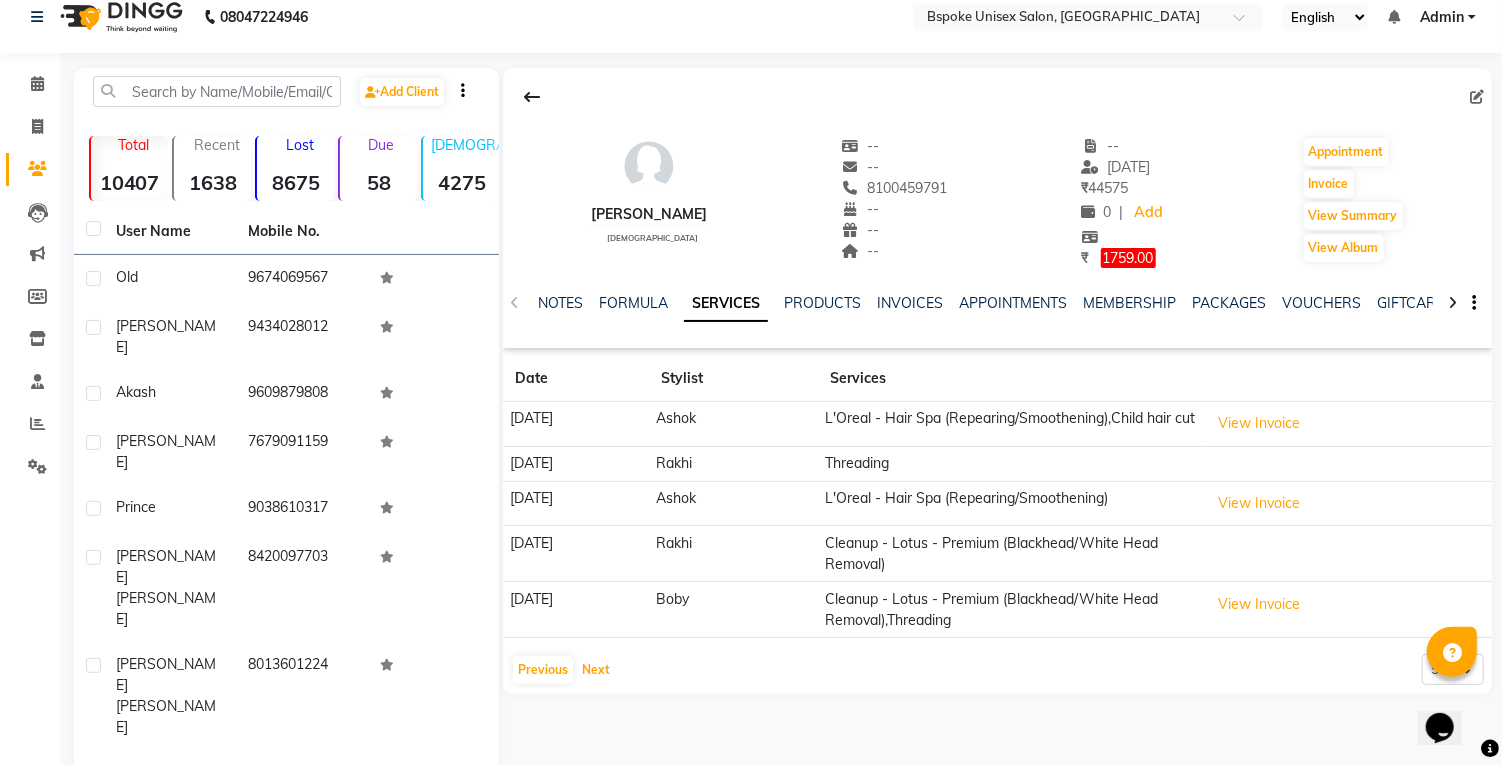 click on "Next" 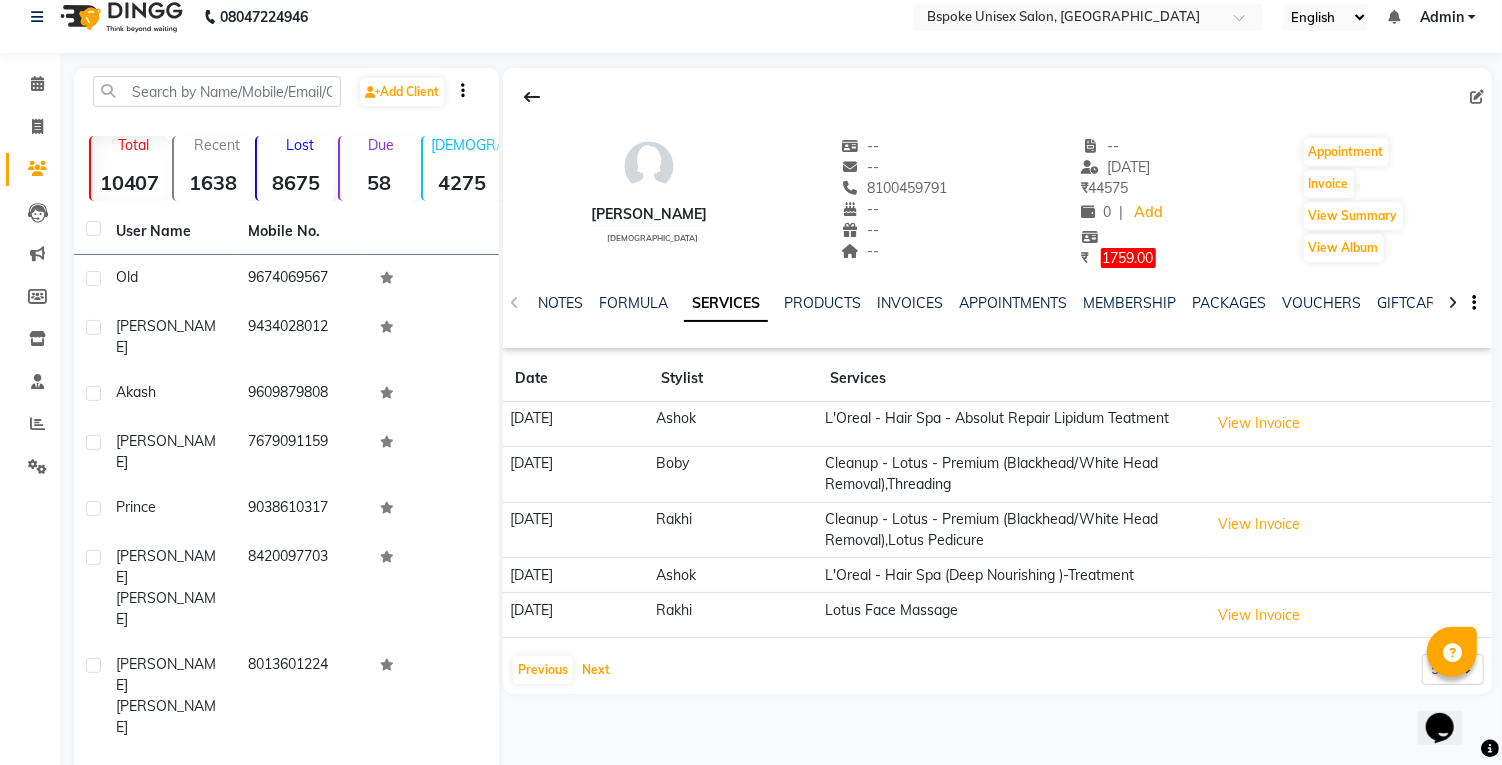 click on "Next" 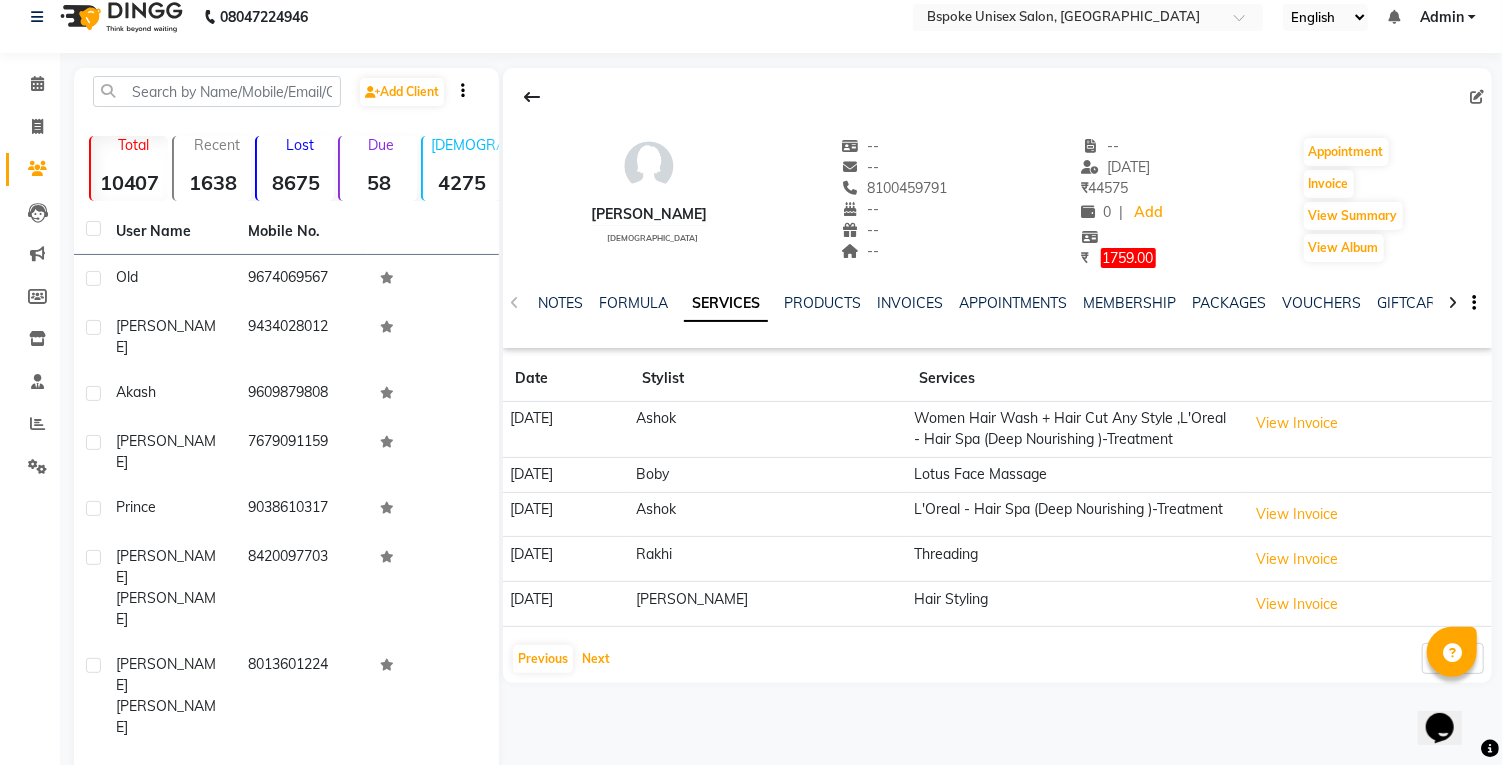 click on "Next" 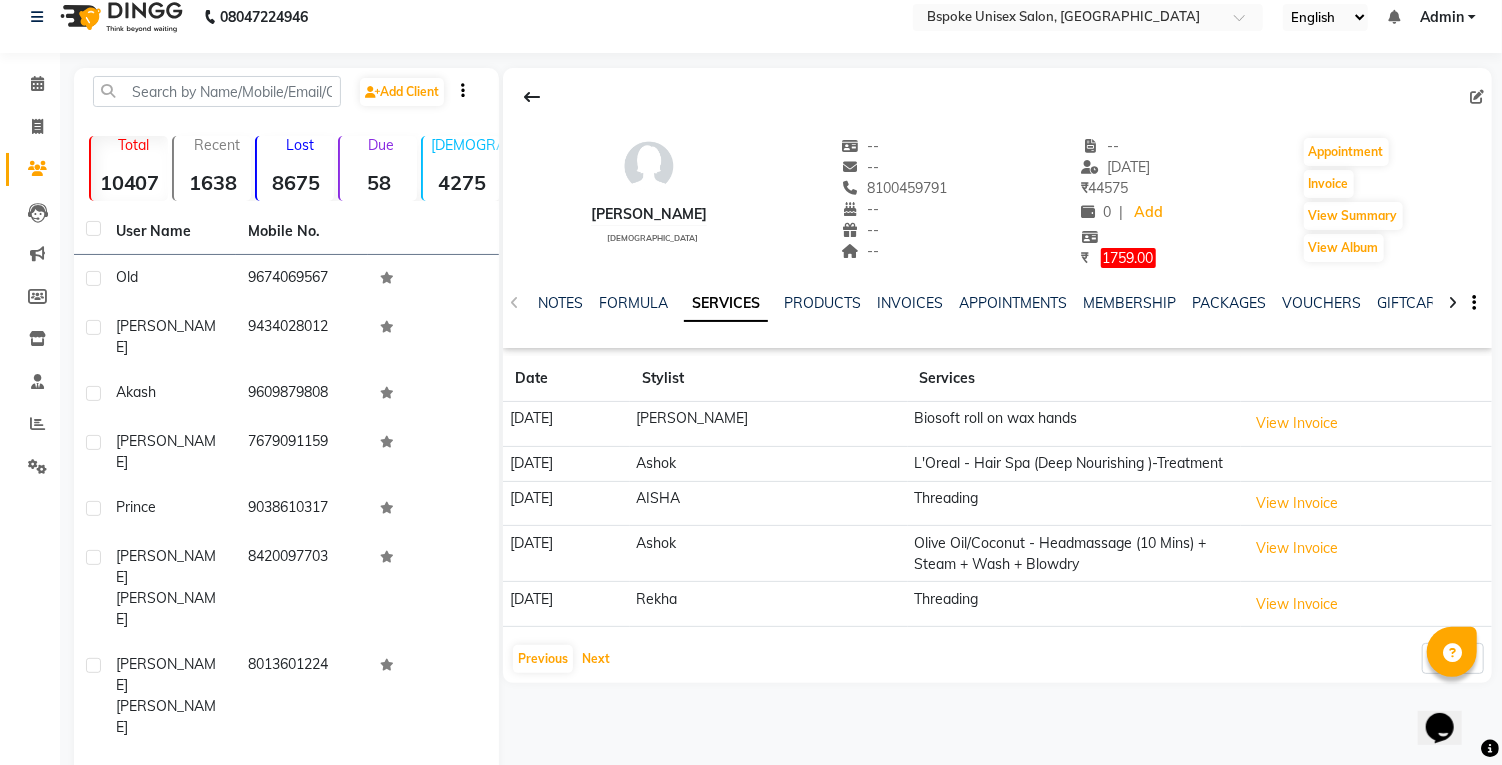click on "Next" 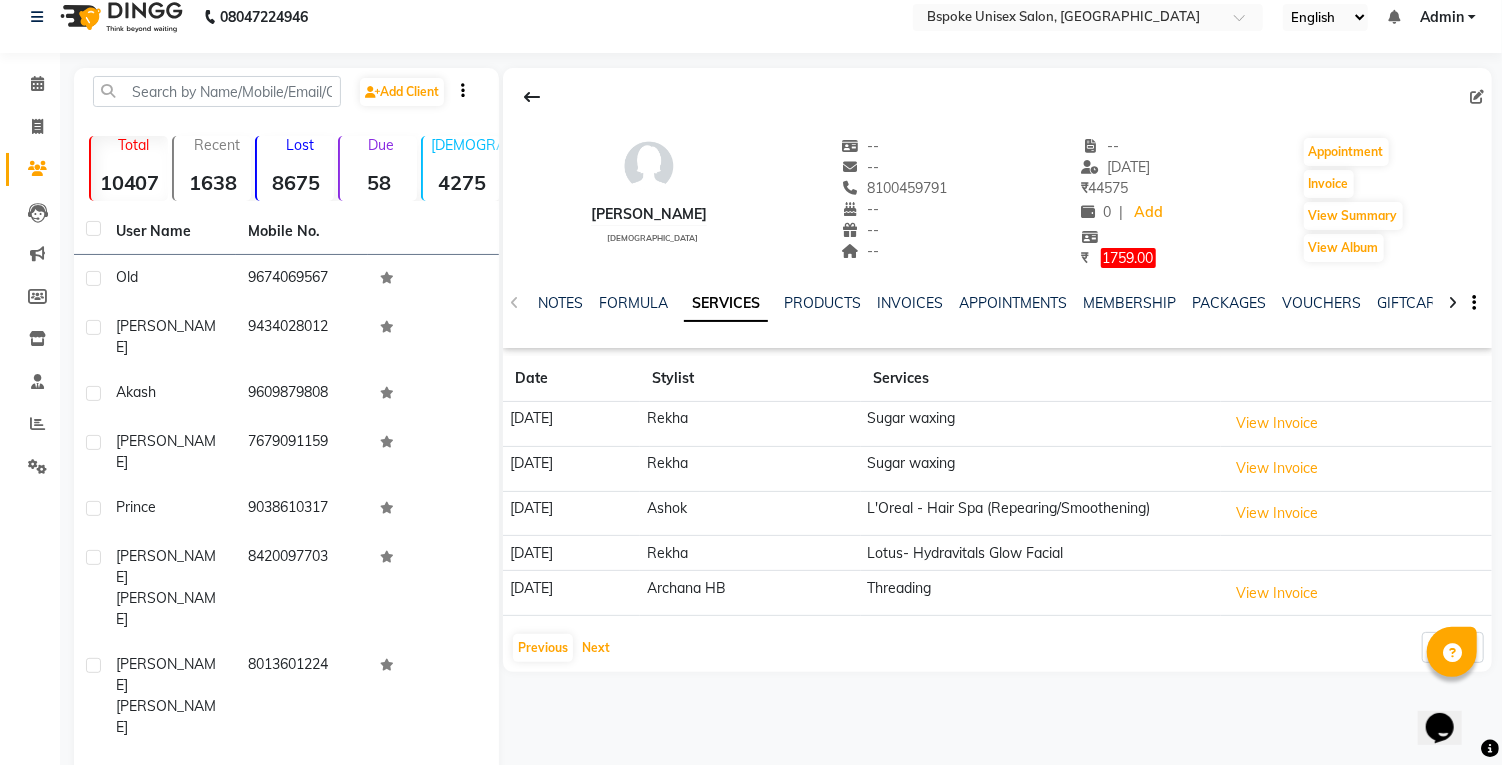 click on "Next" 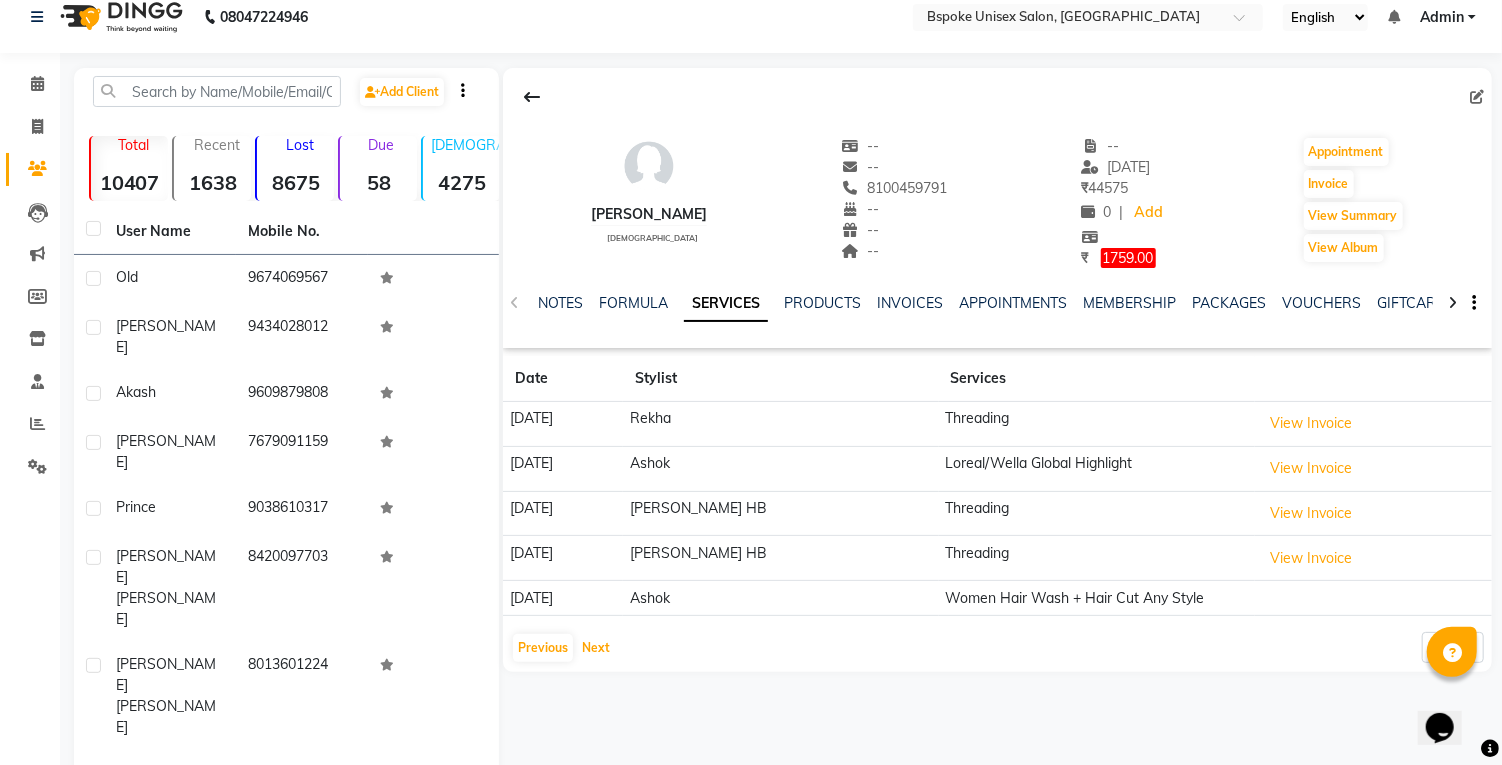 click on "Next" 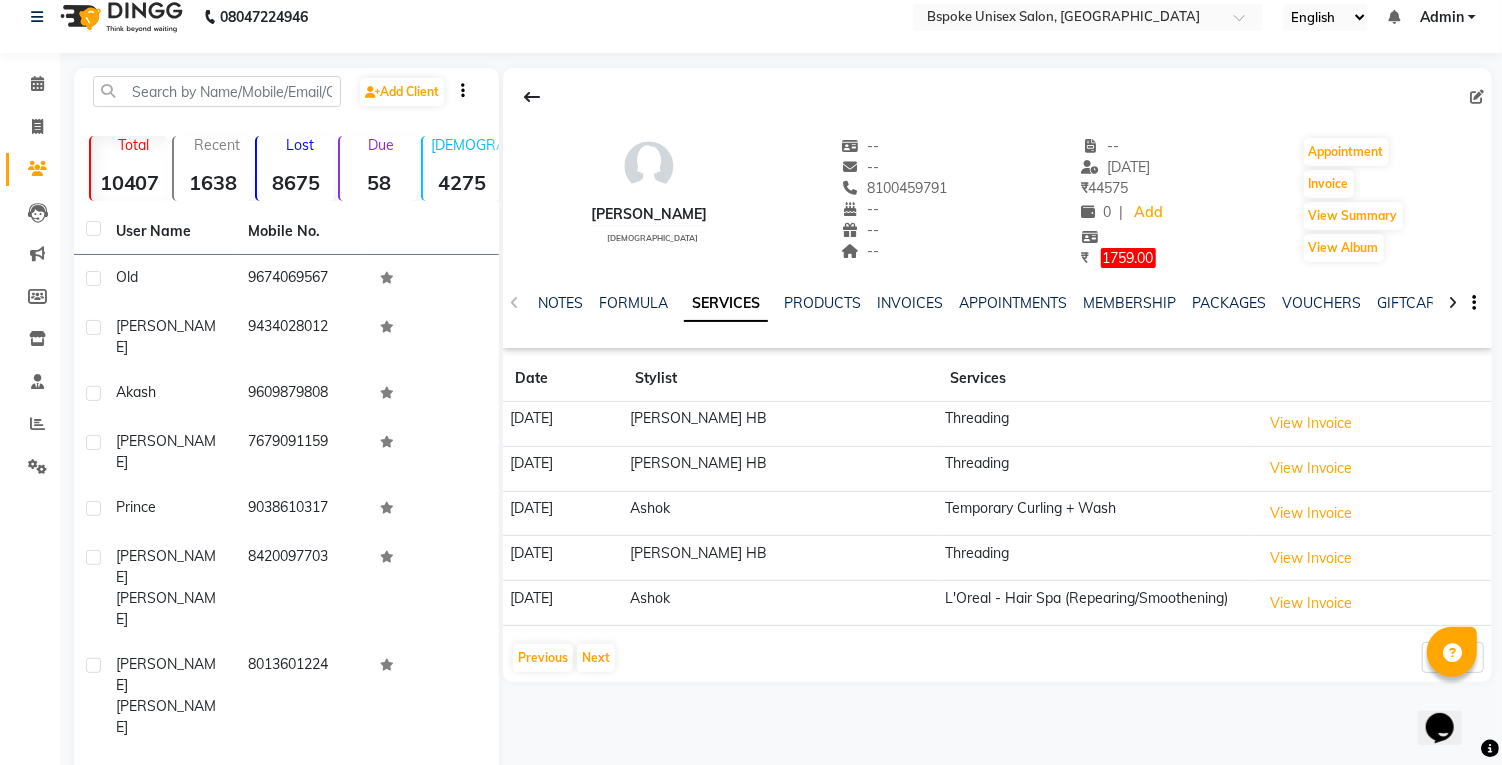 click on "Previous   Next  5 10 50 100 500" 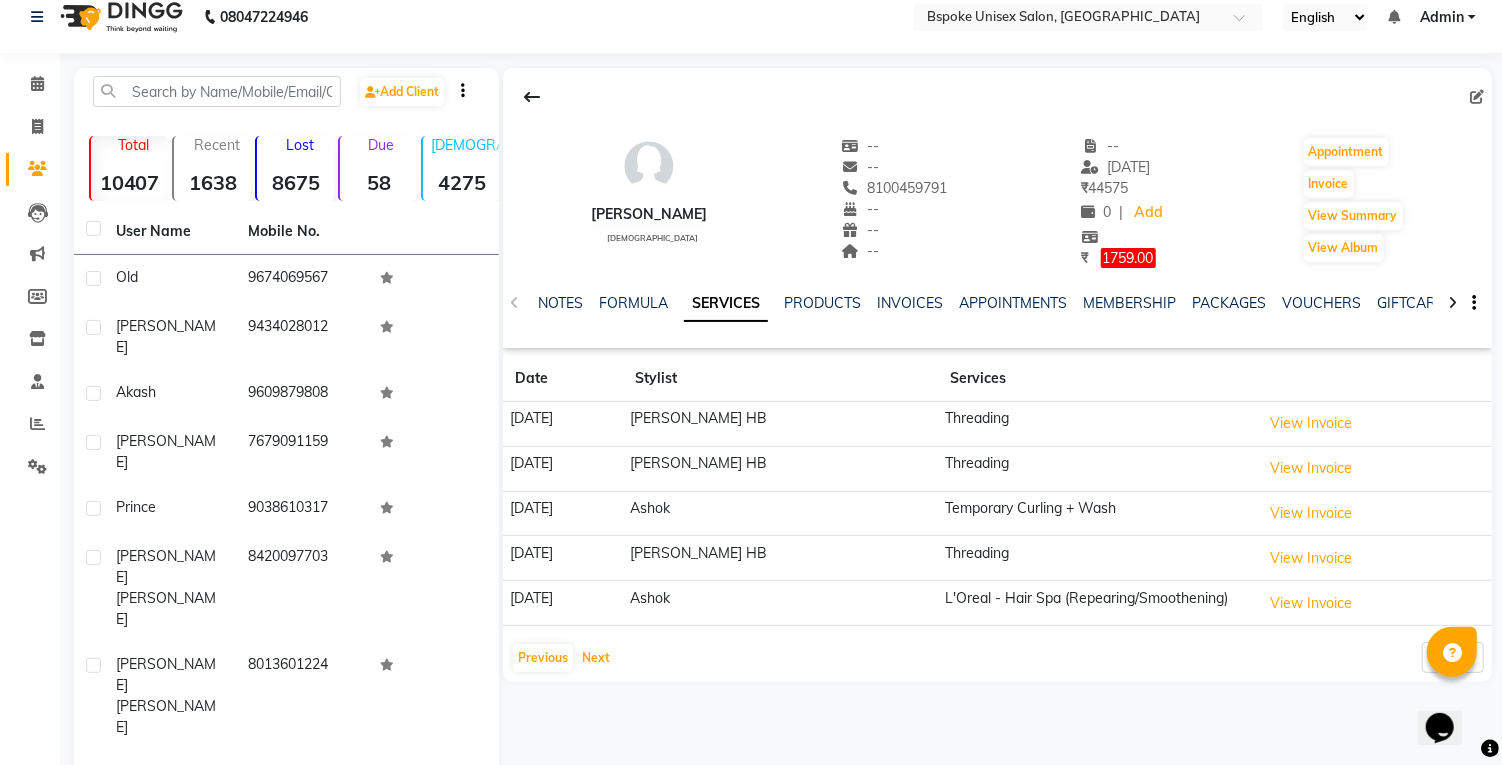 click on "Next" 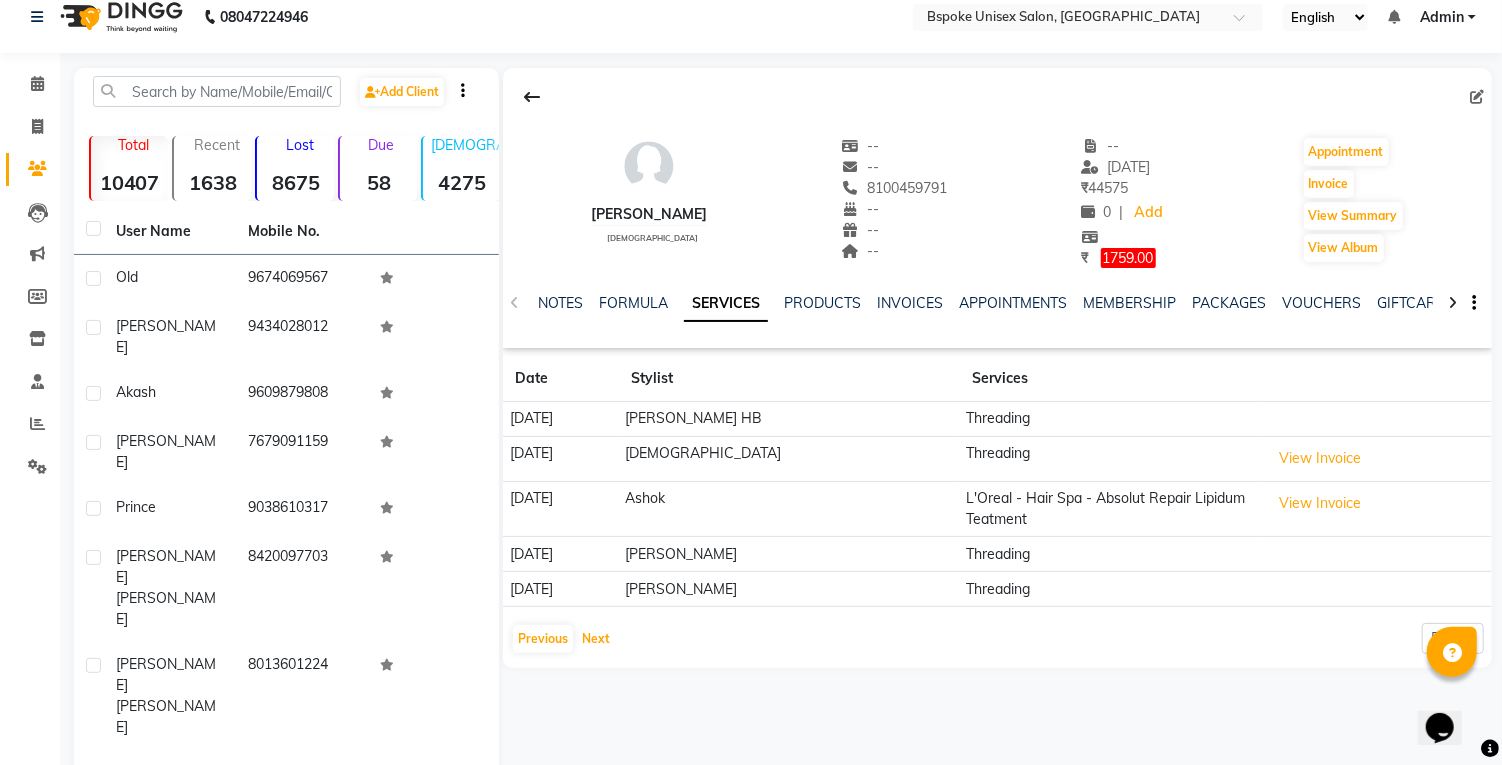 click on "Next" 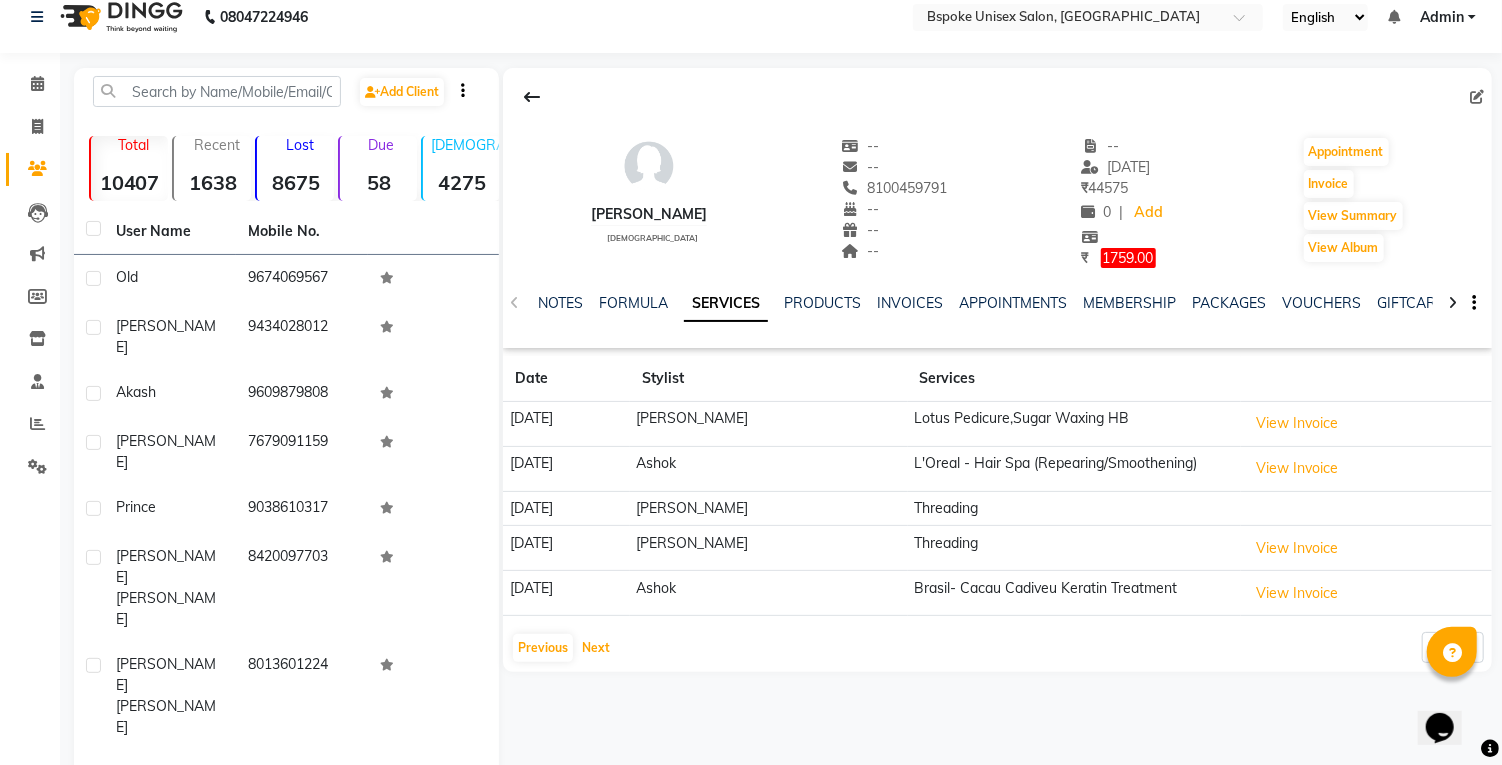 click on "Next" 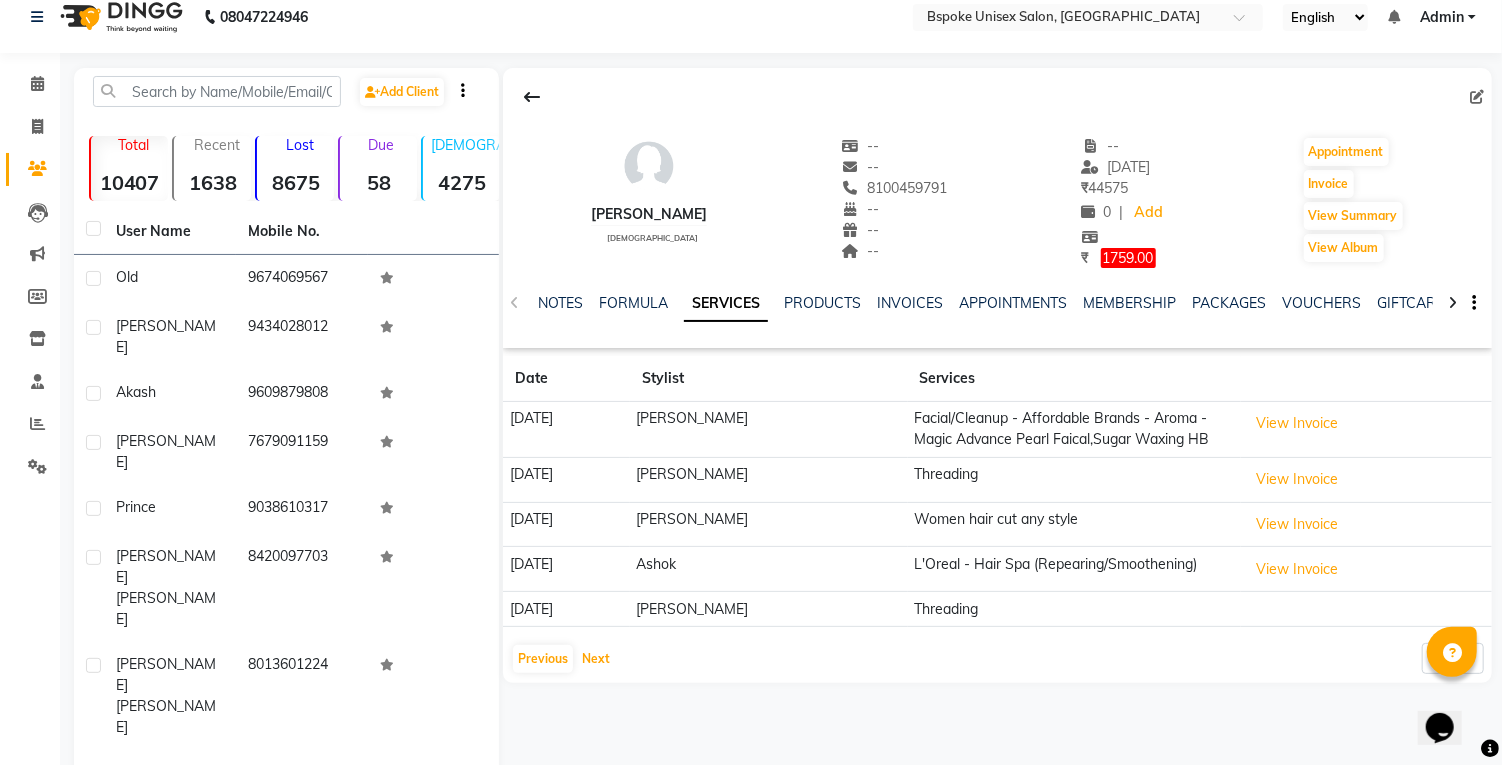 click on "Next" 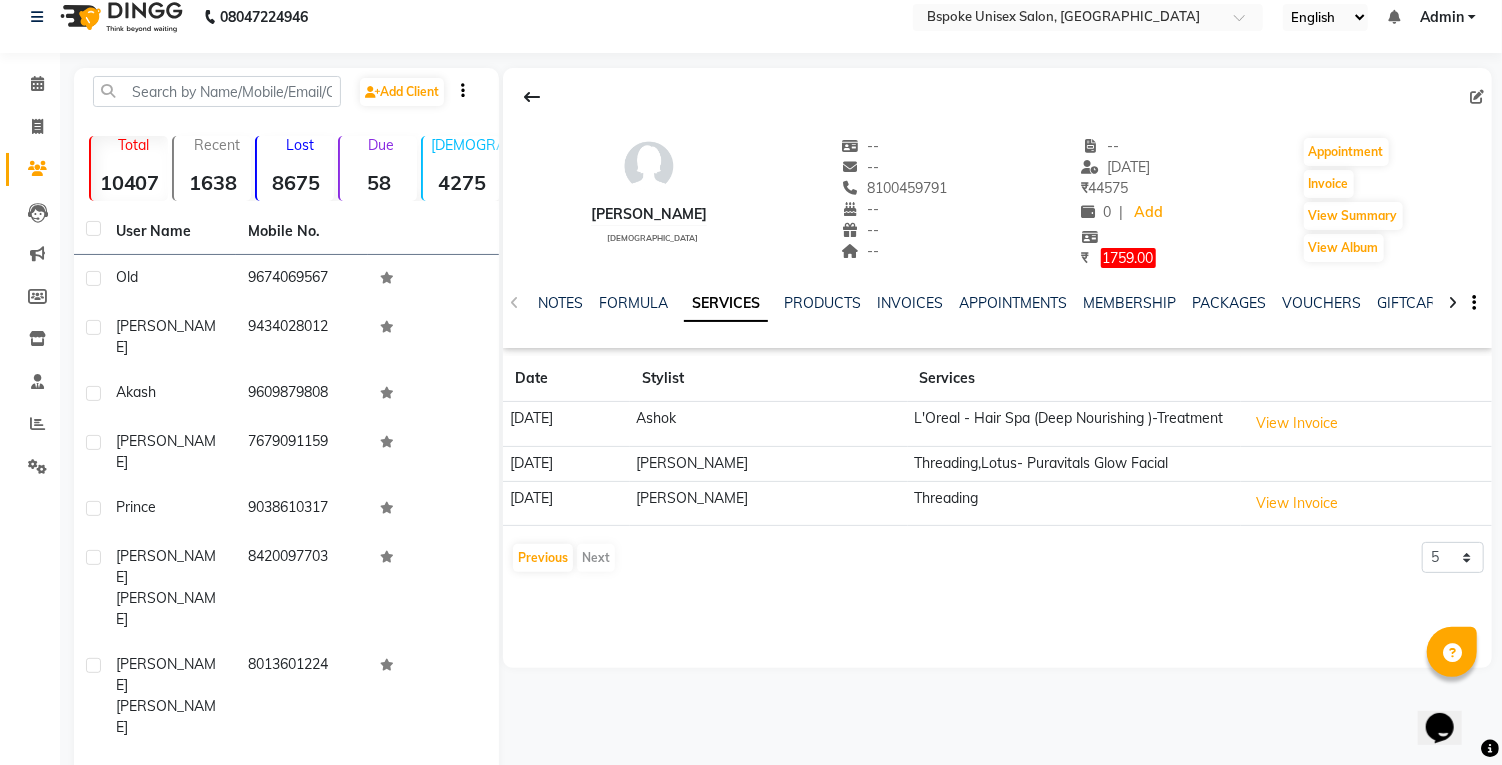scroll, scrollTop: 0, scrollLeft: 0, axis: both 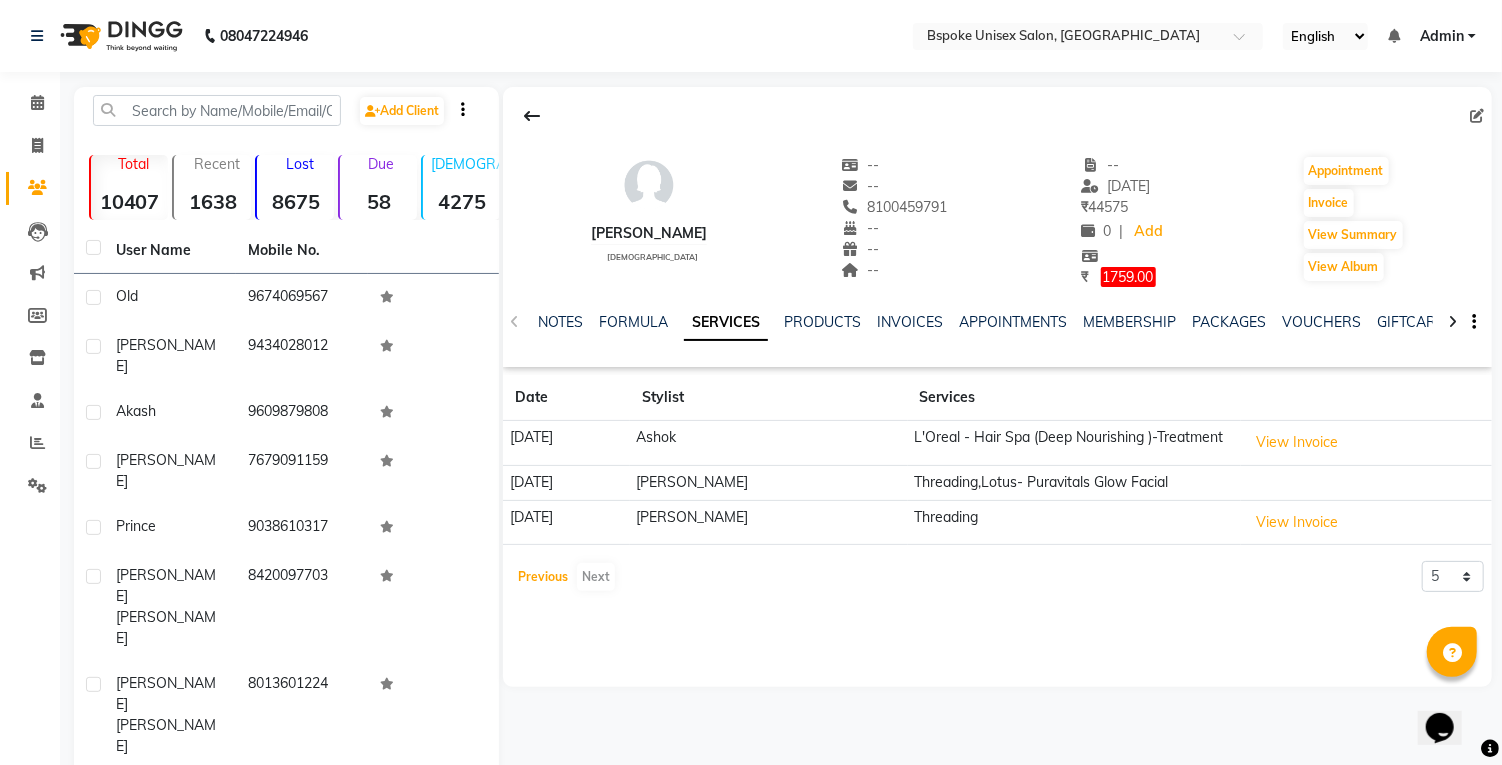 click on "Previous" 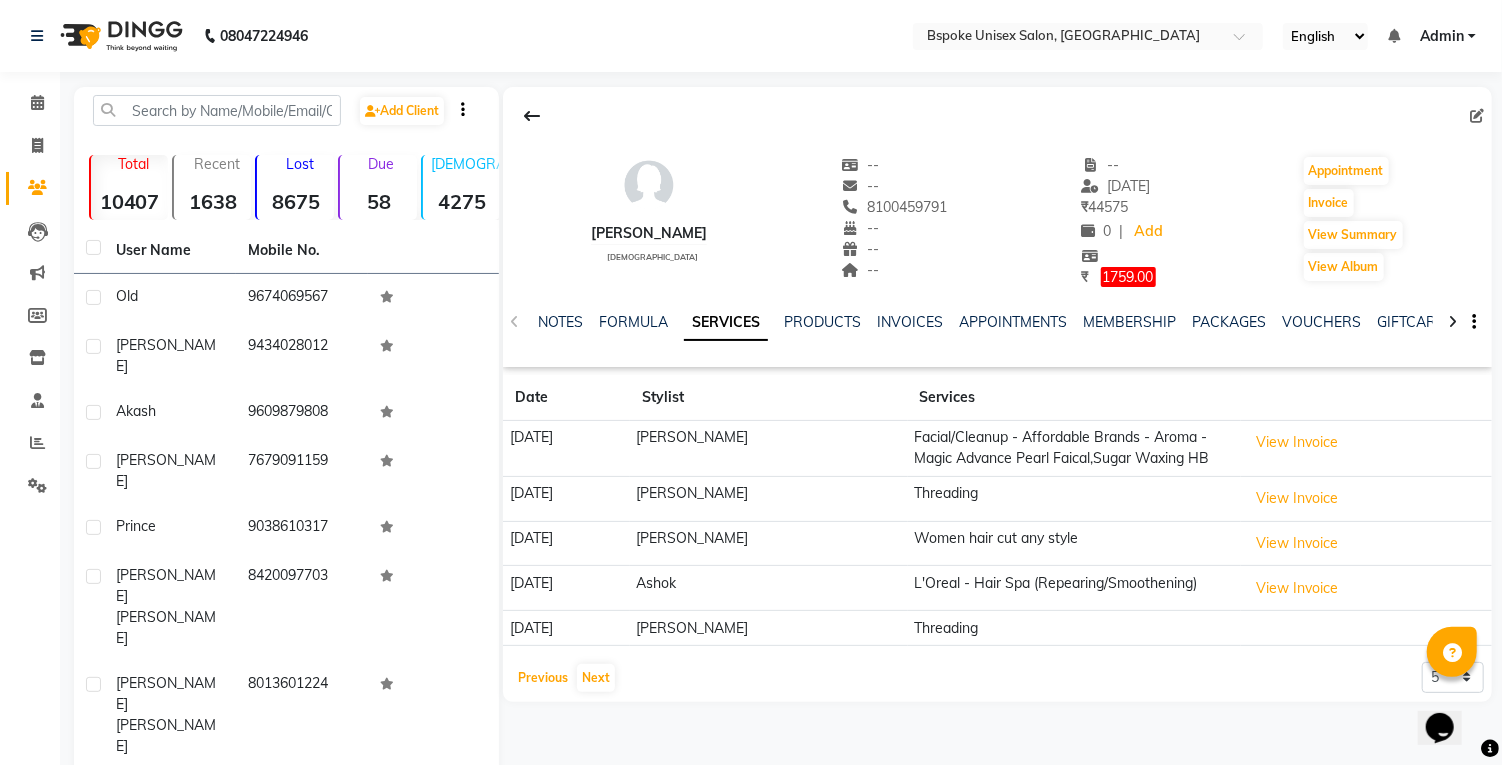 click on "Previous" 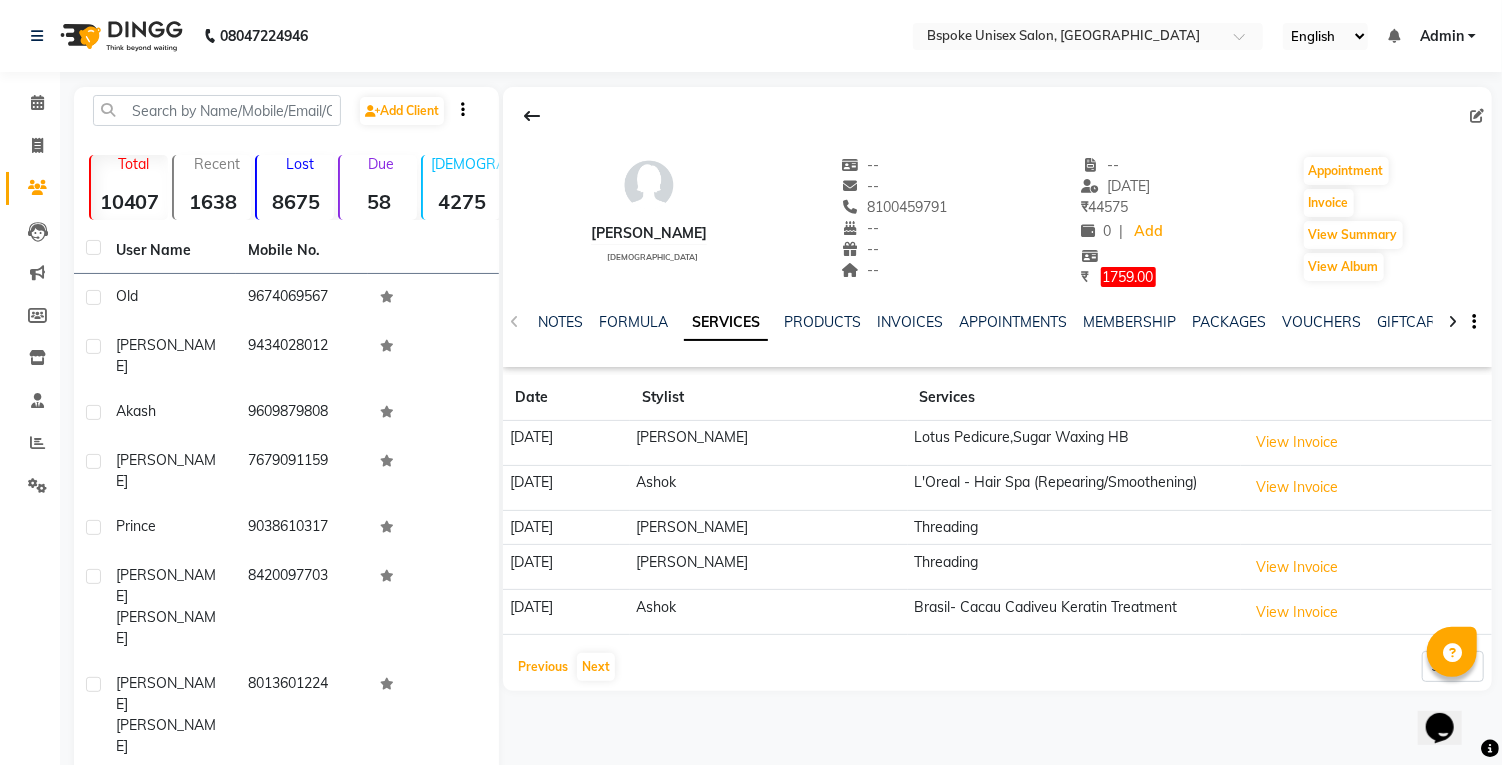 click on "Previous" 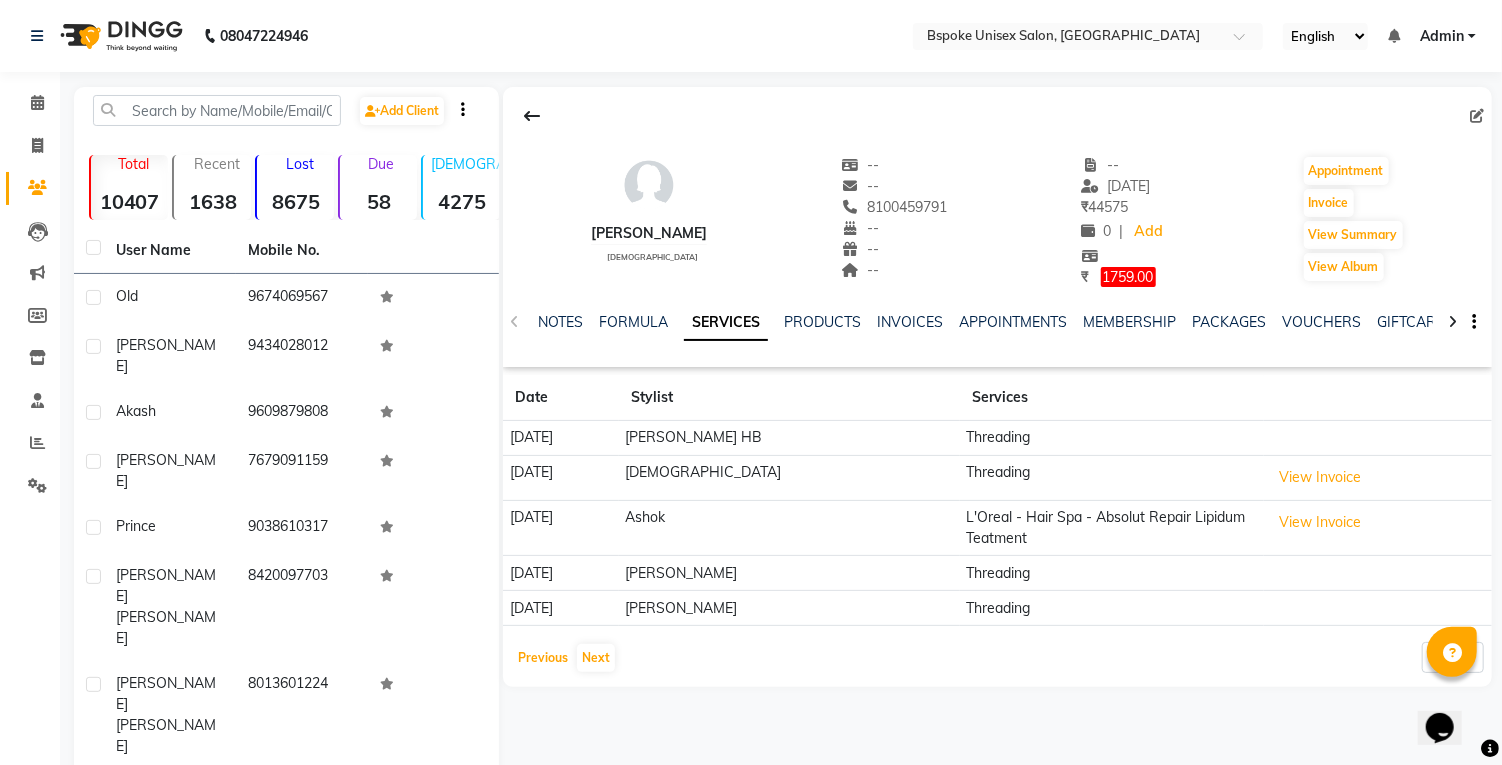 click on "Previous" 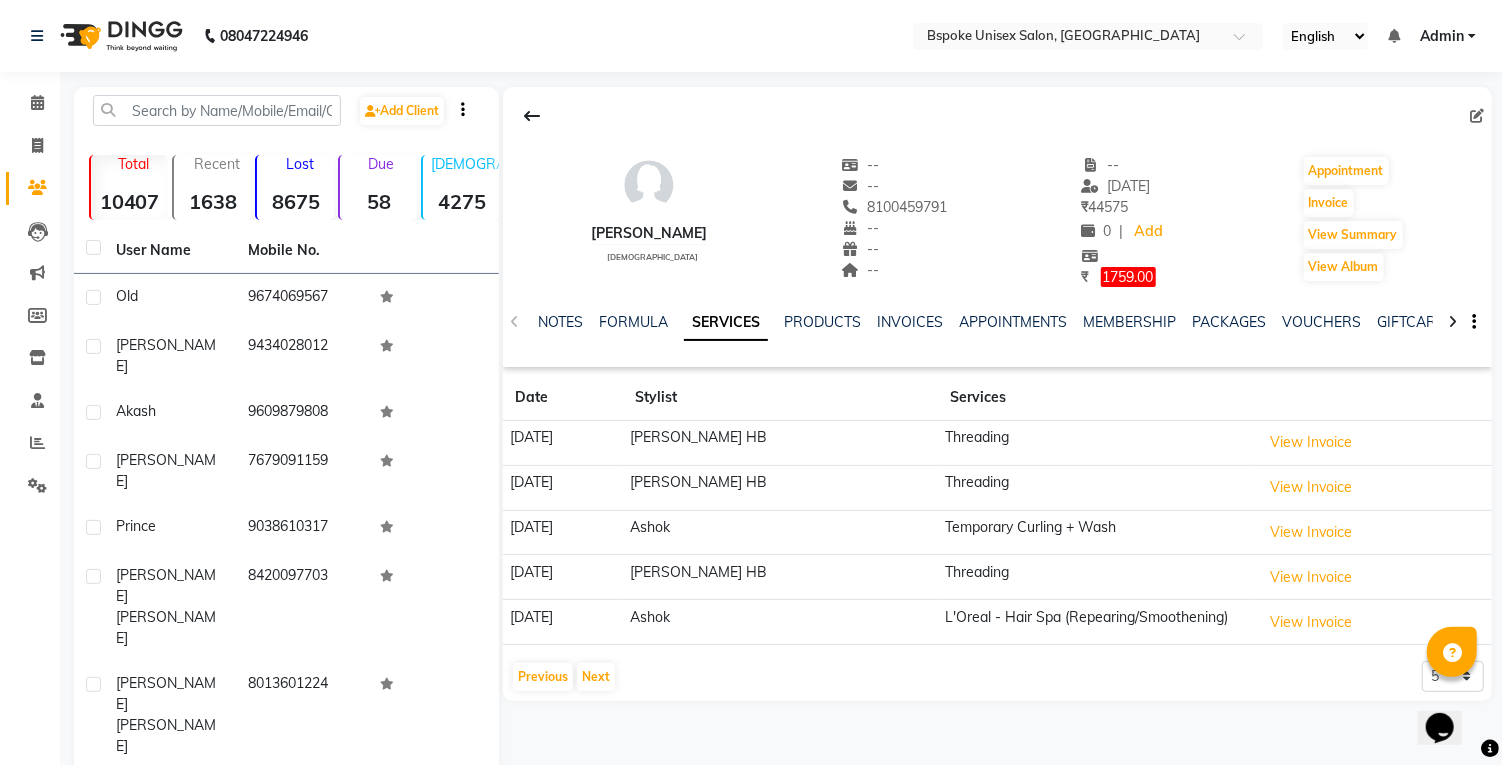 click on "[DATE]" 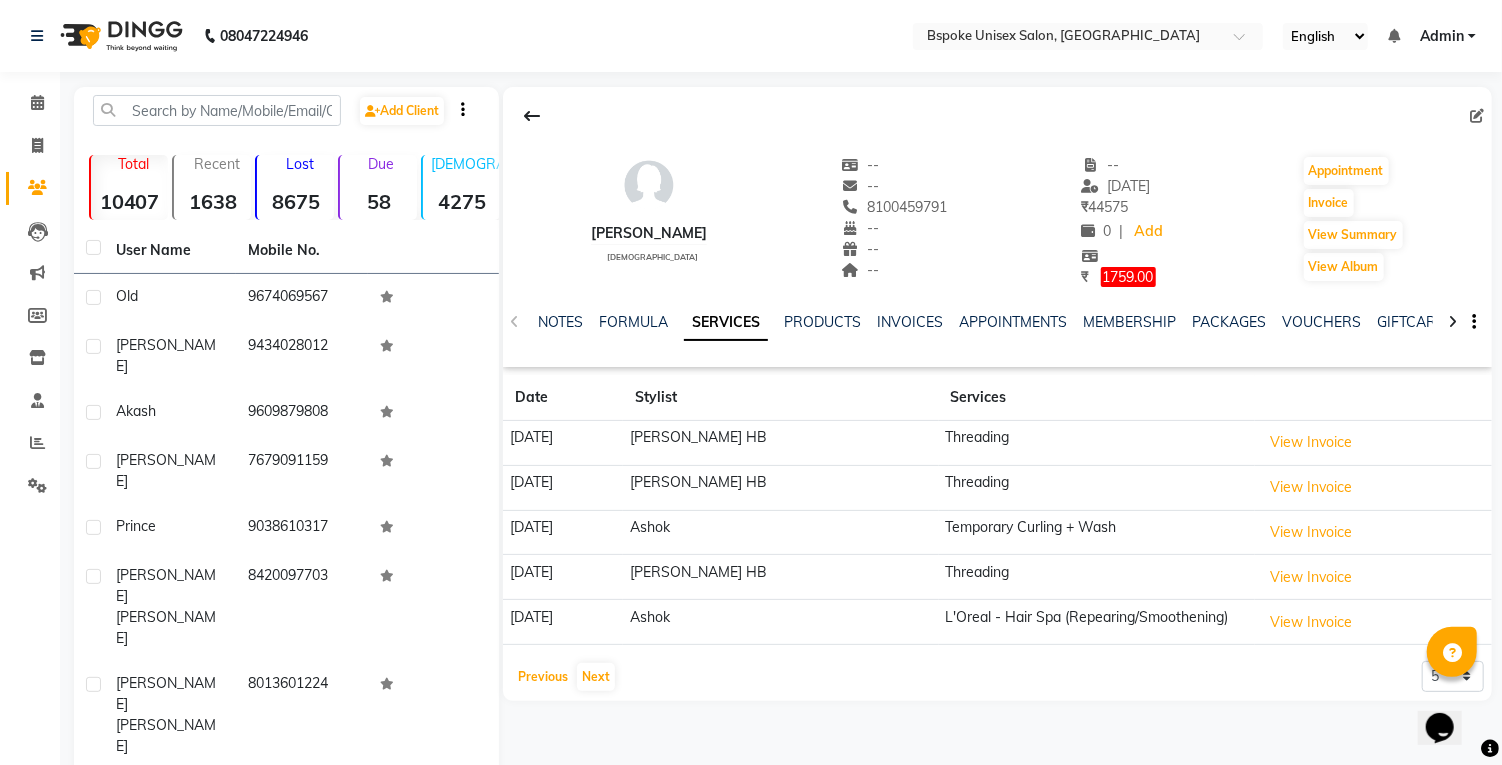 click on "Previous" 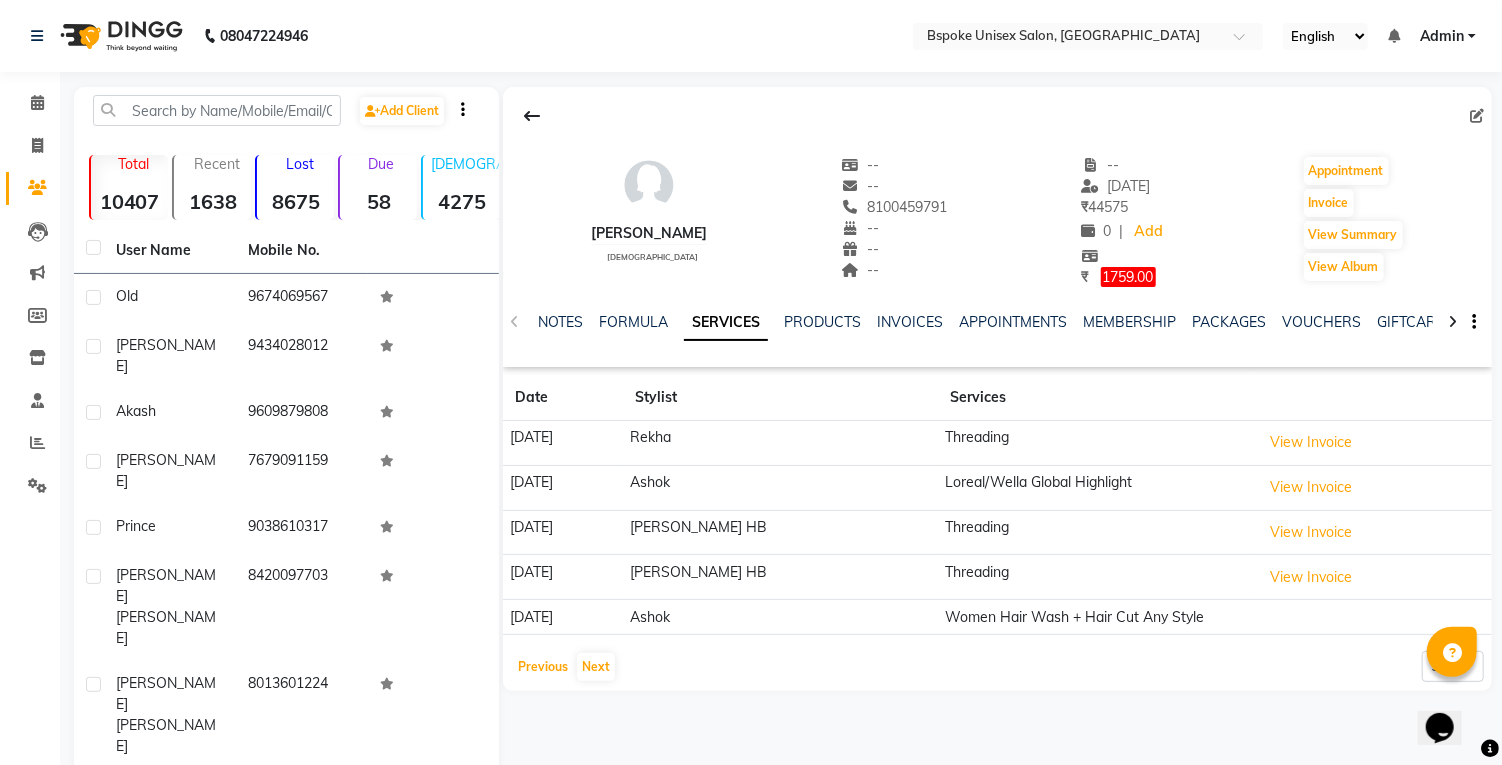 click on "Previous" 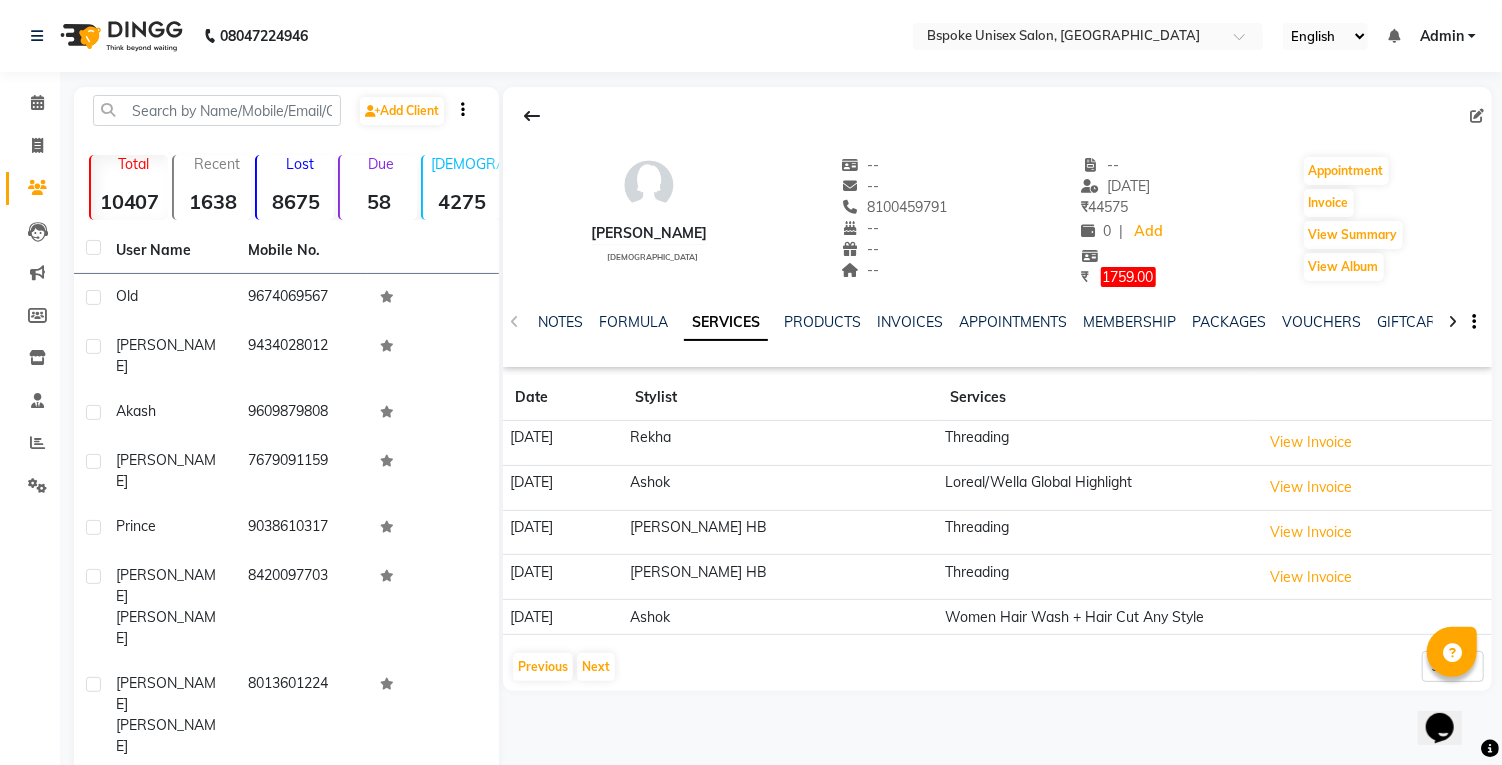 click on "[PERSON_NAME]   [DEMOGRAPHIC_DATA]  --   --   8100459791  --  --  --  -- [DATE] ₹    44575 0 |  Add  ₹     1759.00  Appointment   Invoice  View Summary  View Album  NOTES FORMULA SERVICES PRODUCTS INVOICES APPOINTMENTS MEMBERSHIP PACKAGES VOUCHERS GIFTCARDS POINTS FORMS FAMILY CARDS WALLET Date Stylist Services [DATE] Rekha Threading  View Invoice  [DATE] Ashok	 Loreal/Wella Global Highlight  View Invoice  [DATE] [PERSON_NAME] HB Threading  View Invoice  [DATE] [PERSON_NAME] HB Threading  View Invoice  [DATE] Ashok	 Women Hair Wash + Hair Cut Any Style   Previous   Next  5 10 50 100 500" 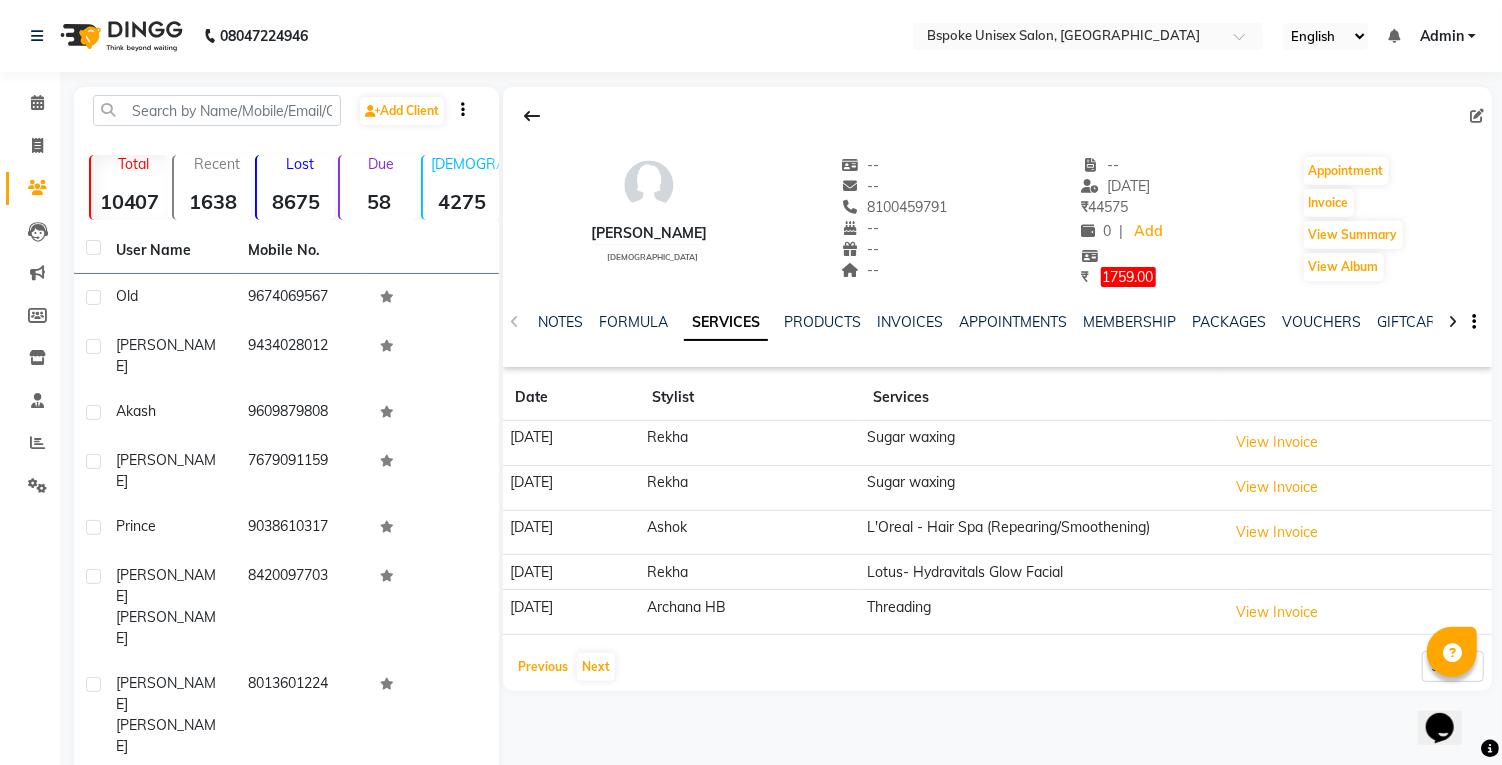 click on "Previous" 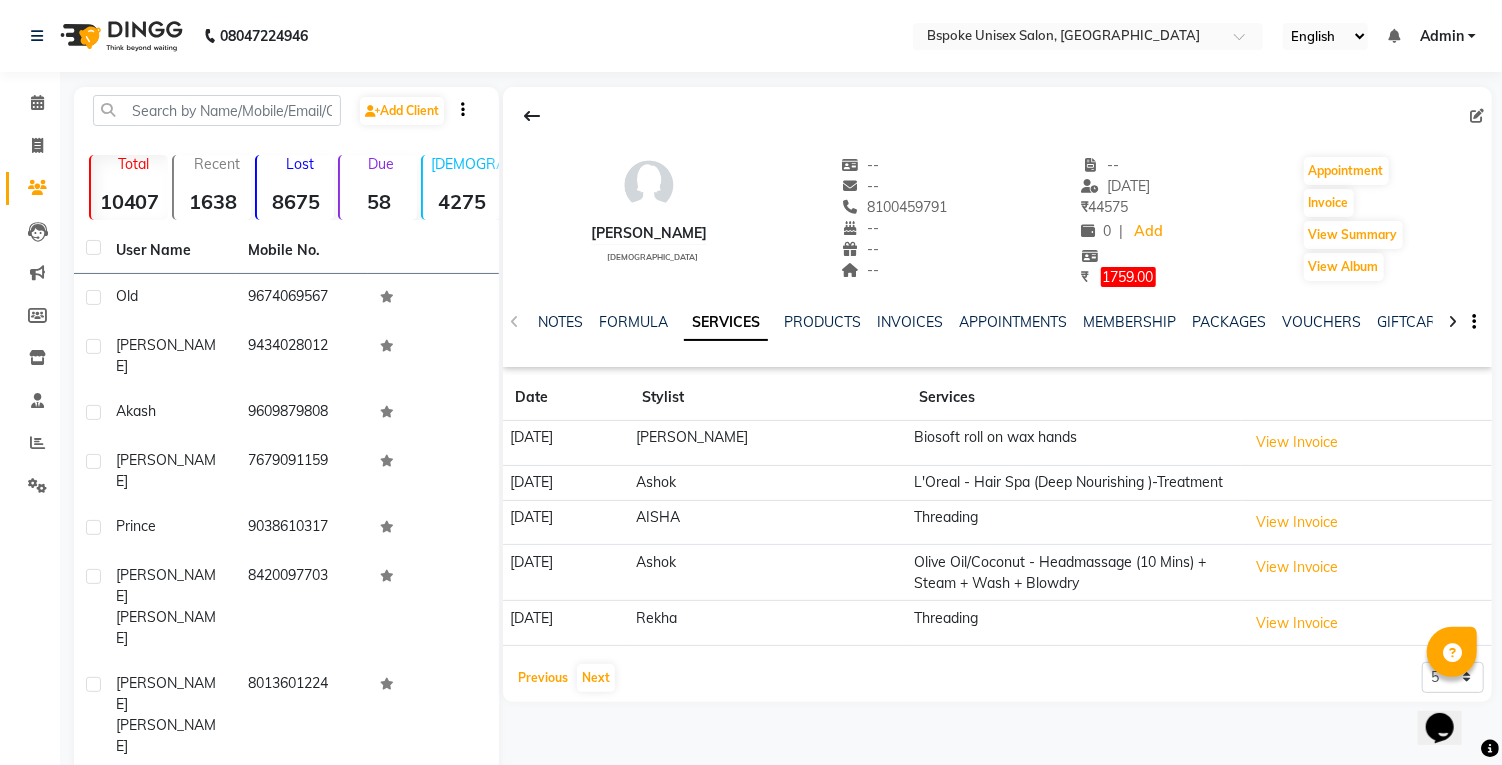 click on "Previous" 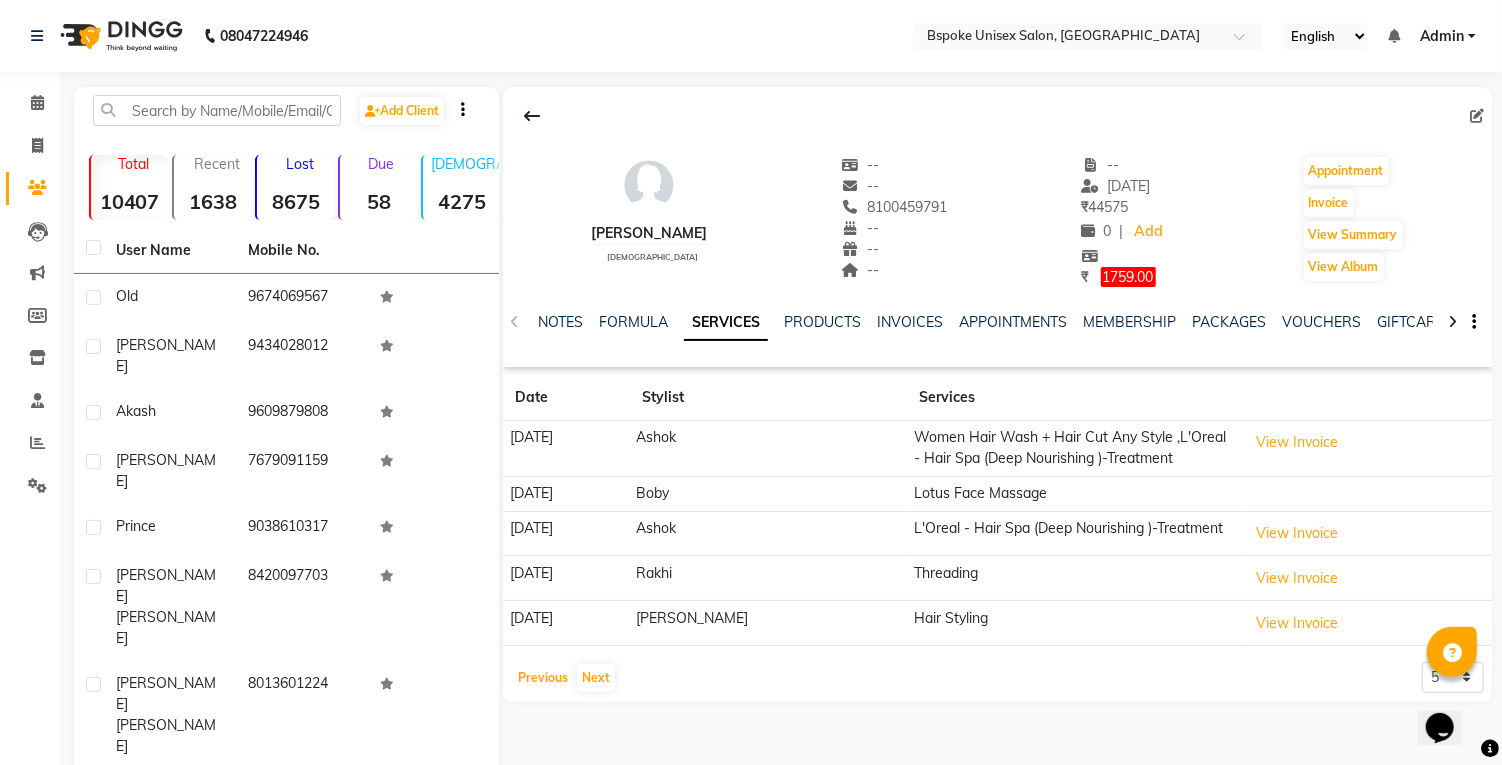 click on "Previous" 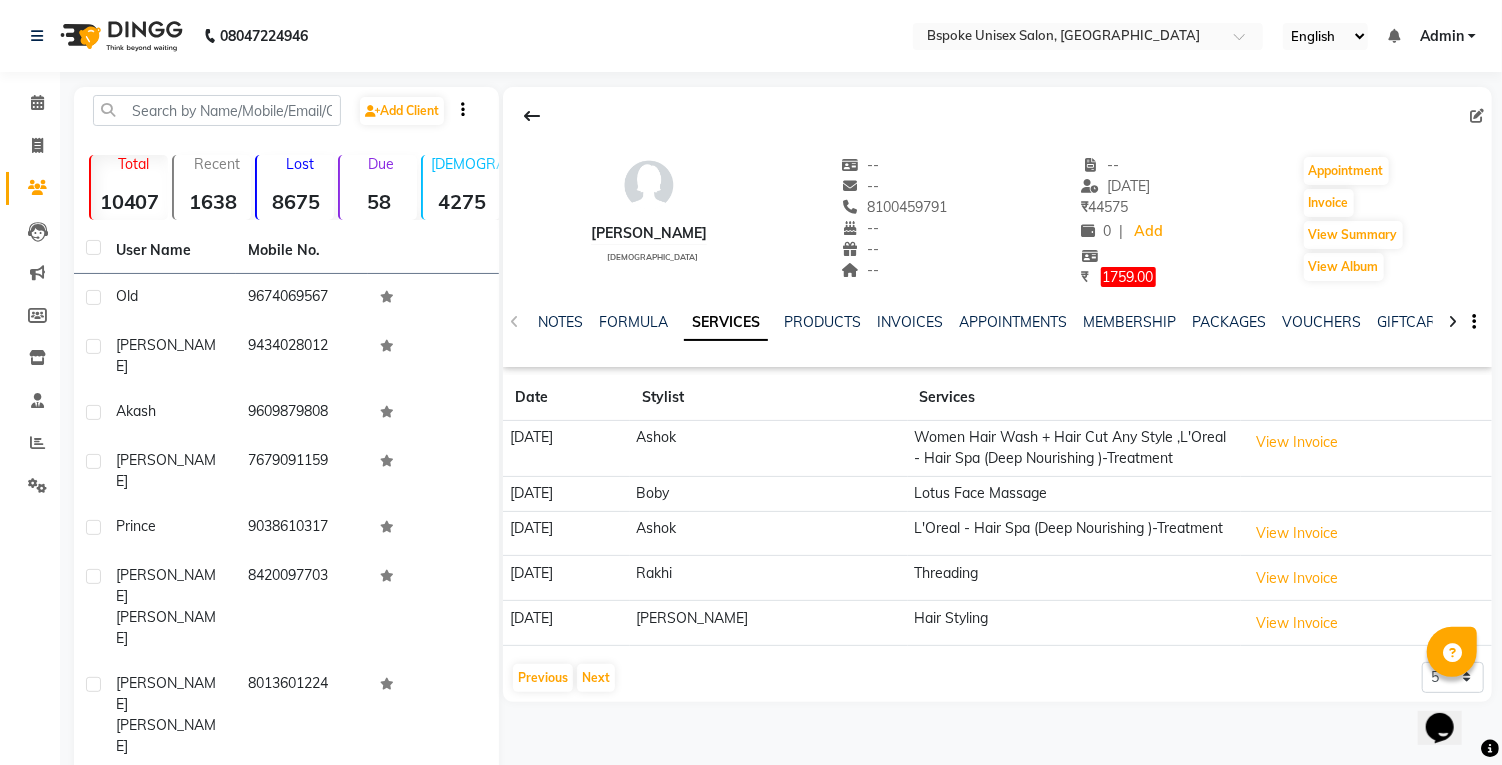 click on "Date Stylist Services [DATE] Ashok	 Women Hair Wash + Hair Cut Any Style ,L'Oreal - Hair Spa (Deep Nourishing )-Treatment  View Invoice  [DATE] Boby Lotus Face Massage [DATE] Ashok	 L'Oreal - Hair Spa (Deep Nourishing )-Treatment  View Invoice  [DATE] Rakhi Threading  View Invoice  [DATE] [PERSON_NAME] Hair Styling  View Invoice   Previous   Next  5 10 50 100 500" 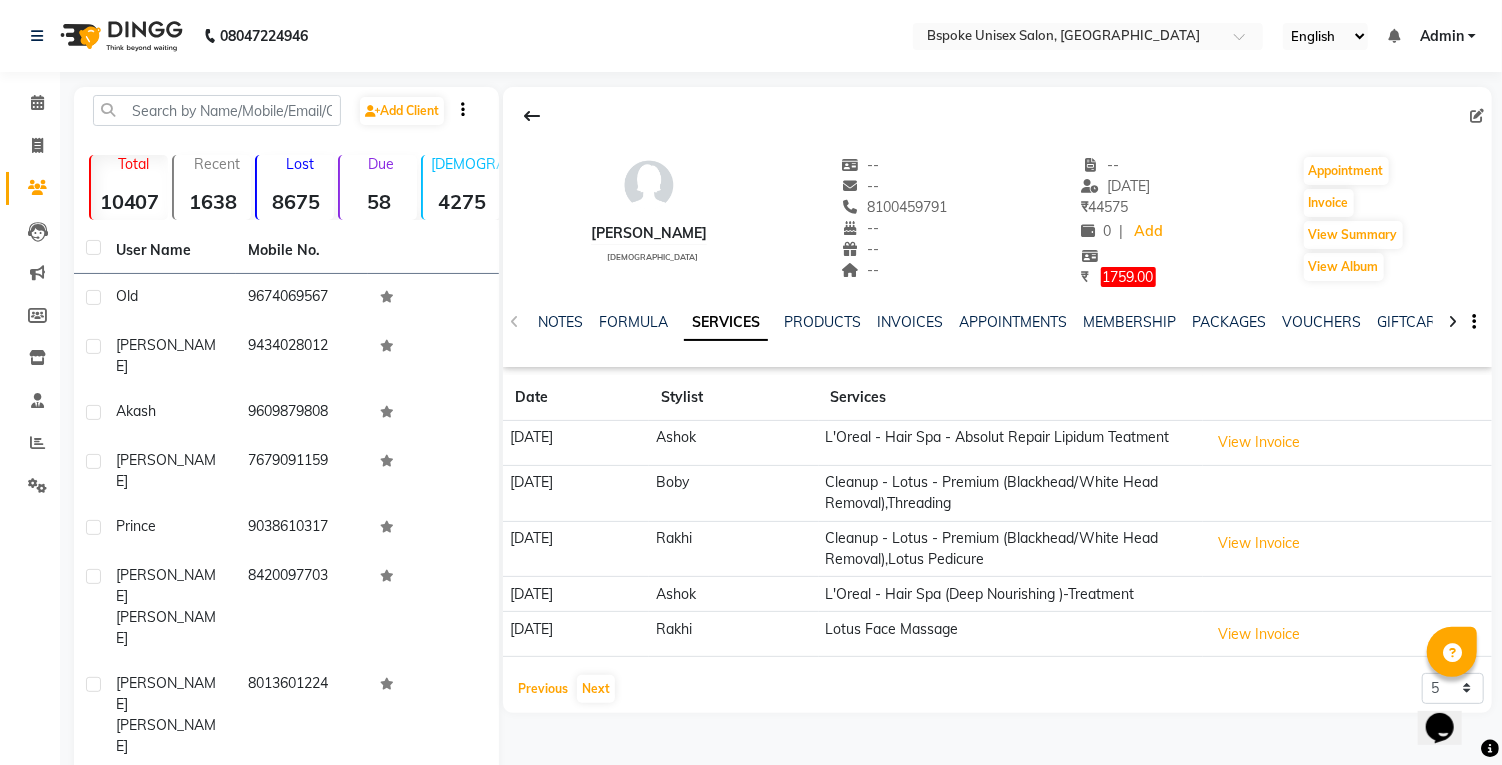 click on "Previous" 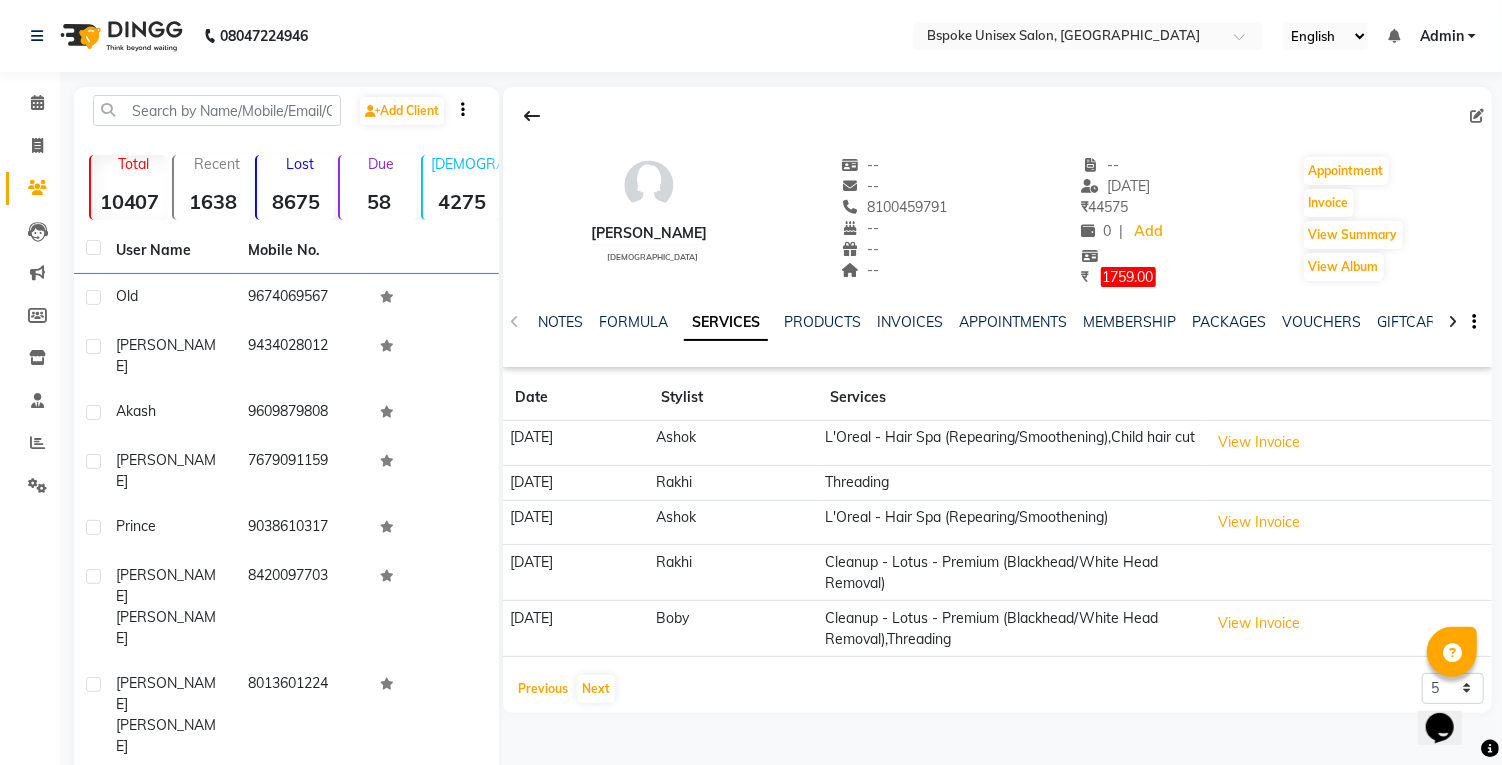 click on "Previous" 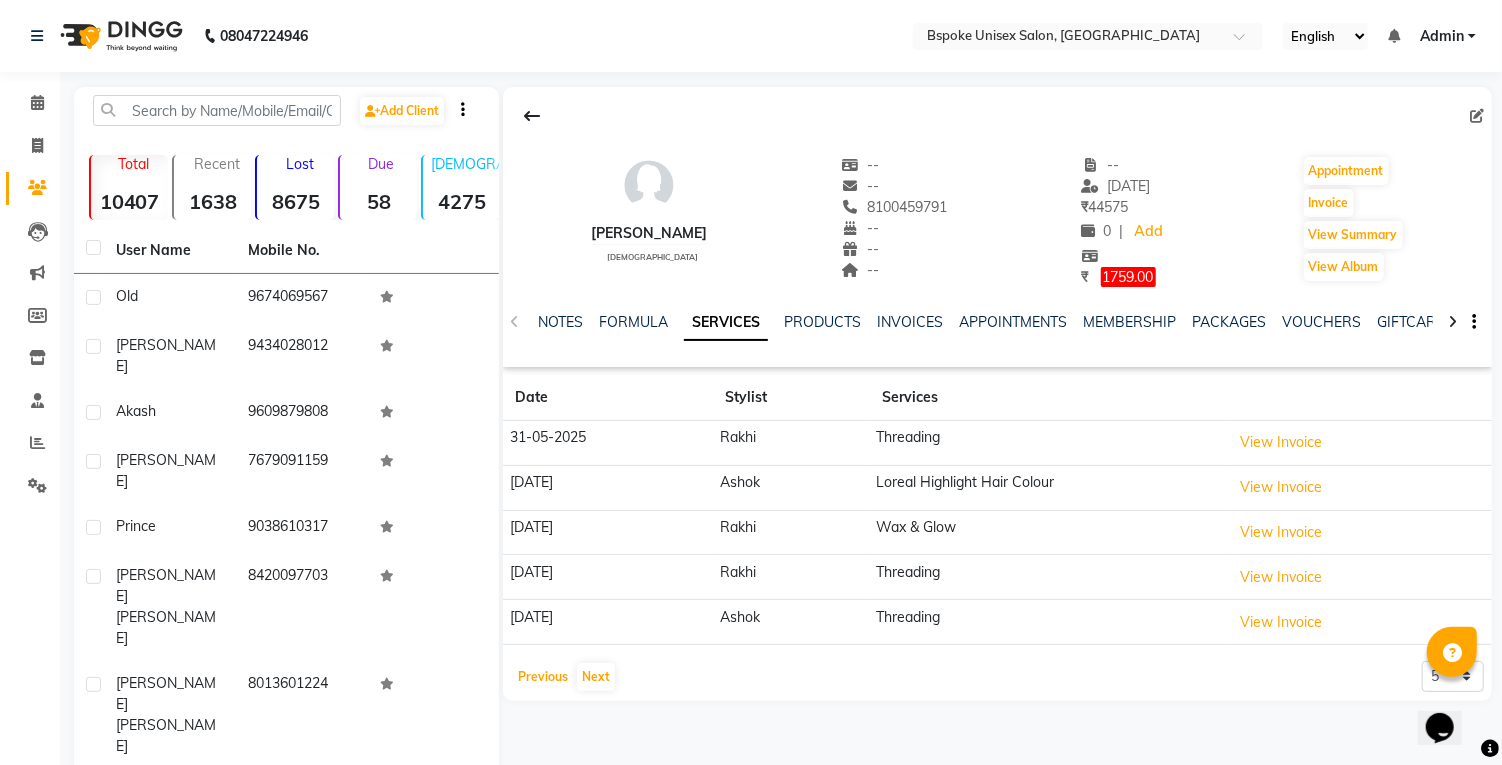 click on "Previous" 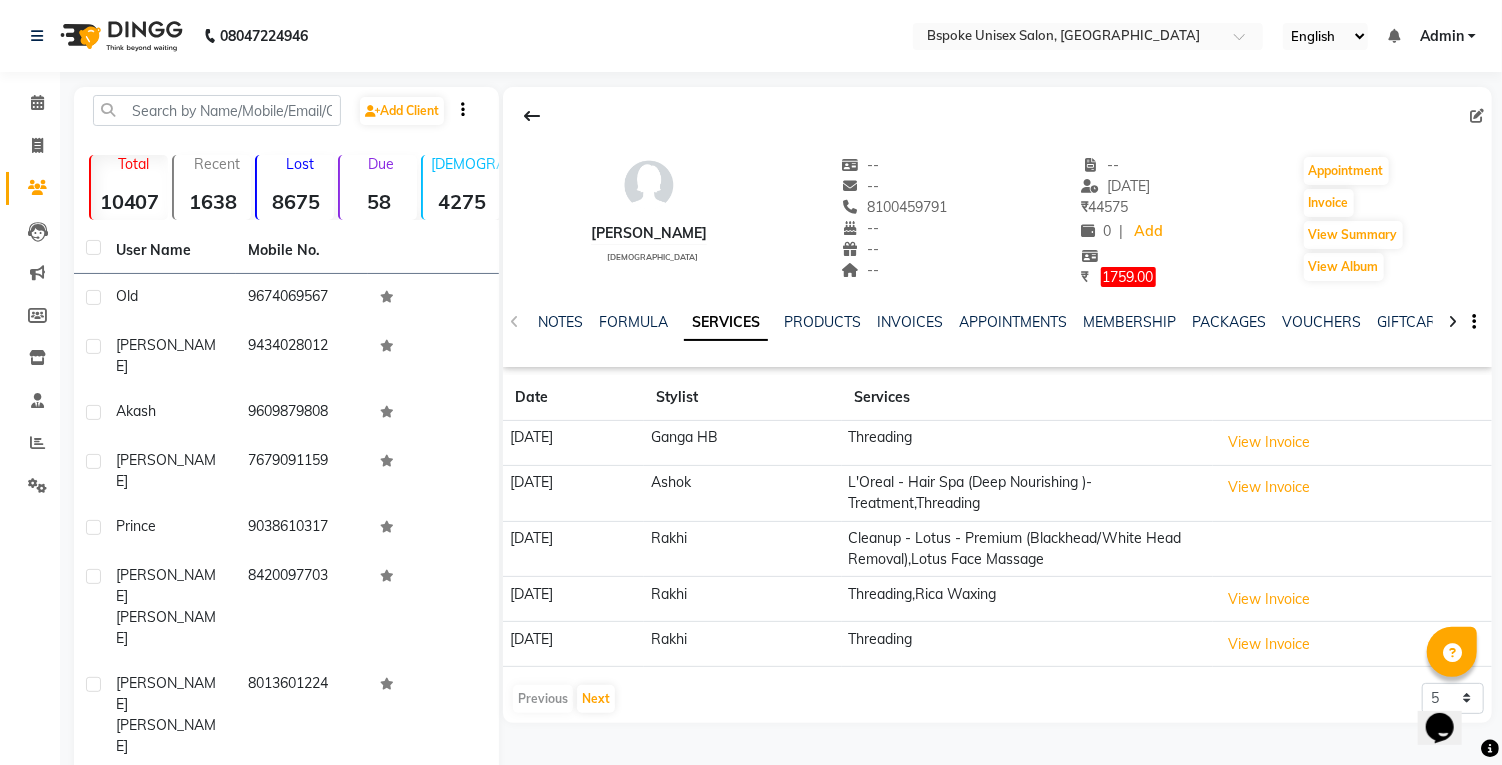 click on "Date Stylist Services [DATE] Ganga HB Threading  View Invoice  [DATE] Ashok	 L'Oreal - Hair Spa (Deep Nourishing )-Treatment,Threading  View Invoice  [DATE] Rakhi Cleanup - Lotus - Premium (Blackhead/White Head Removal),Lotus Face Massage [DATE] Rakhi Threading,Rica Waxing  View Invoice  [DATE] Rakhi Threading  View Invoice   Previous   Next  5 10 50 100 500" 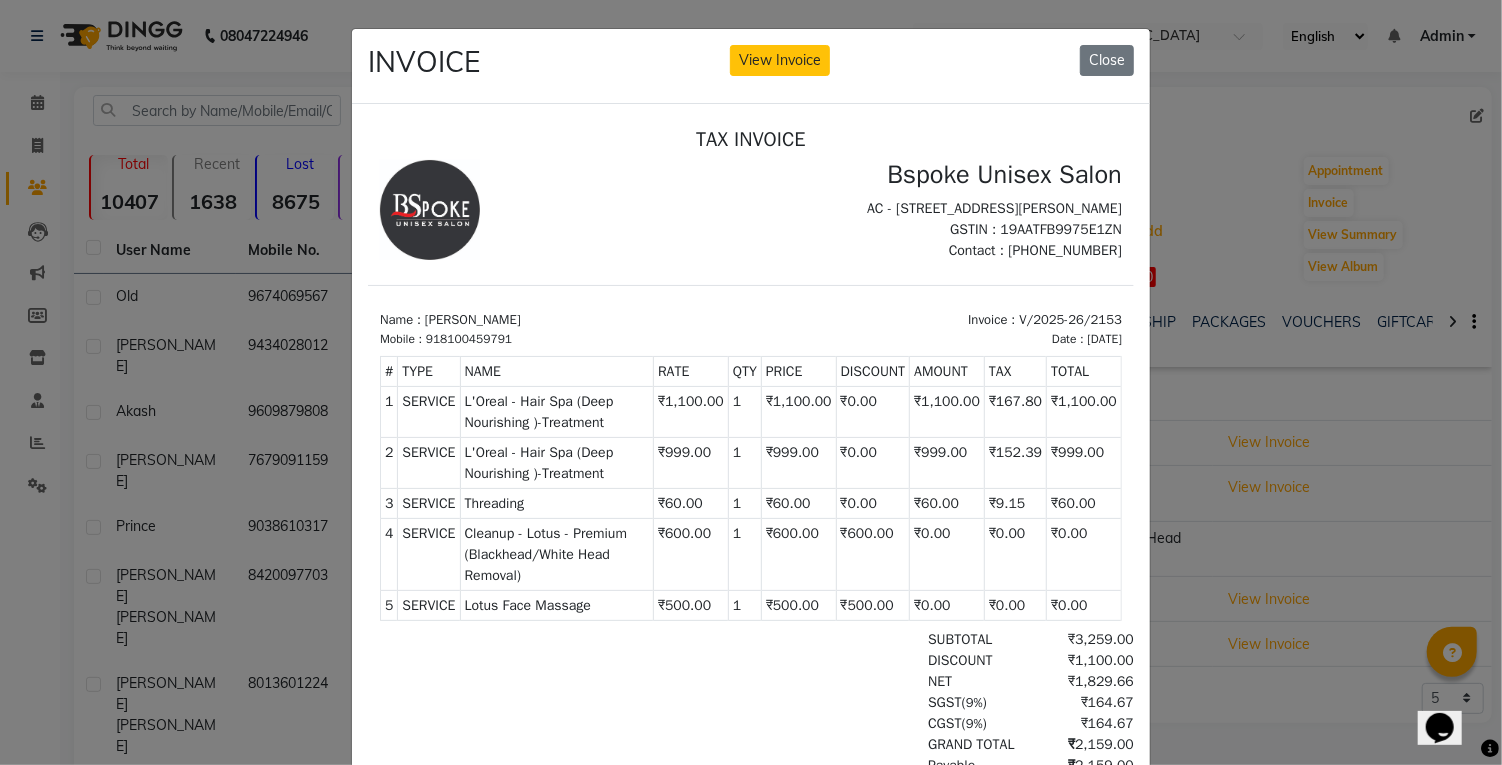 scroll, scrollTop: 15, scrollLeft: 0, axis: vertical 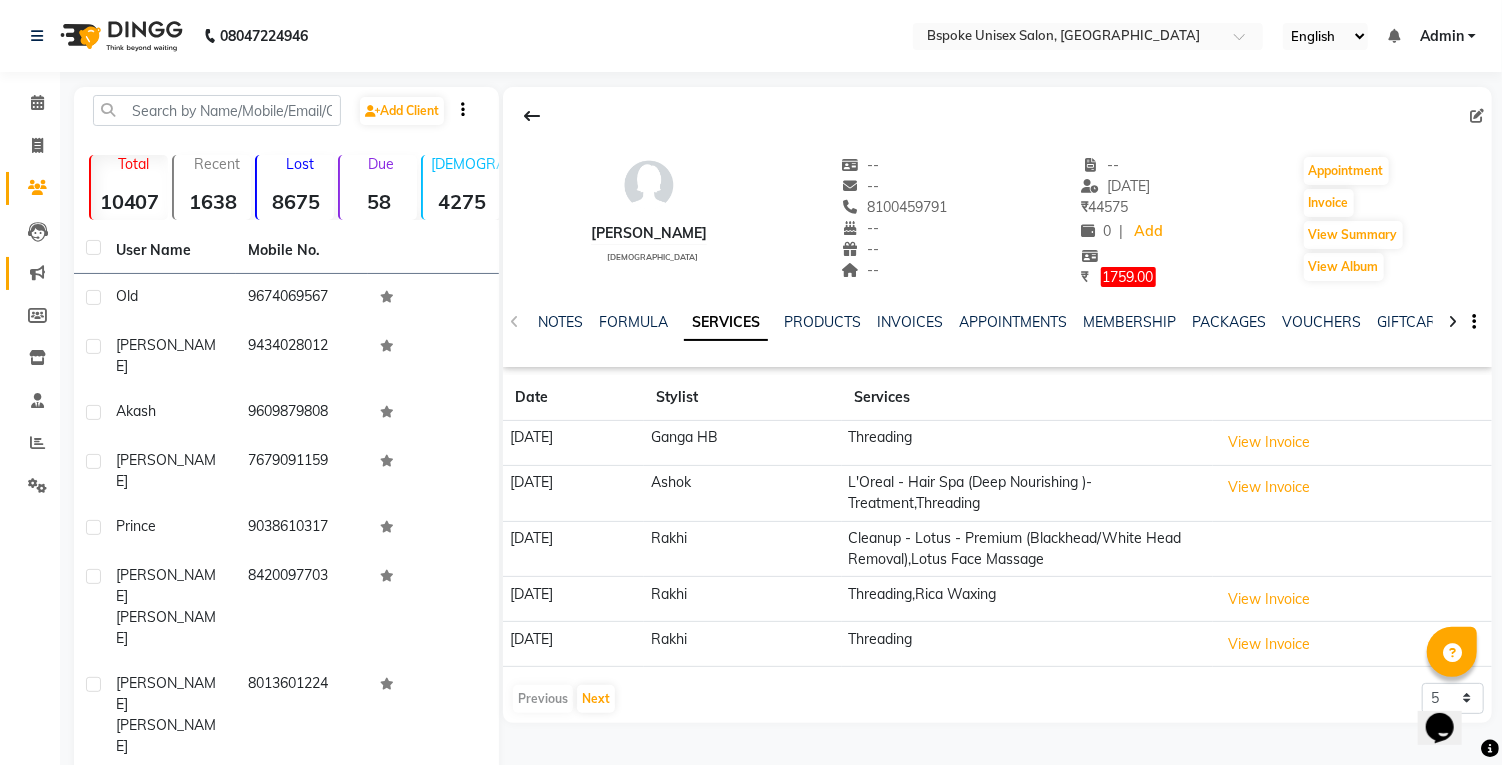 click 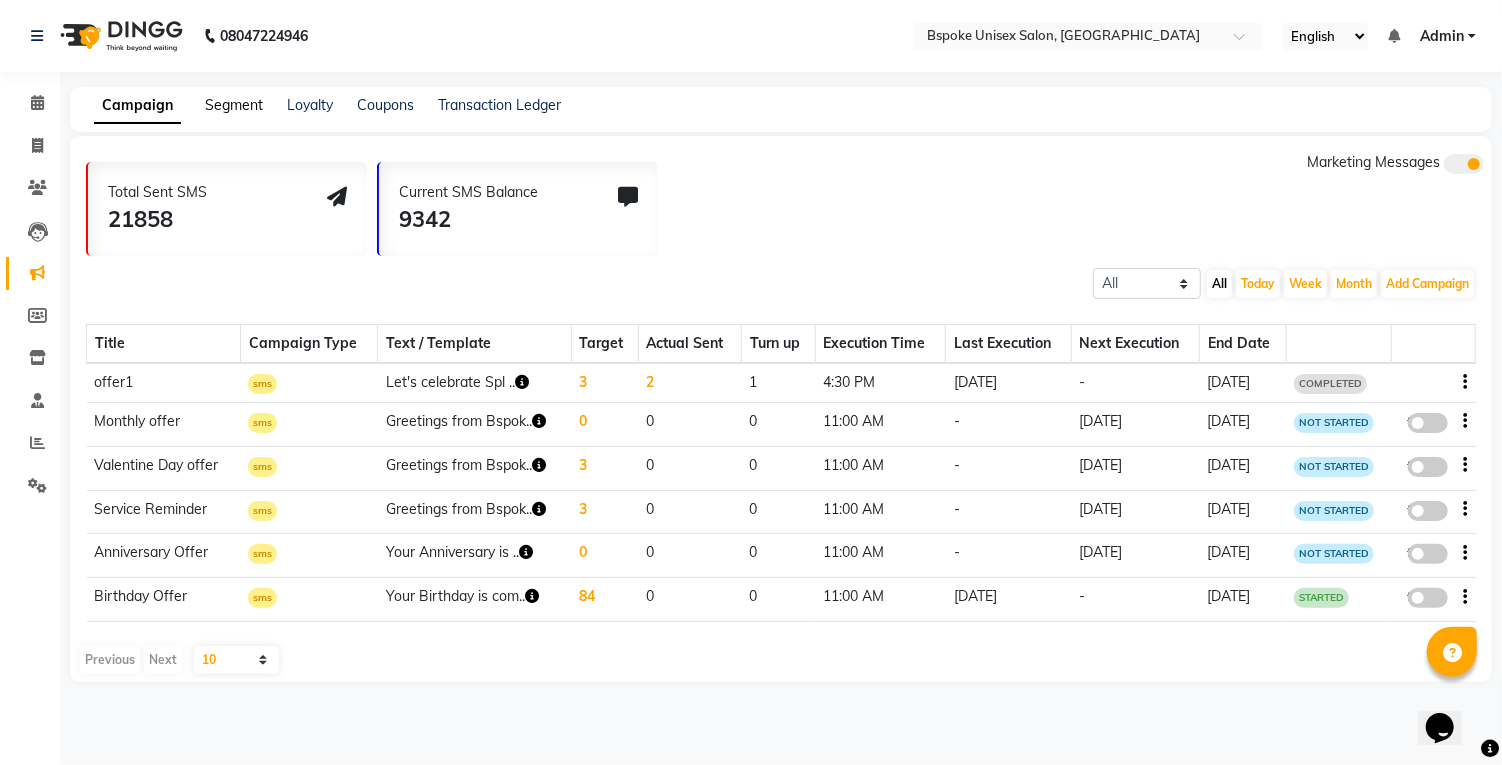 click on "Segment" 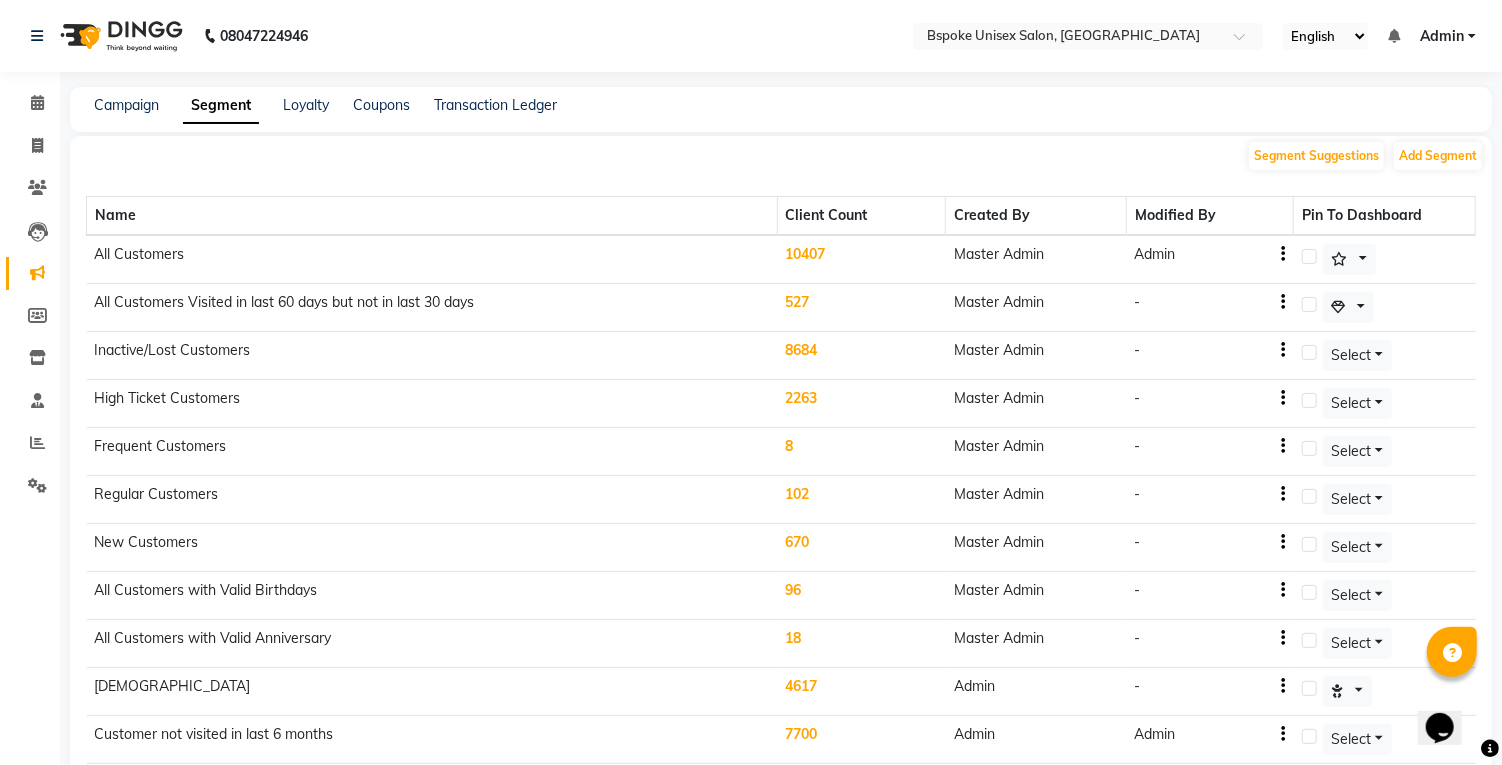 click on "8" 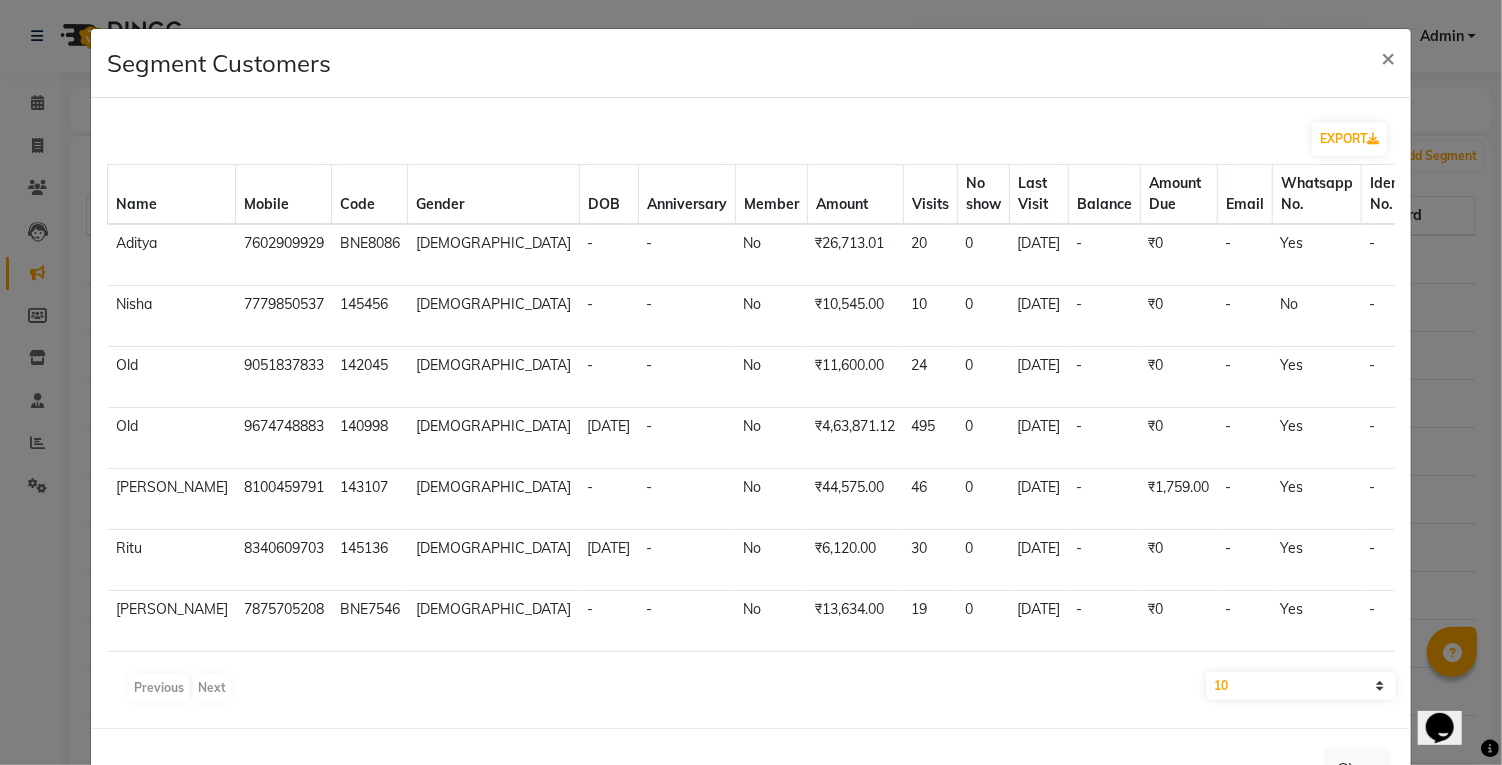 scroll, scrollTop: 57, scrollLeft: 0, axis: vertical 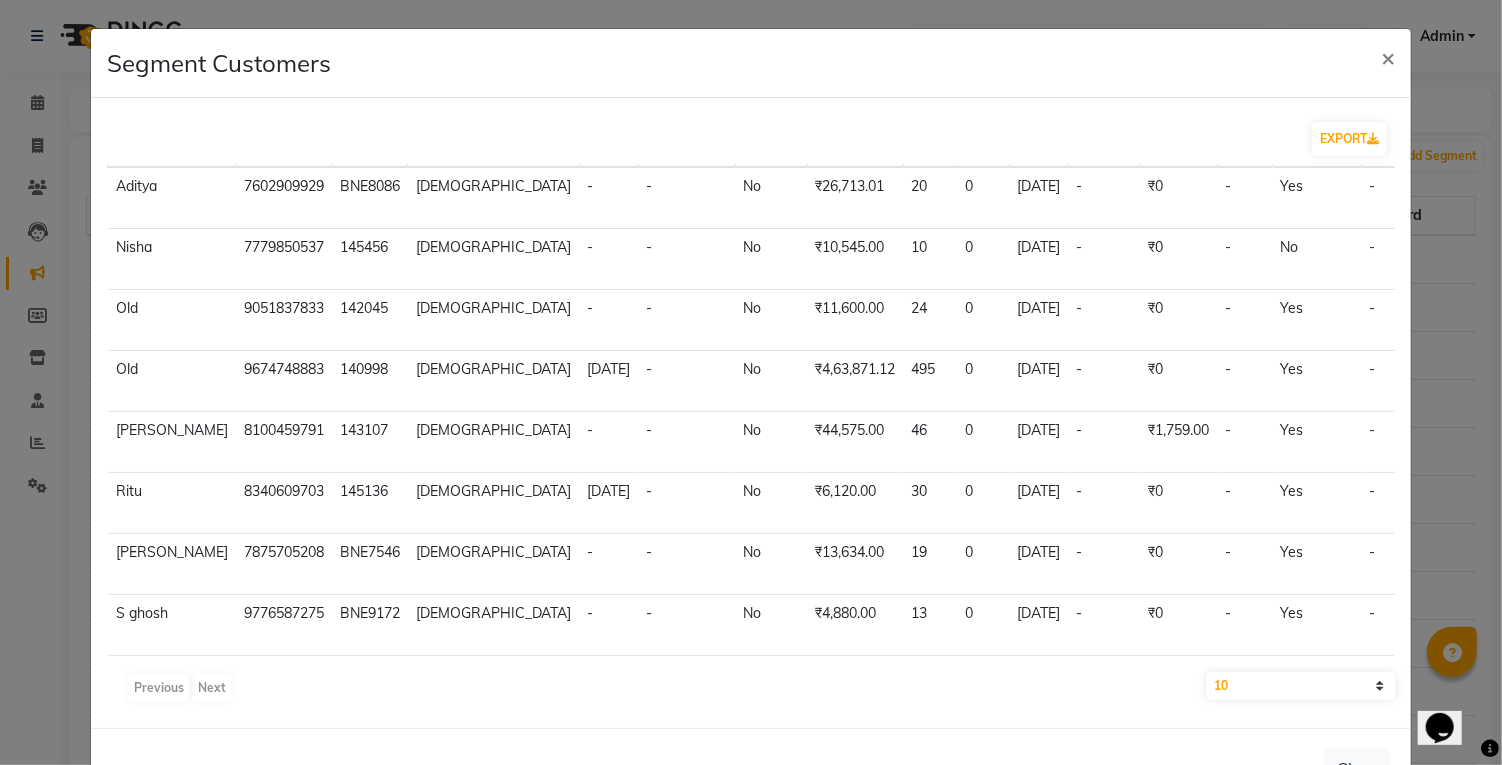 click on "[DATE]" 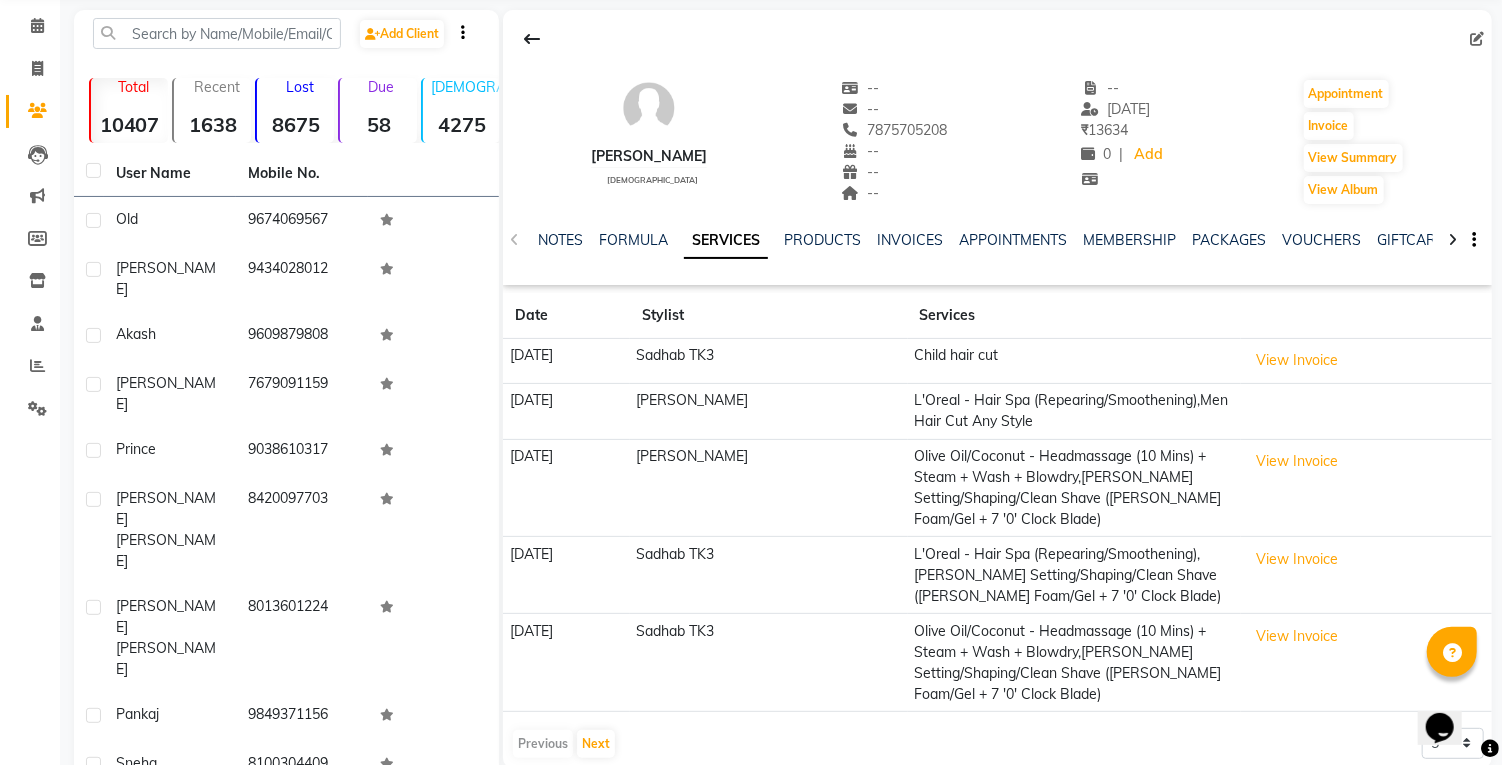 scroll, scrollTop: 0, scrollLeft: 0, axis: both 